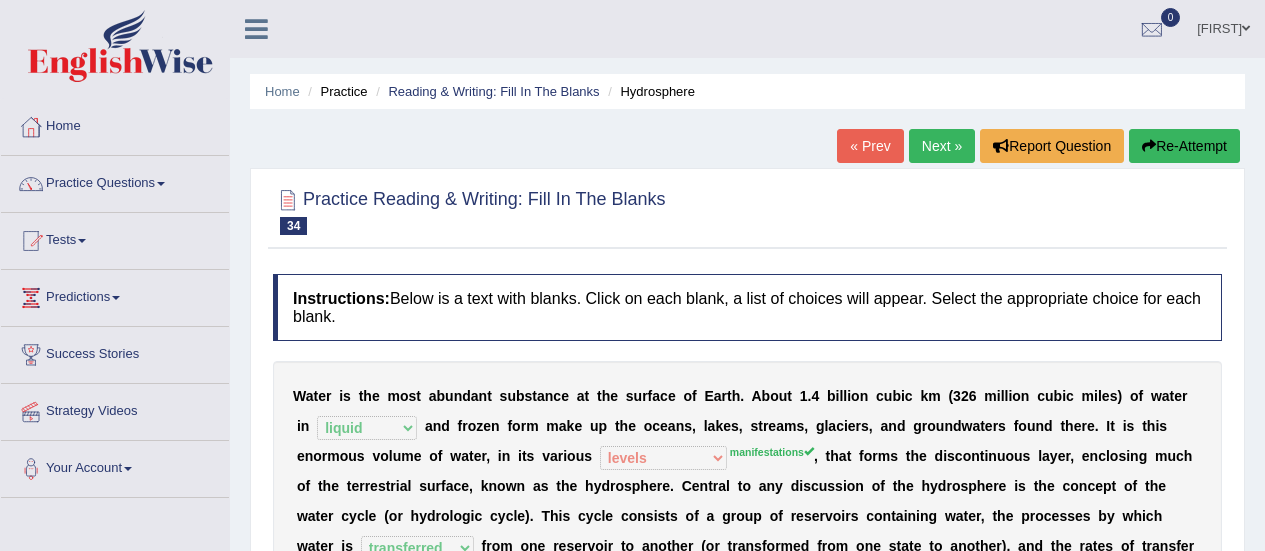 select on "liquid" 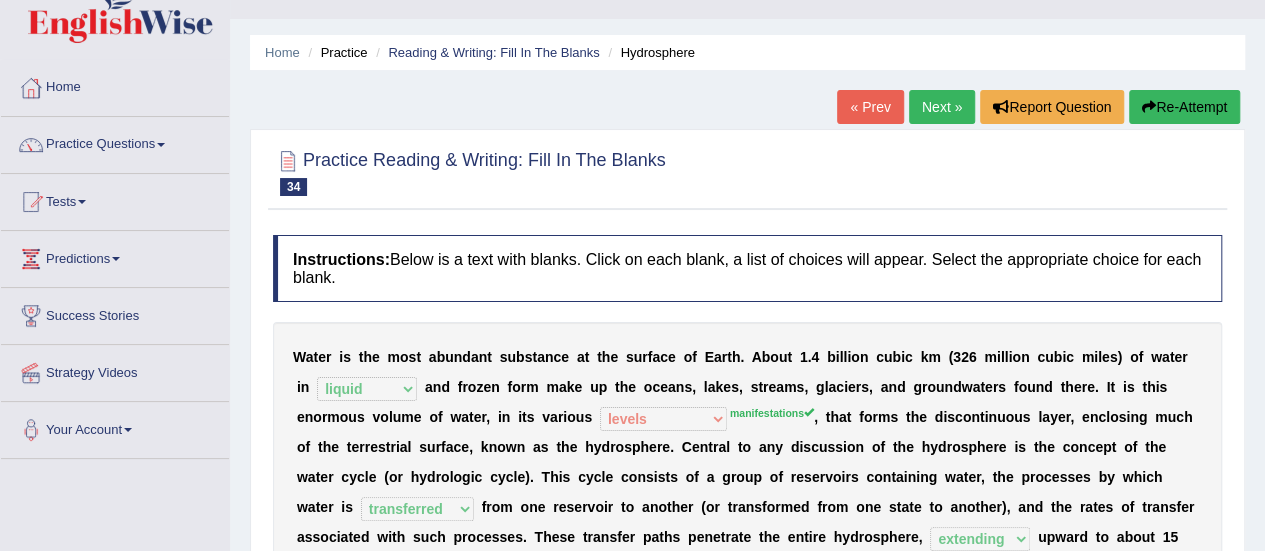 scroll, scrollTop: 0, scrollLeft: 0, axis: both 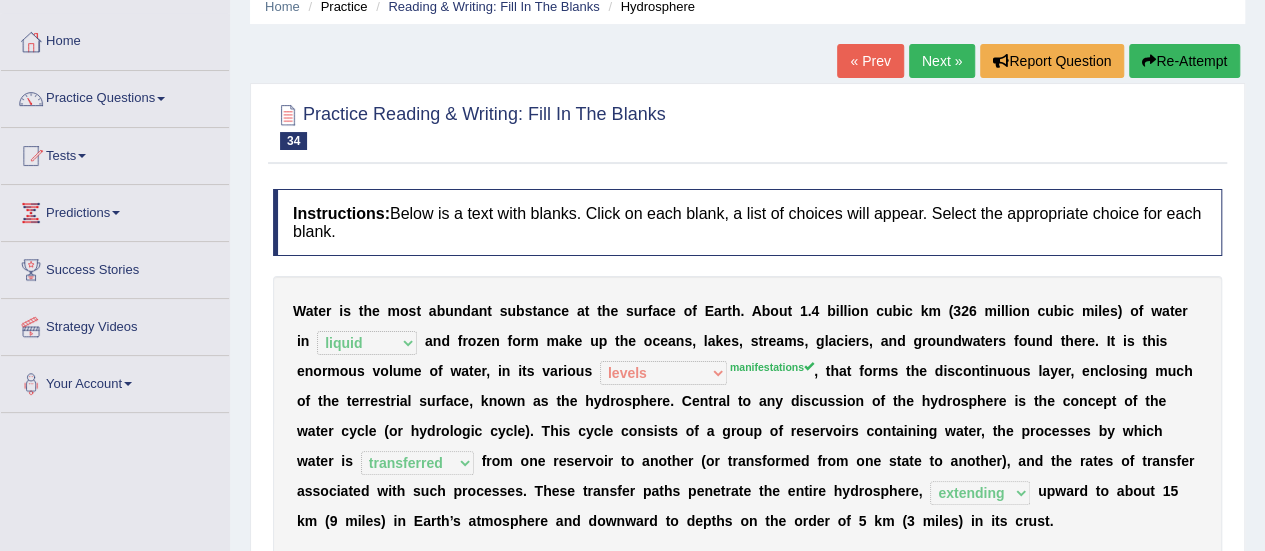 click on "Next »" at bounding box center (942, 61) 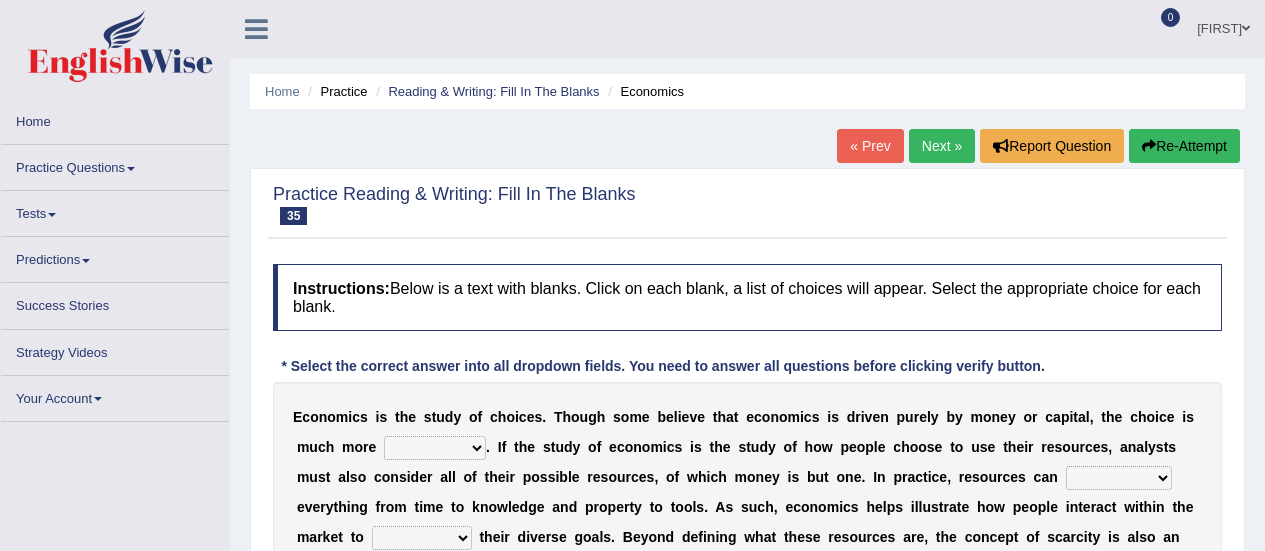 scroll, scrollTop: 0, scrollLeft: 0, axis: both 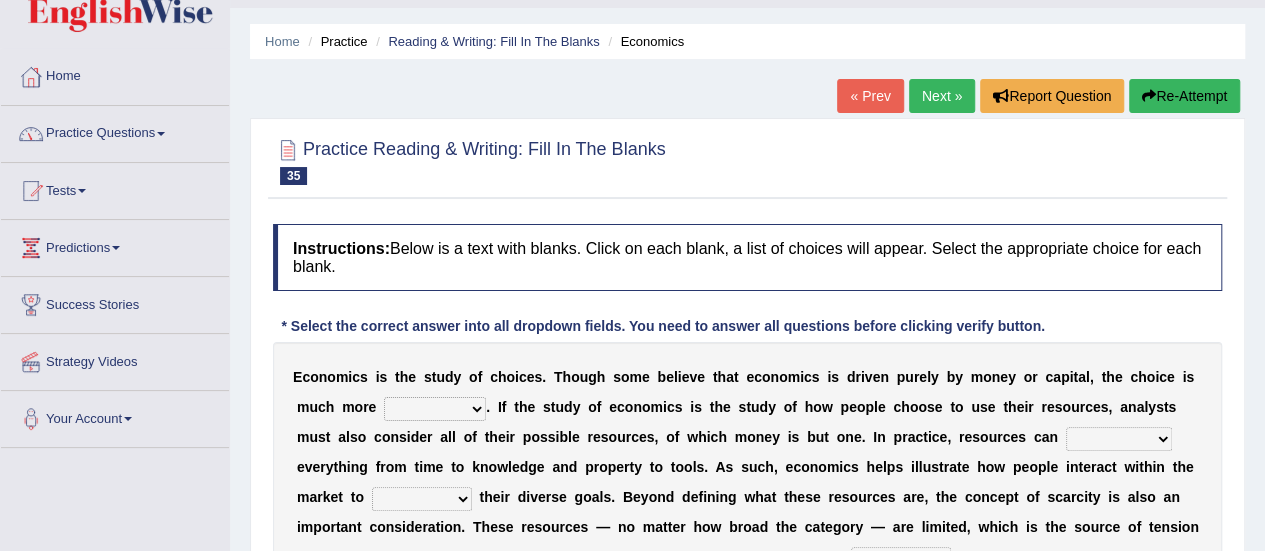 click on "Practice Questions" at bounding box center [115, 131] 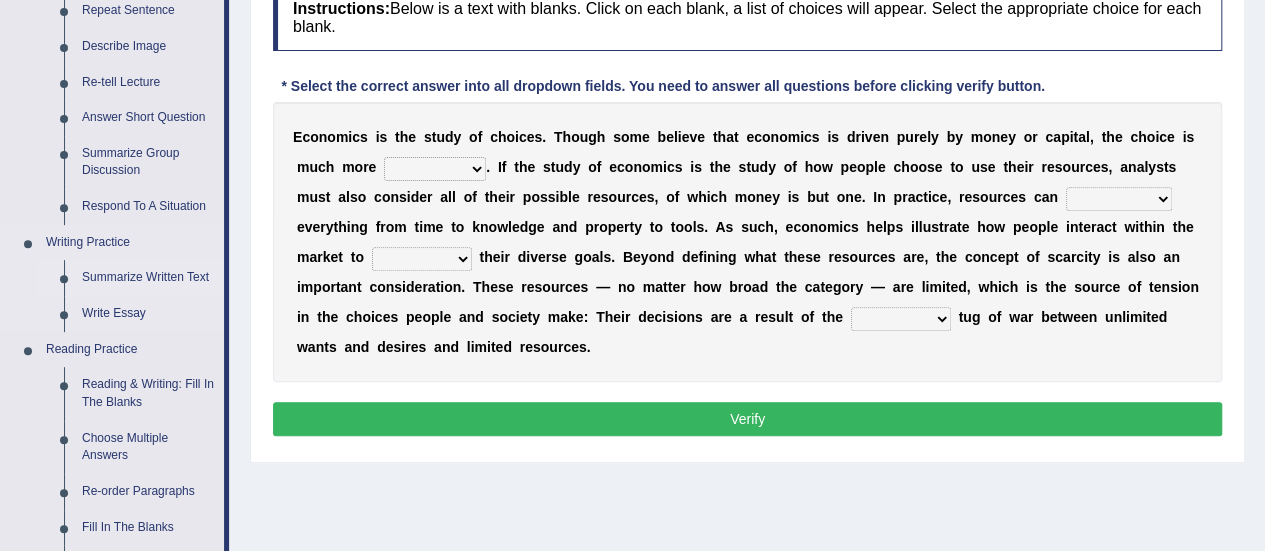 scroll, scrollTop: 288, scrollLeft: 0, axis: vertical 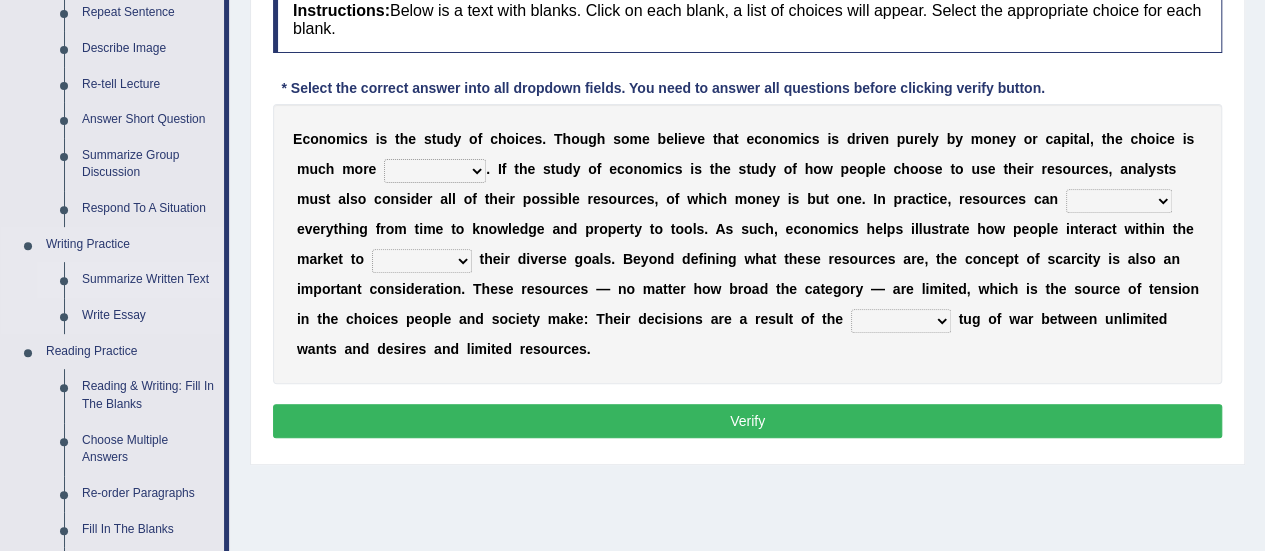 click on "Reading & Writing: Fill In The Blanks" at bounding box center (148, 395) 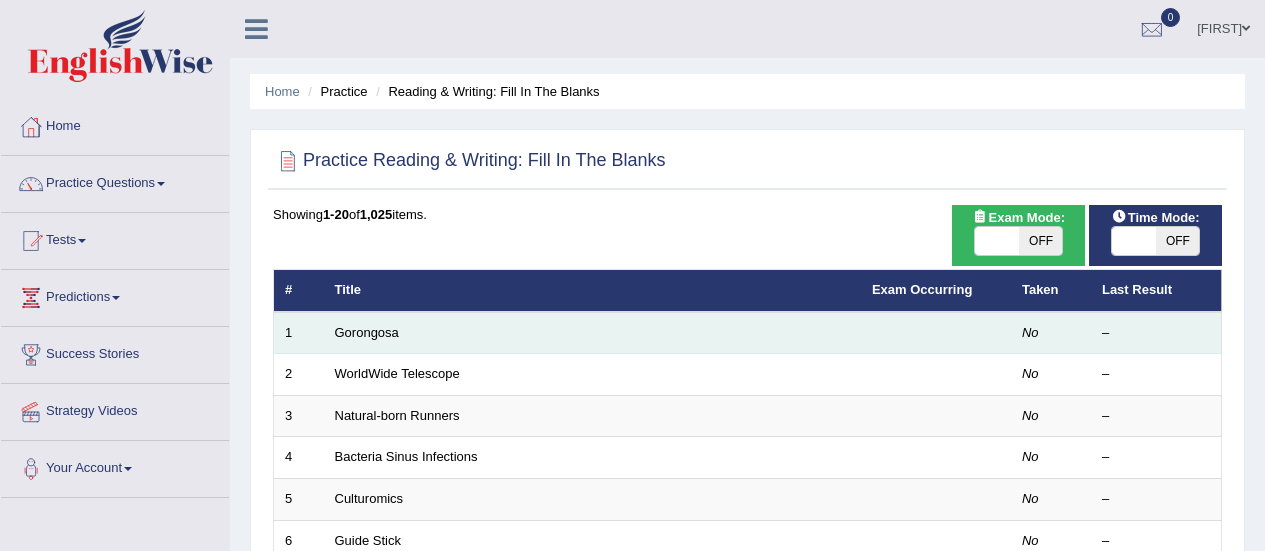 scroll, scrollTop: 0, scrollLeft: 0, axis: both 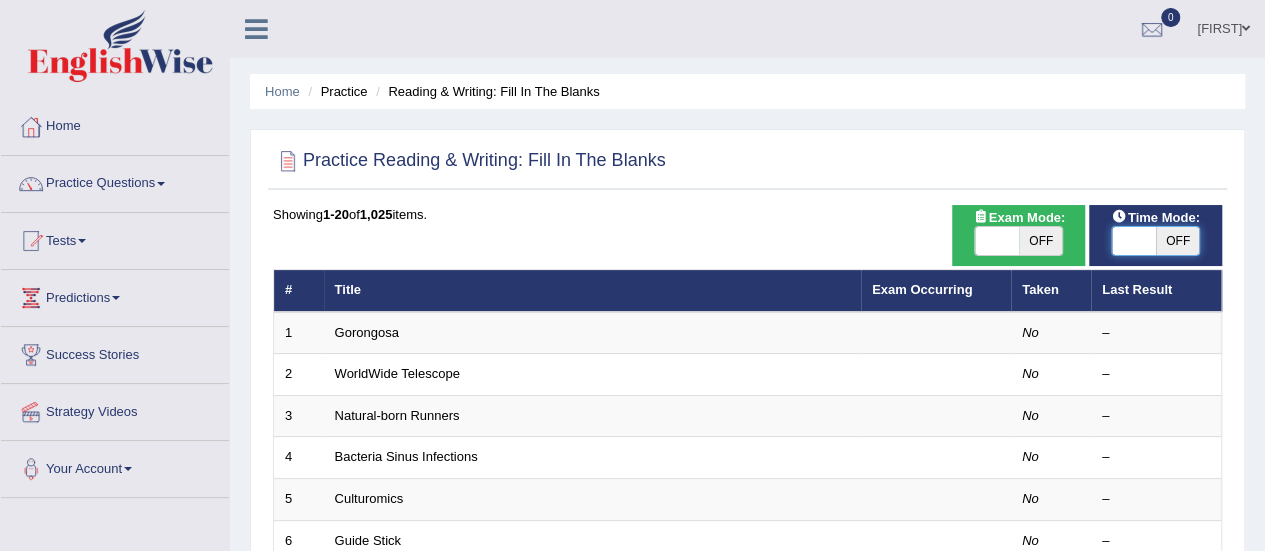 click at bounding box center [1134, 241] 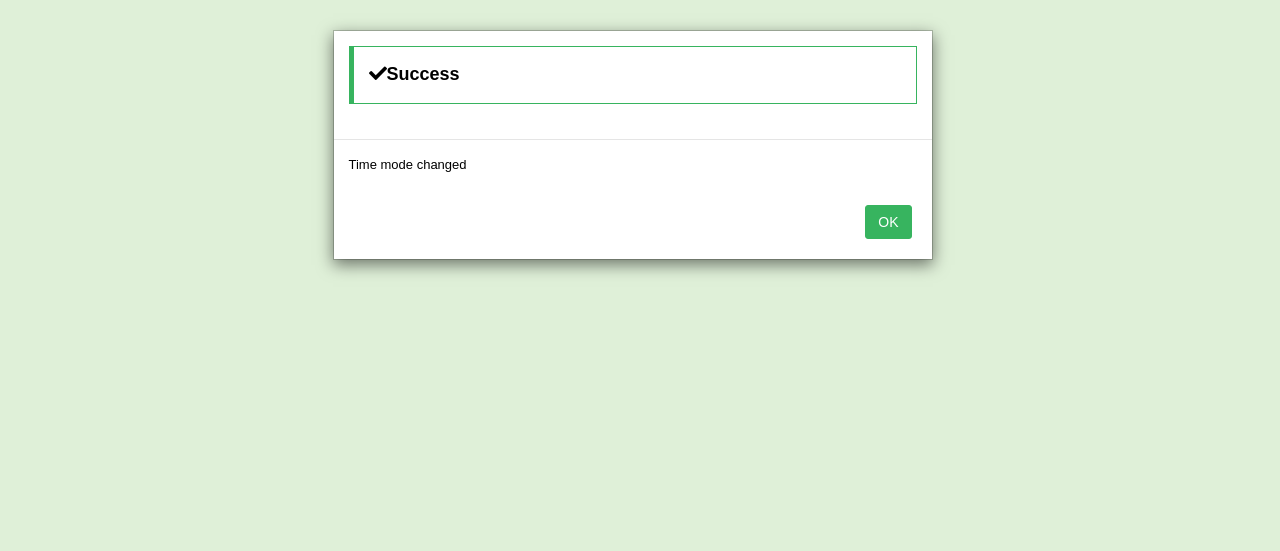 click on "OK" at bounding box center [888, 222] 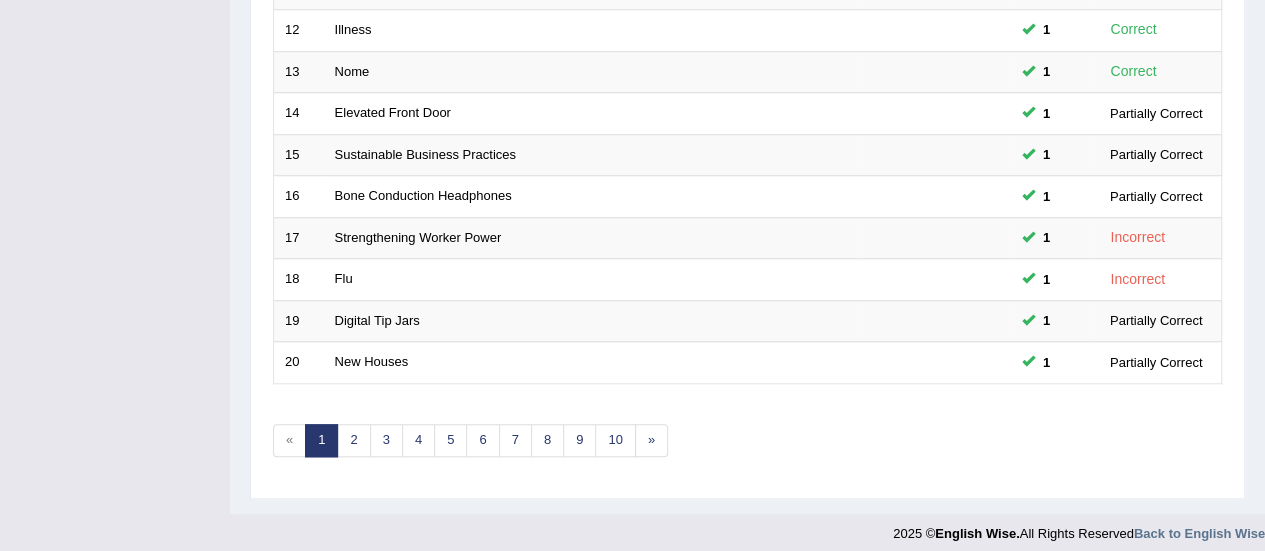 scroll, scrollTop: 763, scrollLeft: 0, axis: vertical 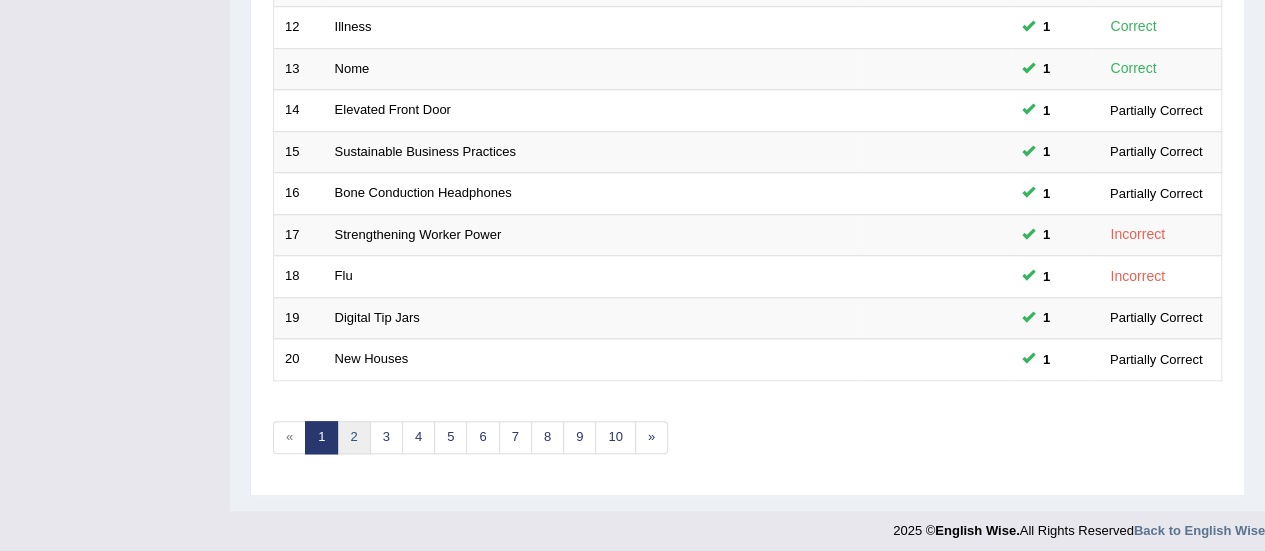 drag, startPoint x: 629, startPoint y: 376, endPoint x: 360, endPoint y: 425, distance: 273.42642 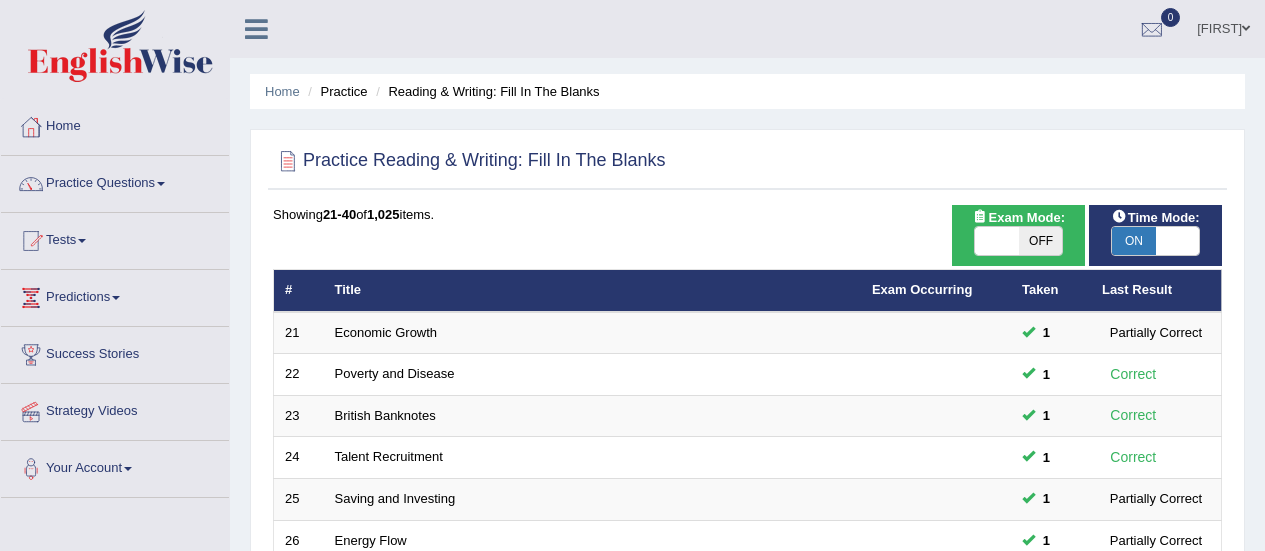 scroll, scrollTop: 0, scrollLeft: 0, axis: both 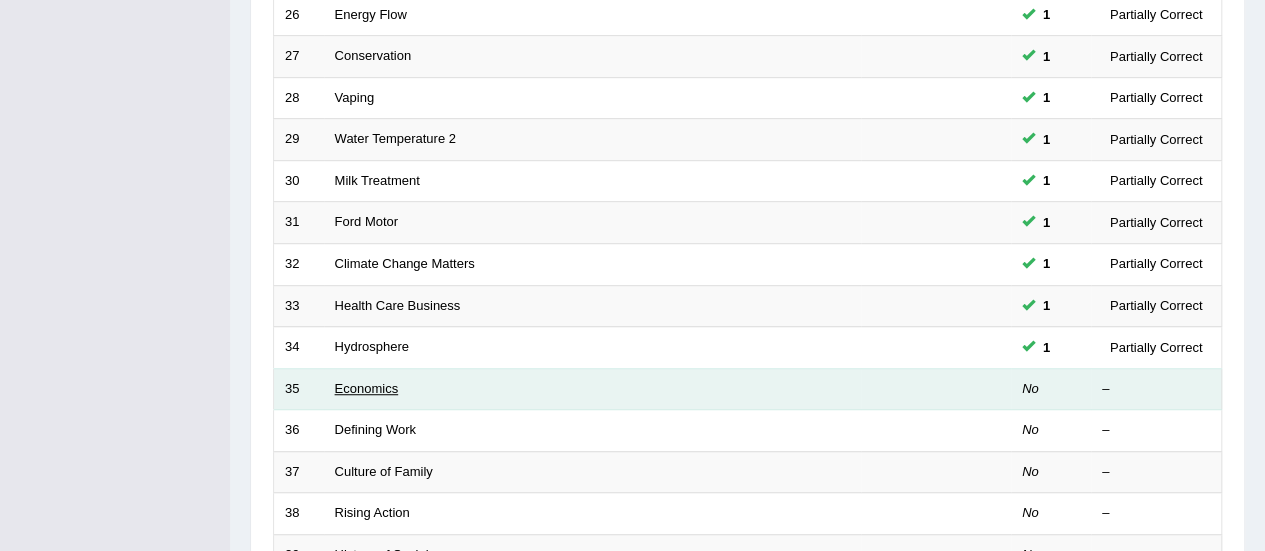 click on "Economics" at bounding box center [367, 388] 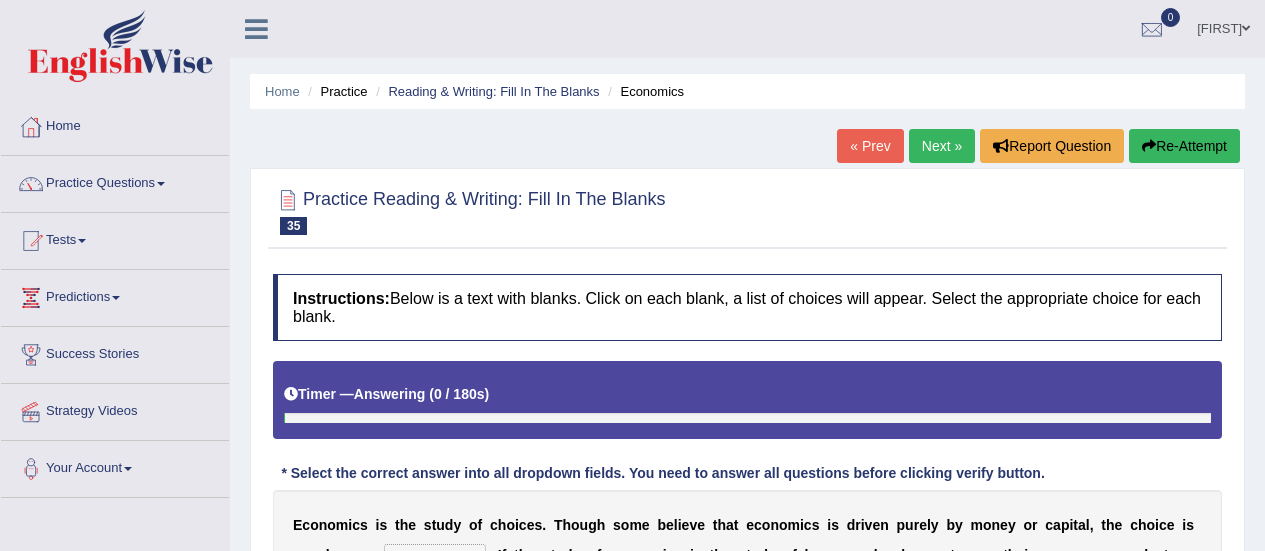 scroll, scrollTop: 0, scrollLeft: 0, axis: both 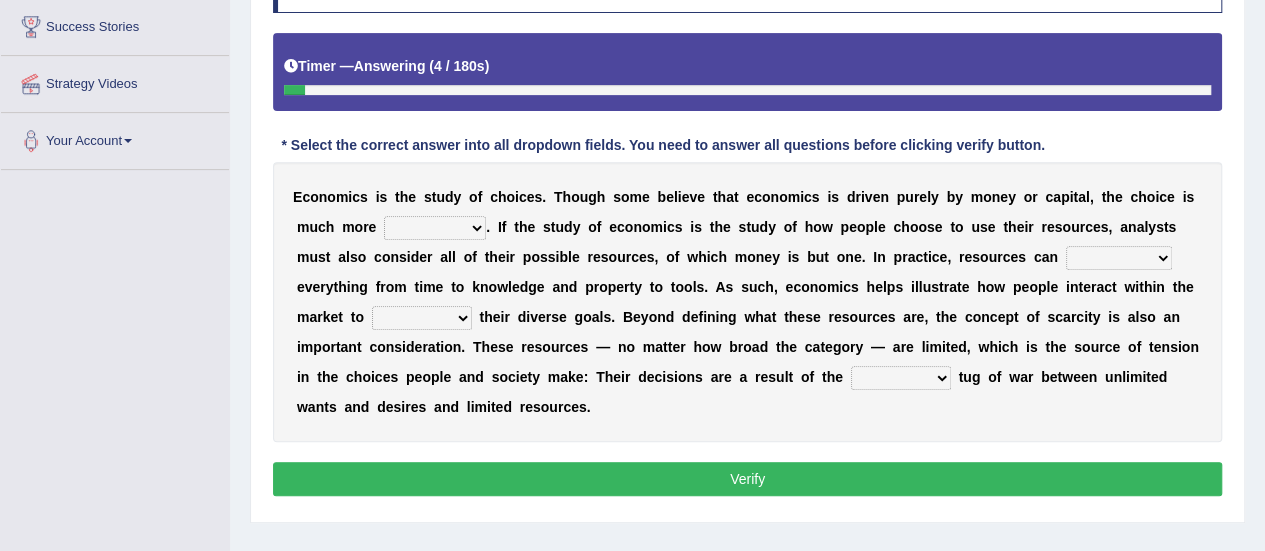 drag, startPoint x: 584, startPoint y: 214, endPoint x: 652, endPoint y: 204, distance: 68.73136 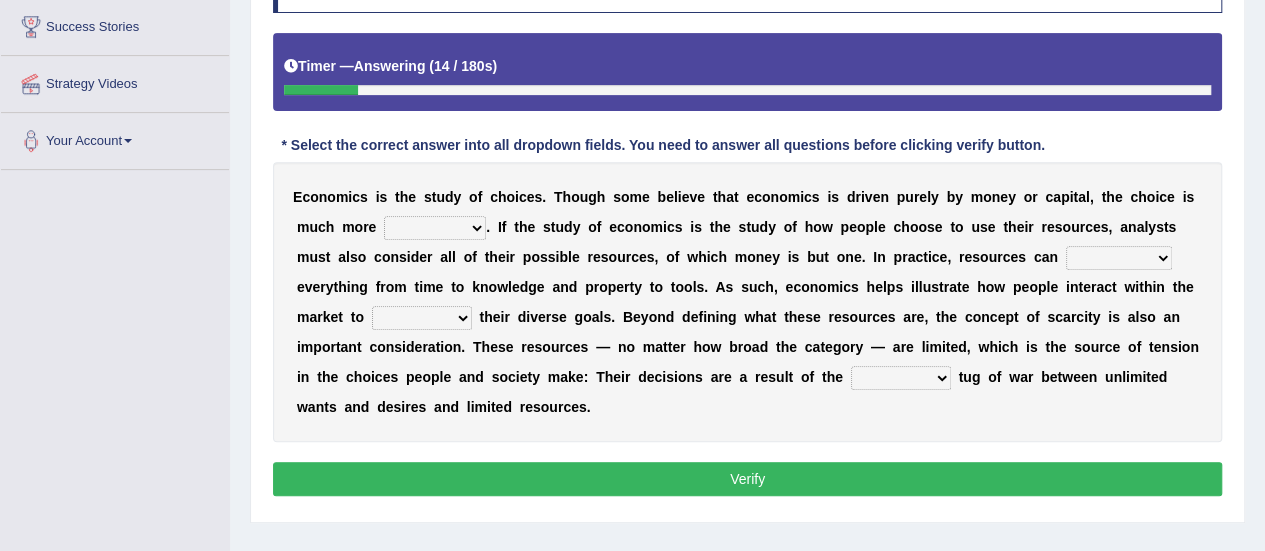 click on "discursive permissive expansive expensive" at bounding box center (435, 228) 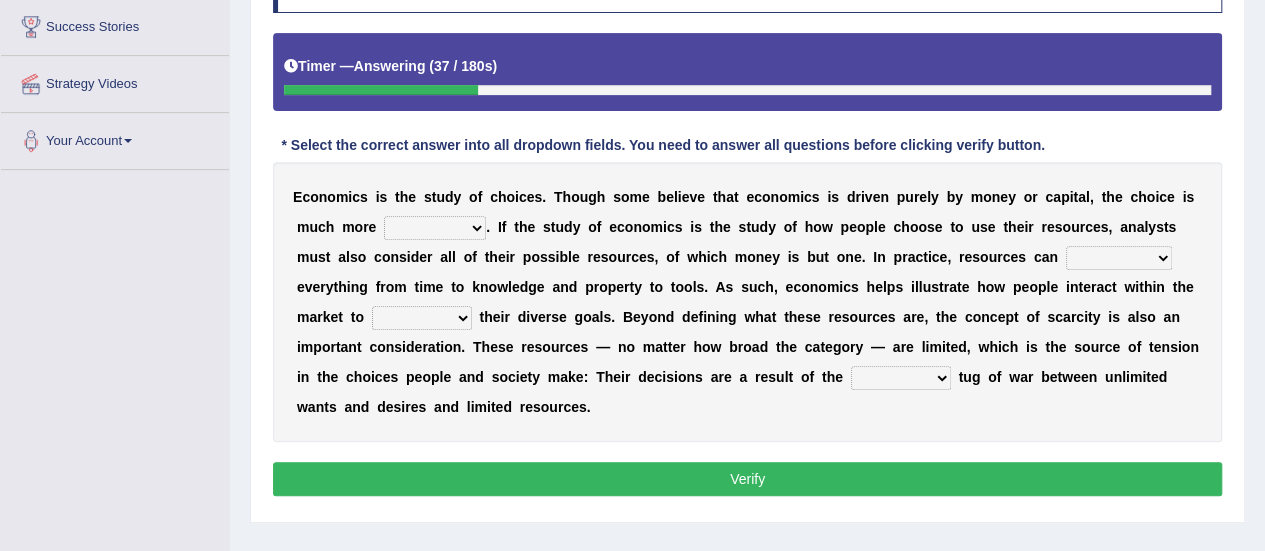 select on "discursive" 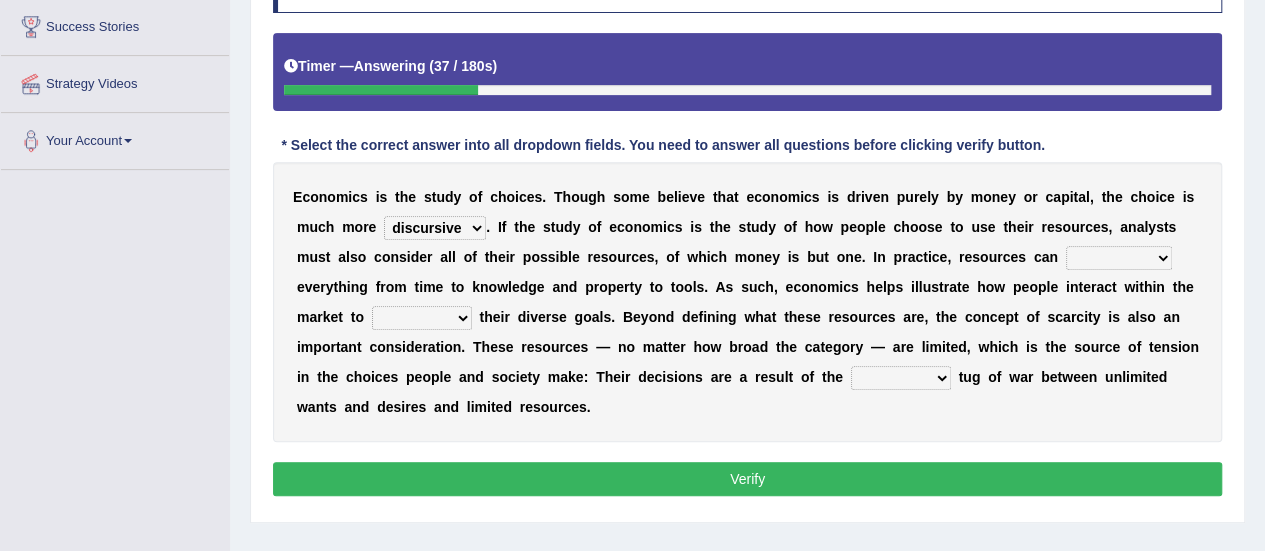 click on "discursive permissive expansive expensive" at bounding box center (435, 228) 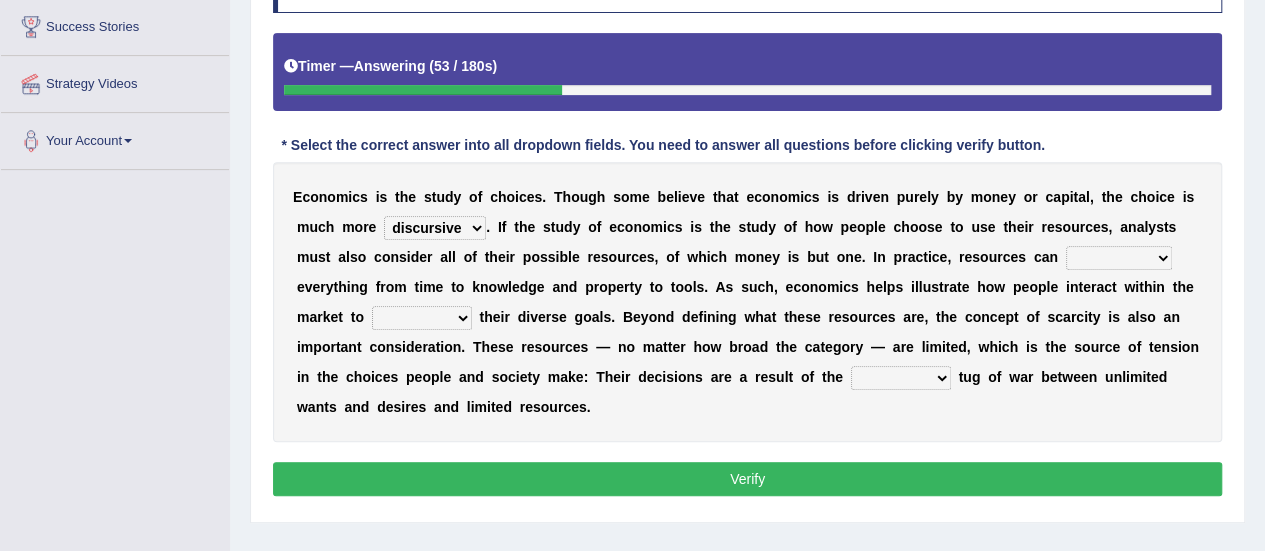 click on "trespass surpass debate encompass" at bounding box center (1119, 258) 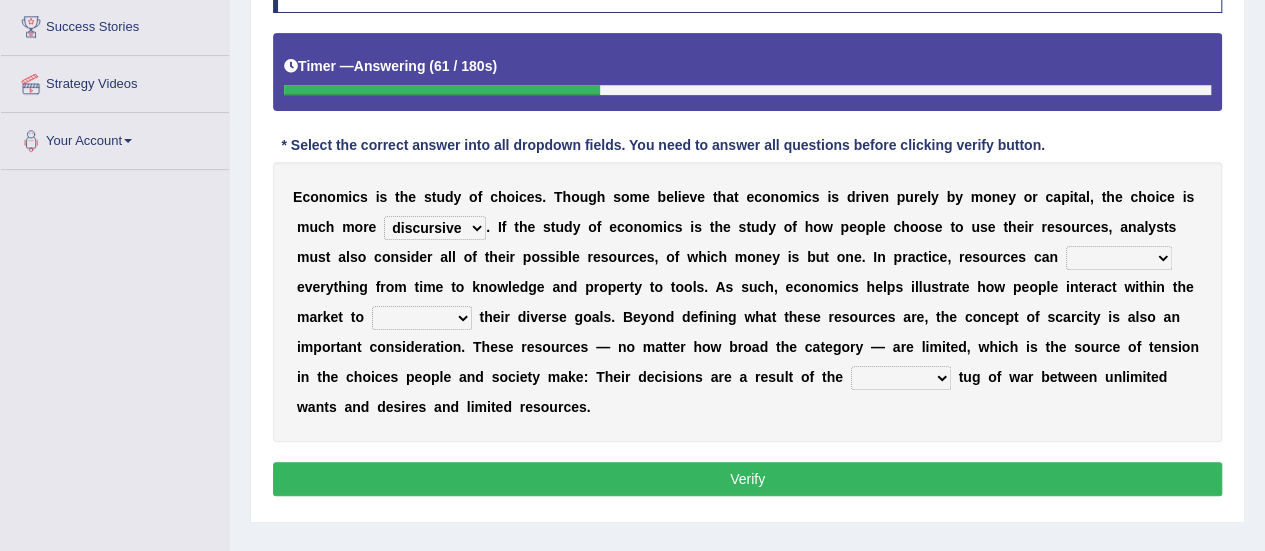 select on "trespass" 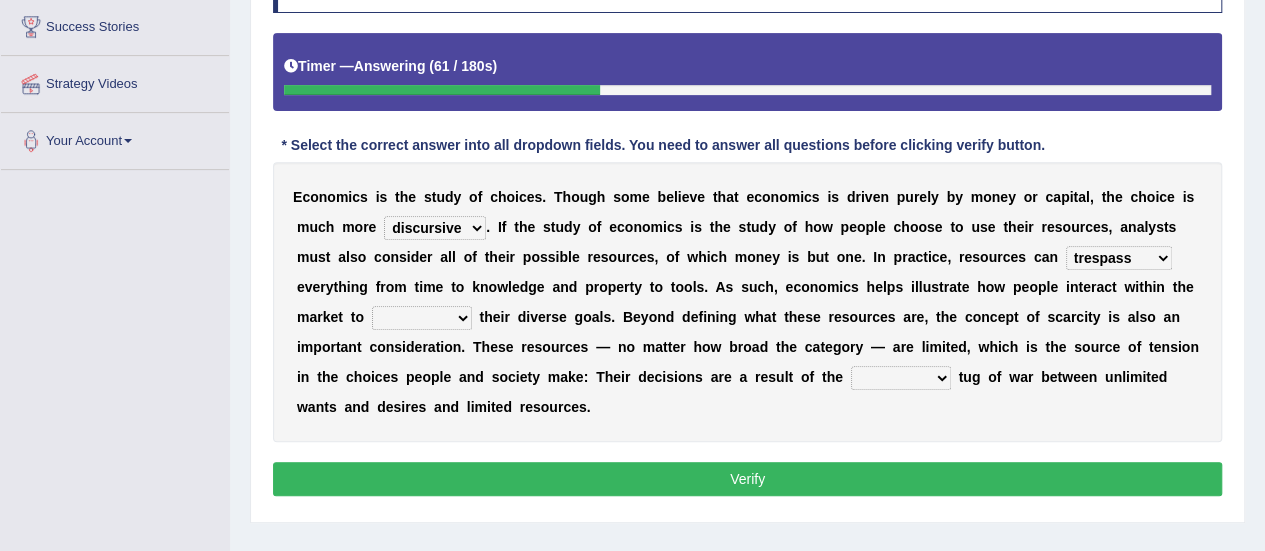 click on "trespass surpass debate encompass" at bounding box center (1119, 258) 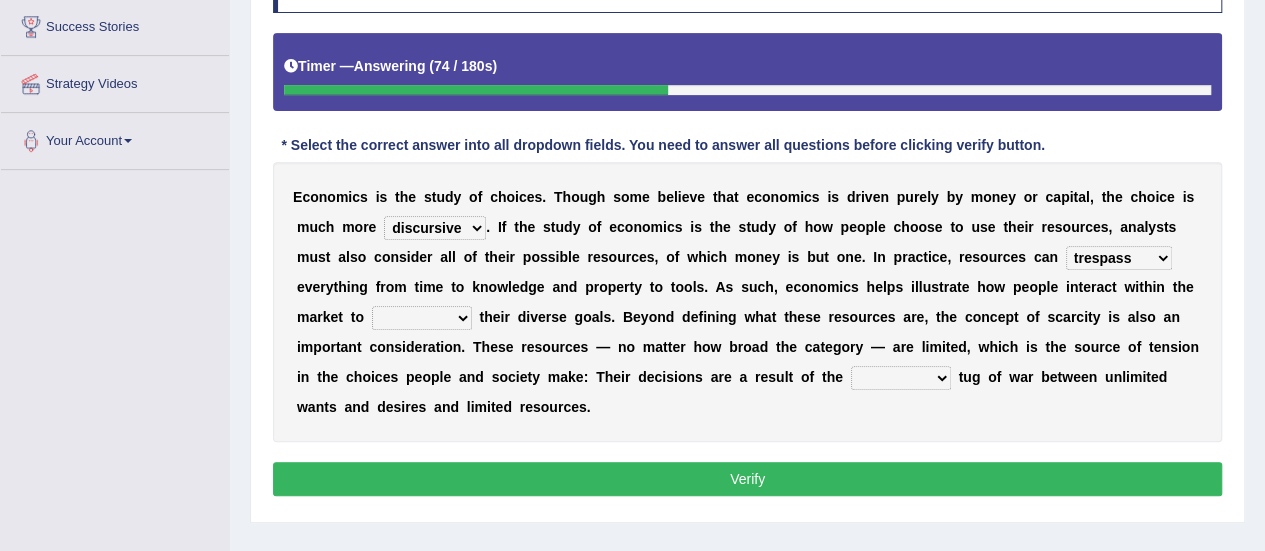 click on "idolize realize utilize finalize" at bounding box center (422, 318) 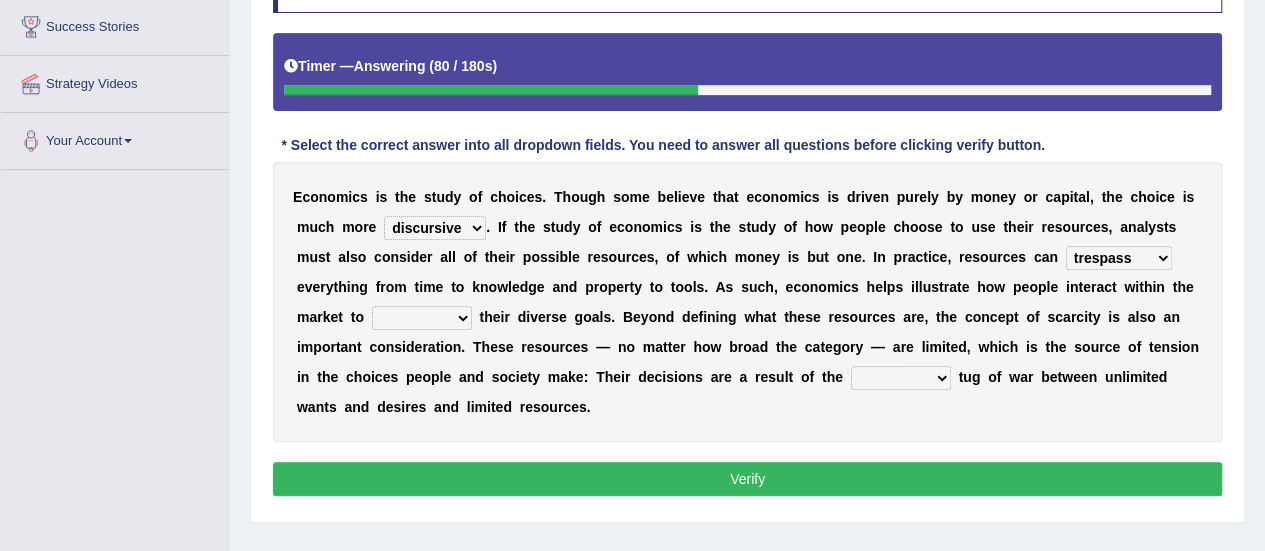 select on "realize" 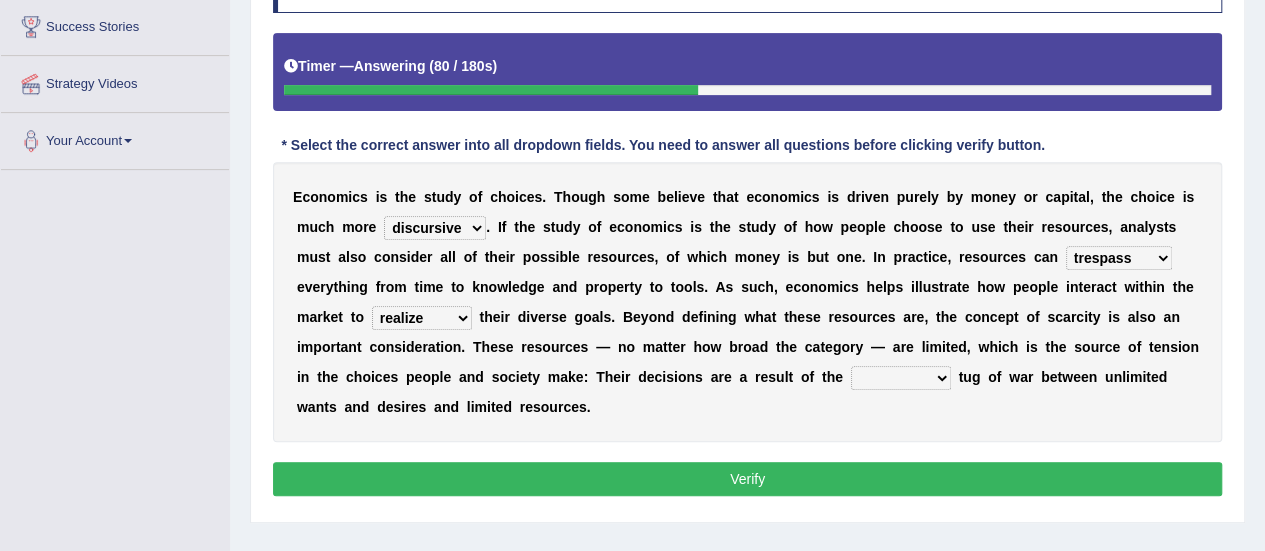 click on "idolize realize utilize finalize" at bounding box center [422, 318] 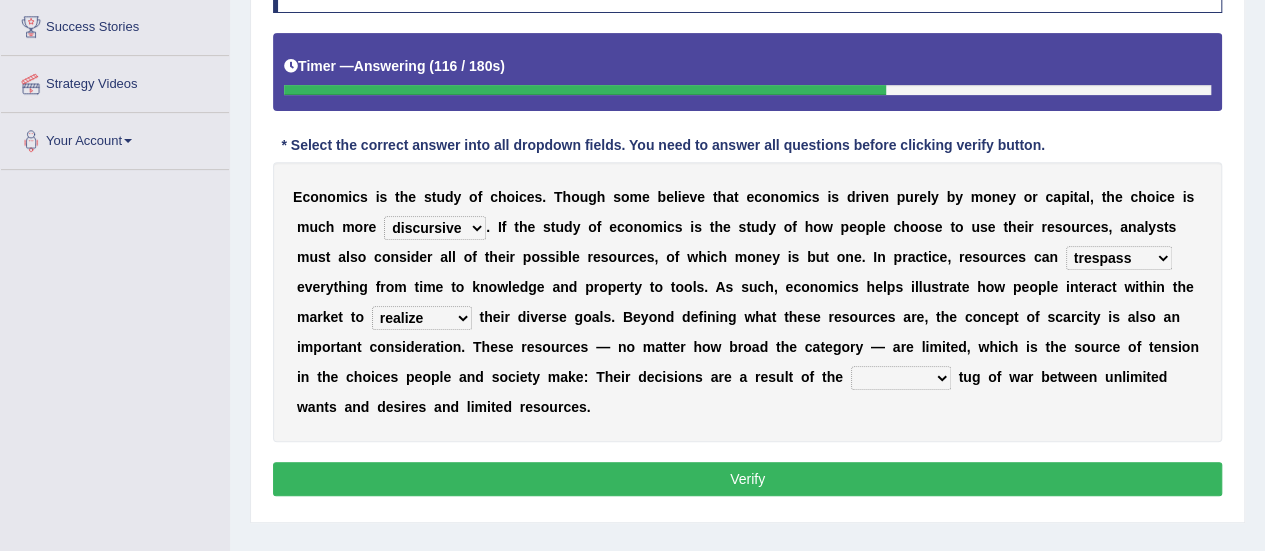 click on "resonant extant blatant constant" at bounding box center [901, 378] 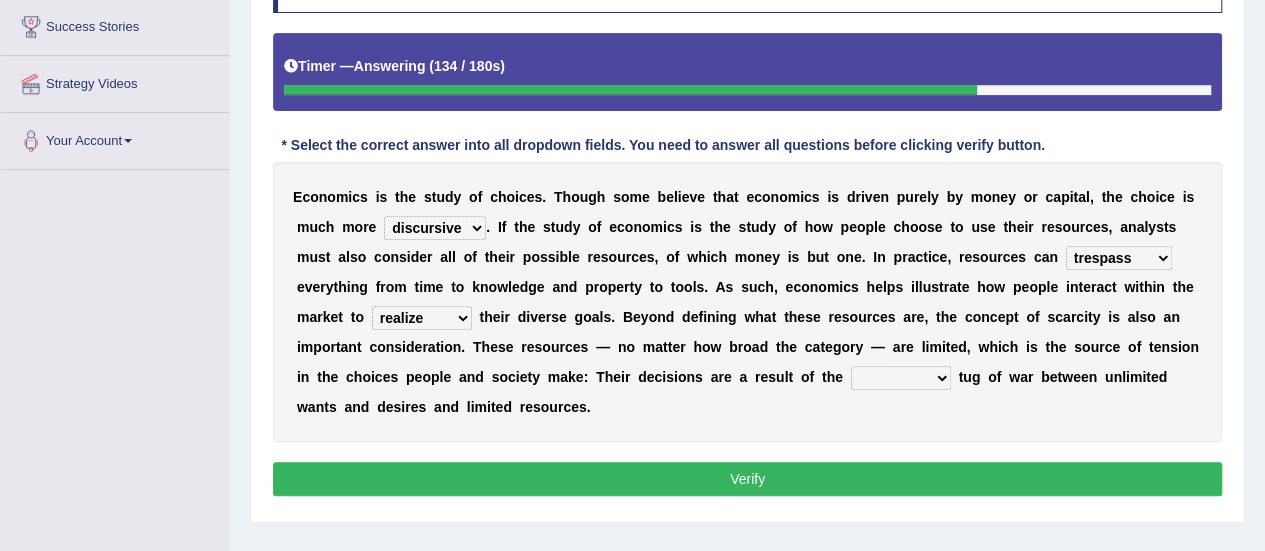 select on "blatant" 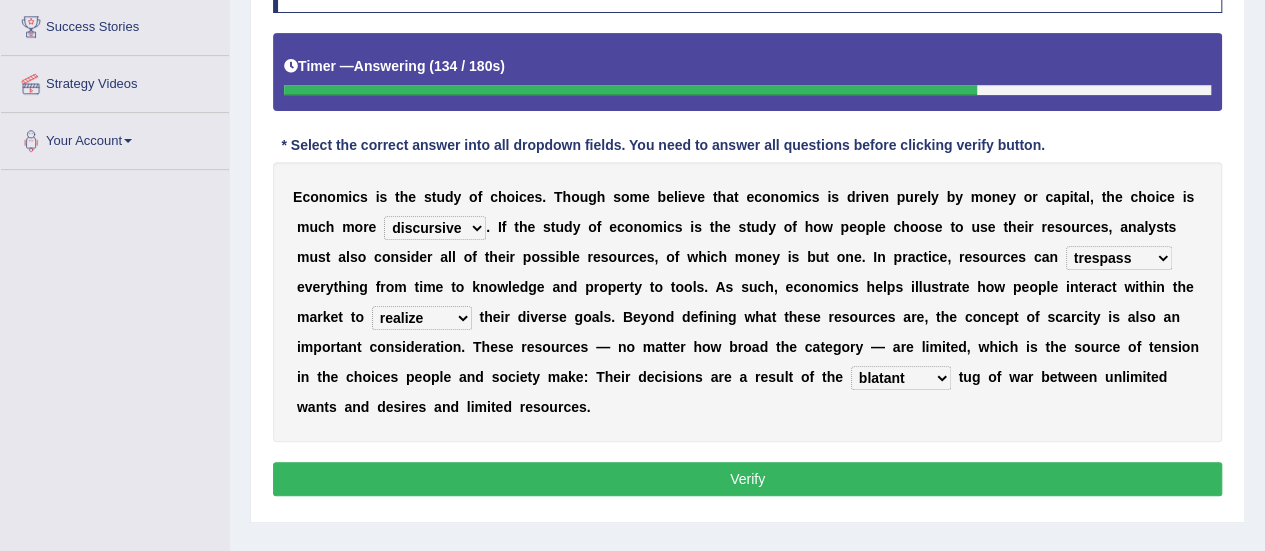 click on "resonant extant blatant constant" at bounding box center [901, 378] 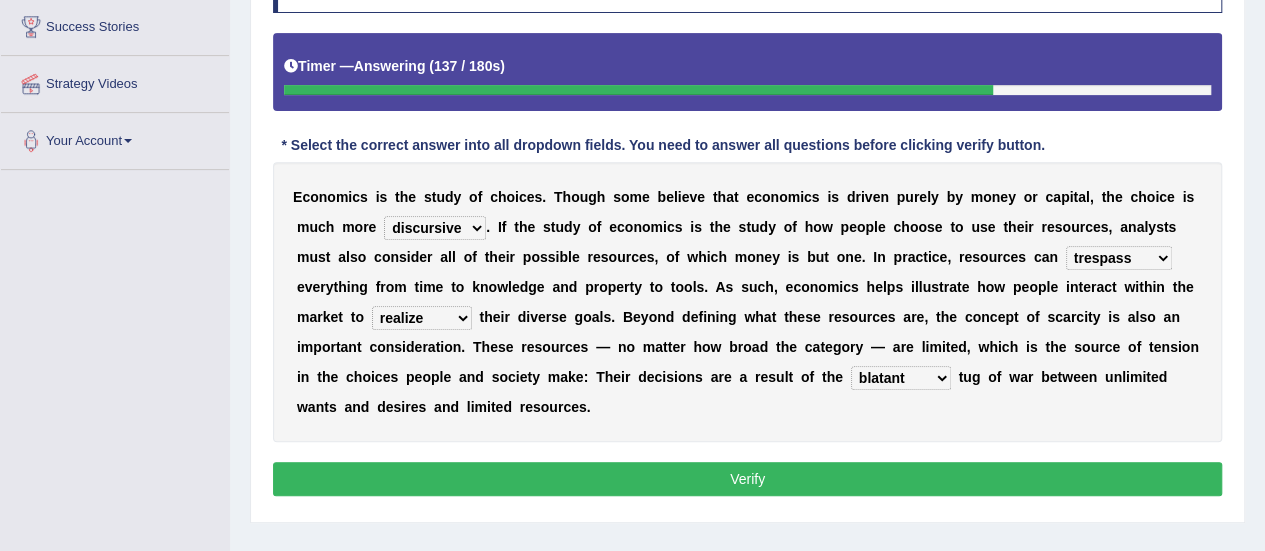 click on "Verify" at bounding box center [747, 479] 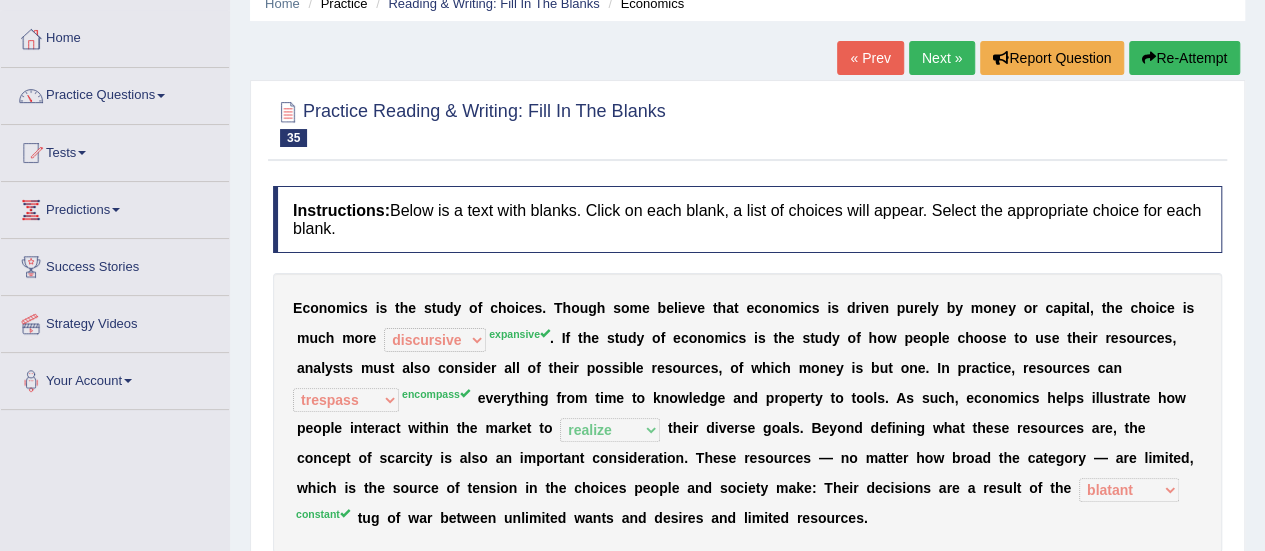 scroll, scrollTop: 87, scrollLeft: 0, axis: vertical 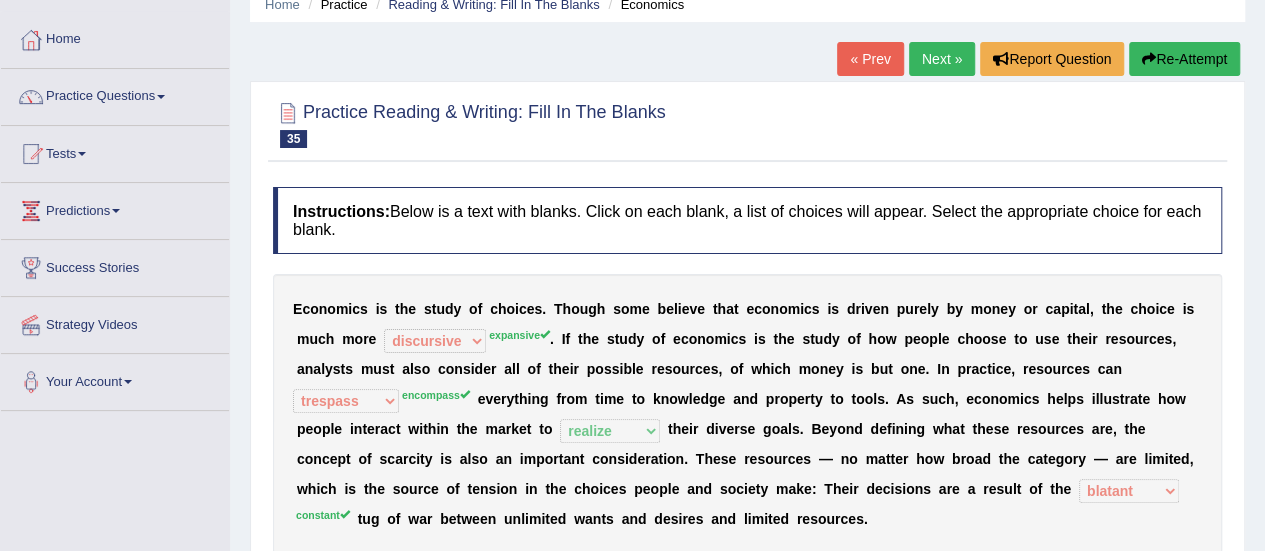click on "Next »" at bounding box center (942, 59) 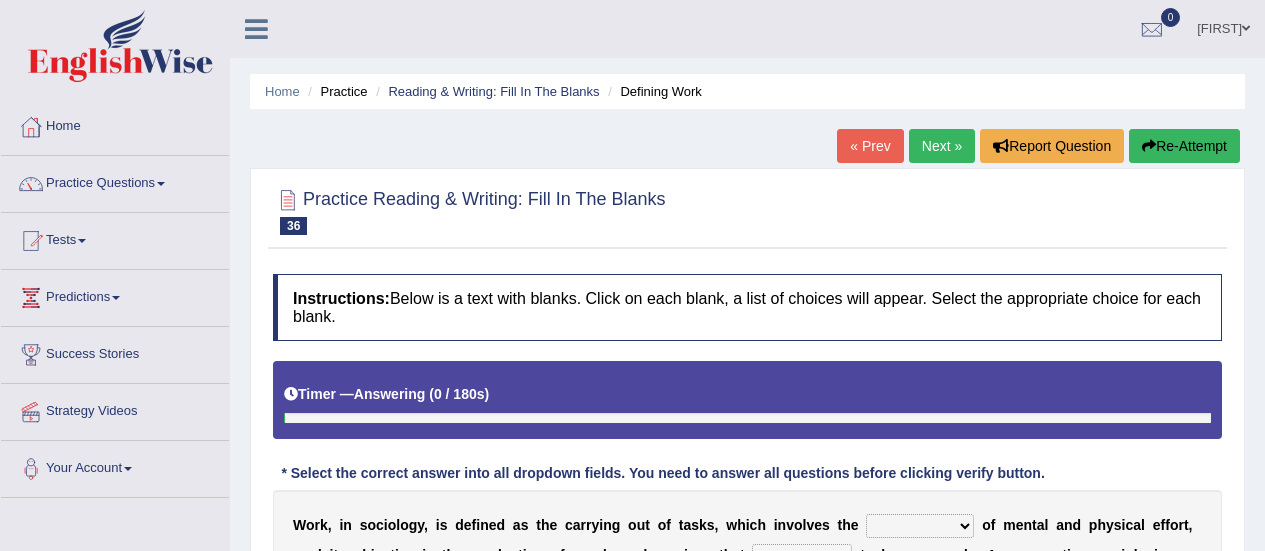 scroll, scrollTop: 0, scrollLeft: 0, axis: both 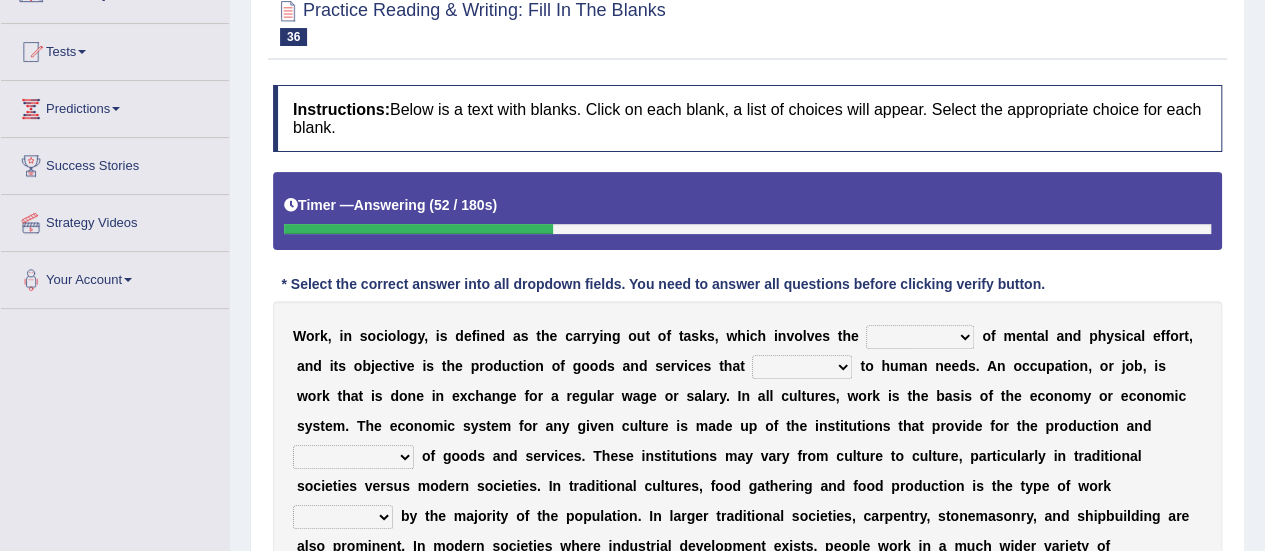 click on "conjecture apiculture posture expenditure" at bounding box center (920, 337) 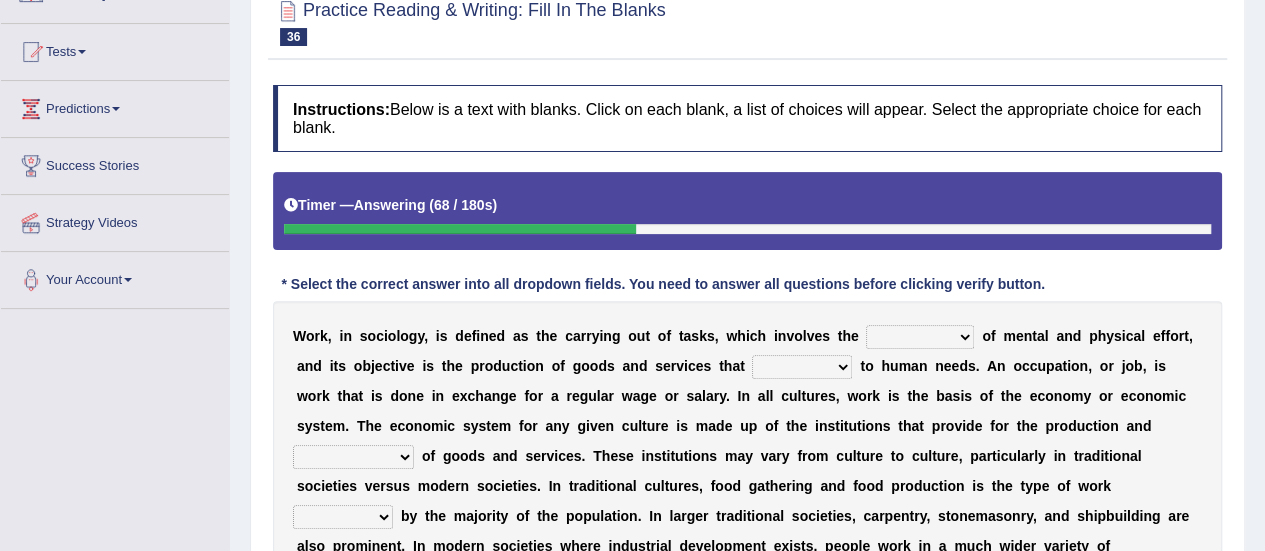 select on "conjecture" 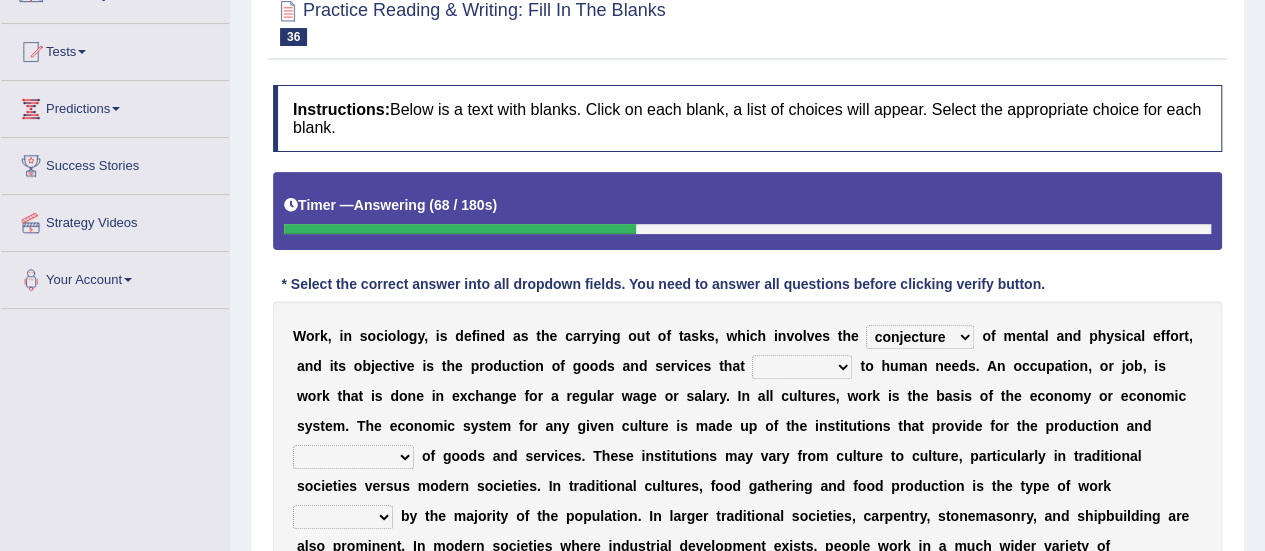 click on "conjecture apiculture posture expenditure" at bounding box center (920, 337) 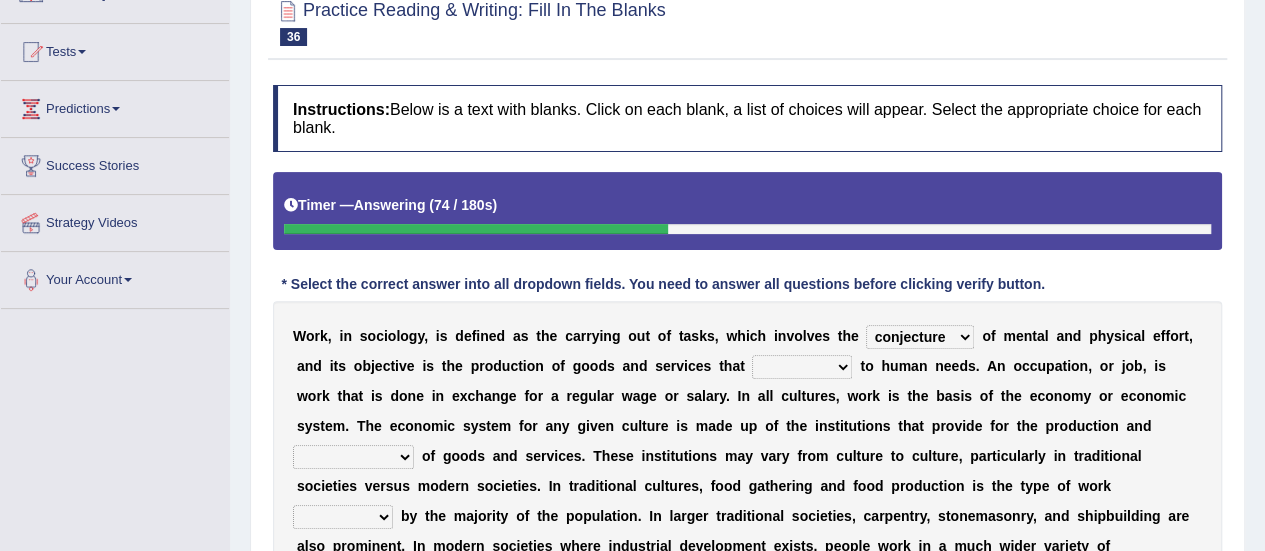 click on "add design relate cater" at bounding box center (802, 367) 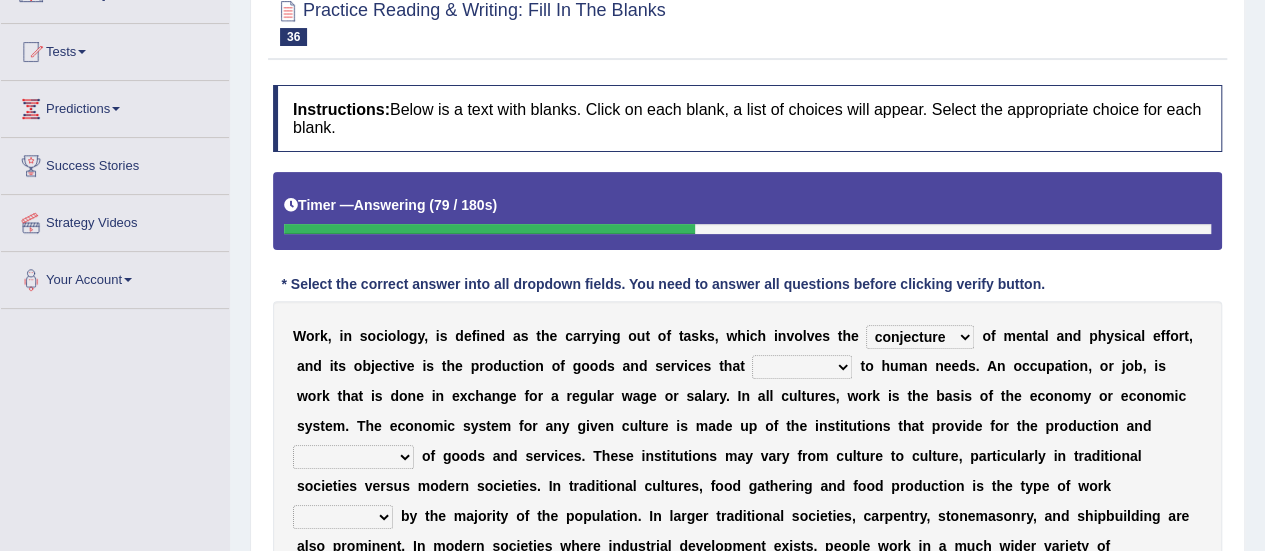 select on "relate" 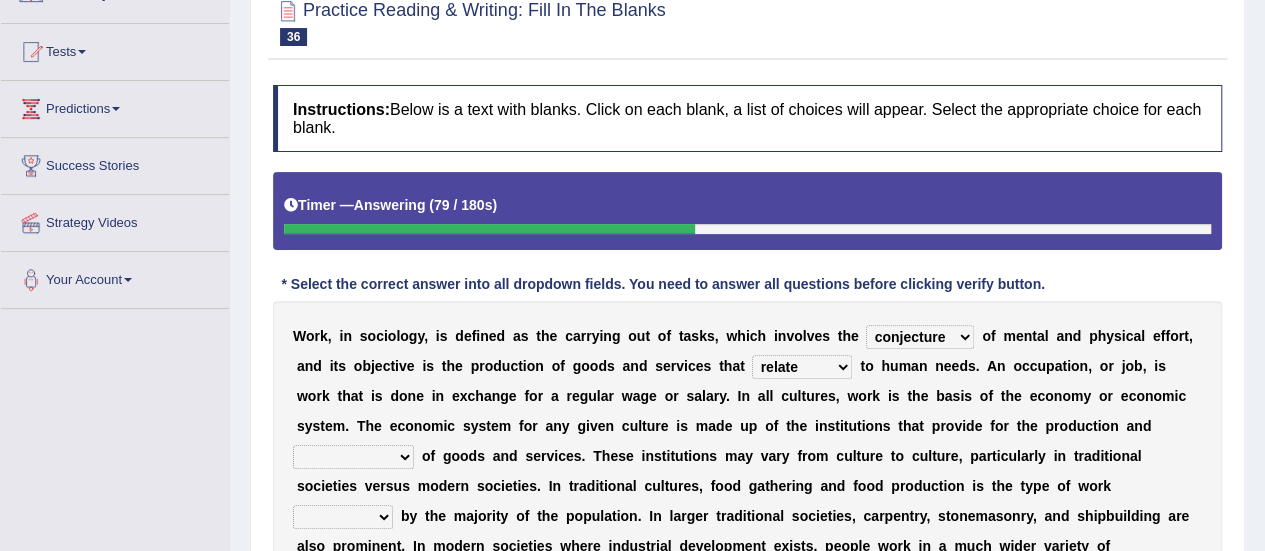 click on "add design relate cater" at bounding box center [802, 367] 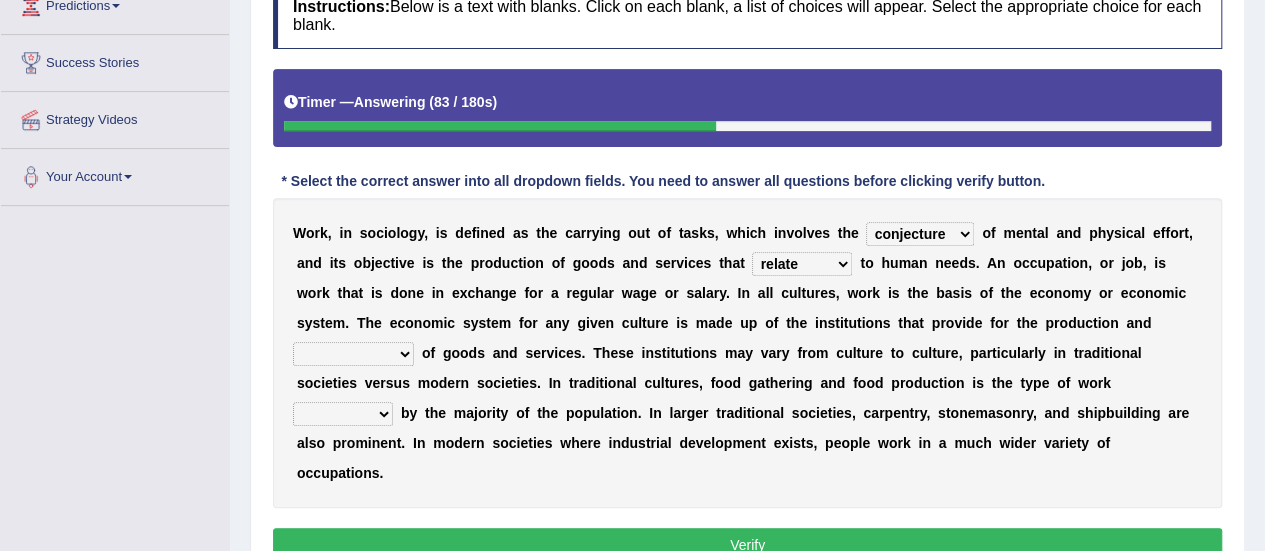 scroll, scrollTop: 291, scrollLeft: 0, axis: vertical 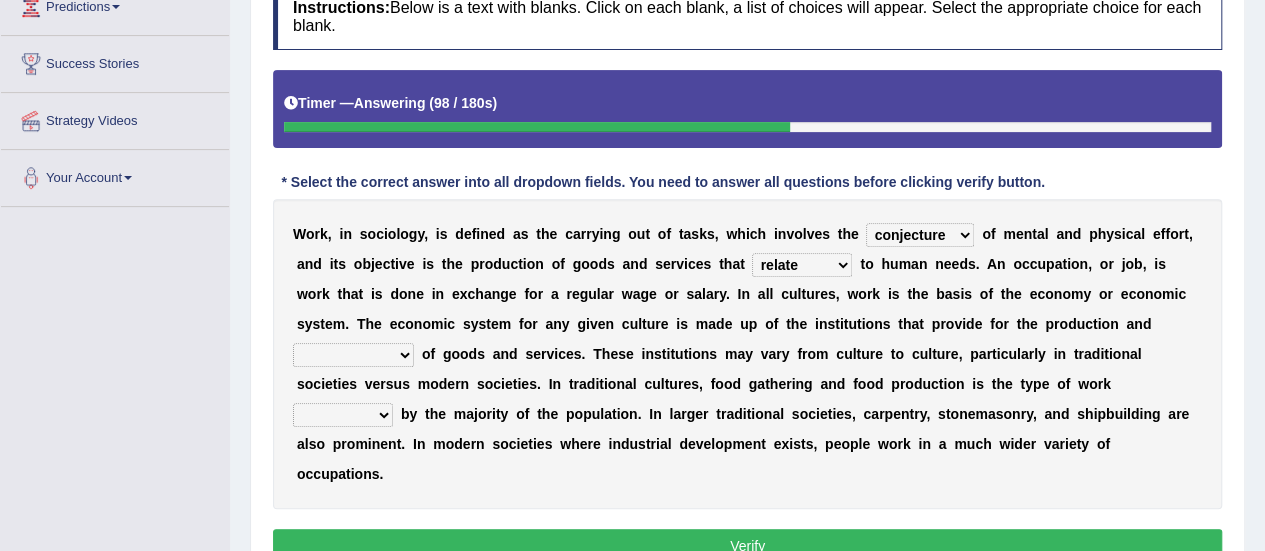 click at bounding box center [418, 354] 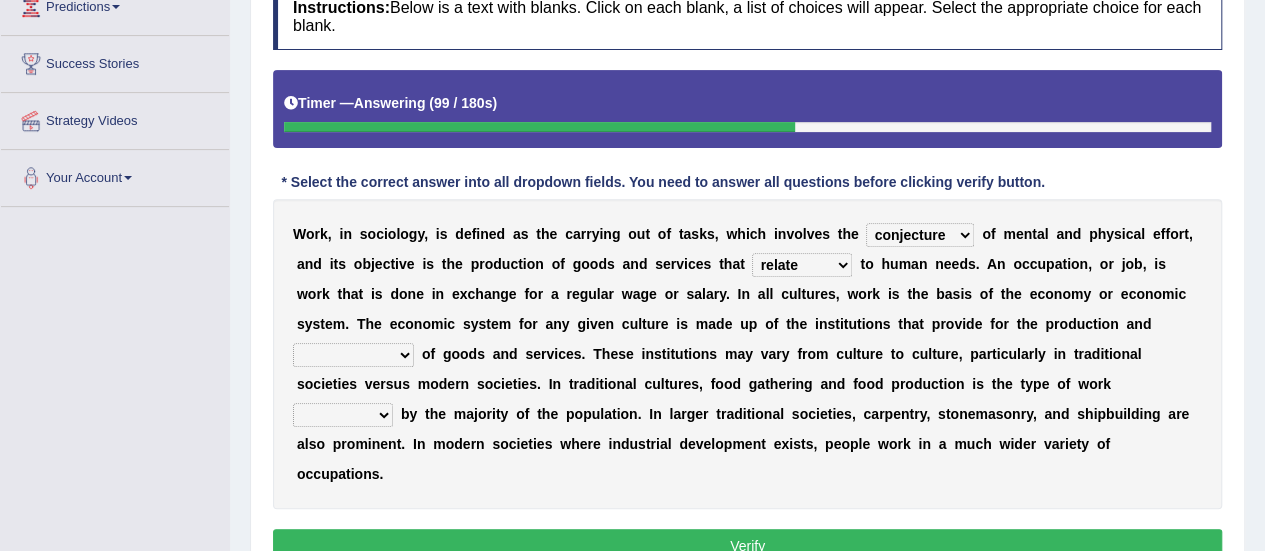 click on "figuration distribution consumption disintegration" at bounding box center [353, 355] 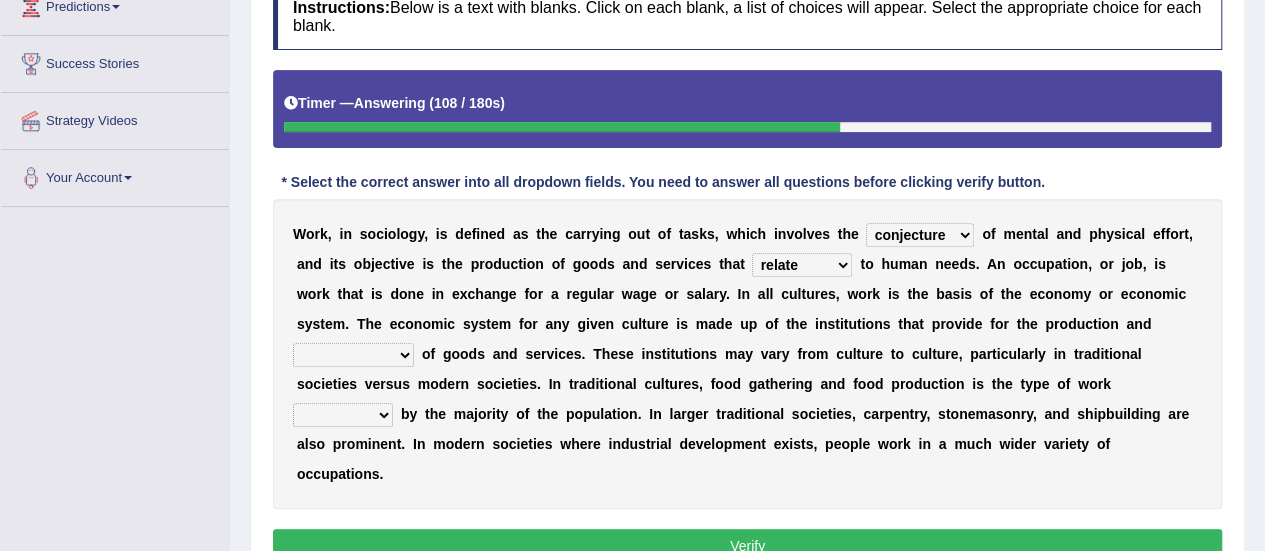 select on "consumption" 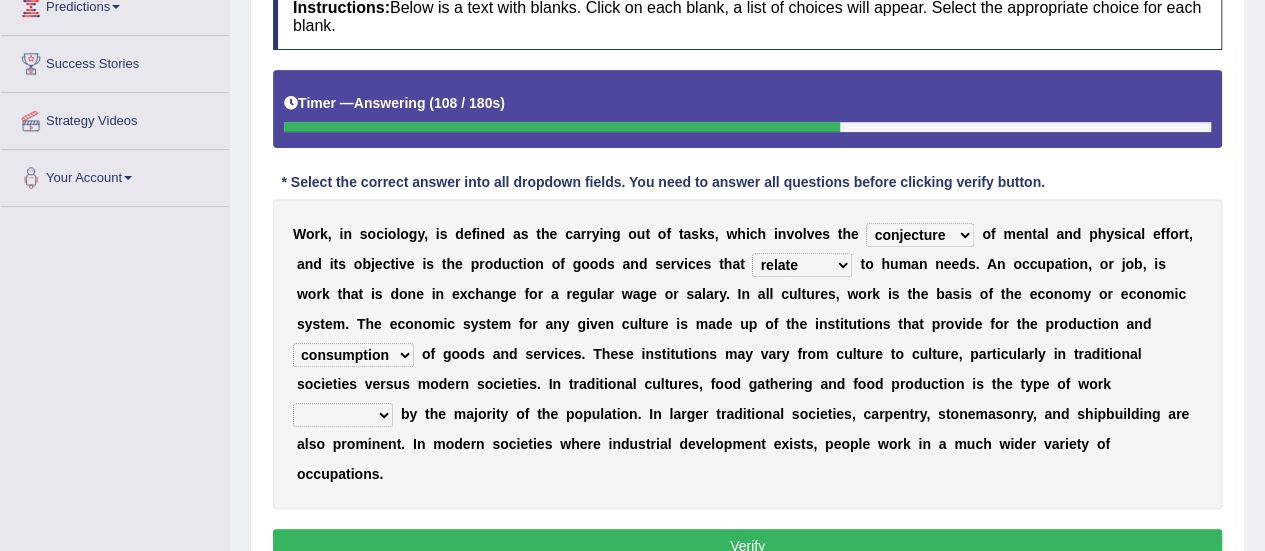 click on "figuration distribution consumption disintegration" at bounding box center (353, 355) 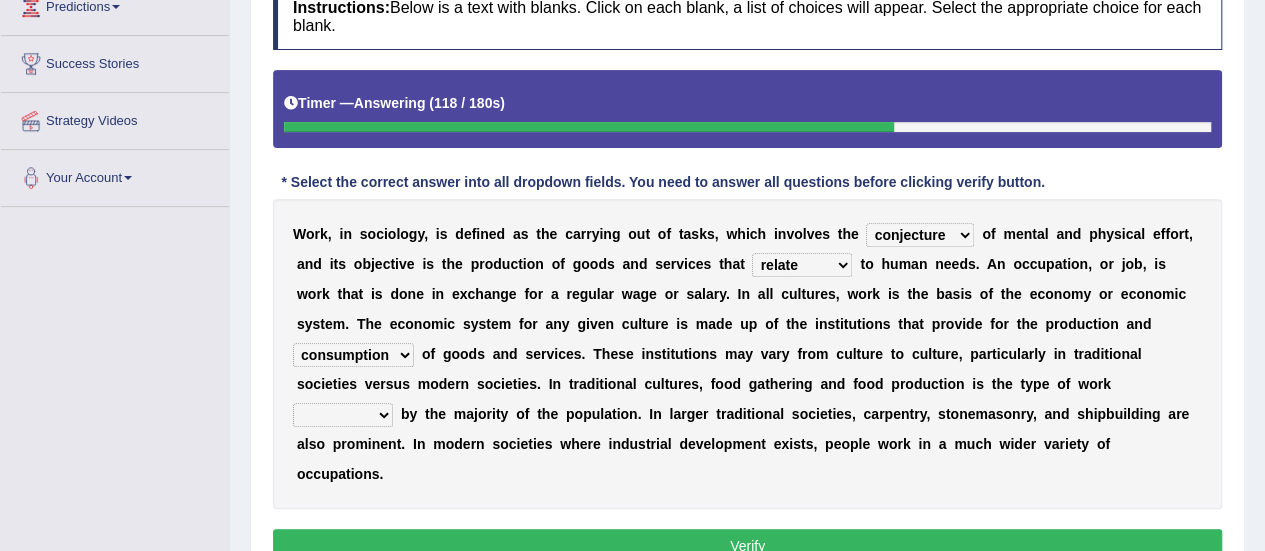 click on "canopied built occupied simplified" at bounding box center (343, 415) 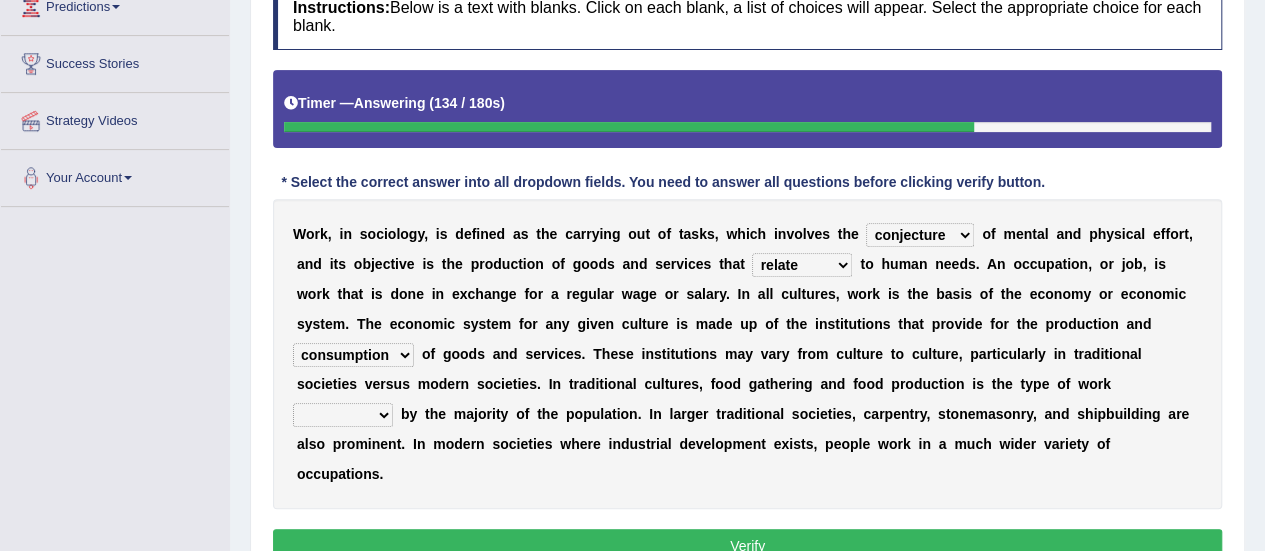 select on "occupied" 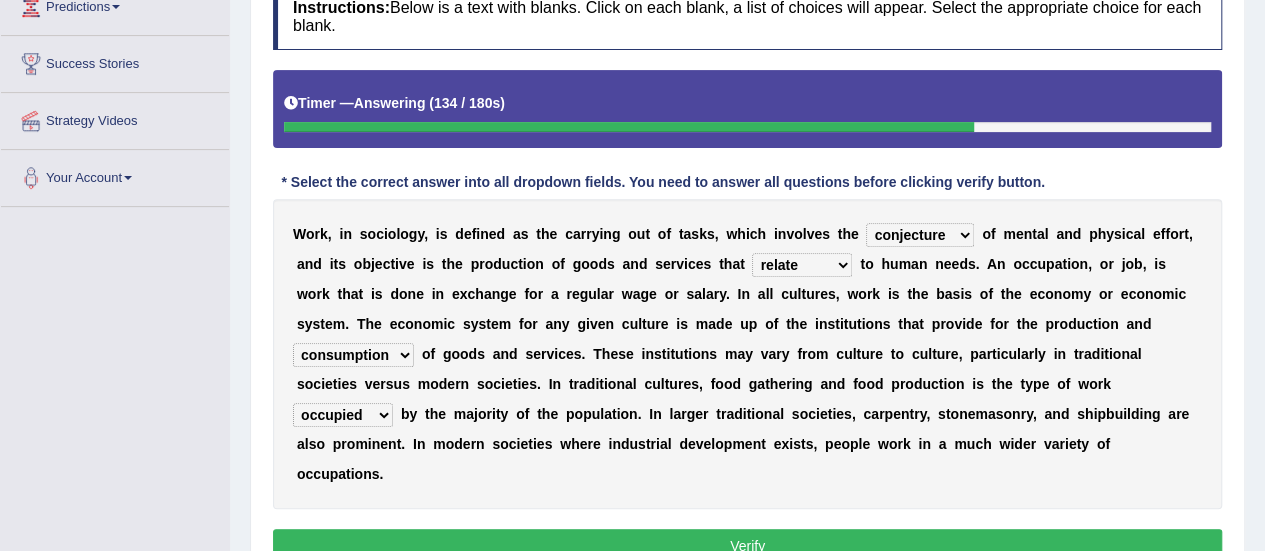 click on "canopied built occupied simplified" at bounding box center [343, 415] 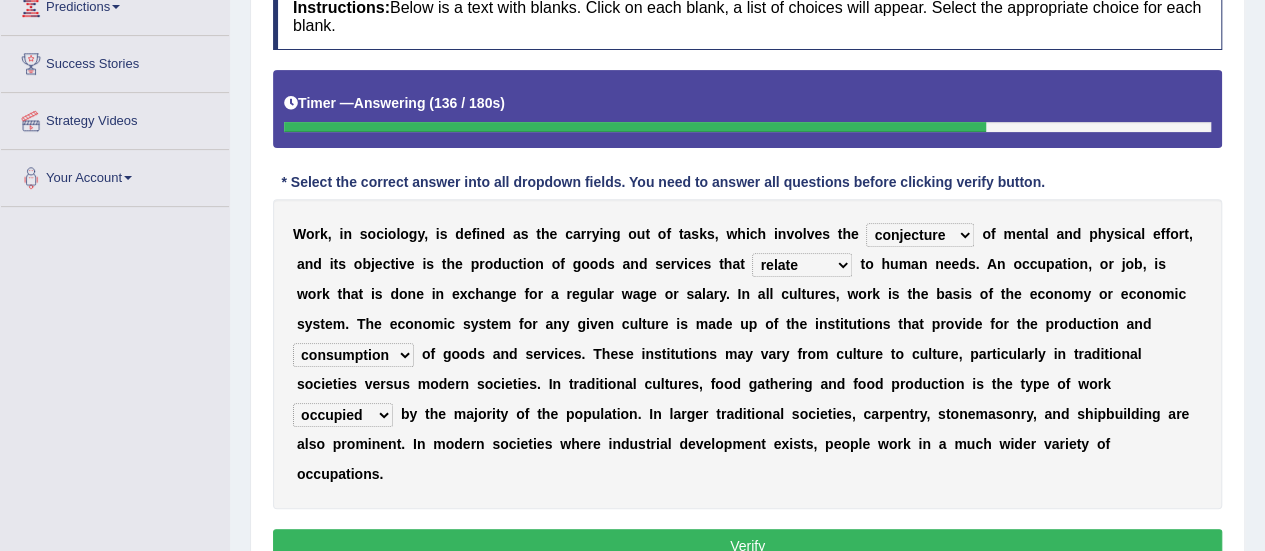 click on "Verify" at bounding box center (747, 546) 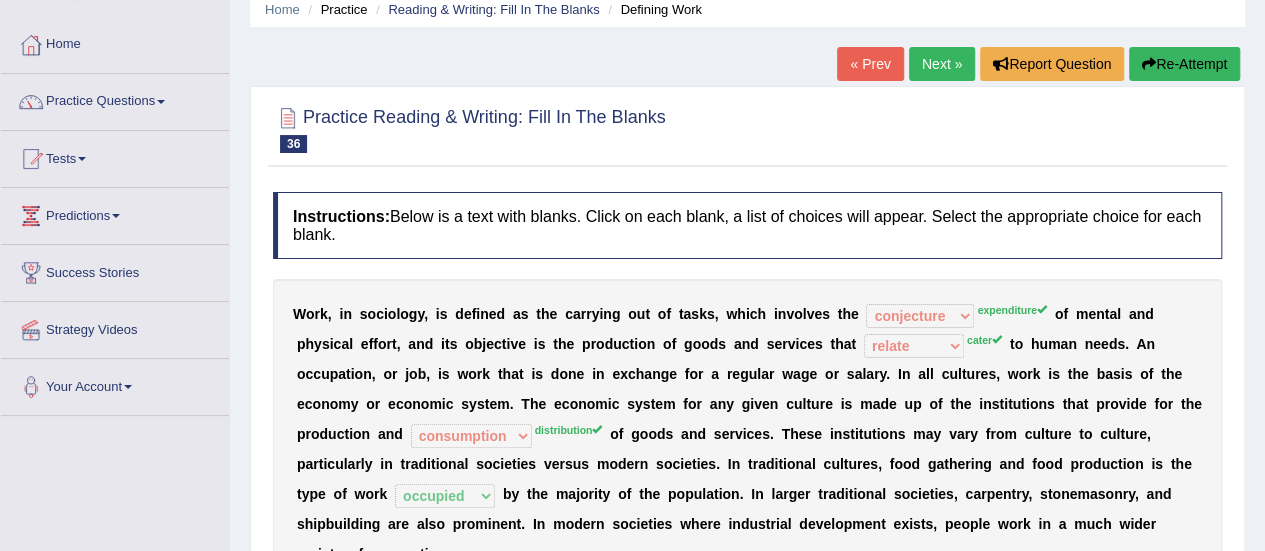 scroll, scrollTop: 80, scrollLeft: 0, axis: vertical 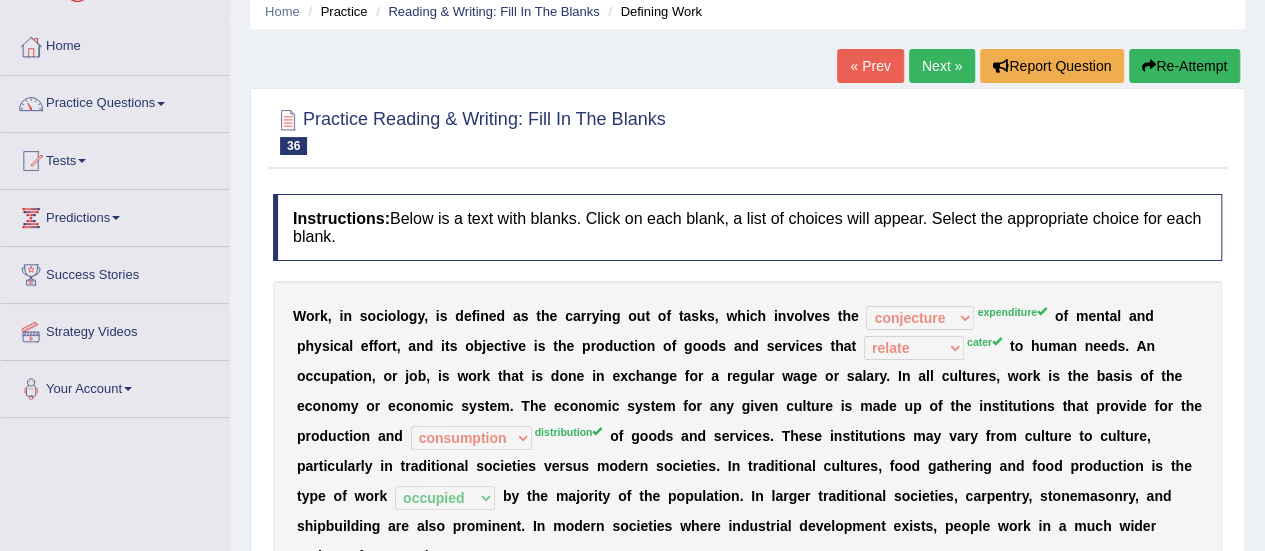 click on "Practice Questions" at bounding box center (115, 101) 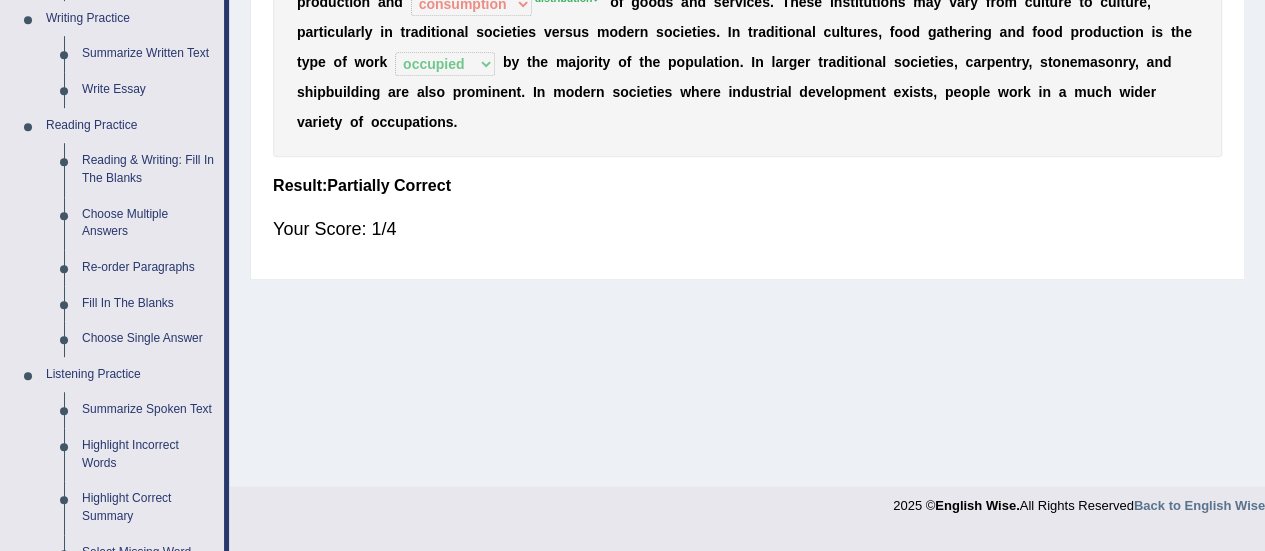 scroll, scrollTop: 507, scrollLeft: 0, axis: vertical 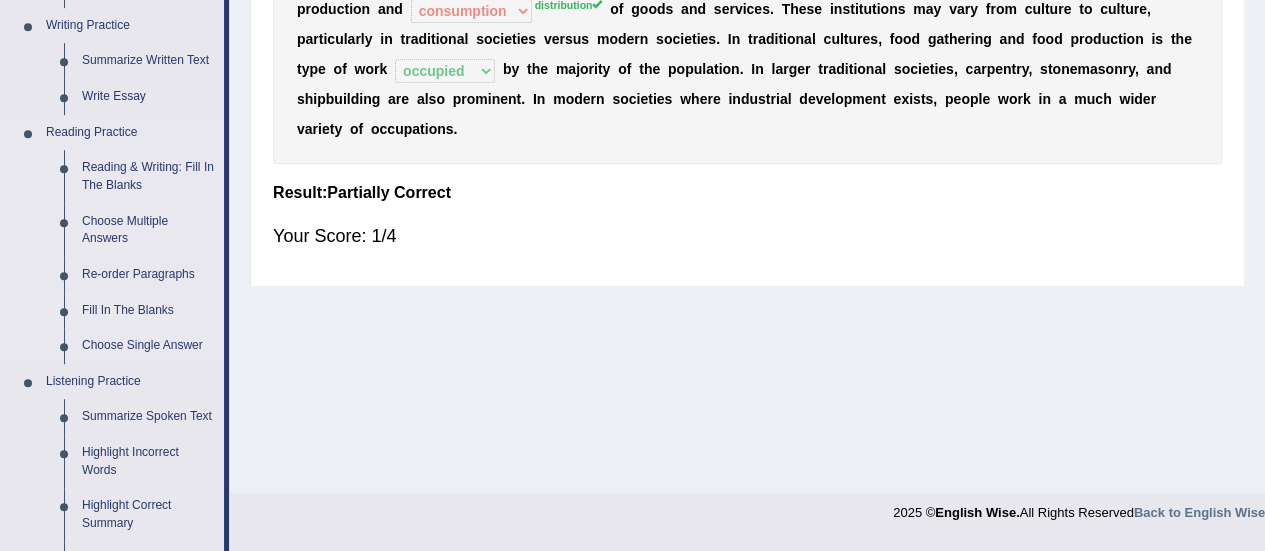 click on "Fill In The Blanks" at bounding box center [148, 311] 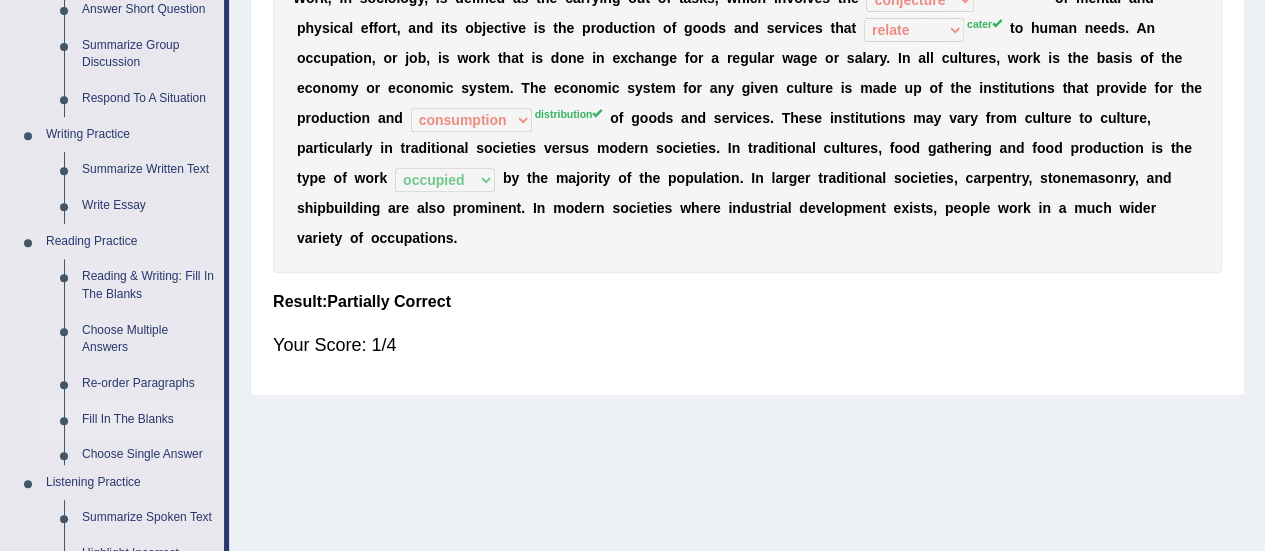 scroll, scrollTop: 996, scrollLeft: 0, axis: vertical 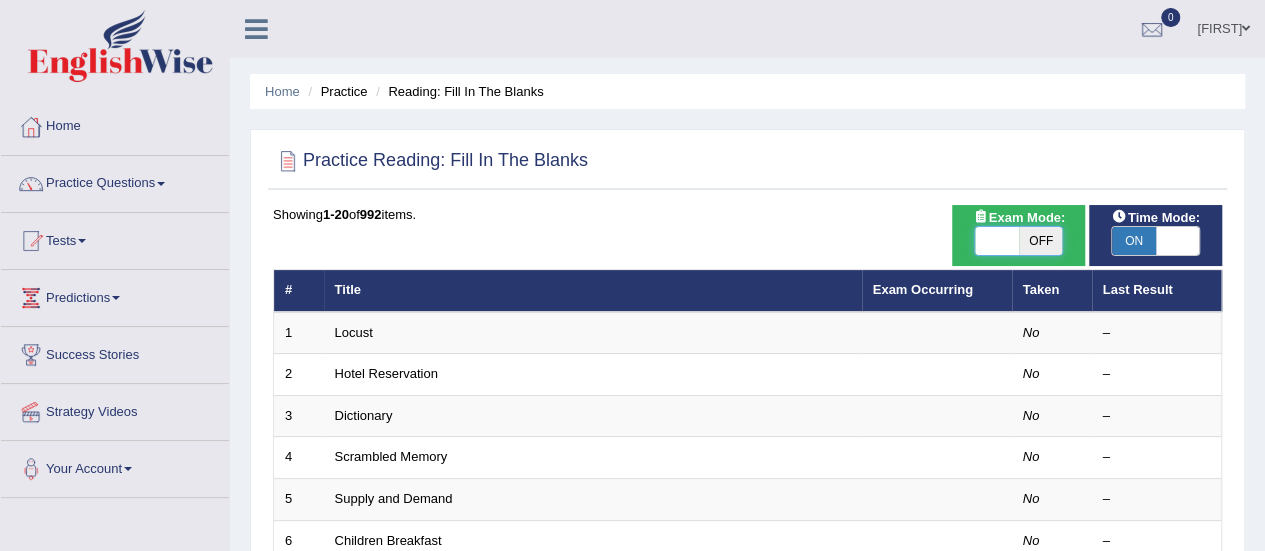 click at bounding box center [997, 241] 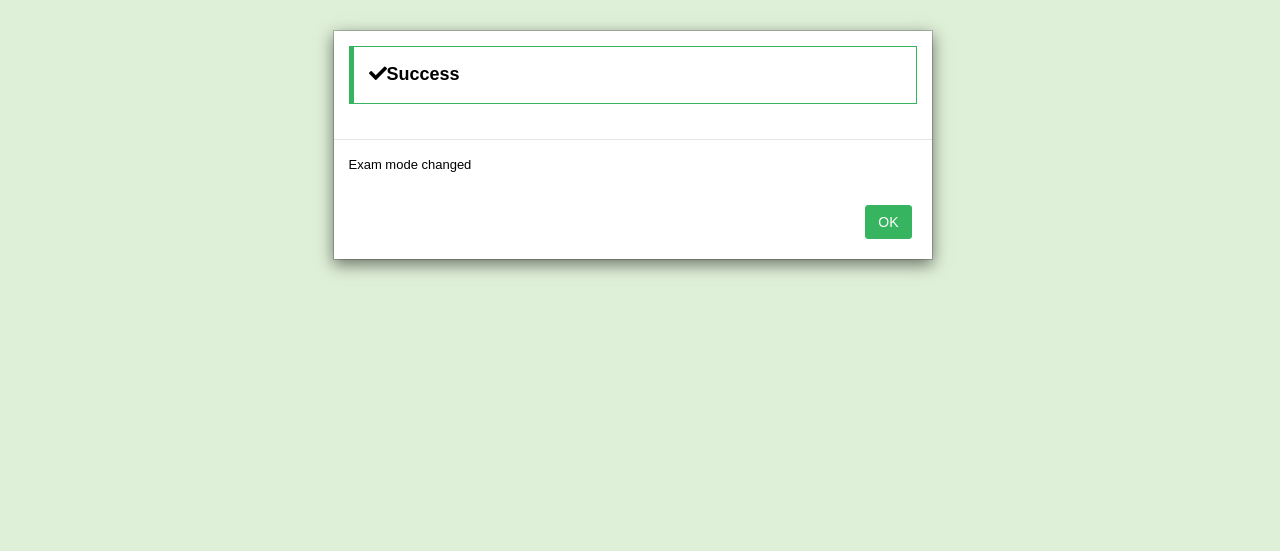 click on "OK" at bounding box center [888, 222] 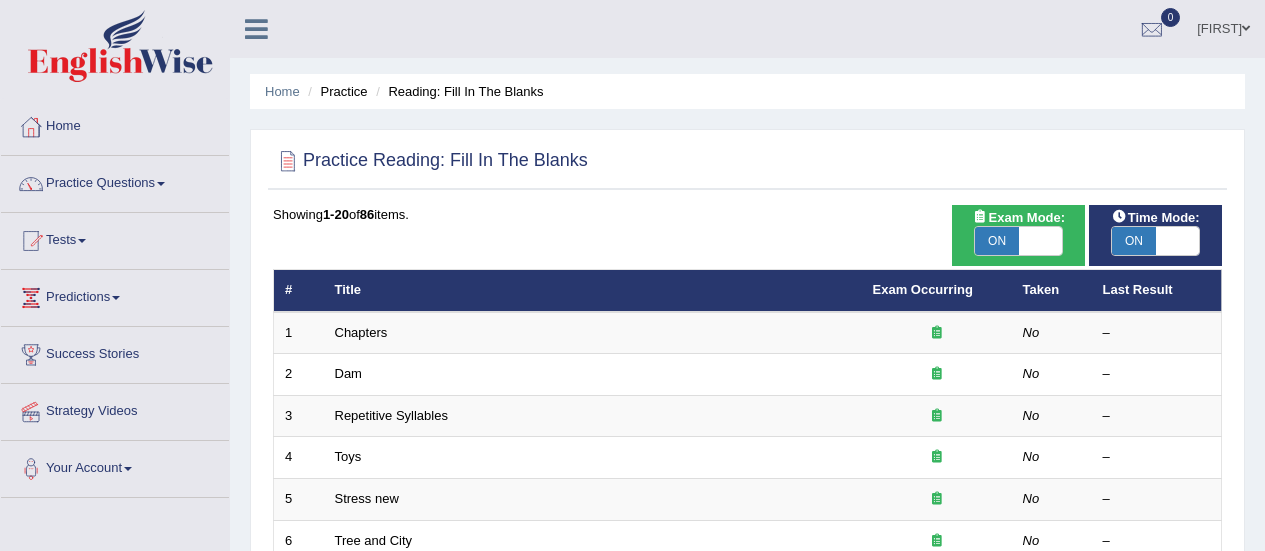 scroll, scrollTop: 0, scrollLeft: 0, axis: both 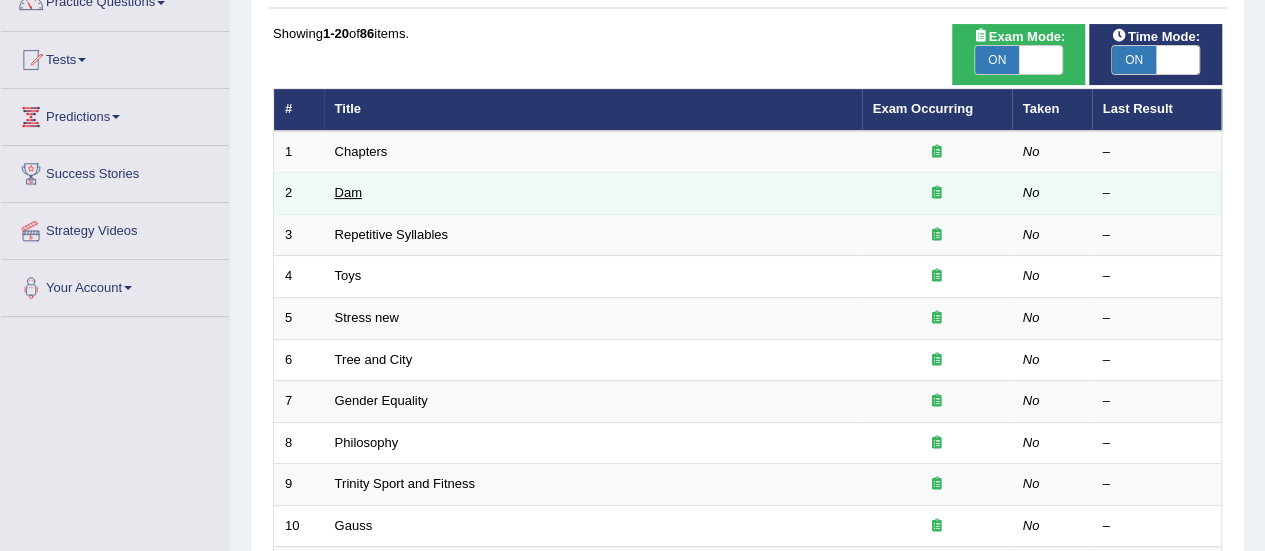 click on "Dam" at bounding box center [348, 192] 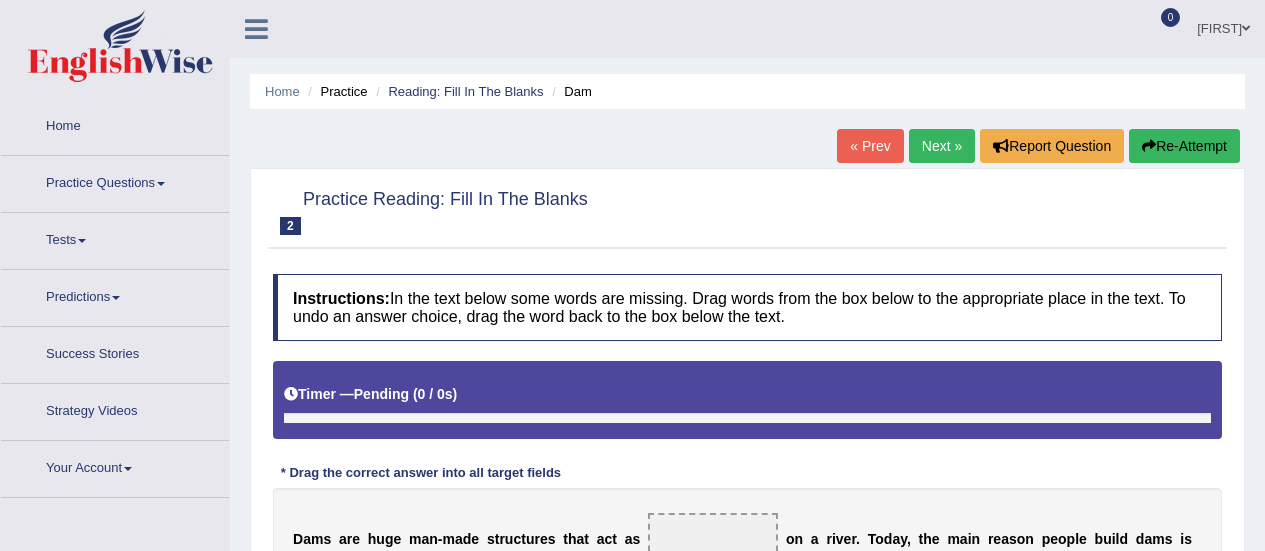 scroll, scrollTop: 0, scrollLeft: 0, axis: both 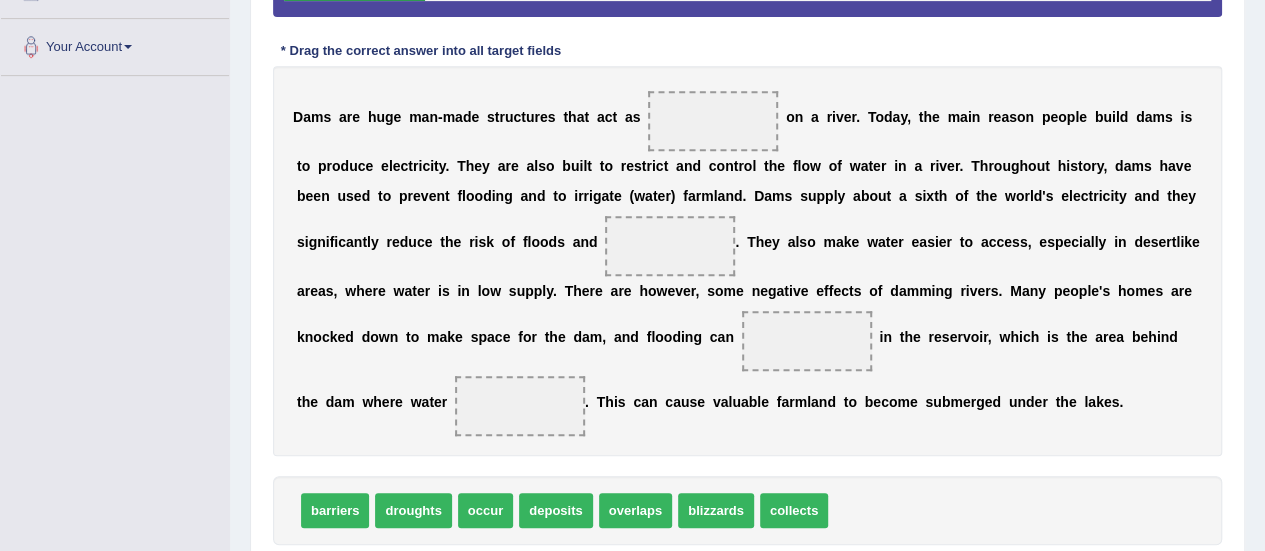 drag, startPoint x: 340, startPoint y: 505, endPoint x: 397, endPoint y: 462, distance: 71.40028 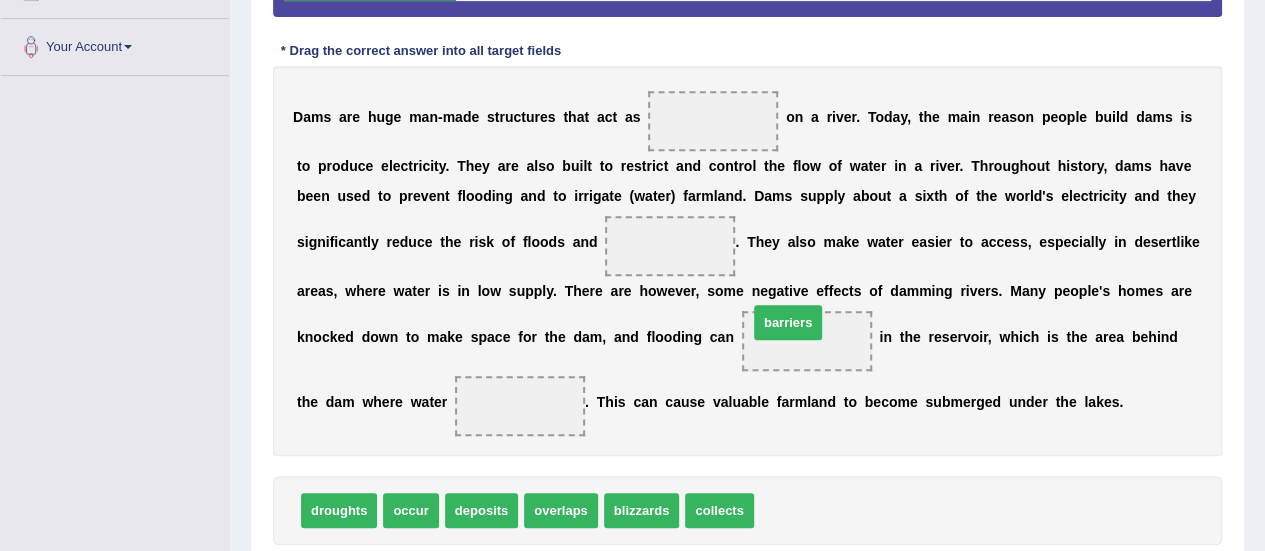 drag, startPoint x: 778, startPoint y: 509, endPoint x: 762, endPoint y: 291, distance: 218.58636 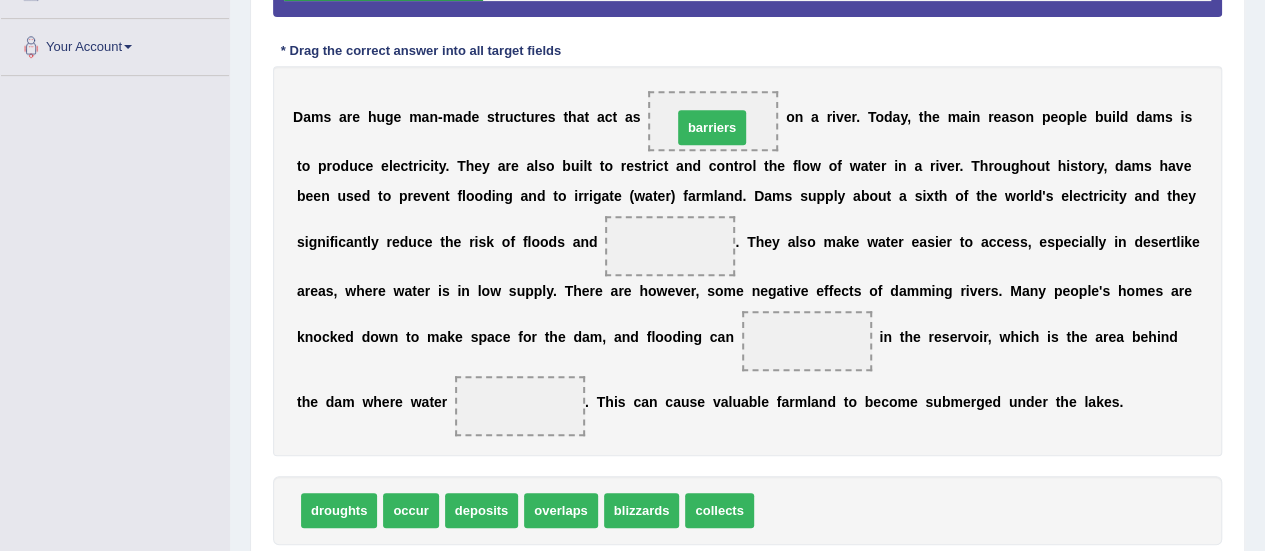 drag, startPoint x: 804, startPoint y: 498, endPoint x: 722, endPoint y: 115, distance: 391.67972 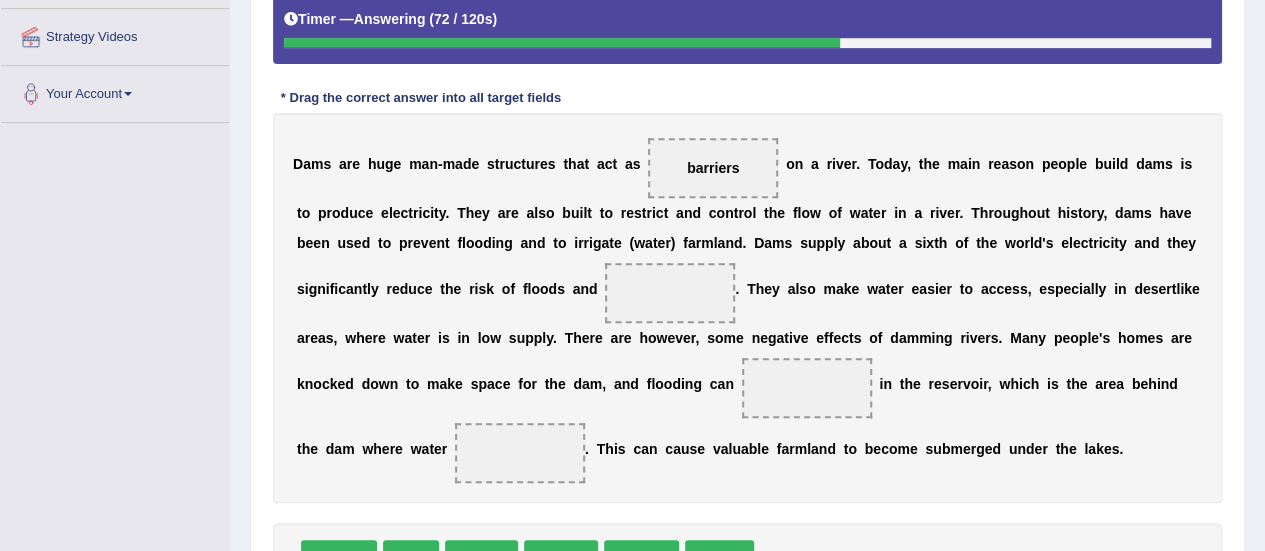 scroll, scrollTop: 374, scrollLeft: 0, axis: vertical 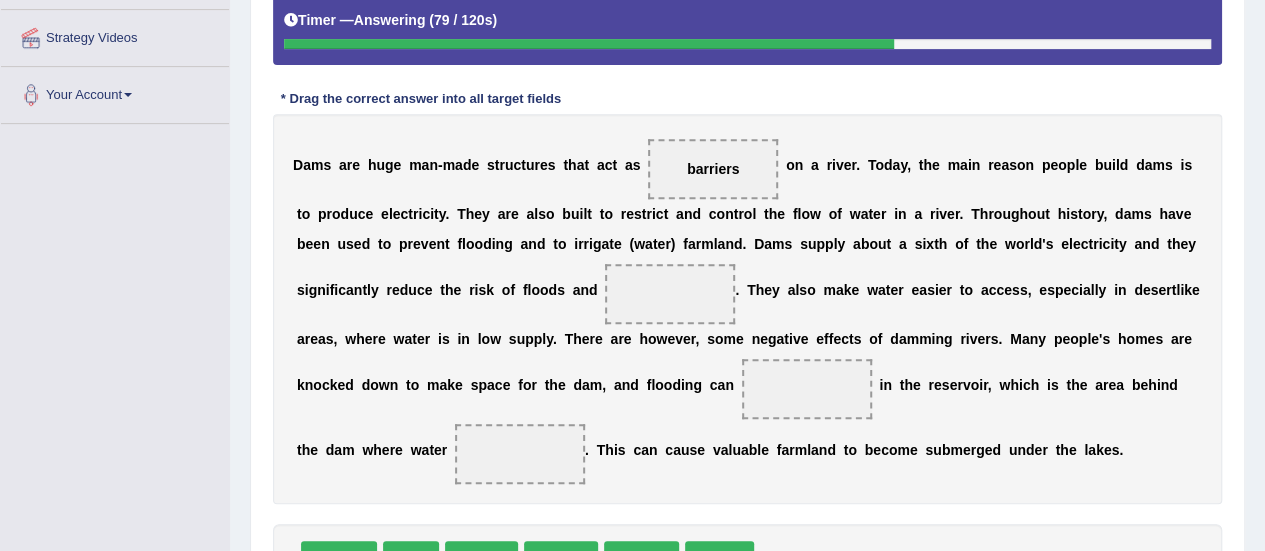 click on "a" at bounding box center (586, 385) 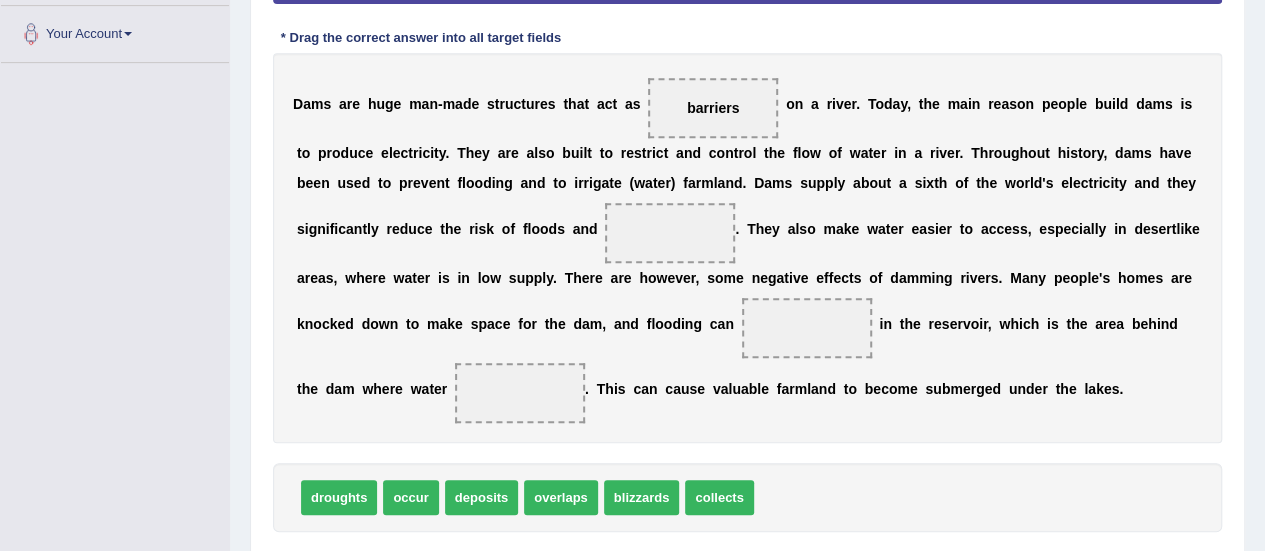 scroll, scrollTop: 434, scrollLeft: 0, axis: vertical 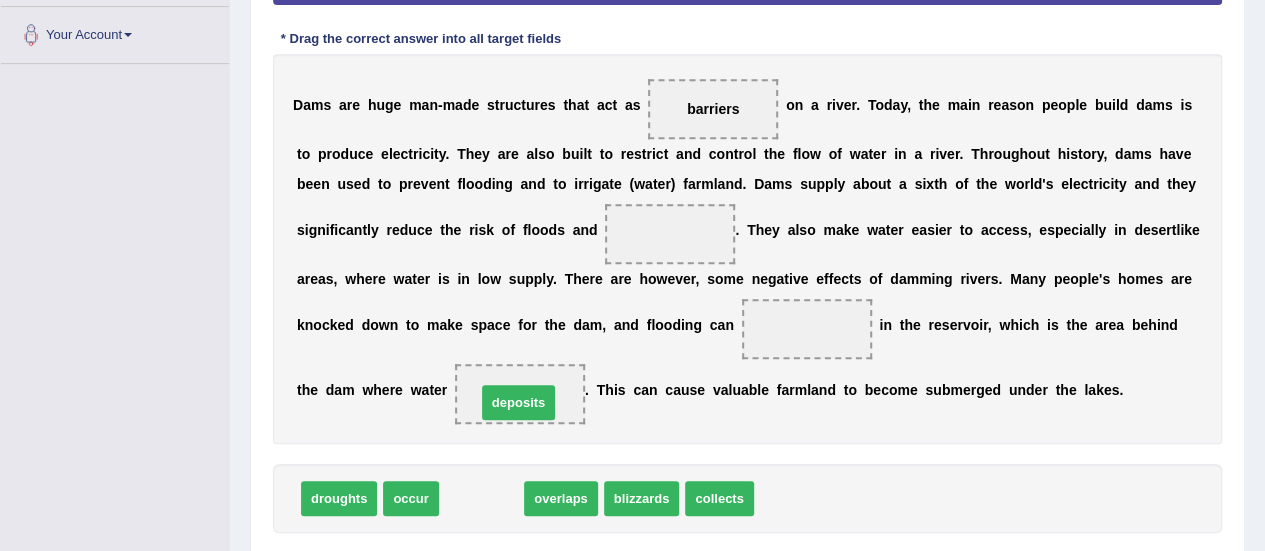 drag, startPoint x: 479, startPoint y: 494, endPoint x: 516, endPoint y: 398, distance: 102.88343 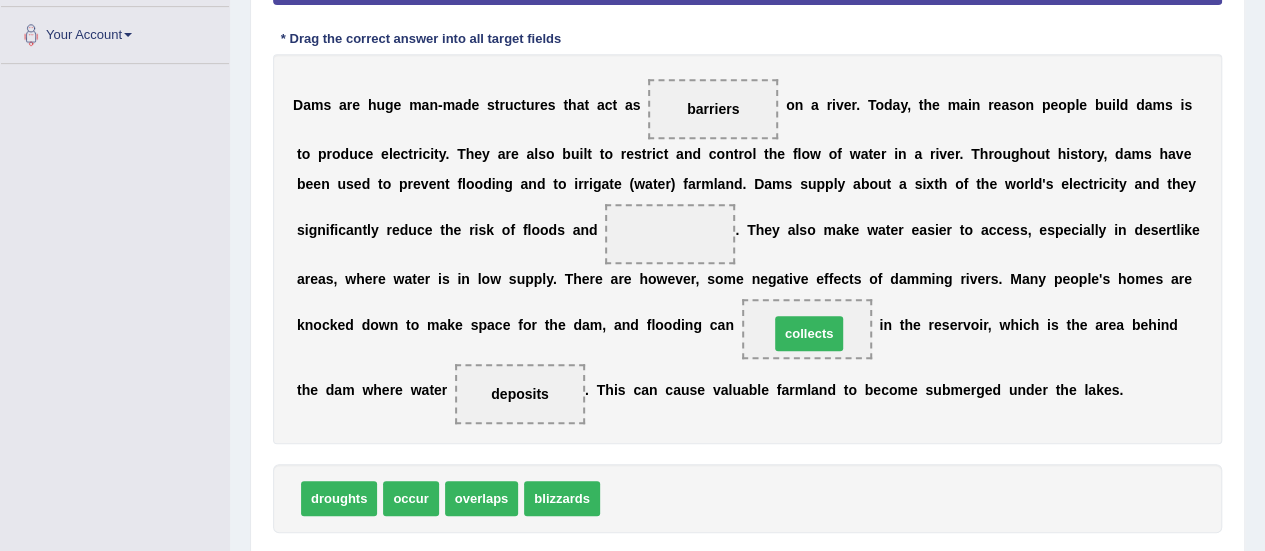drag, startPoint x: 629, startPoint y: 487, endPoint x: 799, endPoint y: 322, distance: 236.90715 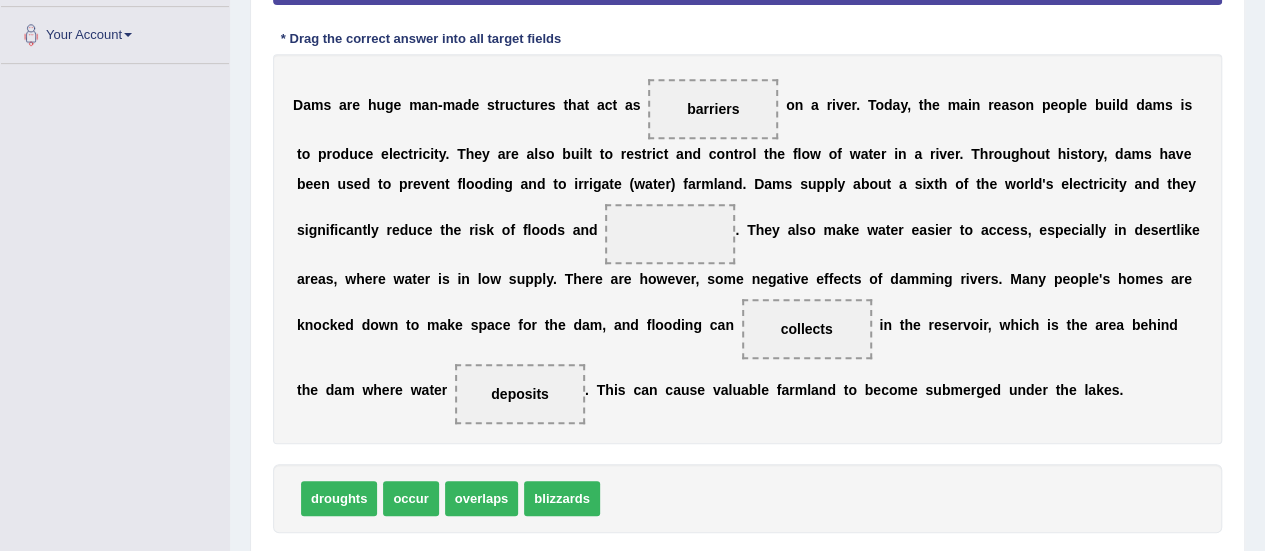 drag, startPoint x: 348, startPoint y: 498, endPoint x: 535, endPoint y: 283, distance: 284.94562 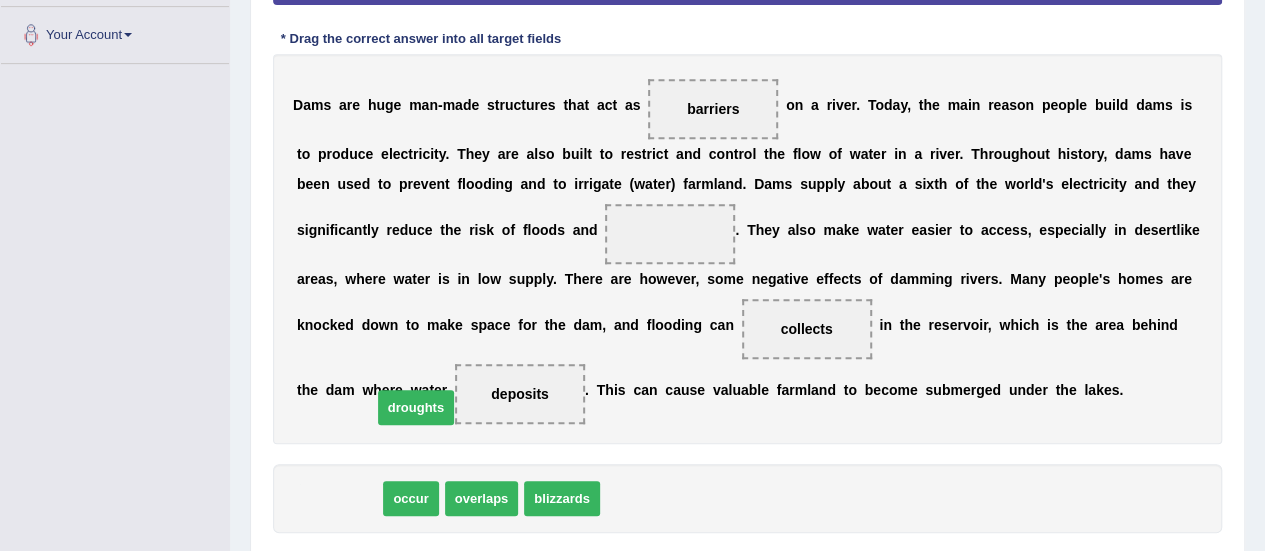 click on "D a m s    a r e    h u g e    m a n - m a d e    s t r u c t u r e s    t h a t    a c t    a s    barriers    o n    a    r i v e r .    T o d a y ,    t h e    m a i n    r e a s o n    p e o p l e    b u i l d    d a m s    i s    t o    p r o d u c e    e l e c t r i c i t y .    T h e y    a r e    a l s o    b u i l t    t o    r e s t r i c t    a n d    c o n t r o l    t h e    f l o w    o f    w a t e r    i n    a    r i v e r .    T h r o u g h o u t    h i s t o r y ,    d a m s    h a v e    b e e n    u s e d    t o    p r e v e n t    f l o o d i n g    a n d    t o    i r r i g a t e    ( w a t e r )    f a r m l a n d .    D a m s    s u p p l y    a b o u t    a    s i x t h    o f    t h e    w o r l d ' s    e l e c t r i c i t y    a n d    t h e y    s i g n i f i c a n t l y    r e d u c e    t h e    r i s k    o f    f l o o d s    a n d    .    T h e y    a l s o    m a k e    w a t e r    e a s i e r    t" at bounding box center [747, 249] 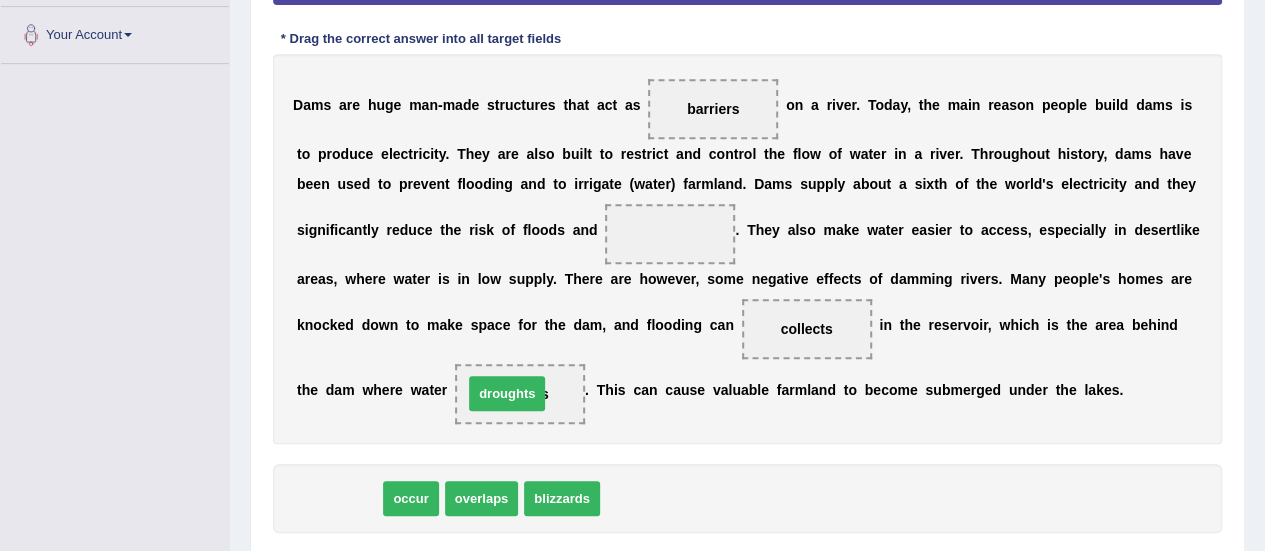 drag, startPoint x: 326, startPoint y: 496, endPoint x: 588, endPoint y: 325, distance: 312.86578 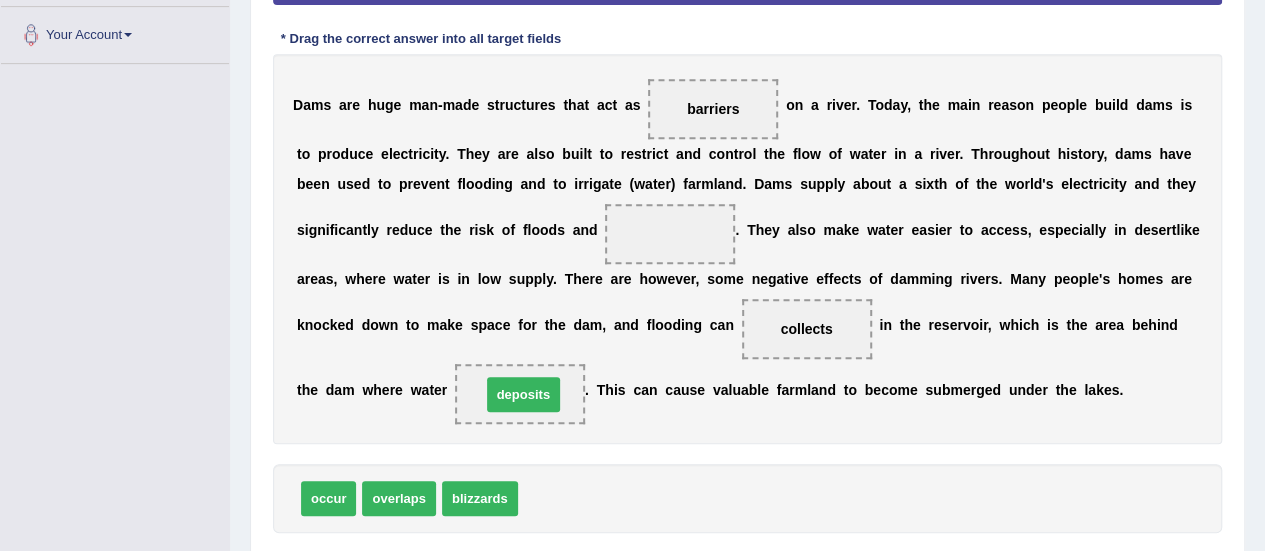 drag, startPoint x: 570, startPoint y: 493, endPoint x: 532, endPoint y: 389, distance: 110.724884 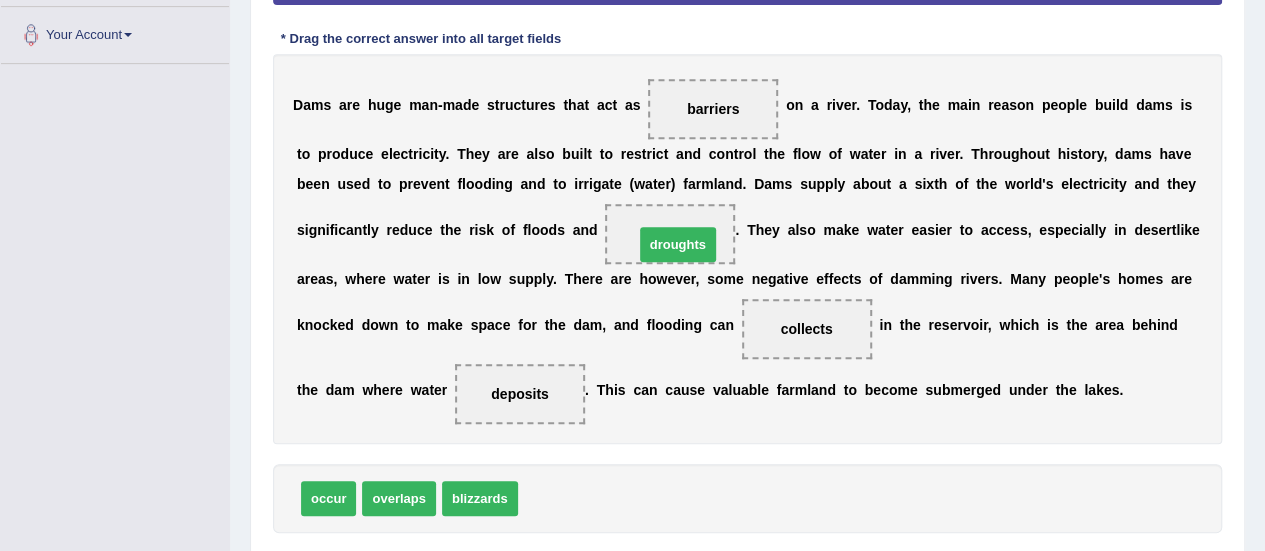 drag, startPoint x: 538, startPoint y: 495, endPoint x: 654, endPoint y: 239, distance: 281.05515 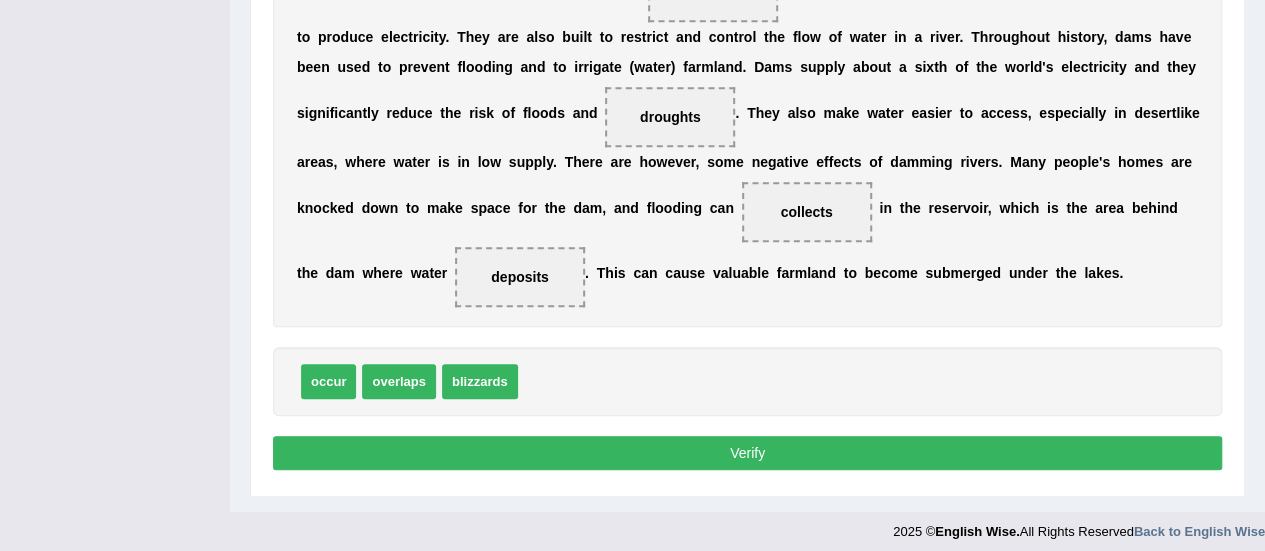 click on "Verify" at bounding box center (747, 453) 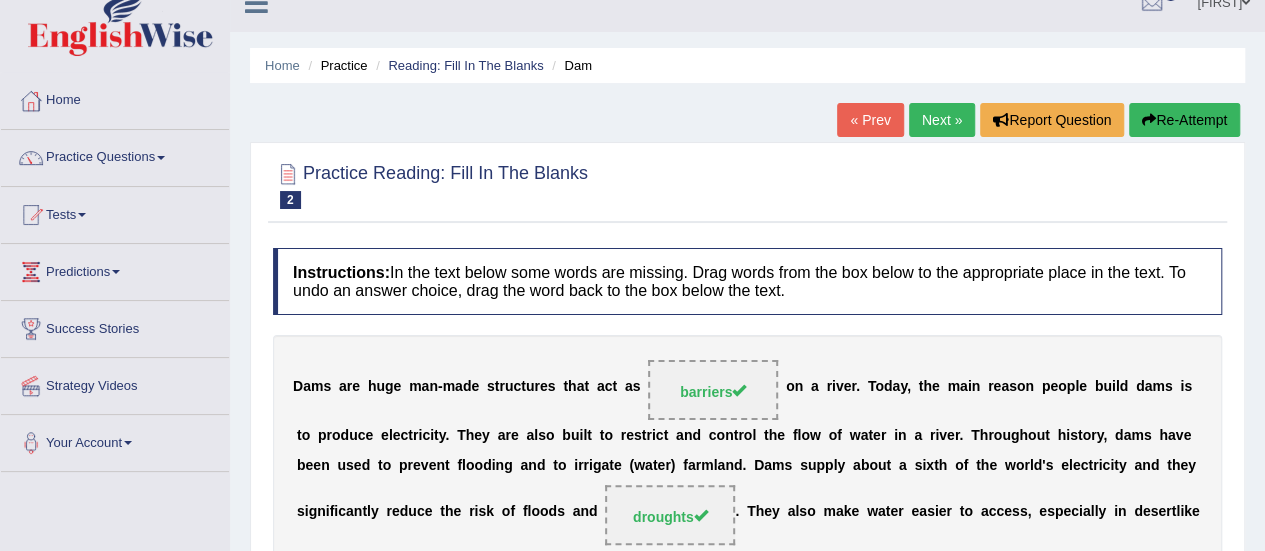 scroll, scrollTop: 8, scrollLeft: 0, axis: vertical 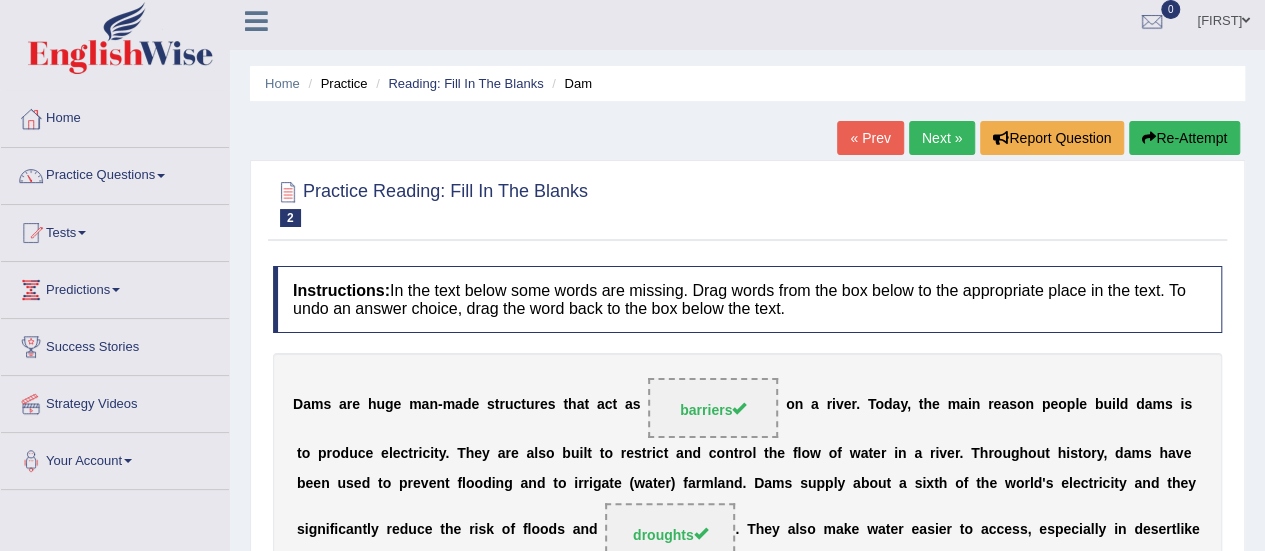 click on "Next »" at bounding box center (942, 138) 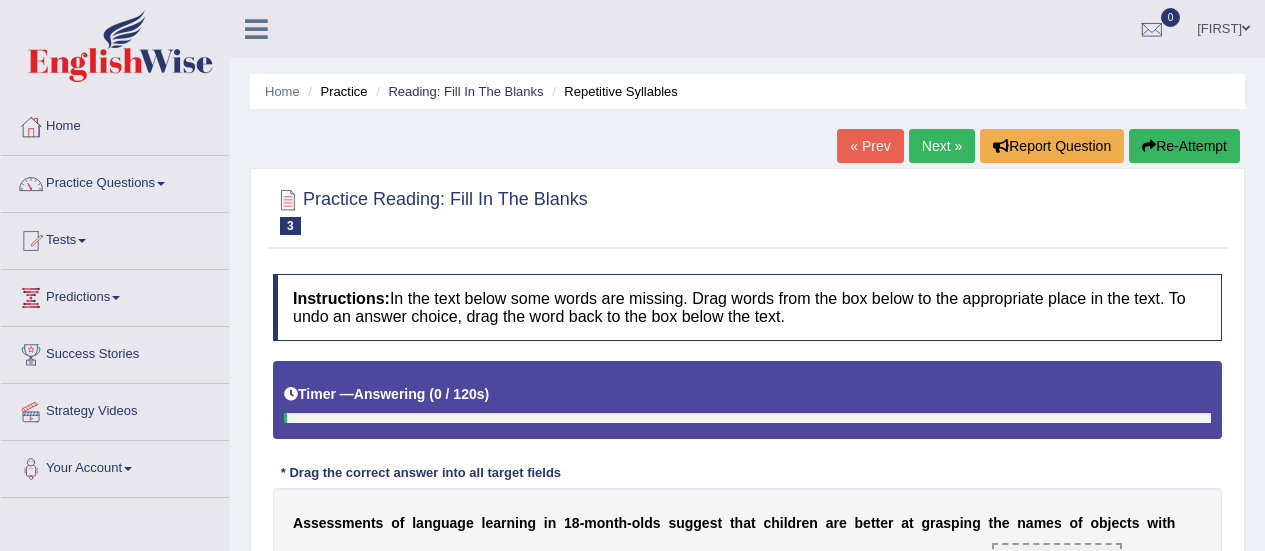 scroll, scrollTop: 145, scrollLeft: 0, axis: vertical 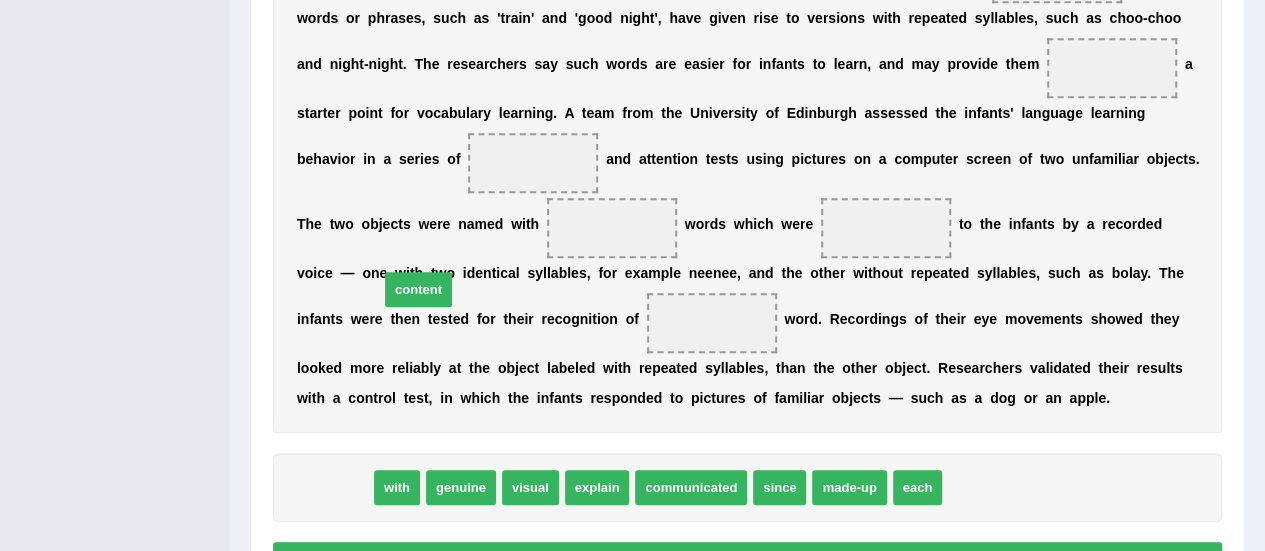 drag, startPoint x: 334, startPoint y: 488, endPoint x: 437, endPoint y: 255, distance: 254.75085 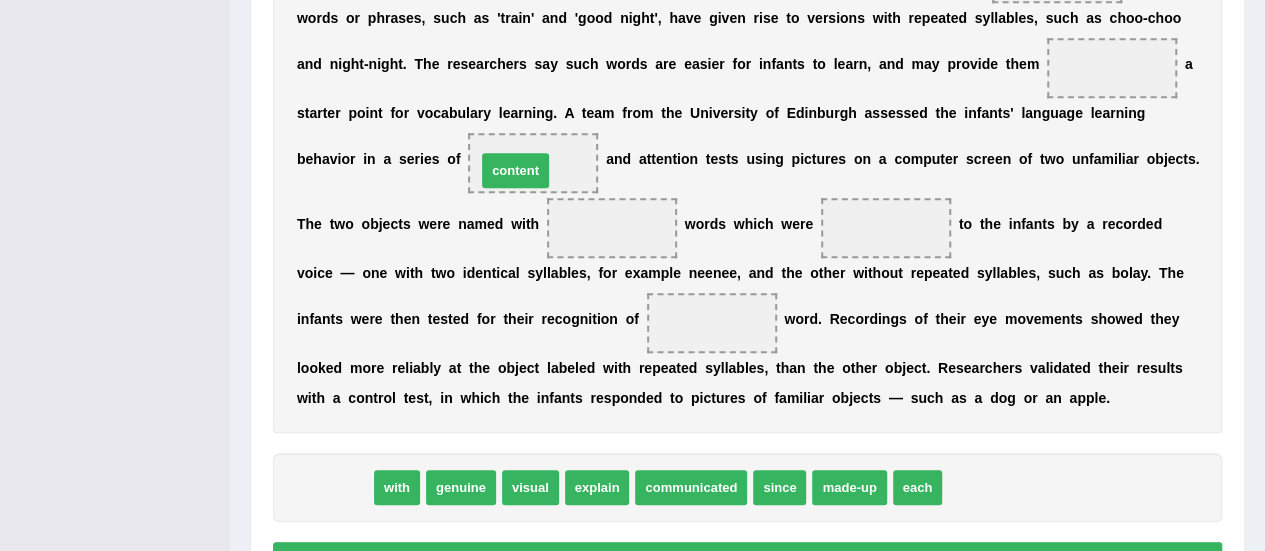 drag, startPoint x: 347, startPoint y: 483, endPoint x: 528, endPoint y: 166, distance: 365.03424 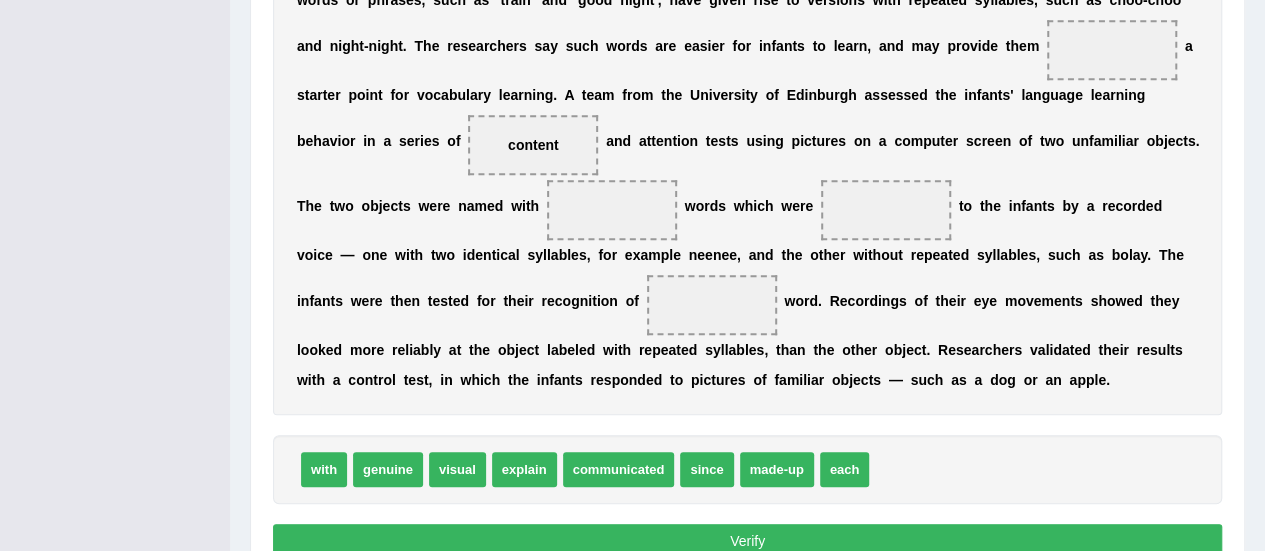 scroll, scrollTop: 618, scrollLeft: 0, axis: vertical 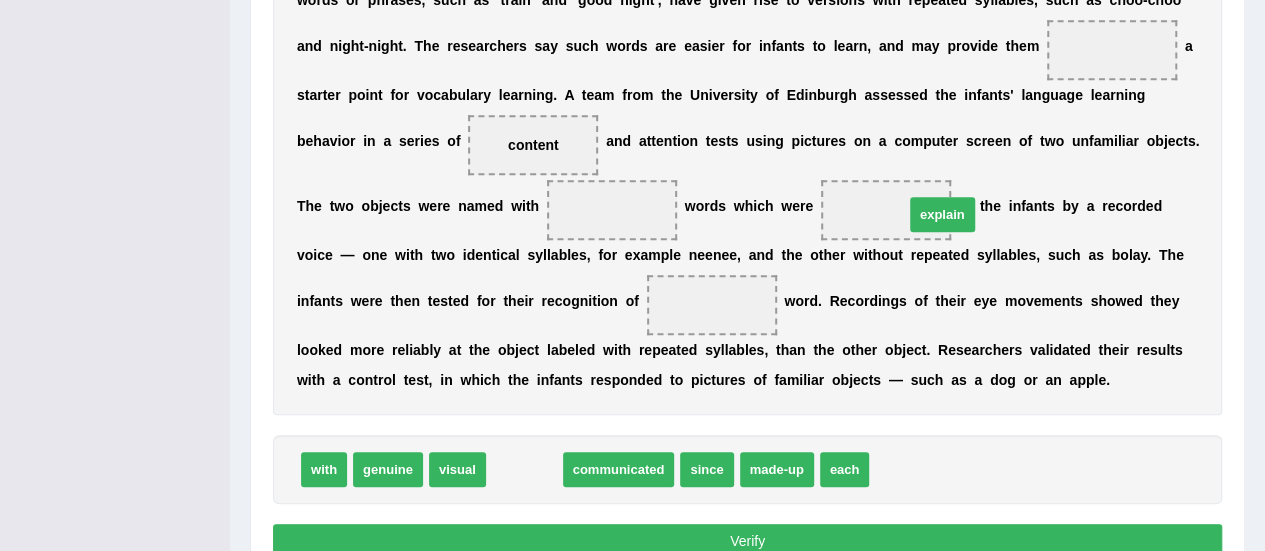 drag, startPoint x: 522, startPoint y: 469, endPoint x: 958, endPoint y: 214, distance: 505.09503 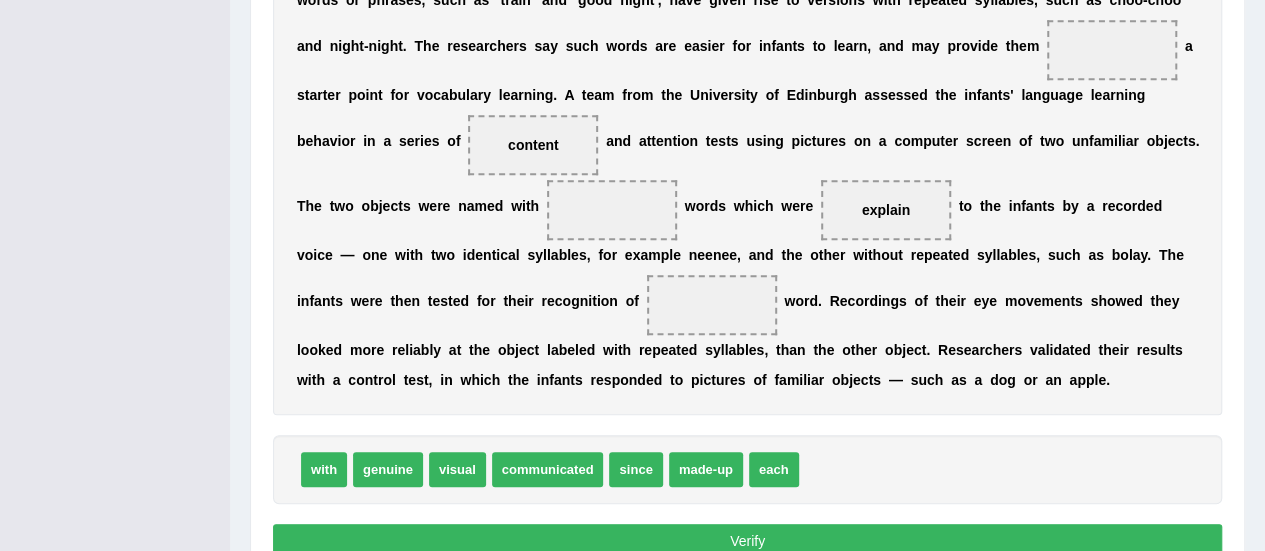drag, startPoint x: 458, startPoint y: 473, endPoint x: 546, endPoint y: 287, distance: 205.76686 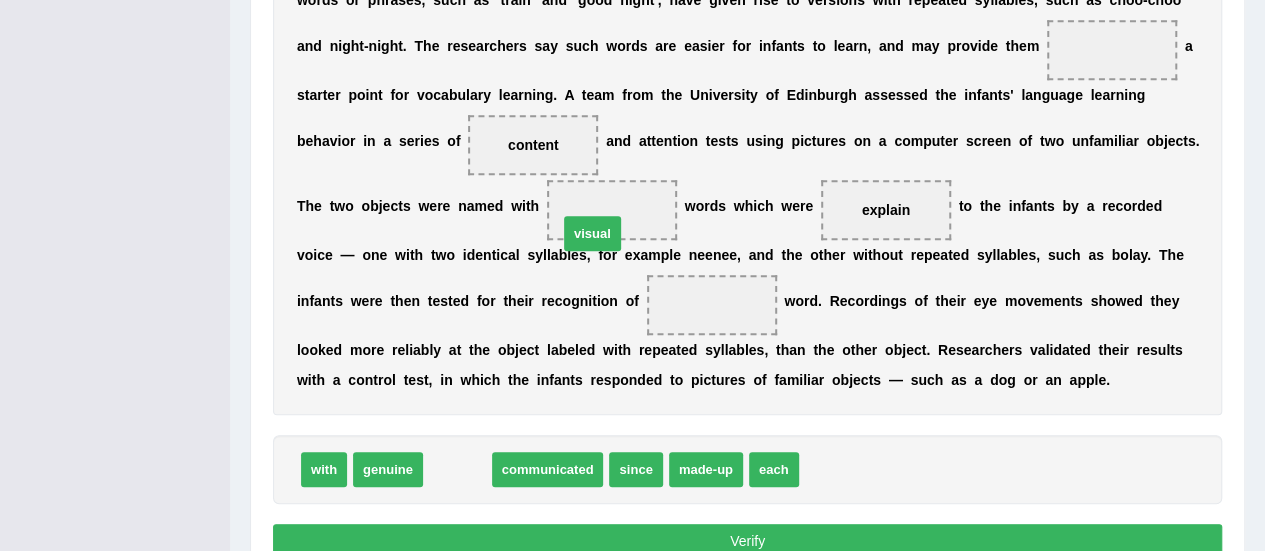 drag, startPoint x: 467, startPoint y: 459, endPoint x: 602, endPoint y: 223, distance: 271.88416 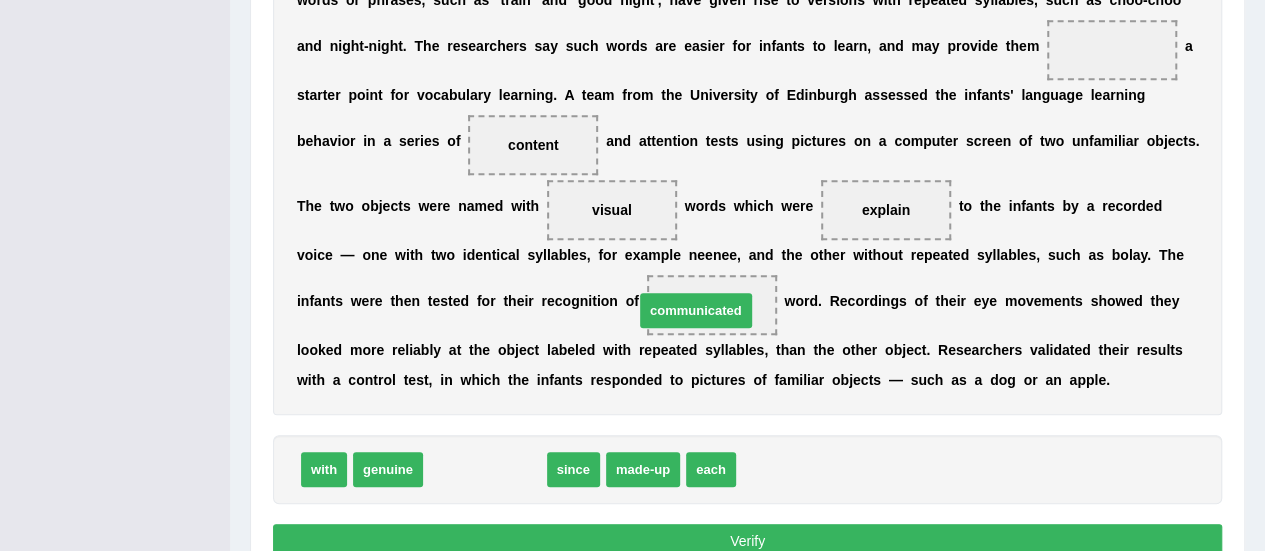 drag, startPoint x: 493, startPoint y: 469, endPoint x: 711, endPoint y: 309, distance: 270.4145 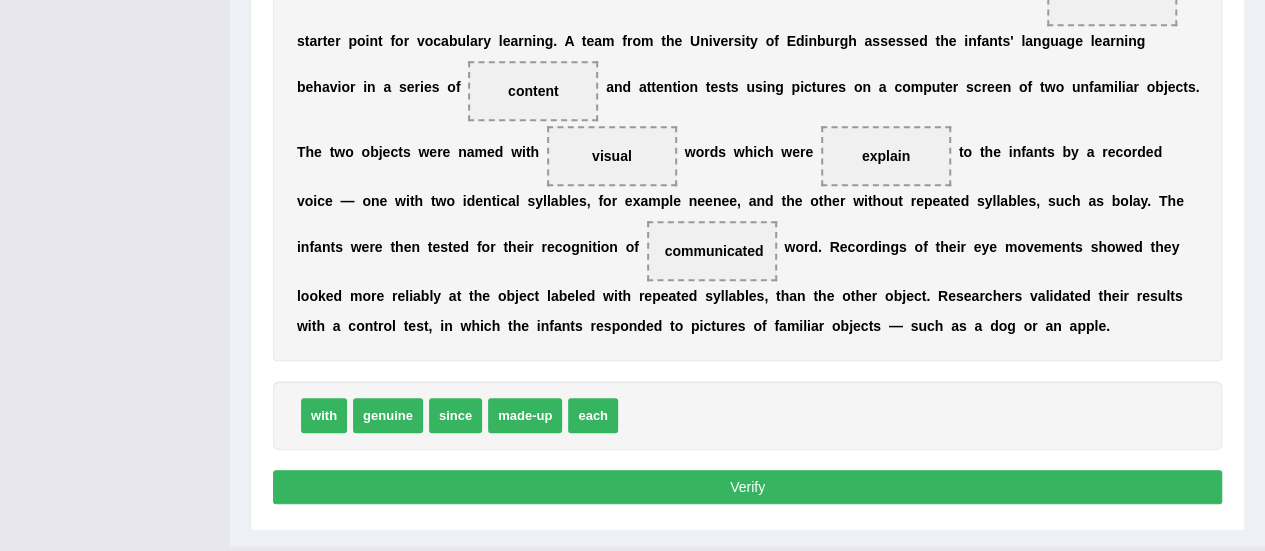 scroll, scrollTop: 670, scrollLeft: 0, axis: vertical 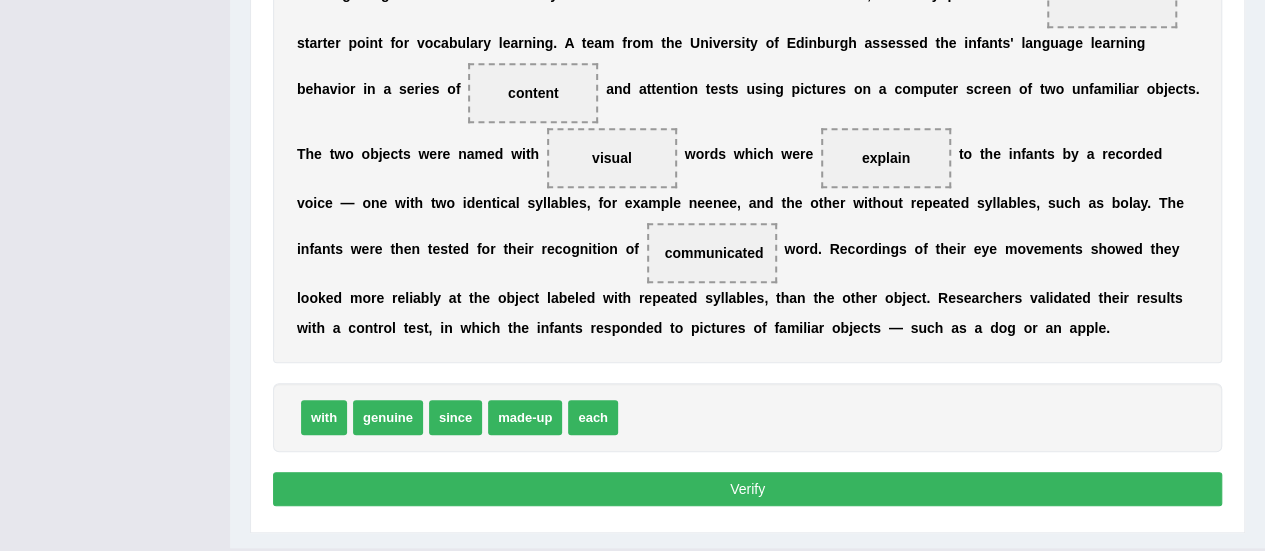 click on "each" at bounding box center [593, 417] 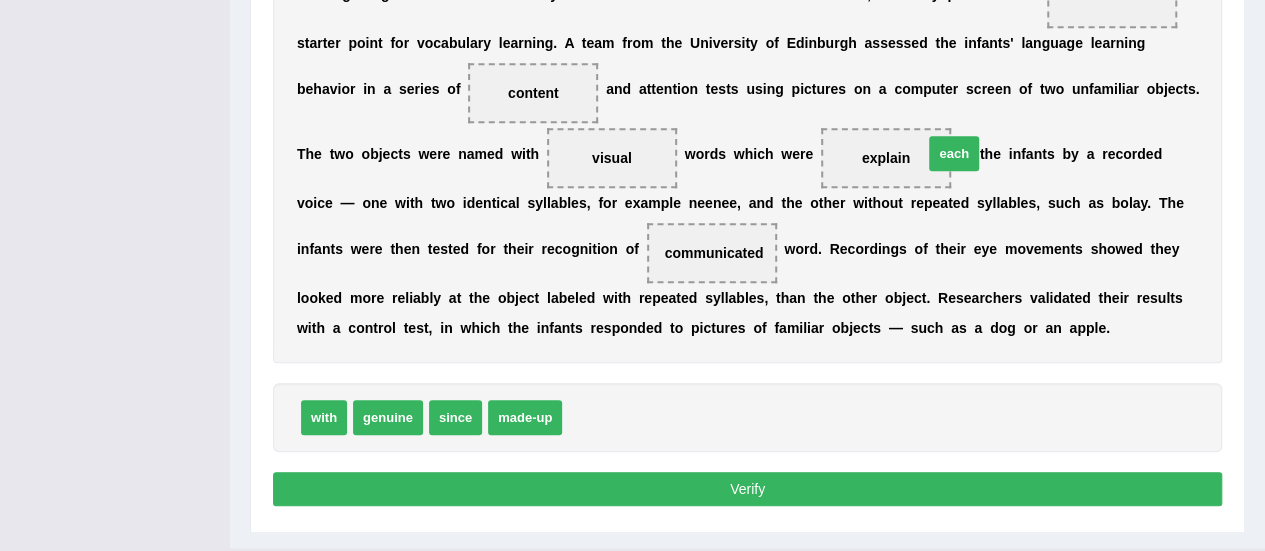 drag, startPoint x: 588, startPoint y: 420, endPoint x: 956, endPoint y: 150, distance: 456.42523 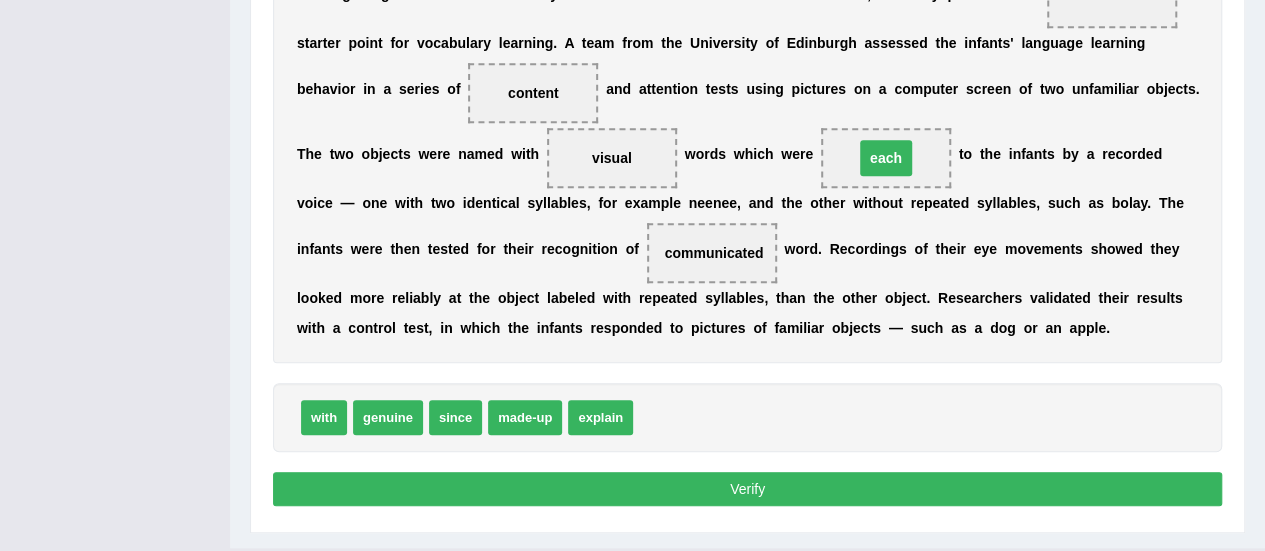 drag, startPoint x: 956, startPoint y: 150, endPoint x: 1031, endPoint y: 109, distance: 85.47514 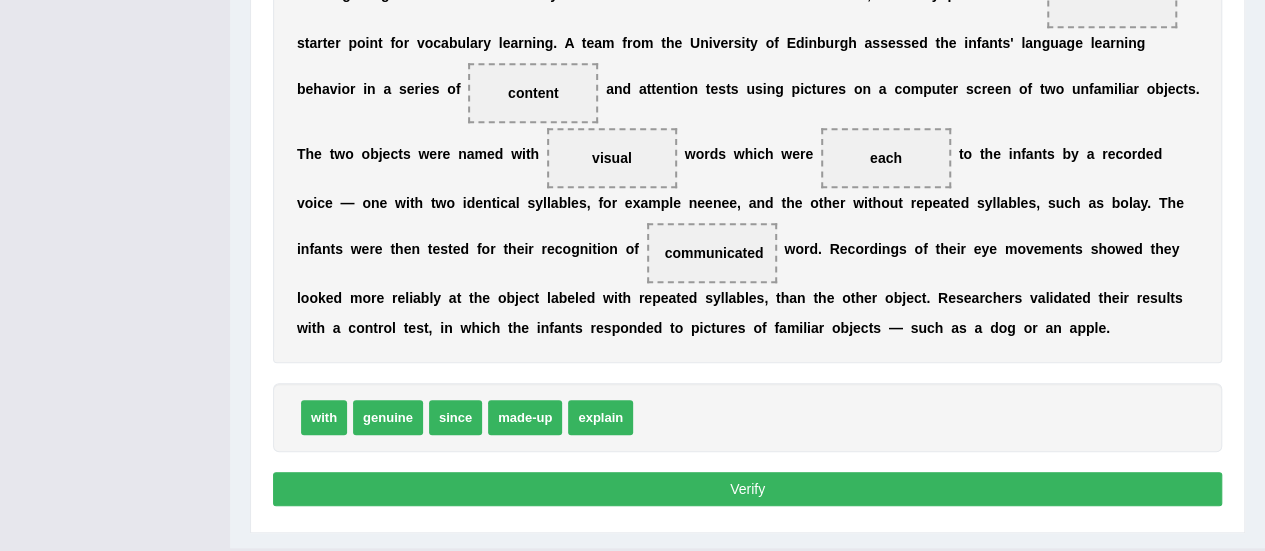scroll, scrollTop: 621, scrollLeft: 0, axis: vertical 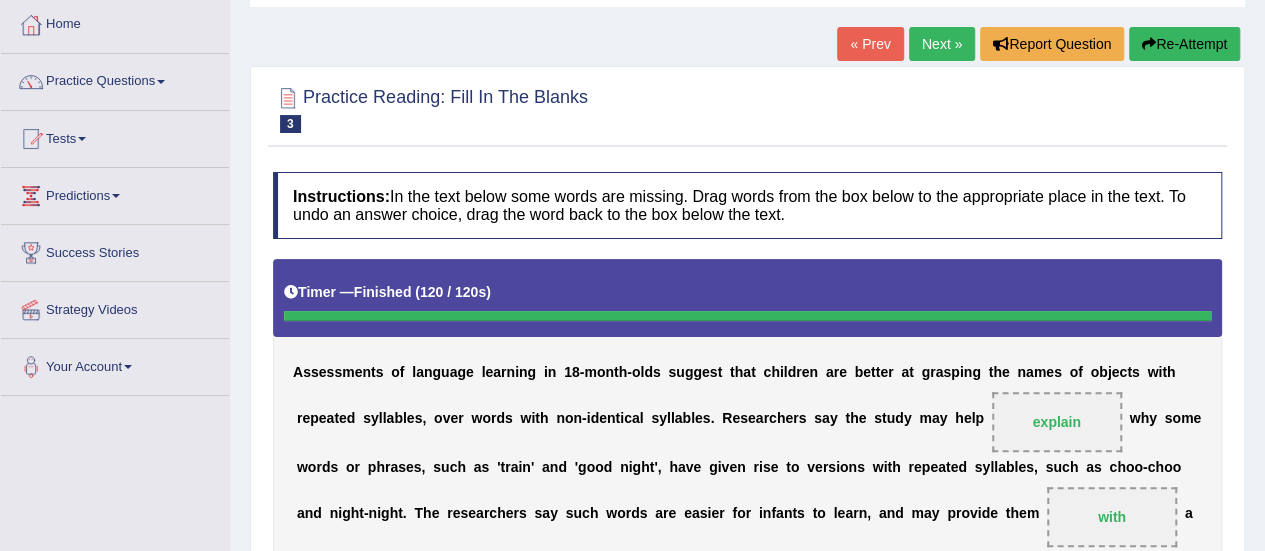 click on "Next »" at bounding box center [942, 44] 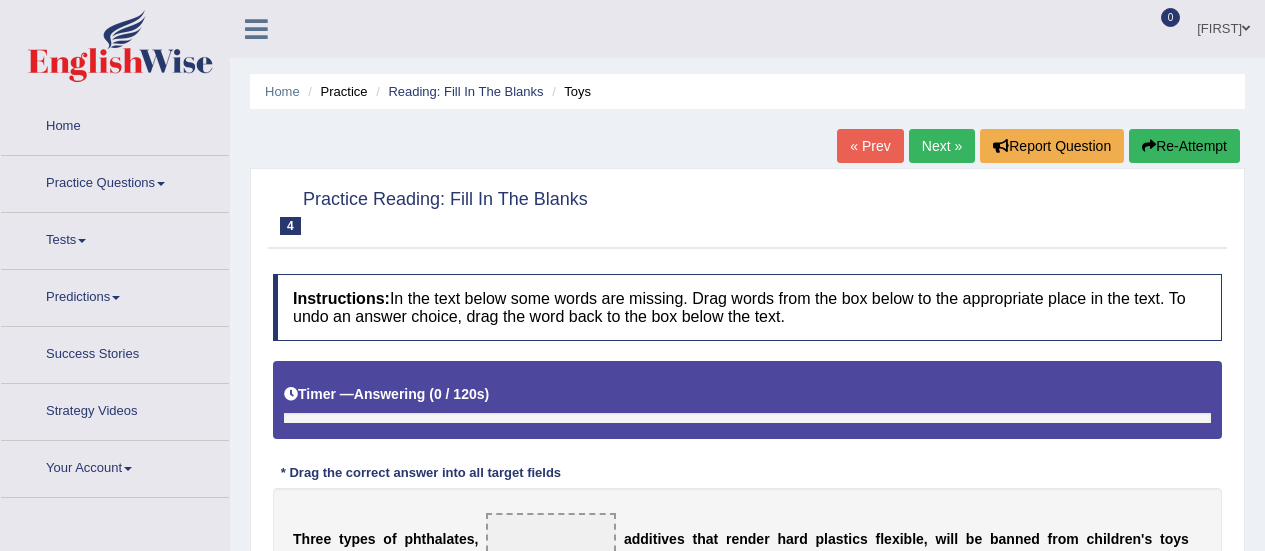 scroll, scrollTop: 0, scrollLeft: 0, axis: both 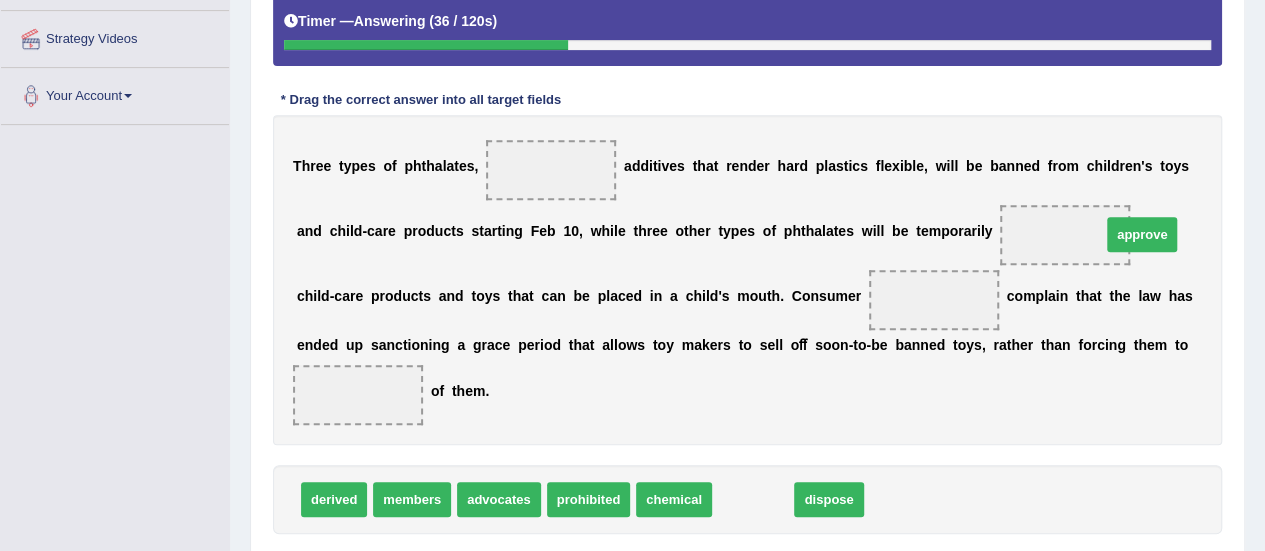 drag, startPoint x: 749, startPoint y: 503, endPoint x: 1110, endPoint y: 237, distance: 448.4161 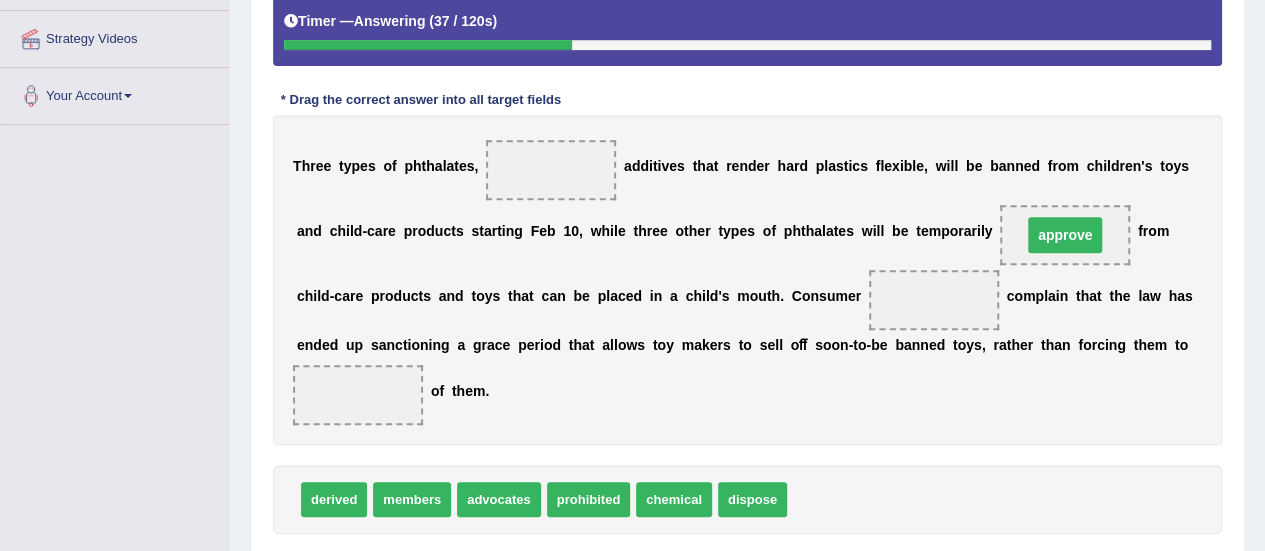 click on "approve" at bounding box center [1065, 235] 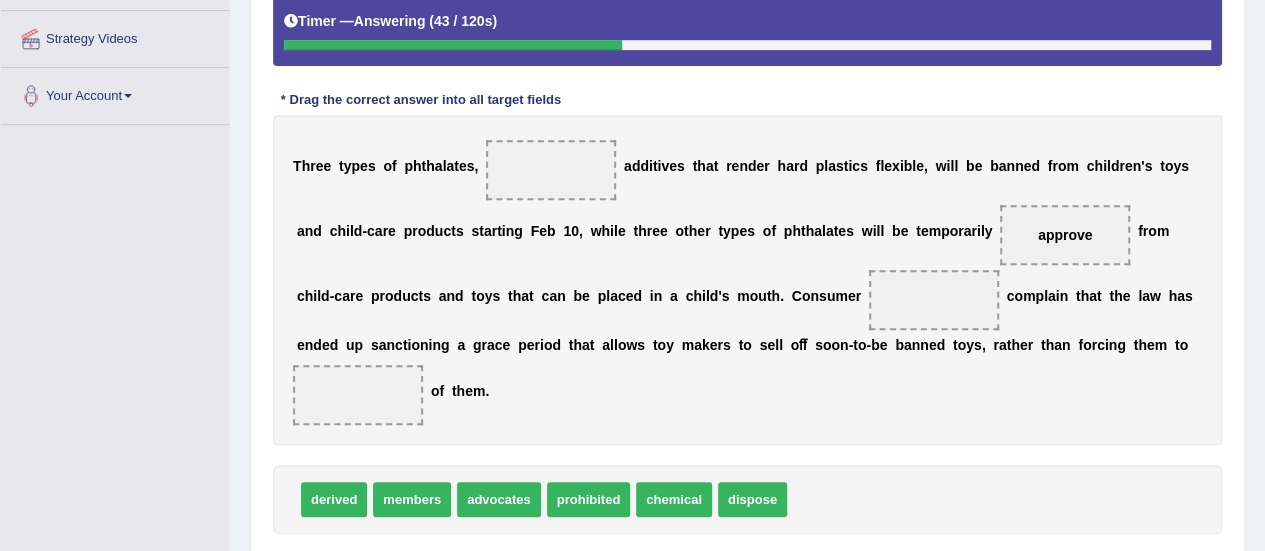 click on "o" at bounding box center (747, 345) 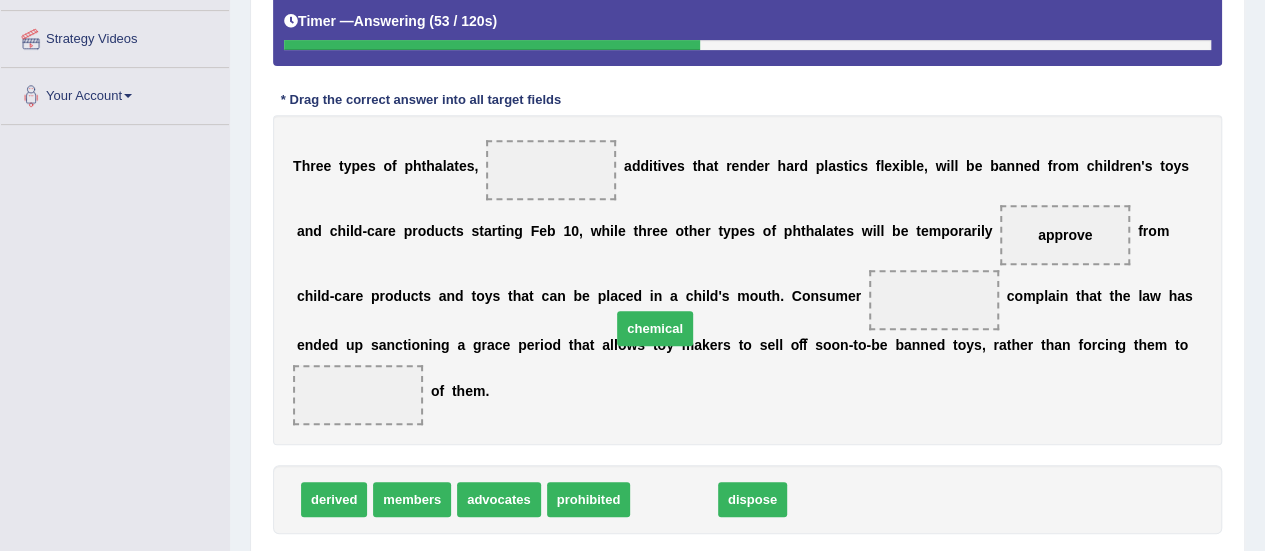 drag, startPoint x: 663, startPoint y: 494, endPoint x: 629, endPoint y: 247, distance: 249.3291 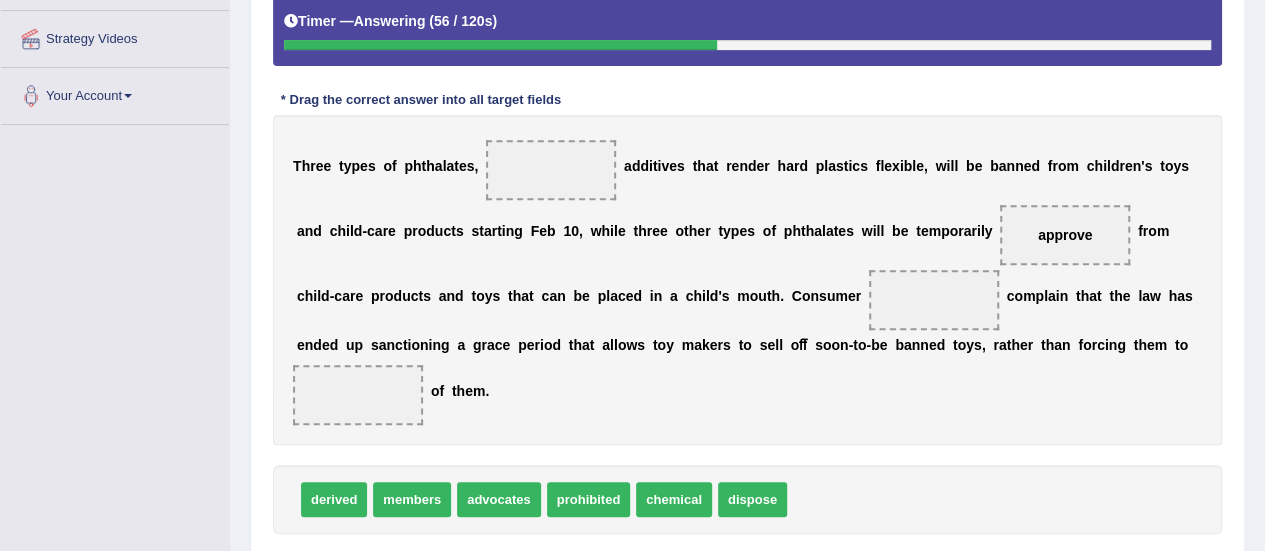 drag, startPoint x: 660, startPoint y: 503, endPoint x: 606, endPoint y: 333, distance: 178.3704 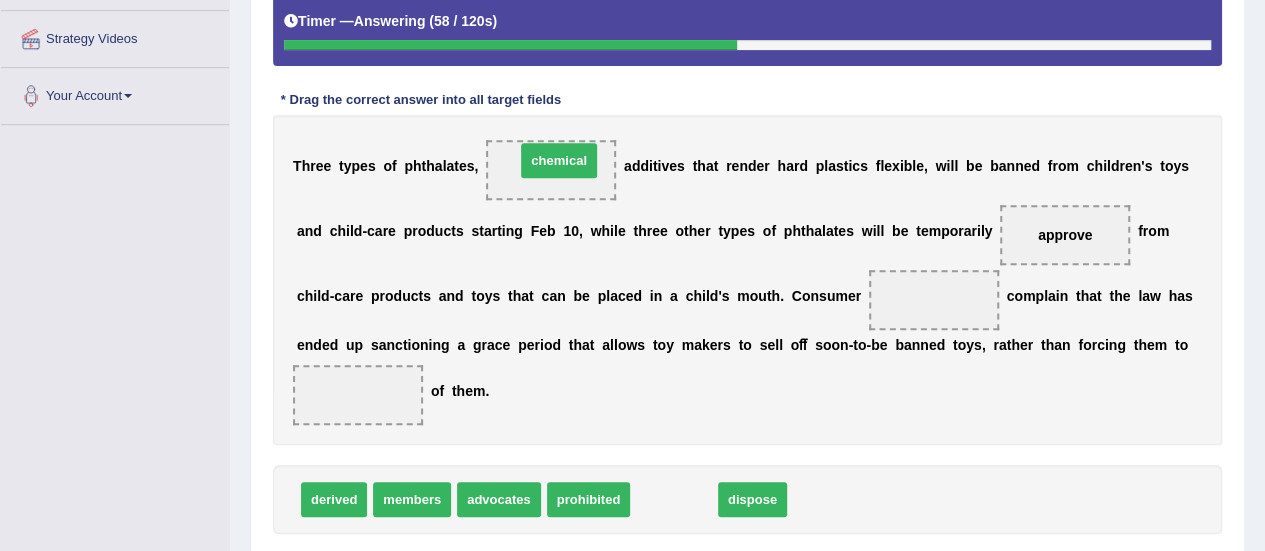 drag, startPoint x: 677, startPoint y: 495, endPoint x: 562, endPoint y: 155, distance: 358.922 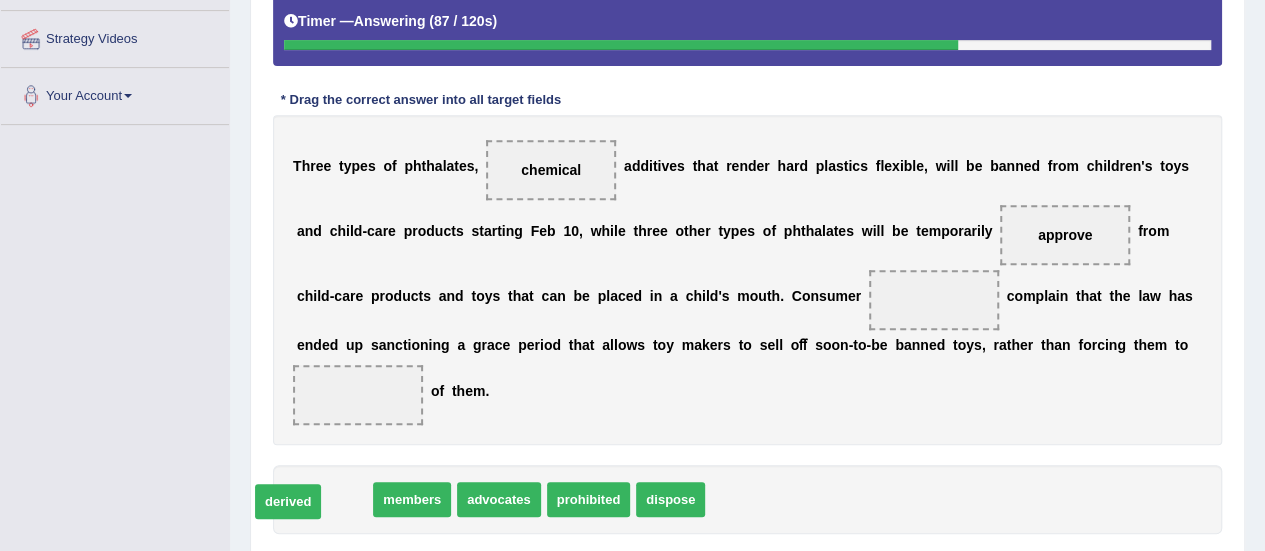 drag, startPoint x: 328, startPoint y: 494, endPoint x: 284, endPoint y: 497, distance: 44.102154 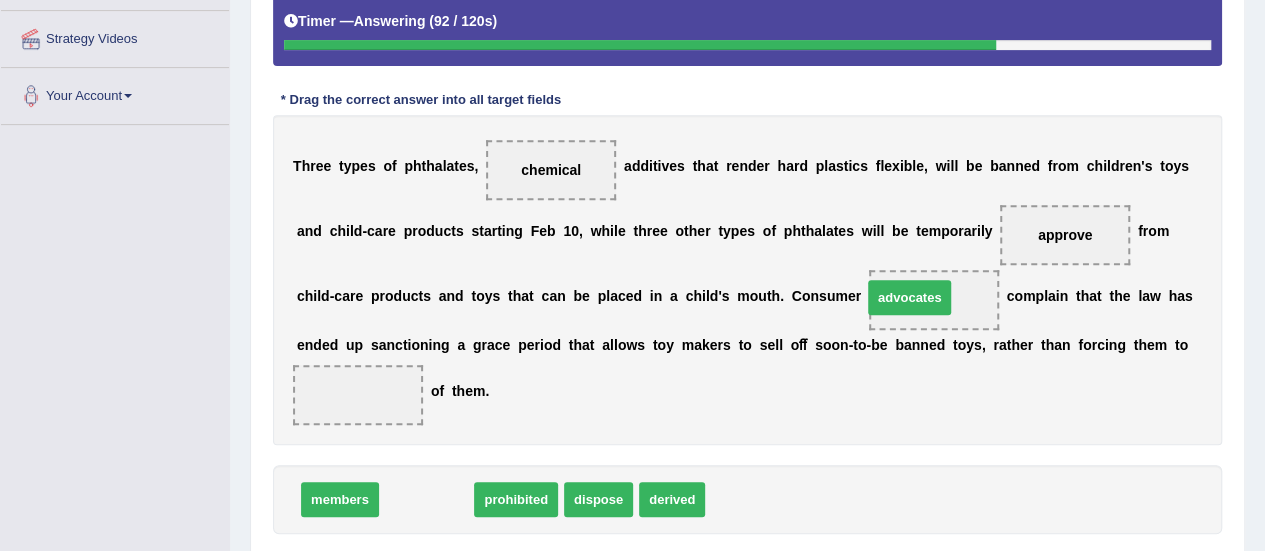 drag, startPoint x: 437, startPoint y: 493, endPoint x: 920, endPoint y: 292, distance: 523.1539 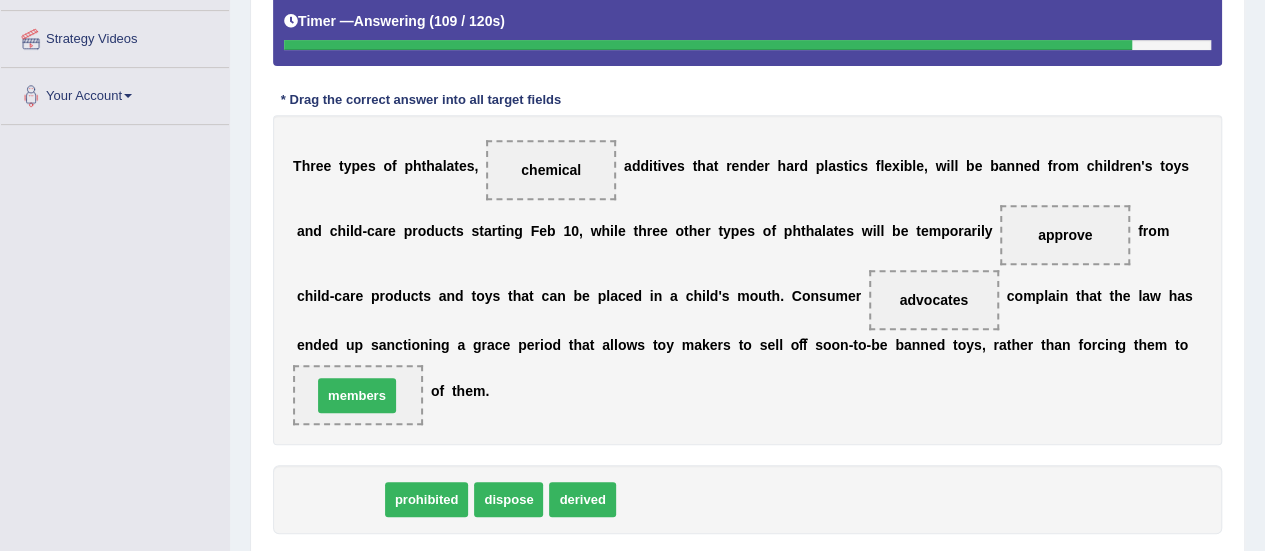 drag, startPoint x: 336, startPoint y: 492, endPoint x: 353, endPoint y: 386, distance: 107.35455 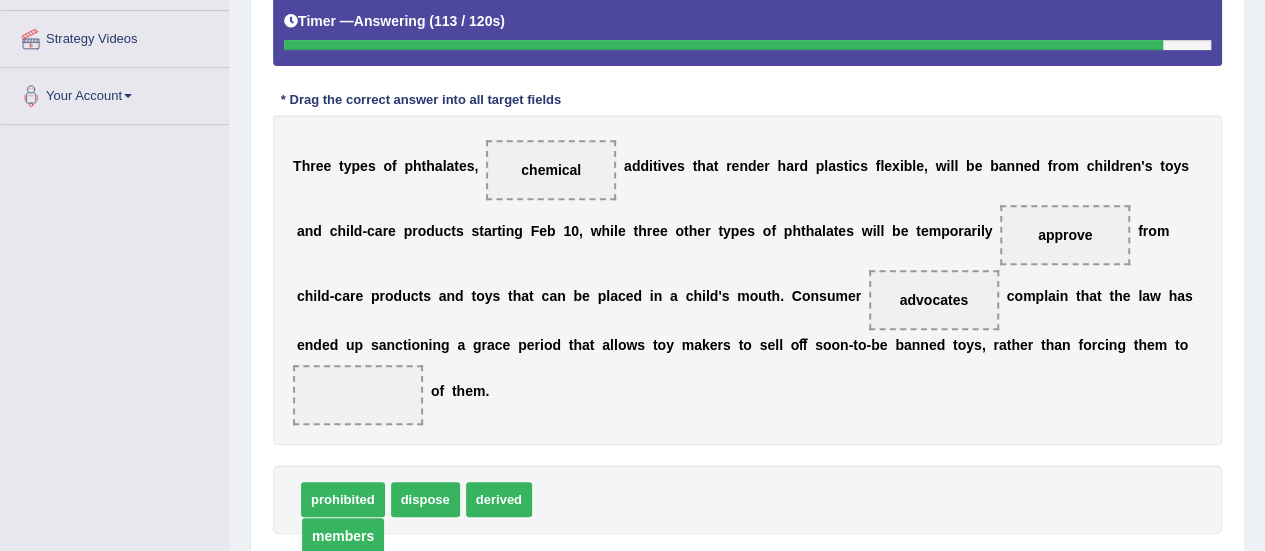 drag, startPoint x: 366, startPoint y: 399, endPoint x: 344, endPoint y: 552, distance: 154.57361 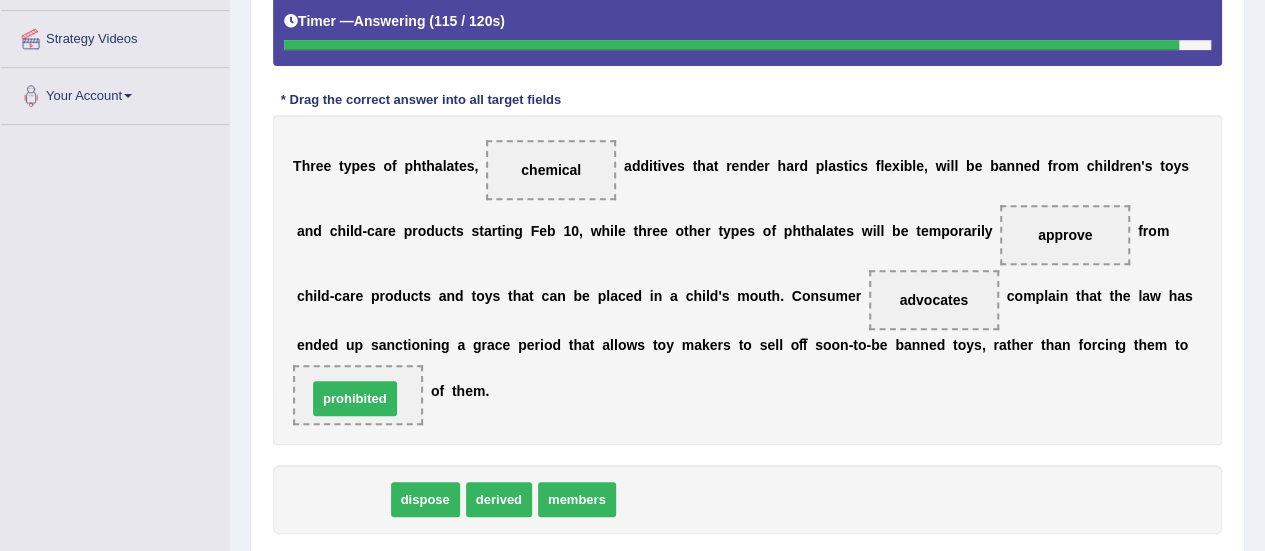drag, startPoint x: 340, startPoint y: 501, endPoint x: 352, endPoint y: 402, distance: 99.724625 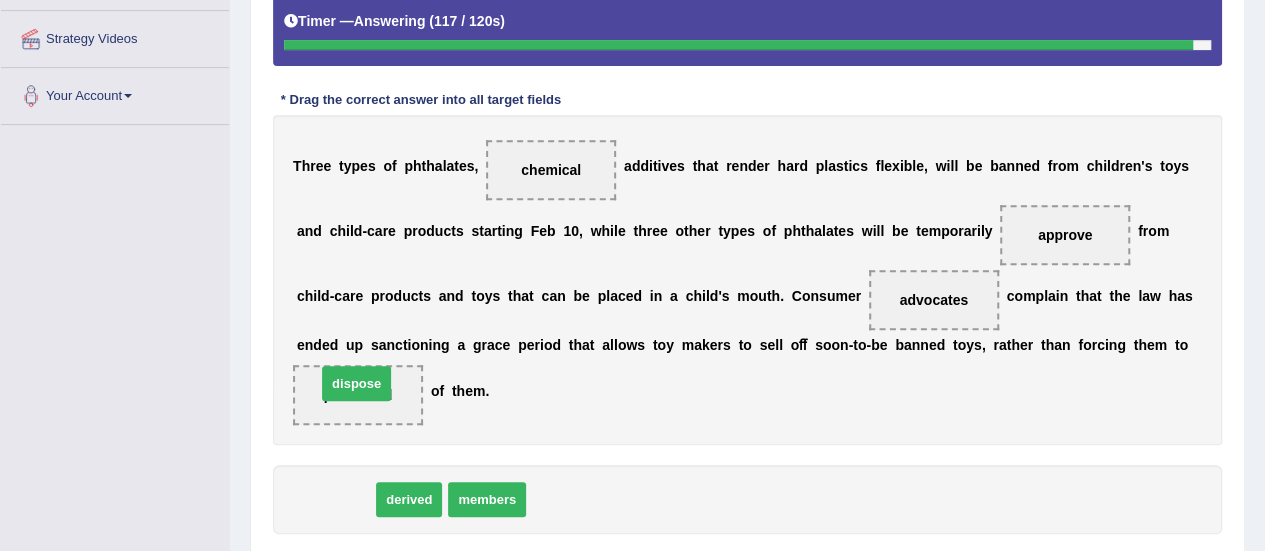 drag, startPoint x: 344, startPoint y: 490, endPoint x: 366, endPoint y: 389, distance: 103.36827 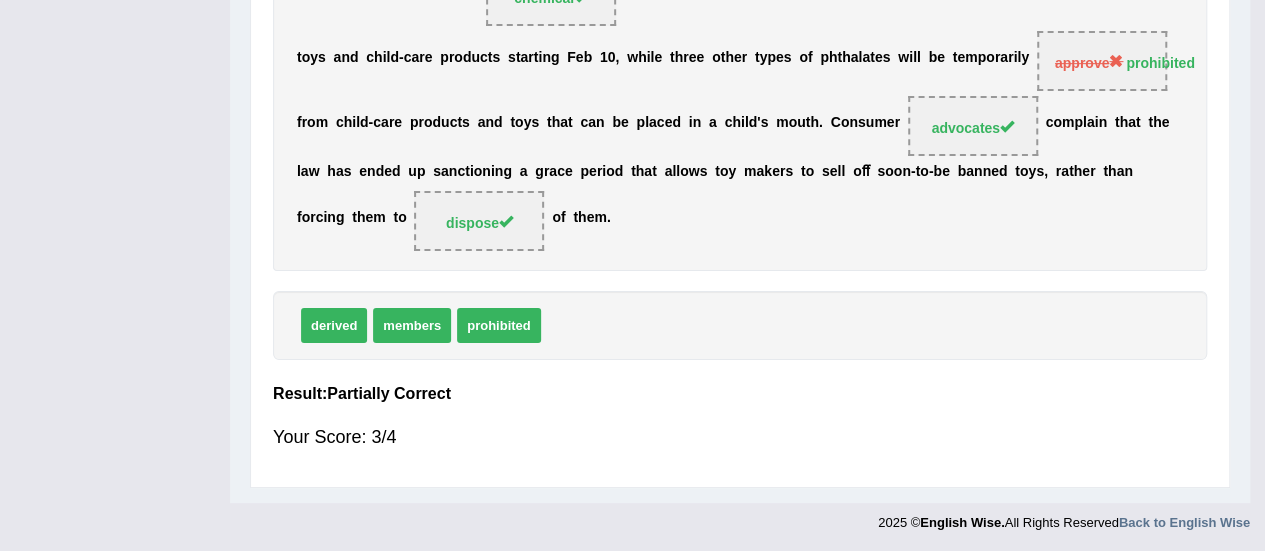 scroll, scrollTop: 448, scrollLeft: 0, axis: vertical 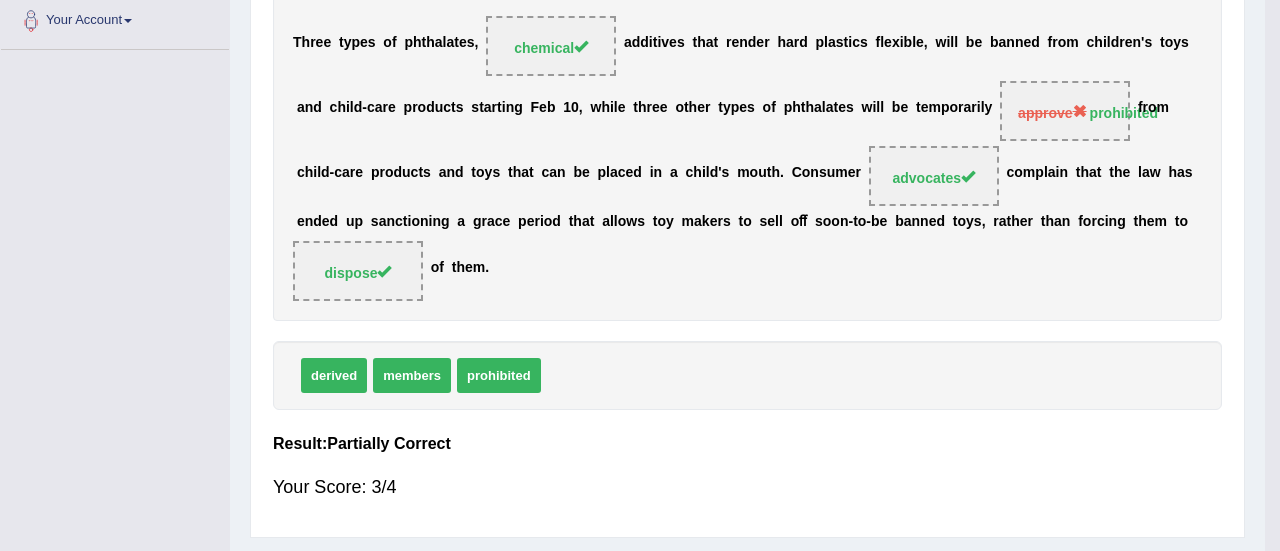 click on "Toggle navigation
Home
Practice Questions   Speaking Practice Read Aloud
Repeat Sentence
Describe Image
Re-tell Lecture
Answer Short Question
Summarize Group Discussion
Respond To A Situation
Writing Practice  Summarize Written Text
Write Essay
Reading Practice  Reading & Writing: Fill In The Blanks
Choose Multiple Answers
Re-order Paragraphs
Fill In The Blanks
Choose Single Answer
Listening Practice  Summarize Spoken Text
Highlight Incorrect Words
Highlight Correct Summary
Select Missing Word
Choose Single Answer
Choose Multiple Answers
Fill In The Blanks
Write From Dictation
Pronunciation
Tests  Take Practice Sectional Test" at bounding box center (640, -173) 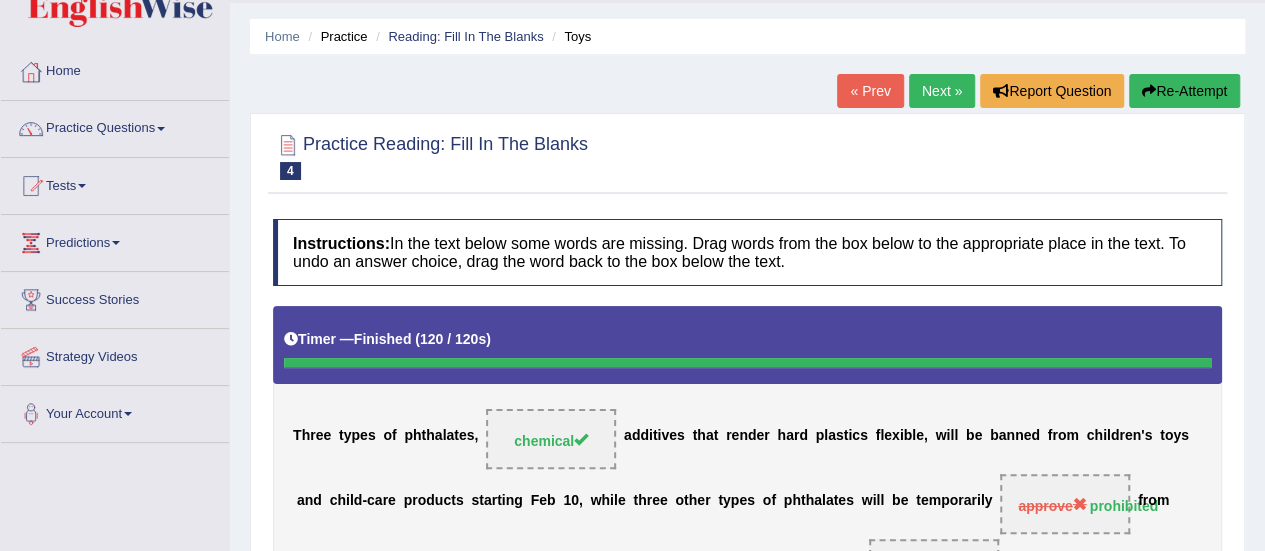 scroll, scrollTop: 48, scrollLeft: 0, axis: vertical 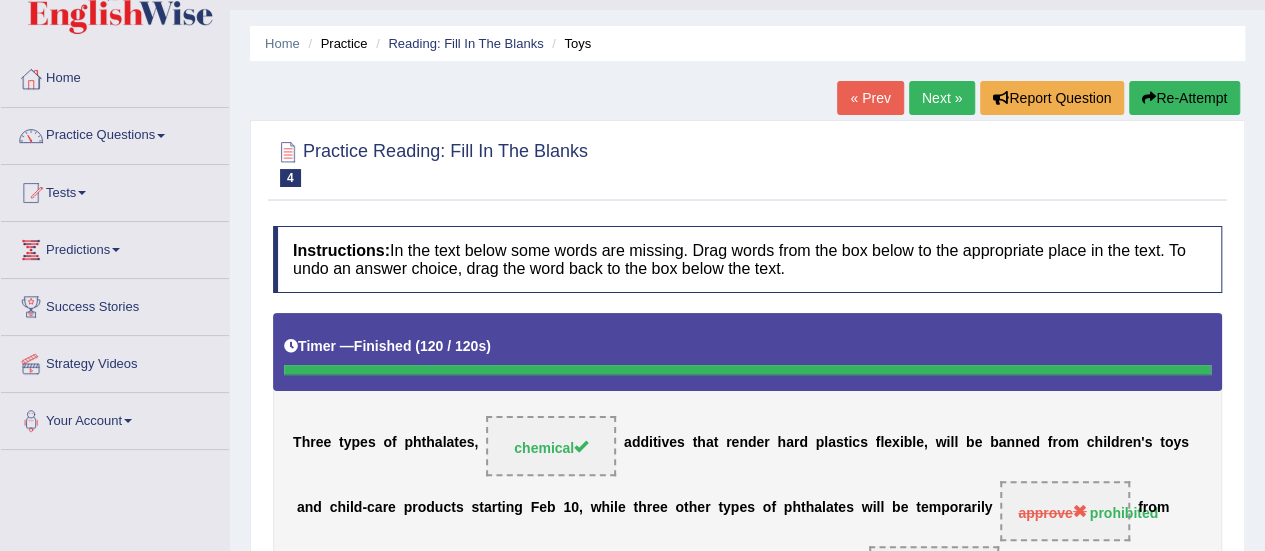 click on "Next »" at bounding box center (942, 98) 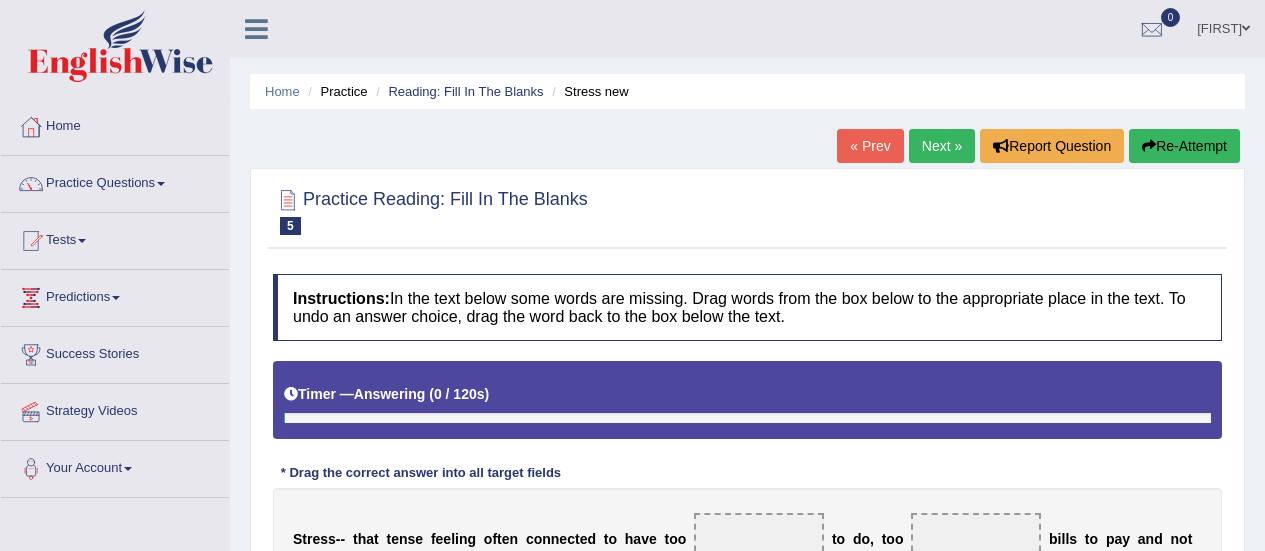 scroll, scrollTop: 0, scrollLeft: 0, axis: both 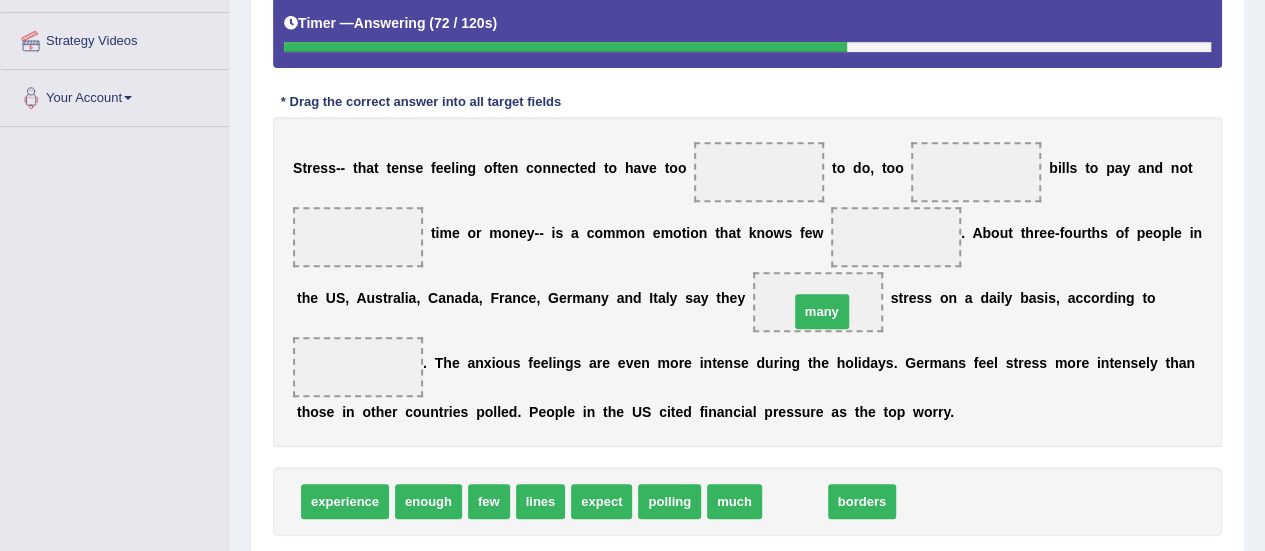 drag, startPoint x: 780, startPoint y: 499, endPoint x: 804, endPoint y: 313, distance: 187.54199 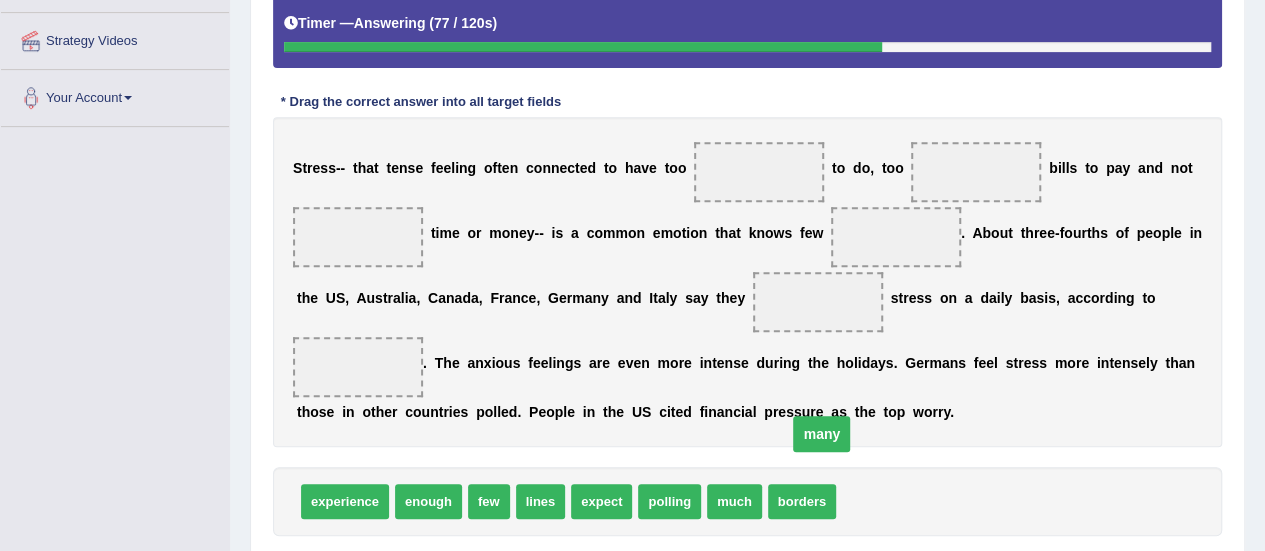 drag, startPoint x: 806, startPoint y: 293, endPoint x: 819, endPoint y: 444, distance: 151.55856 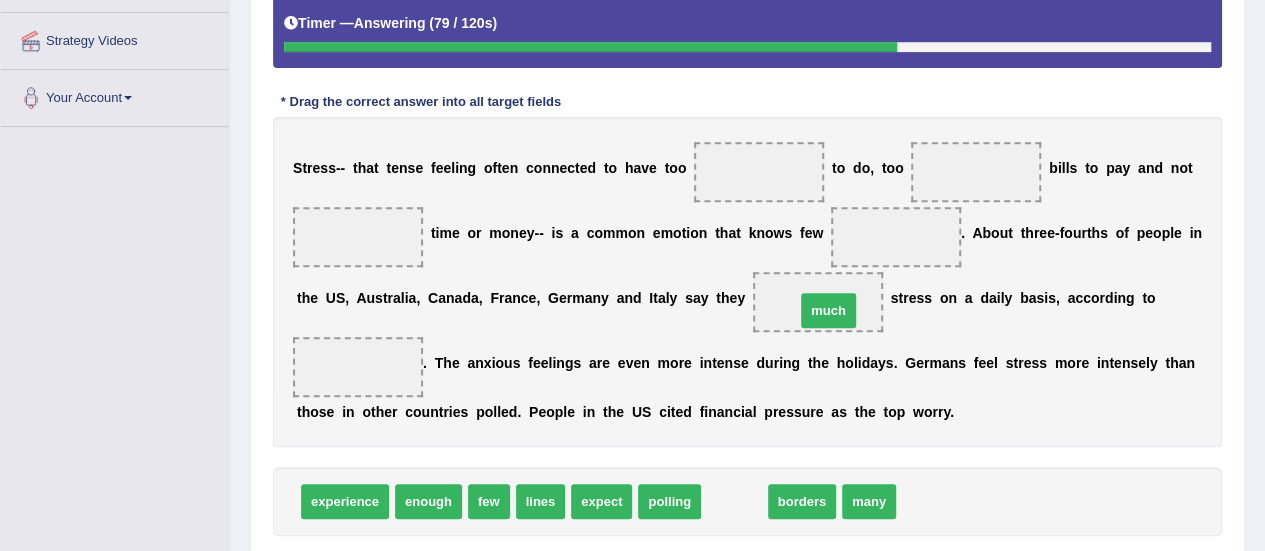 drag, startPoint x: 739, startPoint y: 498, endPoint x: 833, endPoint y: 308, distance: 211.98112 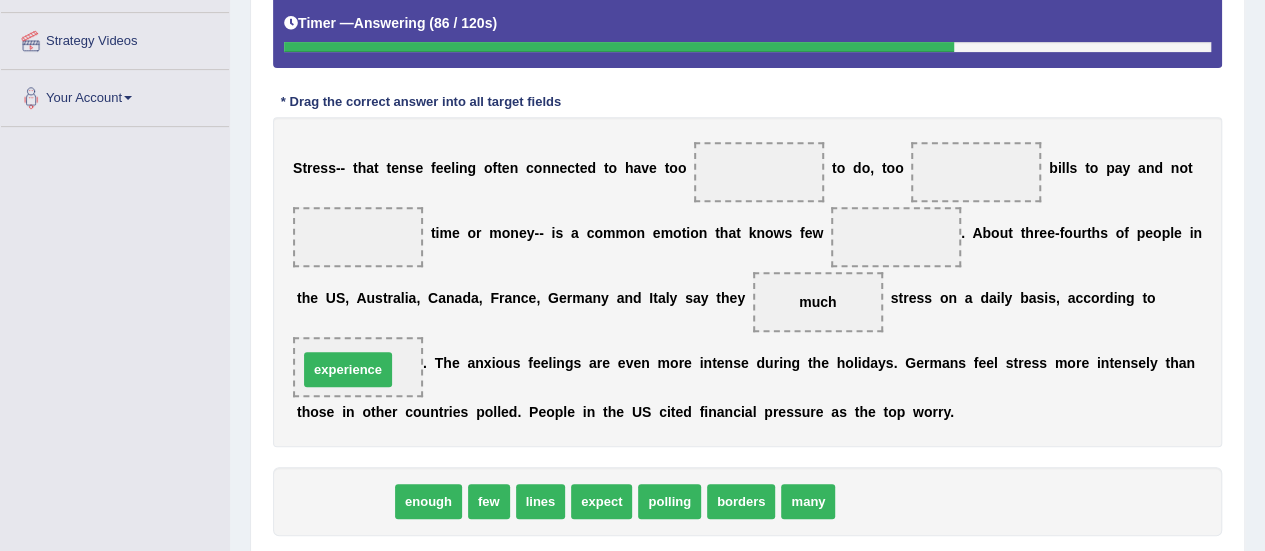 drag, startPoint x: 366, startPoint y: 490, endPoint x: 369, endPoint y: 357, distance: 133.03383 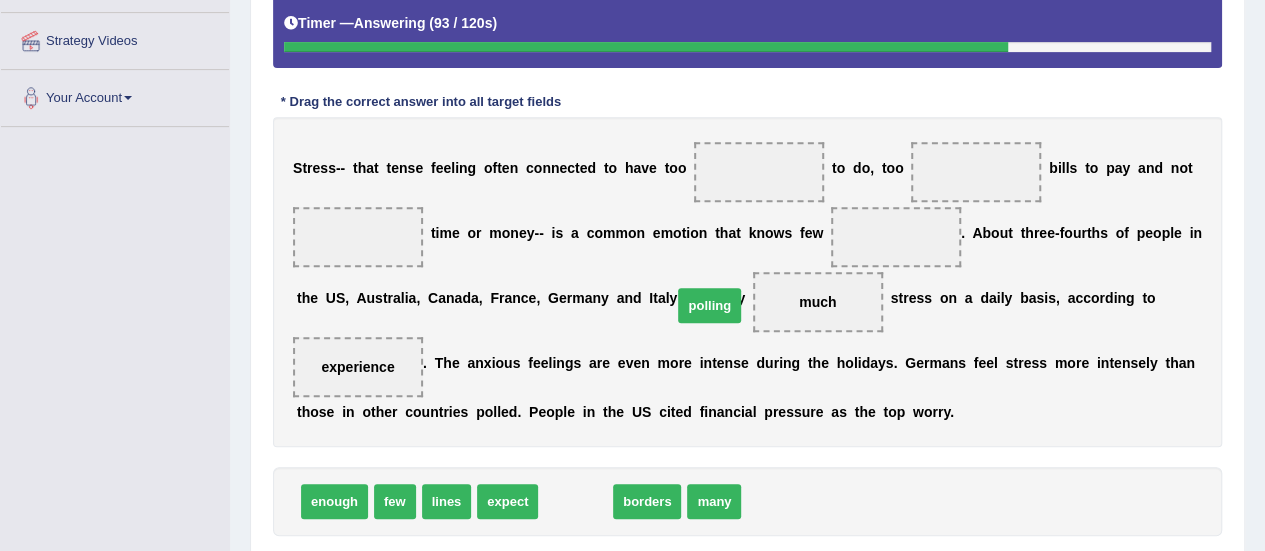 drag, startPoint x: 582, startPoint y: 501, endPoint x: 721, endPoint y: 299, distance: 245.204 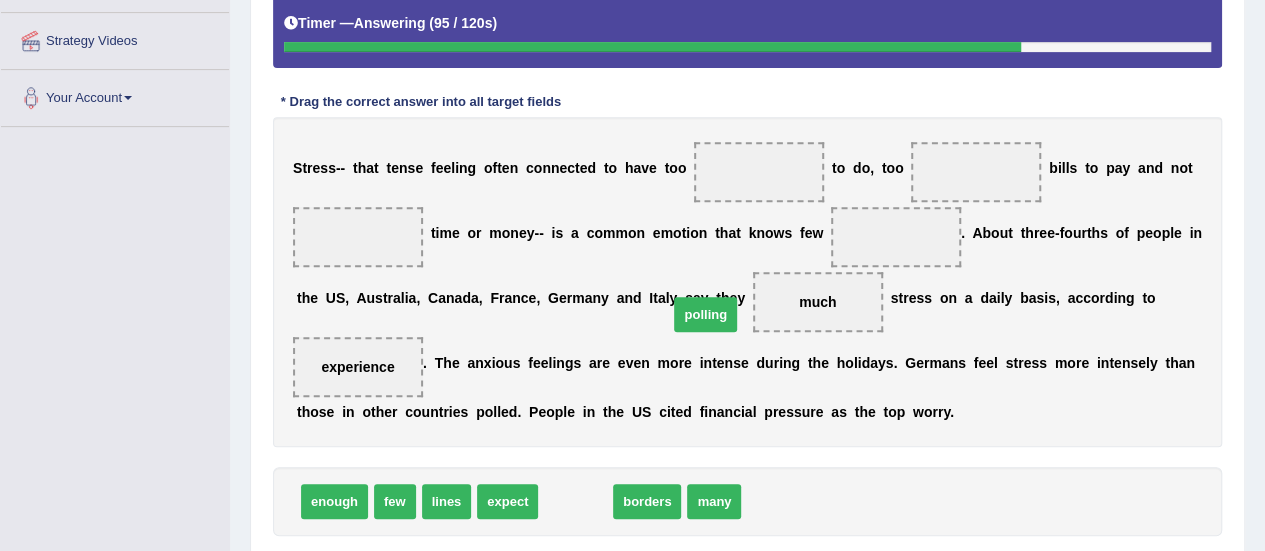 drag, startPoint x: 579, startPoint y: 495, endPoint x: 720, endPoint y: 285, distance: 252.94466 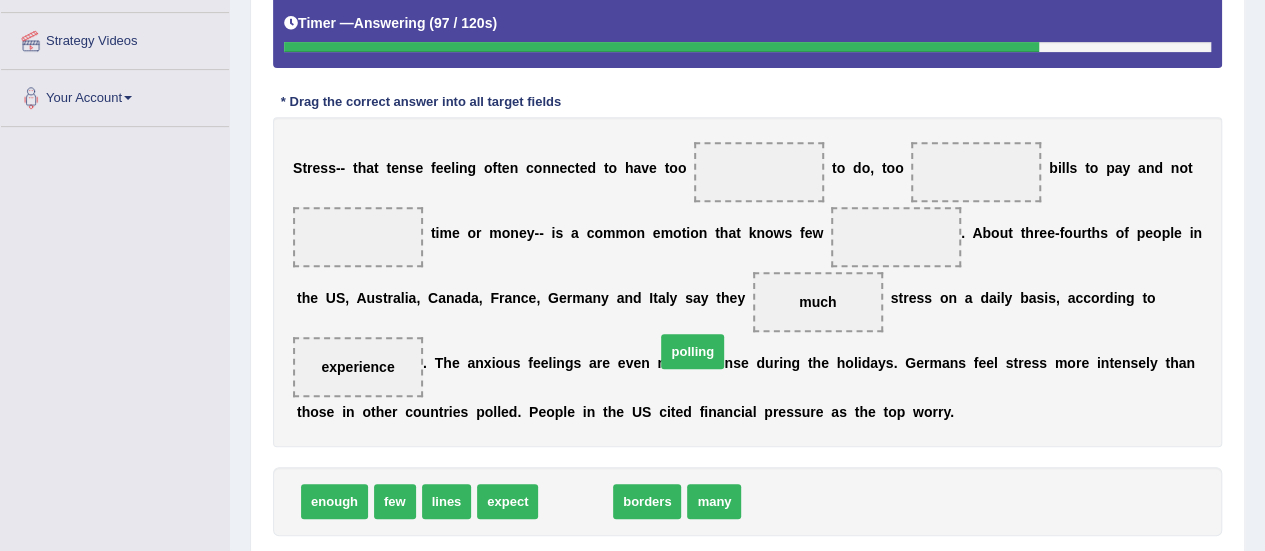 drag, startPoint x: 570, startPoint y: 502, endPoint x: 813, endPoint y: 147, distance: 430.20227 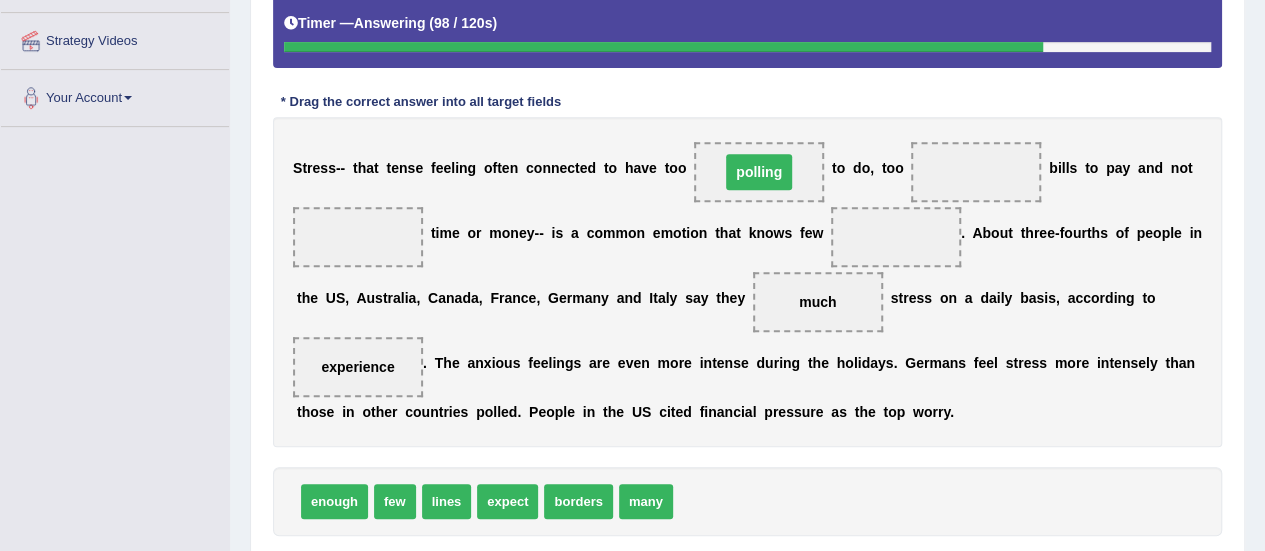 click on "polling" at bounding box center [759, 172] 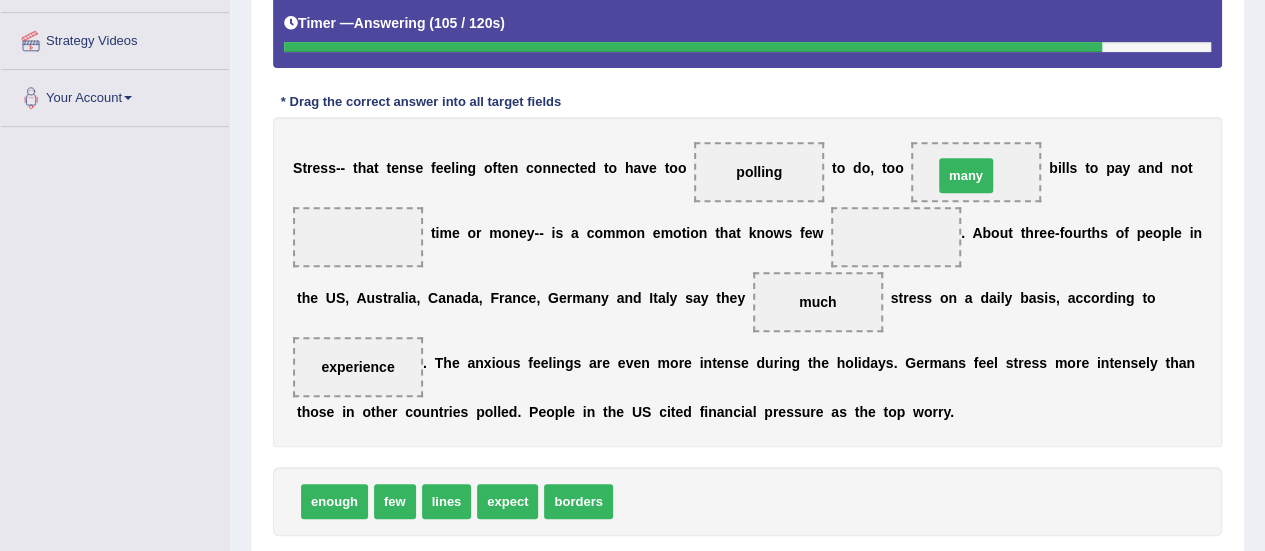 drag, startPoint x: 628, startPoint y: 502, endPoint x: 979, endPoint y: 181, distance: 475.64902 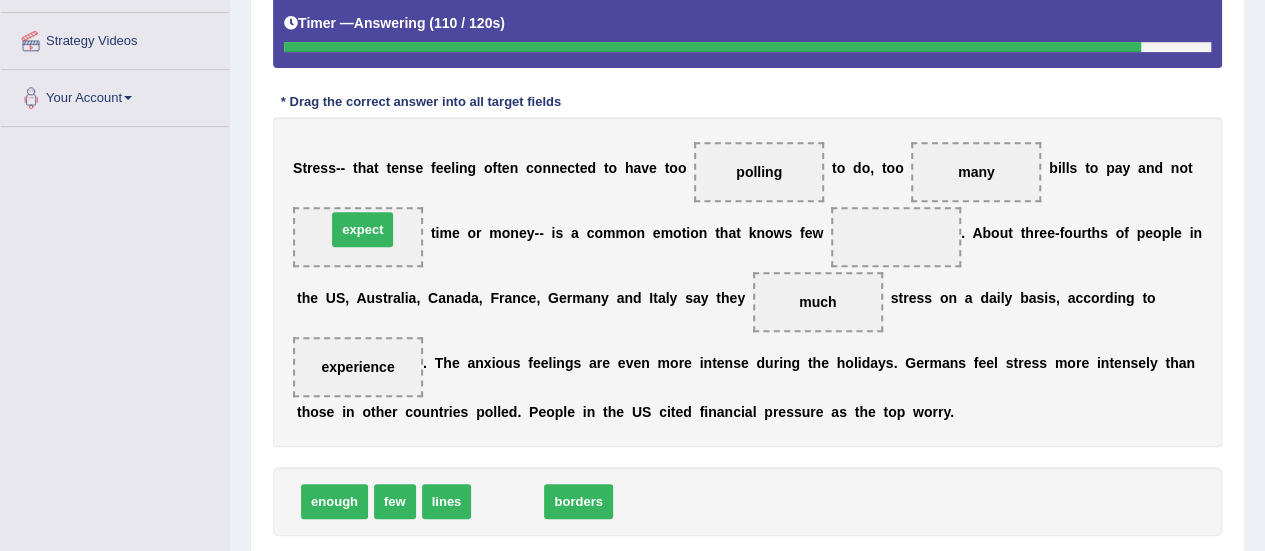 drag, startPoint x: 518, startPoint y: 502, endPoint x: 374, endPoint y: 228, distance: 309.53513 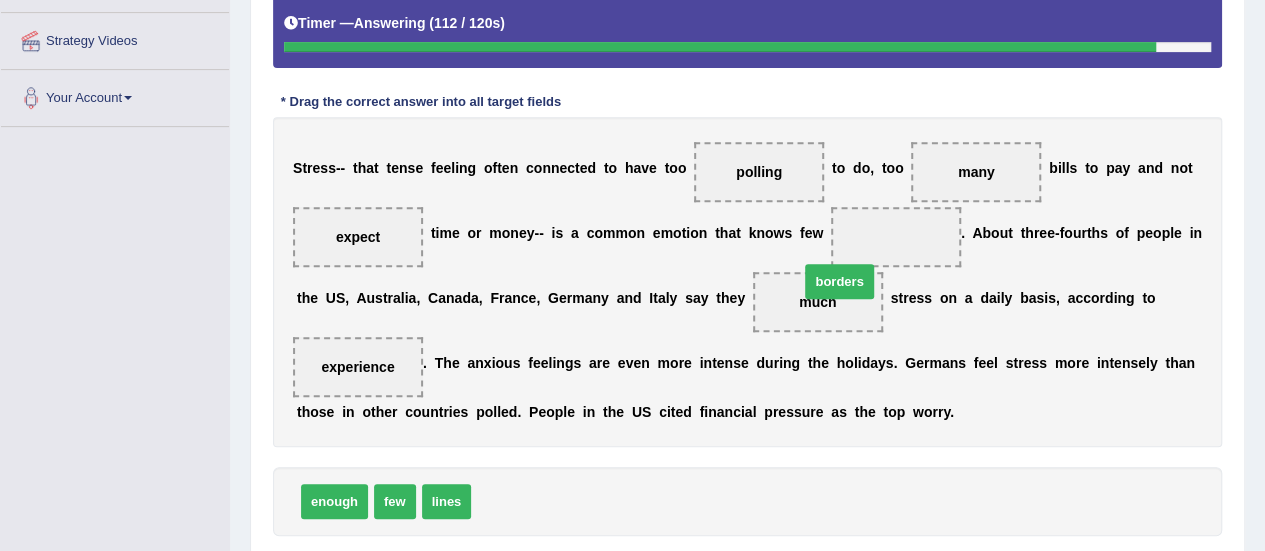 drag, startPoint x: 518, startPoint y: 493, endPoint x: 884, endPoint y: 261, distance: 433.3359 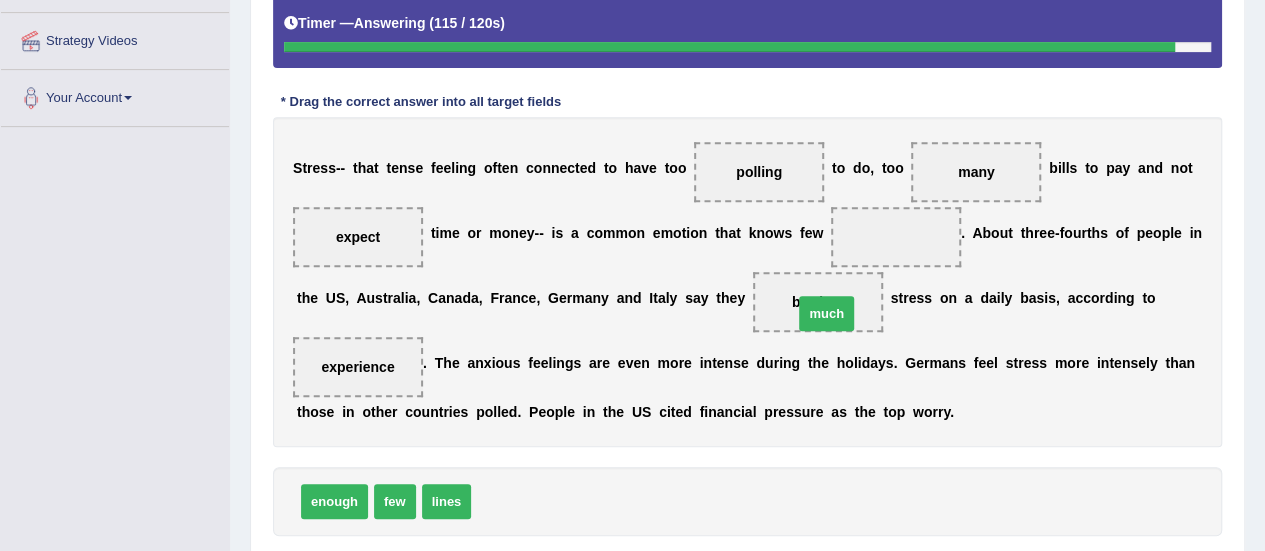 drag, startPoint x: 497, startPoint y: 489, endPoint x: 818, endPoint y: 301, distance: 372.00134 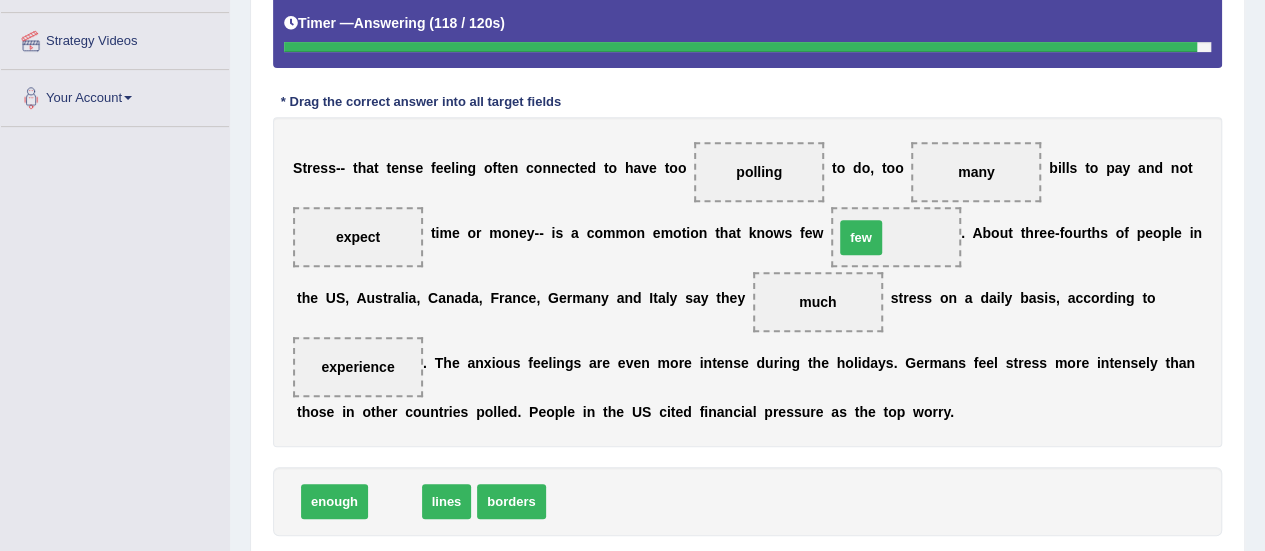 drag, startPoint x: 390, startPoint y: 501, endPoint x: 858, endPoint y: 238, distance: 536.8361 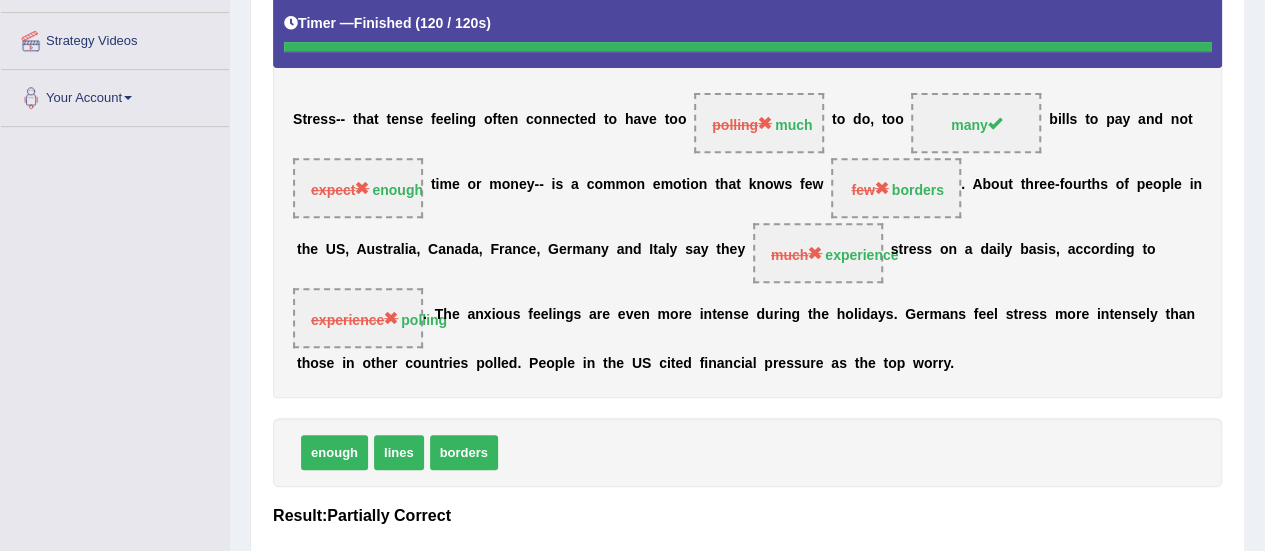 click on "polling" at bounding box center (424, 320) 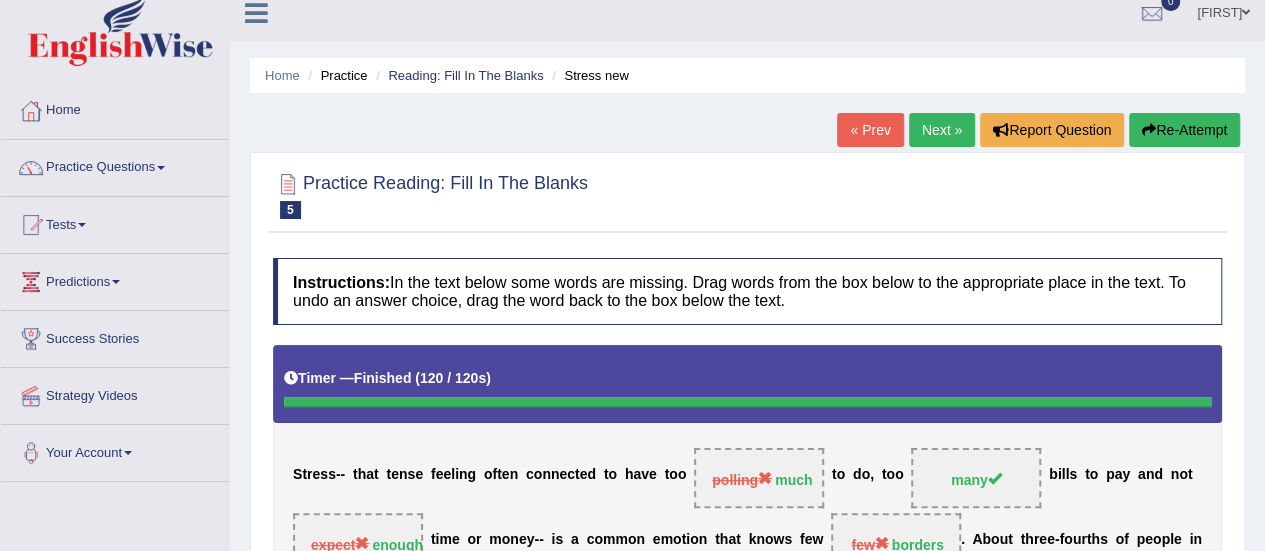 scroll, scrollTop: 2, scrollLeft: 0, axis: vertical 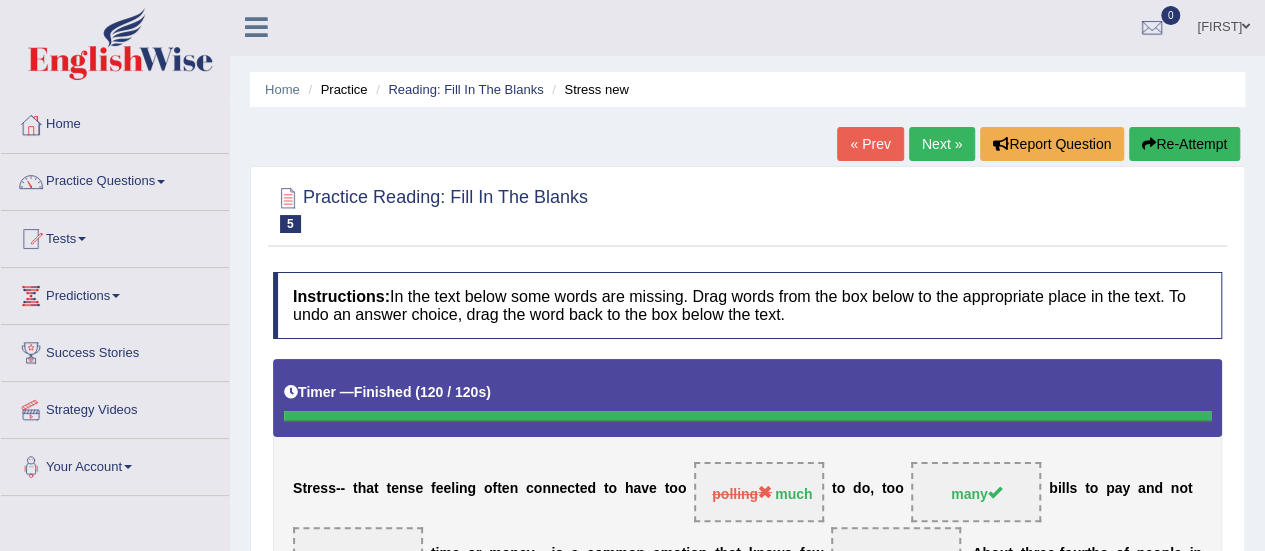click on "Next »" at bounding box center (942, 144) 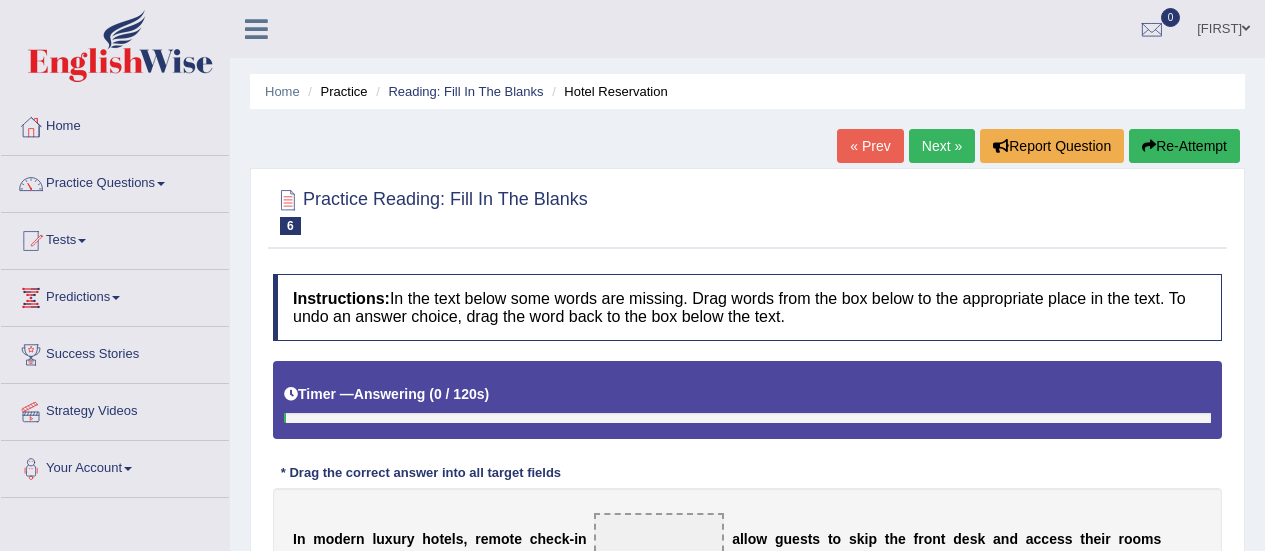 scroll, scrollTop: 0, scrollLeft: 0, axis: both 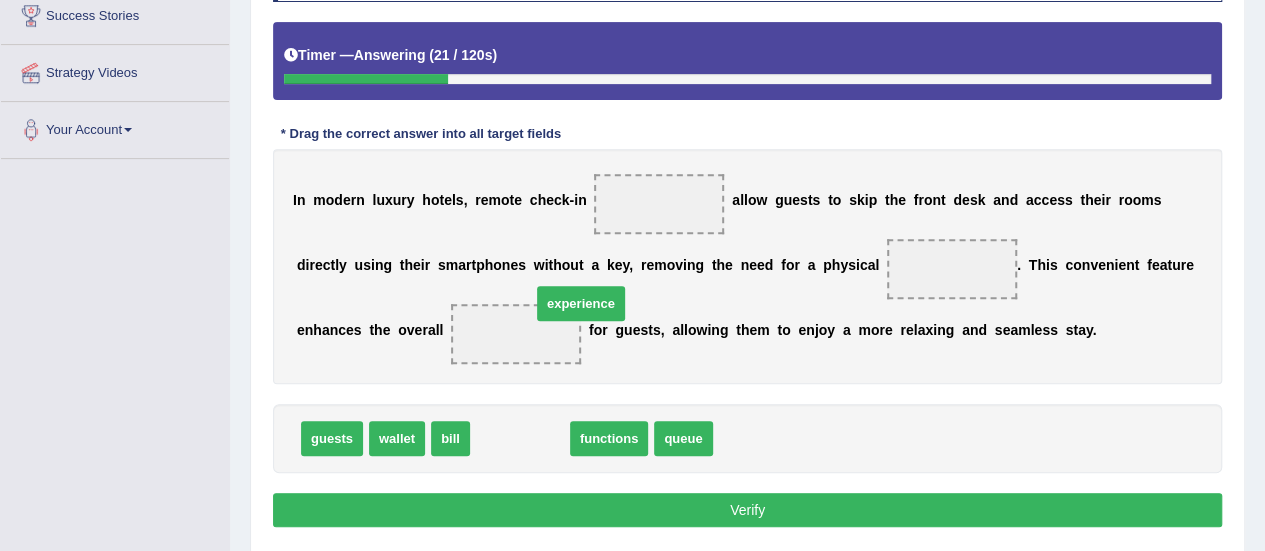 drag, startPoint x: 506, startPoint y: 437, endPoint x: 587, endPoint y: 269, distance: 186.50737 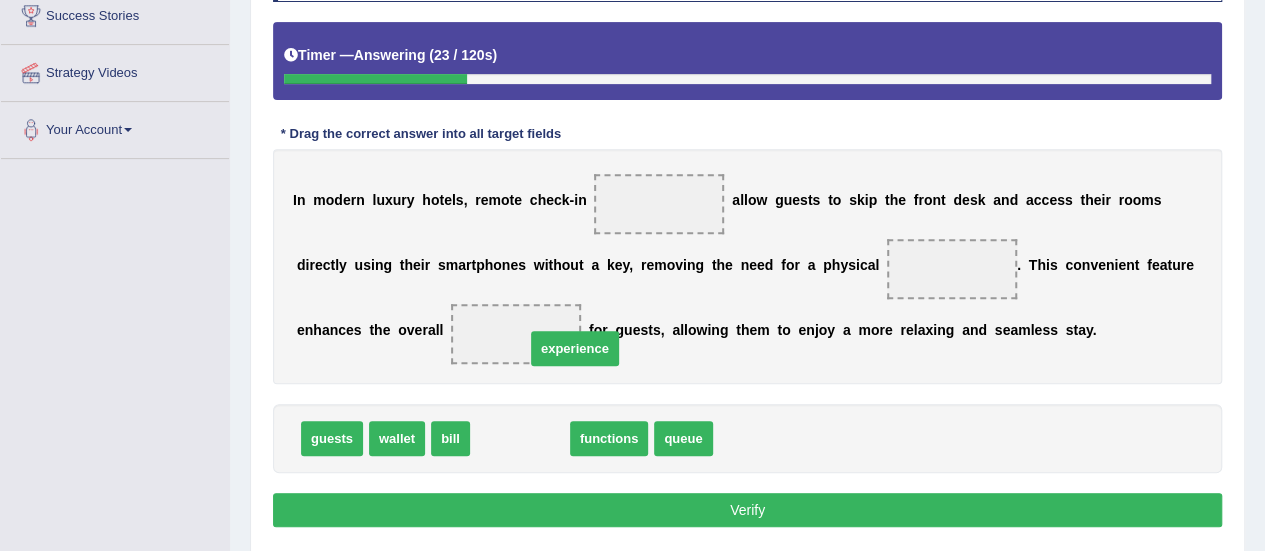 drag, startPoint x: 525, startPoint y: 437, endPoint x: 644, endPoint y: 246, distance: 225.03778 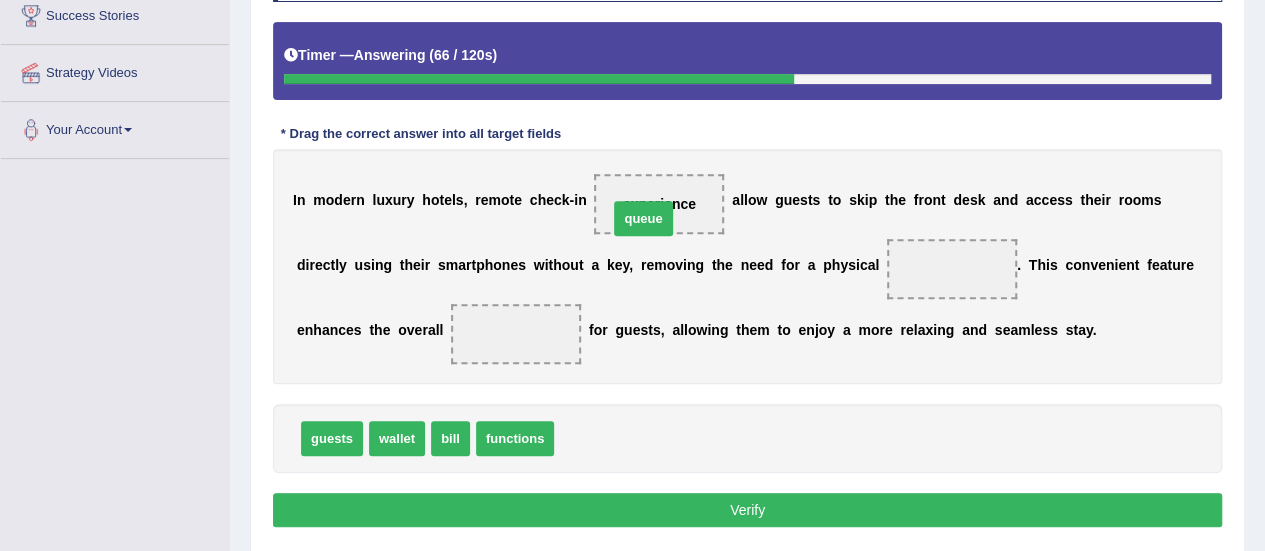 drag, startPoint x: 608, startPoint y: 430, endPoint x: 662, endPoint y: 207, distance: 229.44498 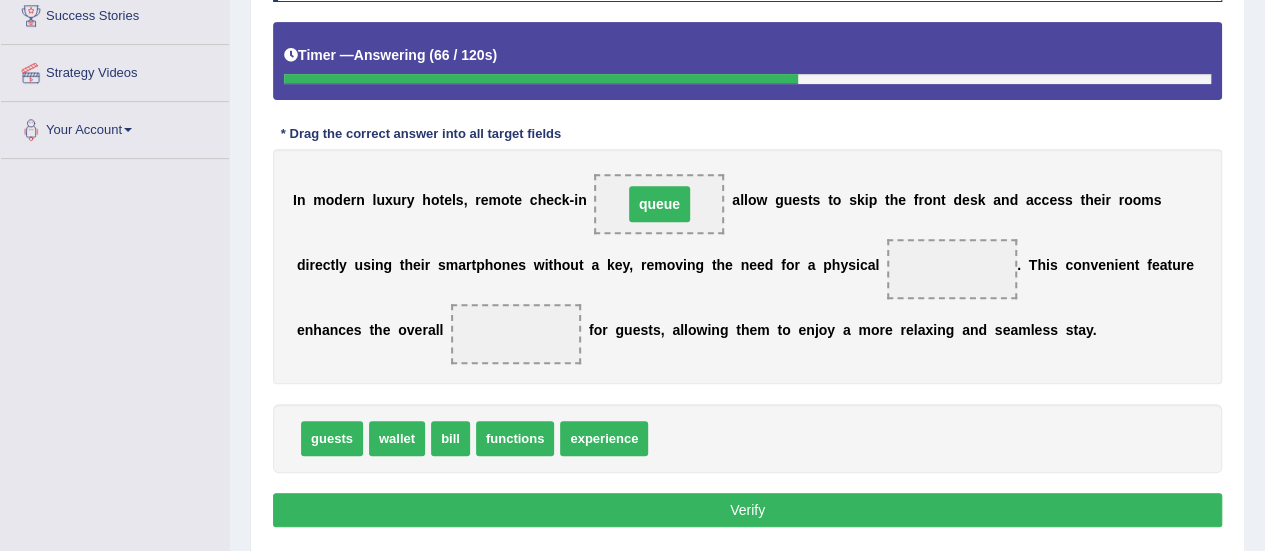 click on "queue" at bounding box center (659, 204) 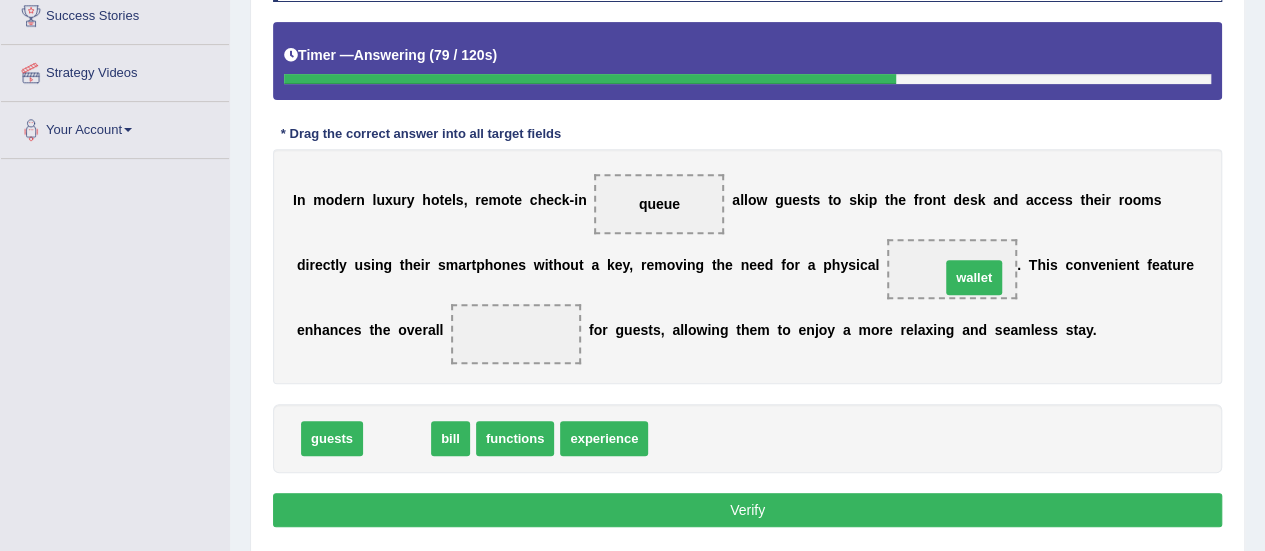 drag, startPoint x: 406, startPoint y: 429, endPoint x: 1011, endPoint y: 267, distance: 626.31384 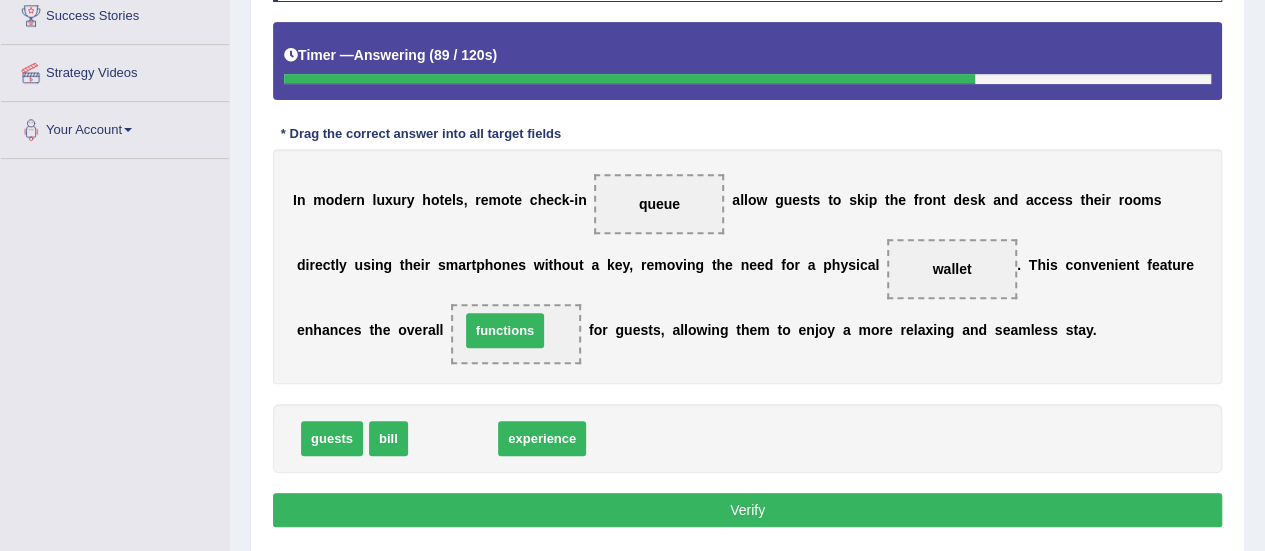 drag, startPoint x: 472, startPoint y: 436, endPoint x: 526, endPoint y: 325, distance: 123.43824 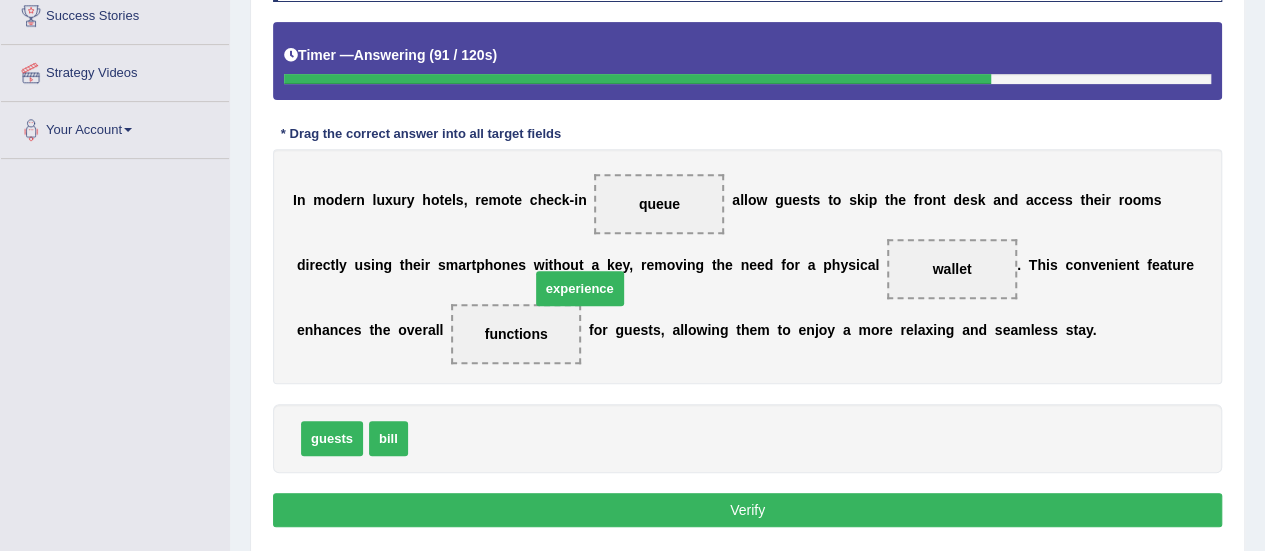 drag, startPoint x: 486, startPoint y: 425, endPoint x: 664, endPoint y: 204, distance: 283.7693 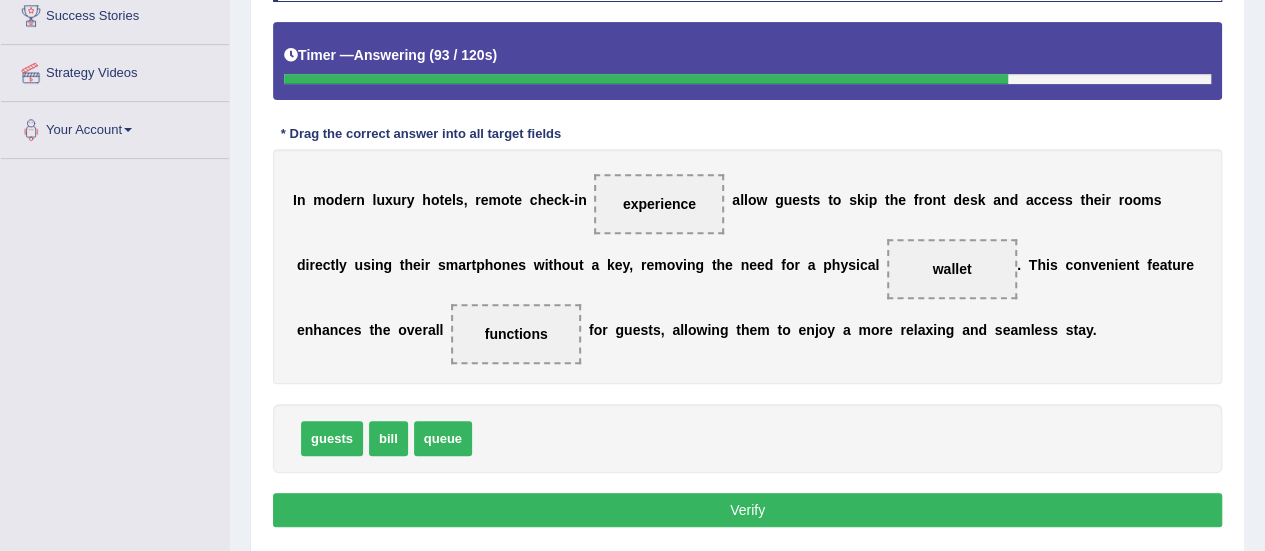 click on "Verify" at bounding box center [747, 510] 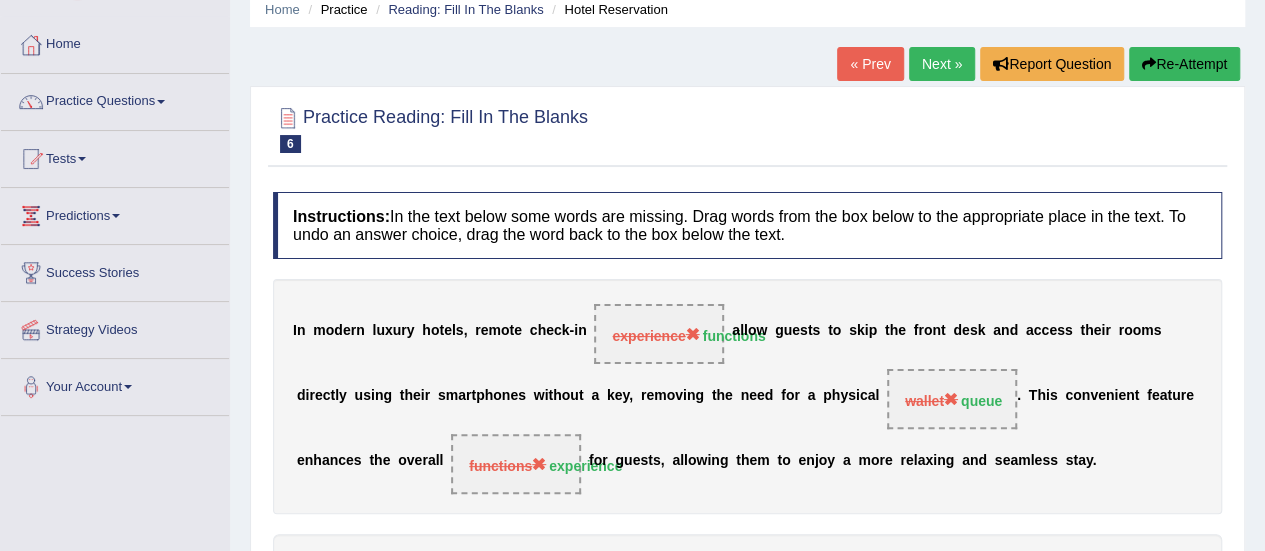 scroll, scrollTop: 80, scrollLeft: 0, axis: vertical 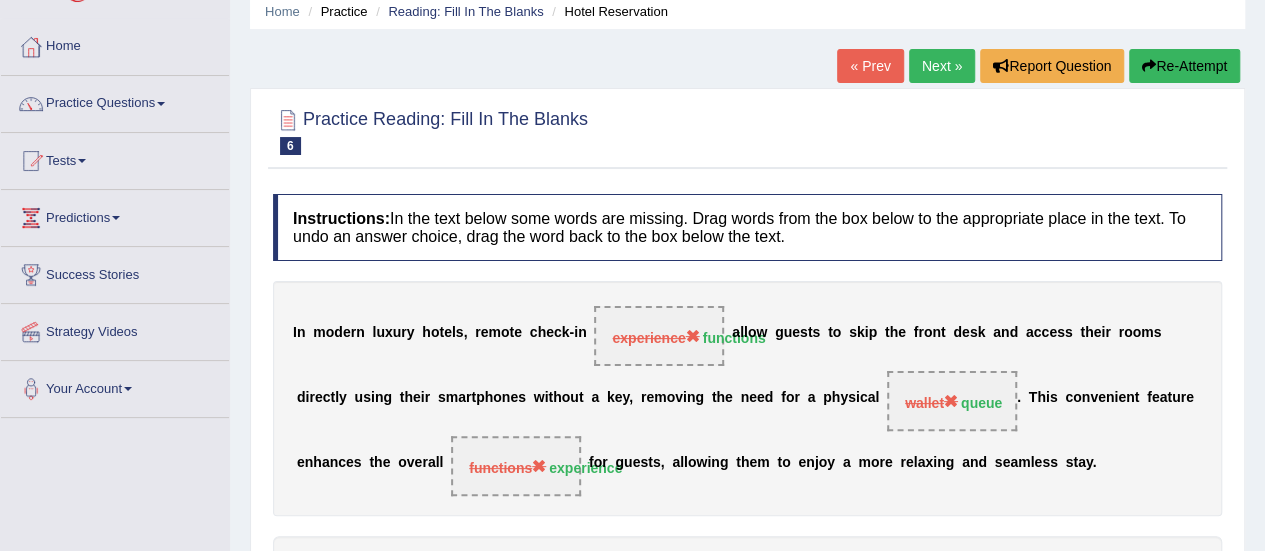 click on "Next »" at bounding box center (942, 66) 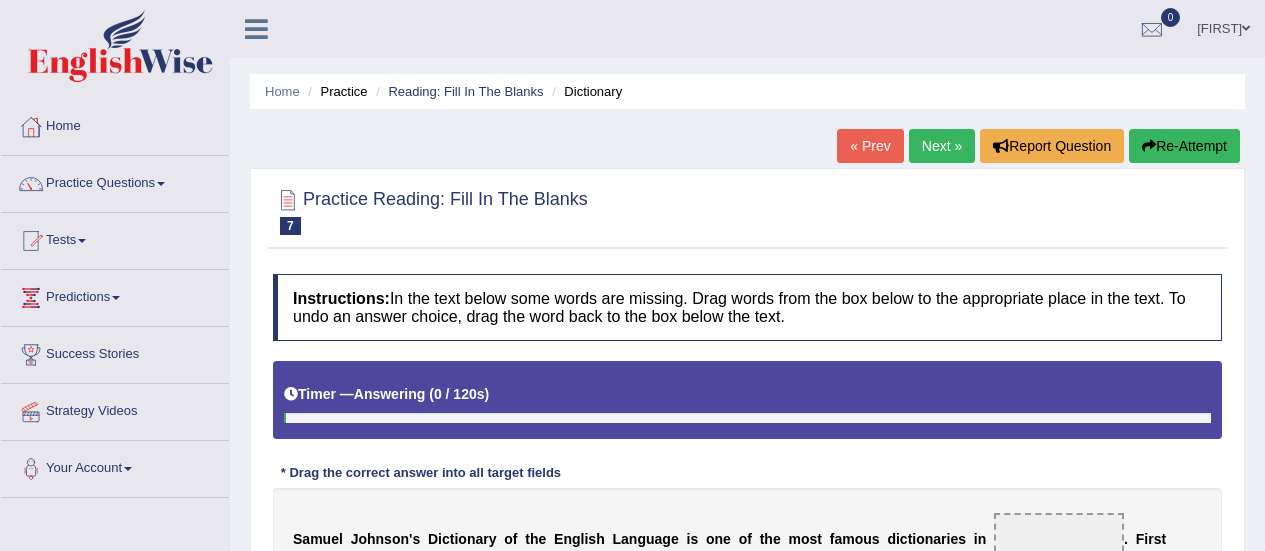 scroll, scrollTop: 0, scrollLeft: 0, axis: both 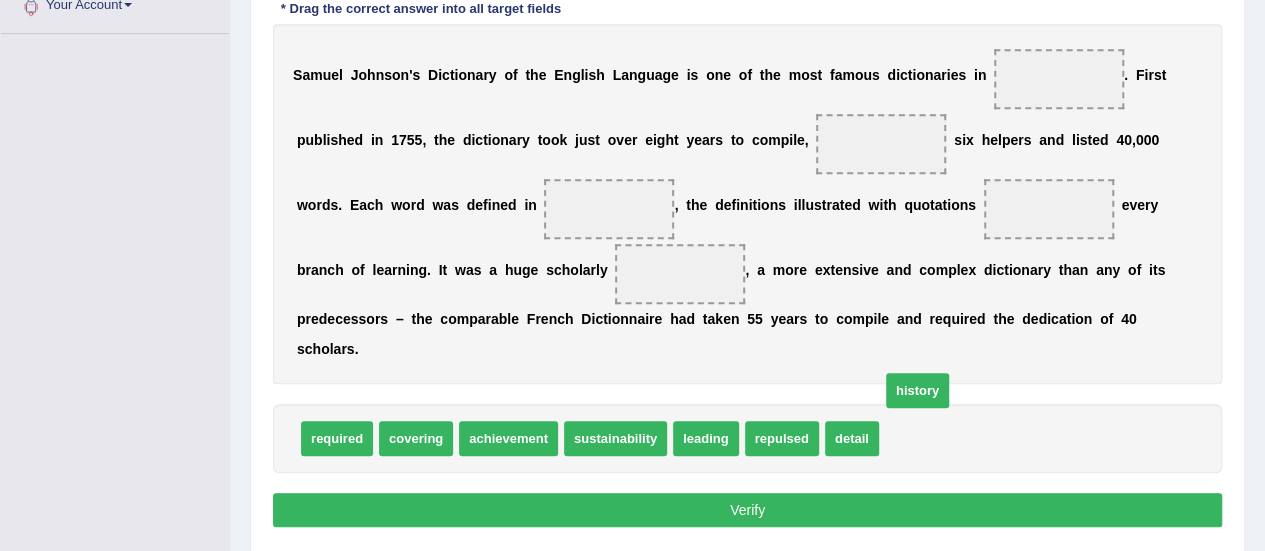 drag, startPoint x: 917, startPoint y: 435, endPoint x: 946, endPoint y: 218, distance: 218.92921 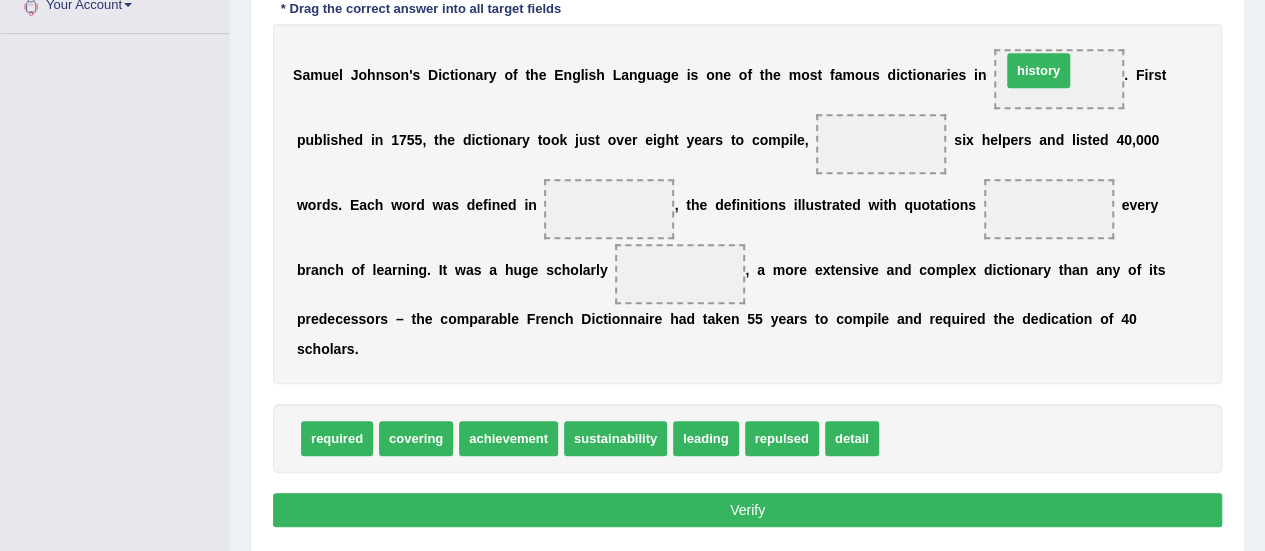 drag, startPoint x: 926, startPoint y: 435, endPoint x: 1050, endPoint y: 72, distance: 383.59485 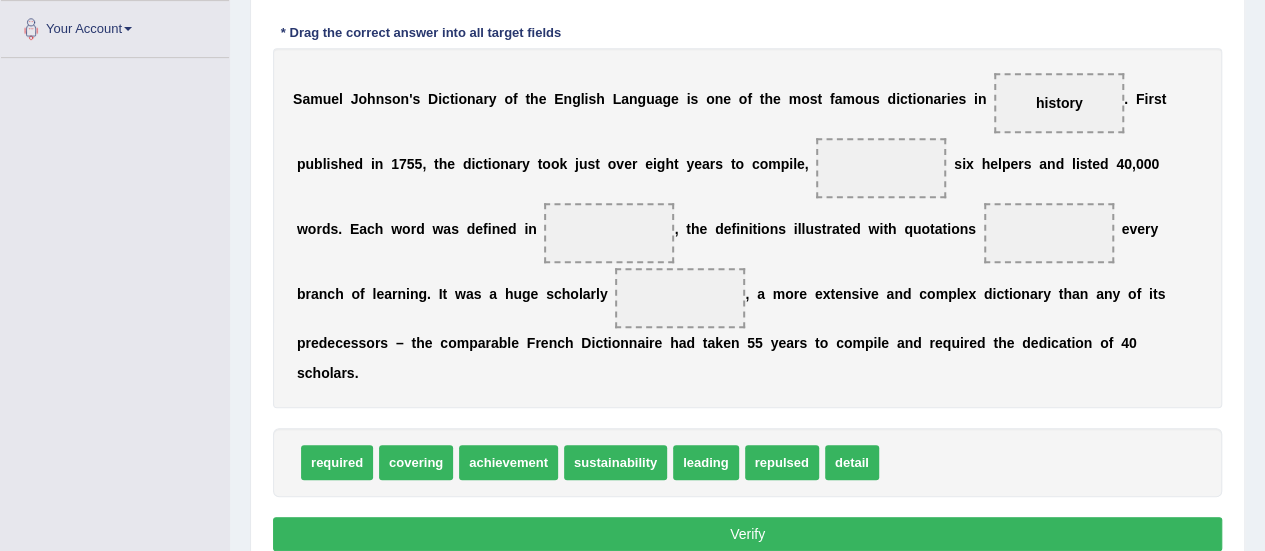 scroll, scrollTop: 439, scrollLeft: 0, axis: vertical 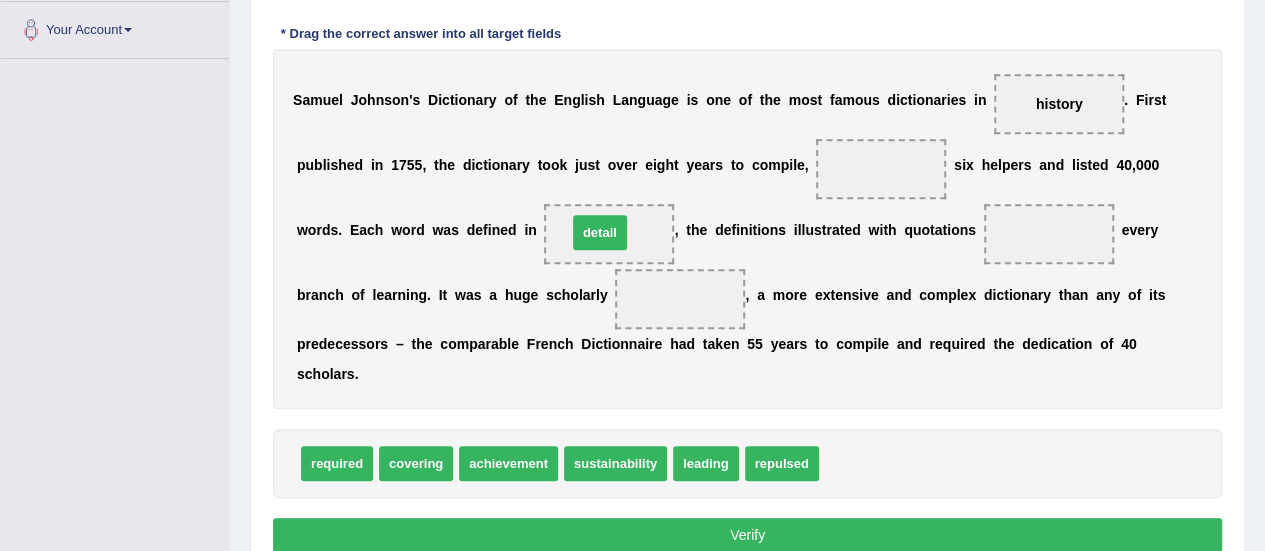 drag, startPoint x: 846, startPoint y: 456, endPoint x: 594, endPoint y: 226, distance: 341.1803 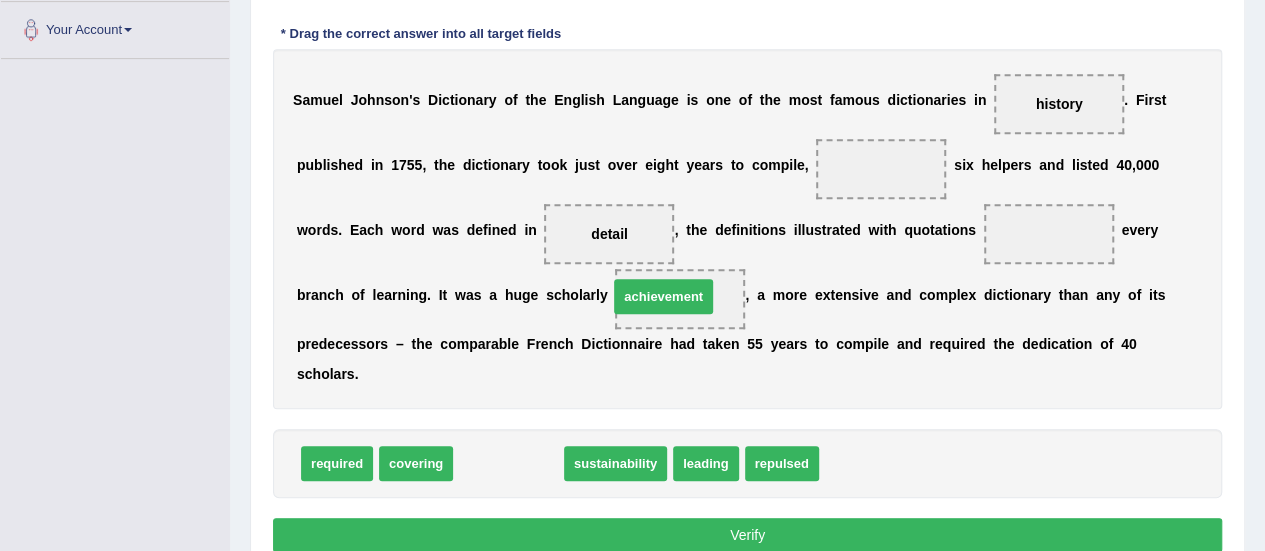 drag, startPoint x: 515, startPoint y: 461, endPoint x: 670, endPoint y: 295, distance: 227.1145 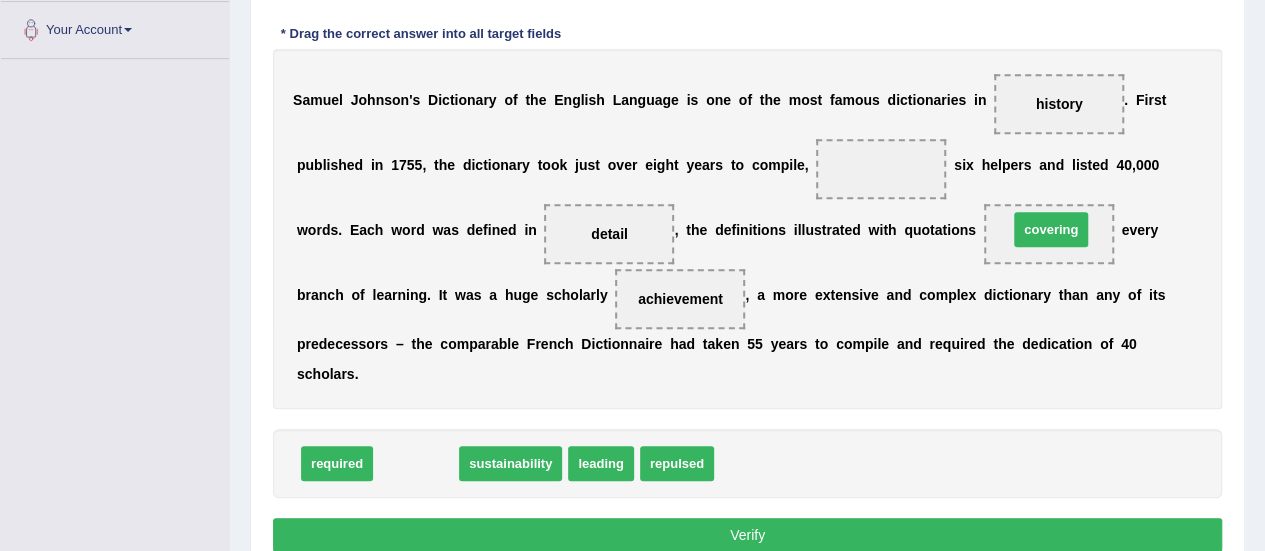 drag, startPoint x: 415, startPoint y: 458, endPoint x: 1048, endPoint y: 222, distance: 675.56274 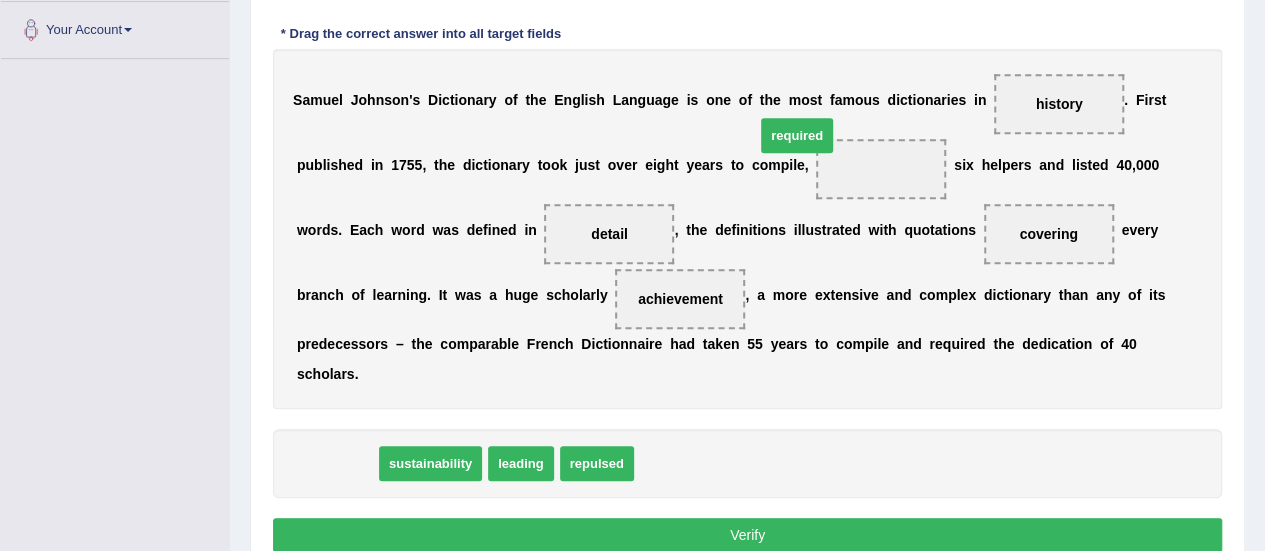 drag, startPoint x: 354, startPoint y: 464, endPoint x: 822, endPoint y: 135, distance: 572.0708 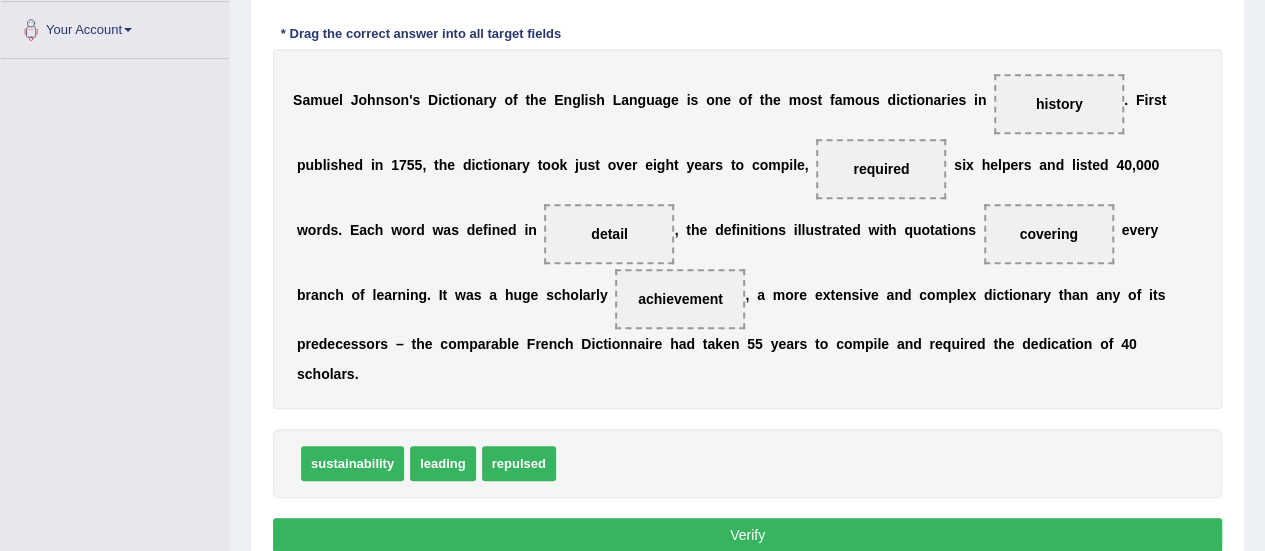 click on "Verify" at bounding box center [747, 535] 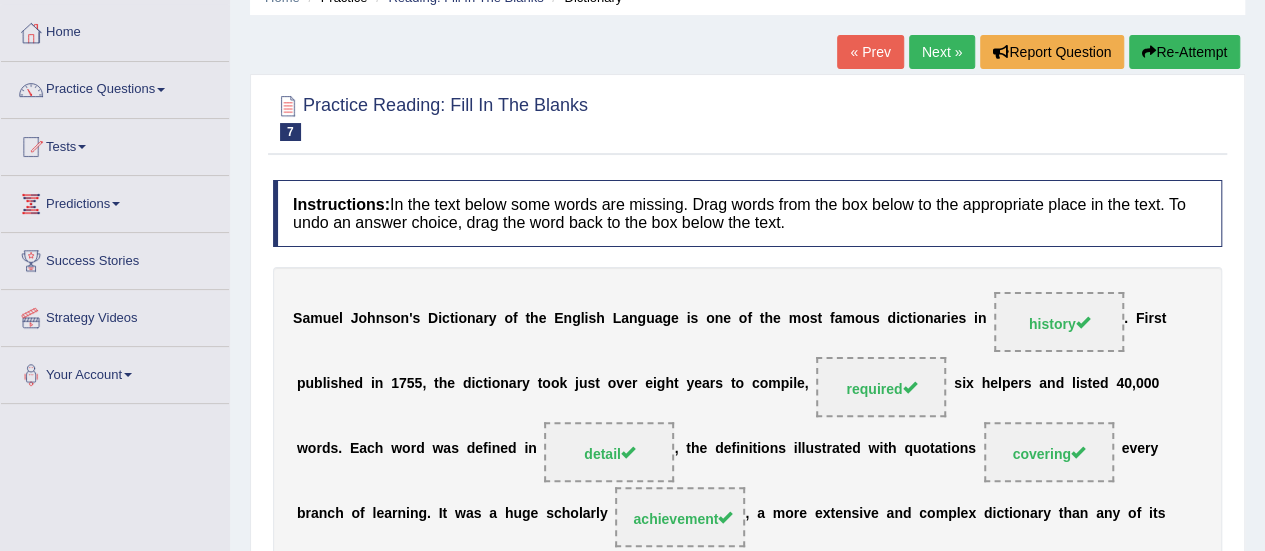 scroll, scrollTop: 92, scrollLeft: 0, axis: vertical 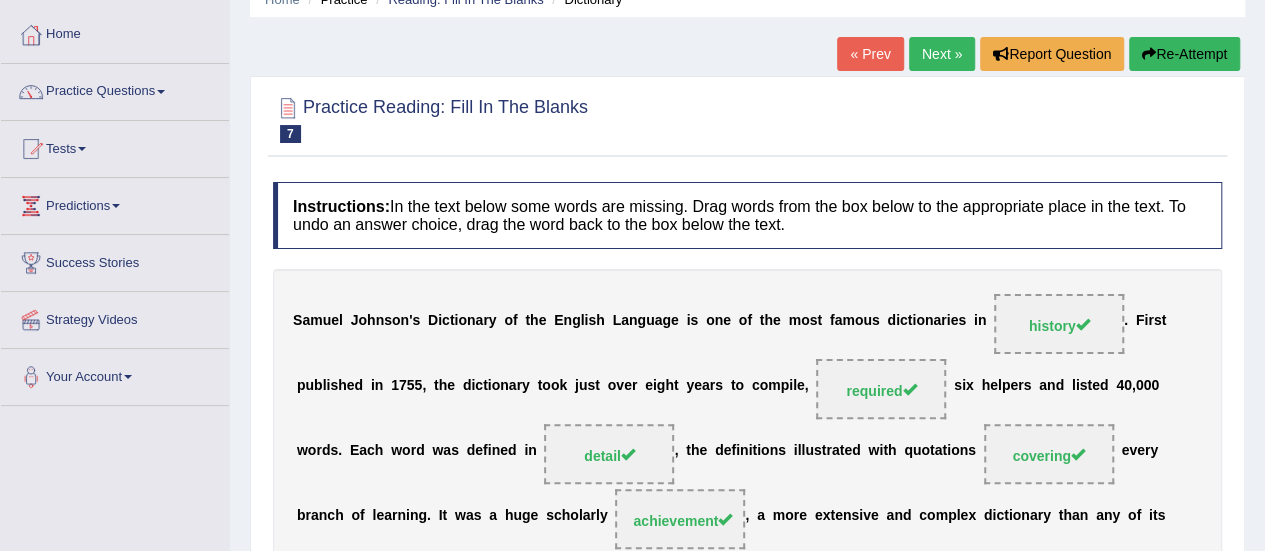 click on "Next »" at bounding box center (942, 54) 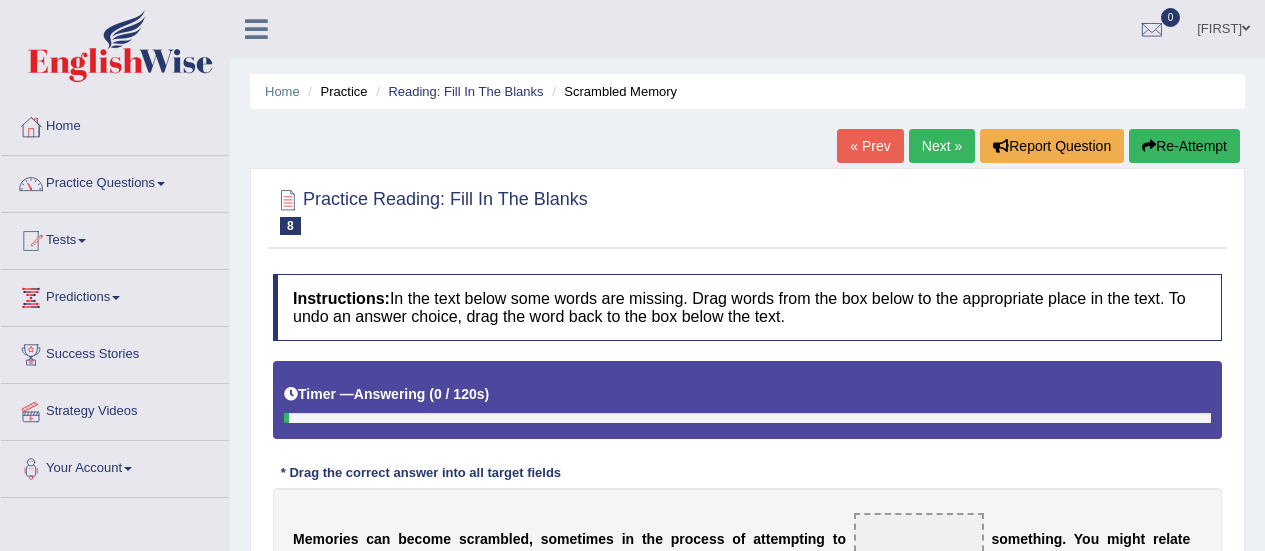 scroll, scrollTop: 204, scrollLeft: 0, axis: vertical 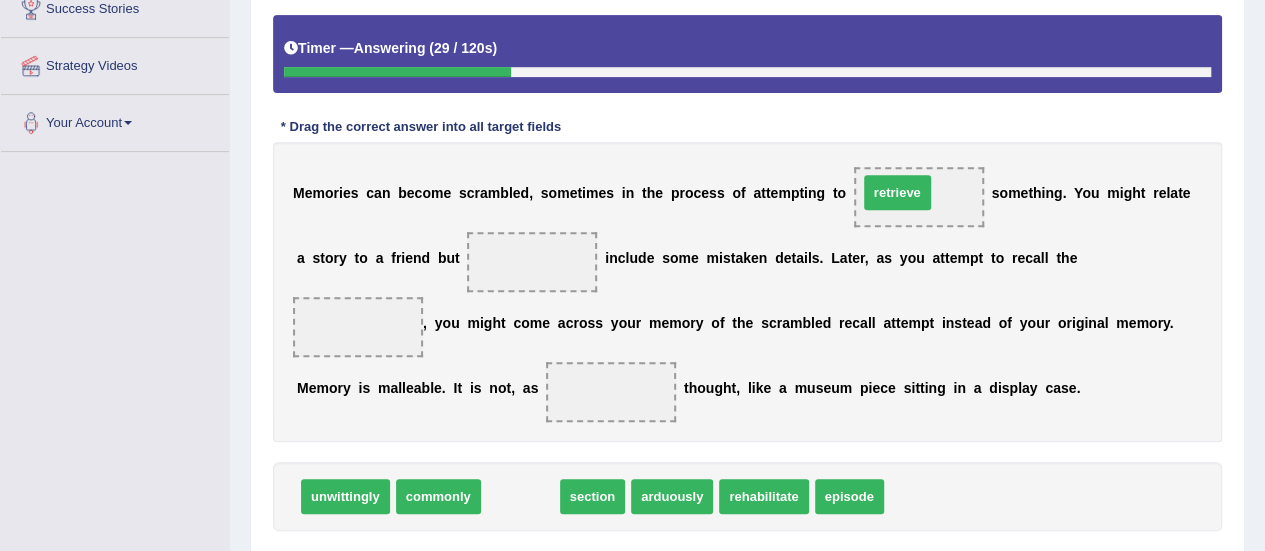 drag, startPoint x: 513, startPoint y: 496, endPoint x: 916, endPoint y: 197, distance: 501.80673 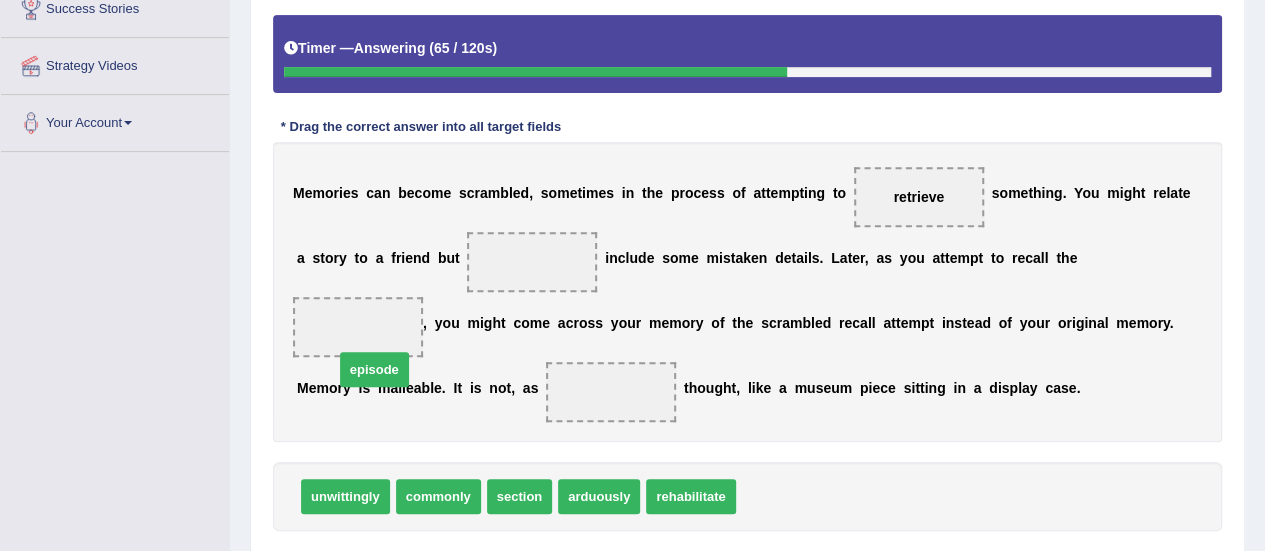 drag, startPoint x: 775, startPoint y: 495, endPoint x: 364, endPoint y: 360, distance: 432.60376 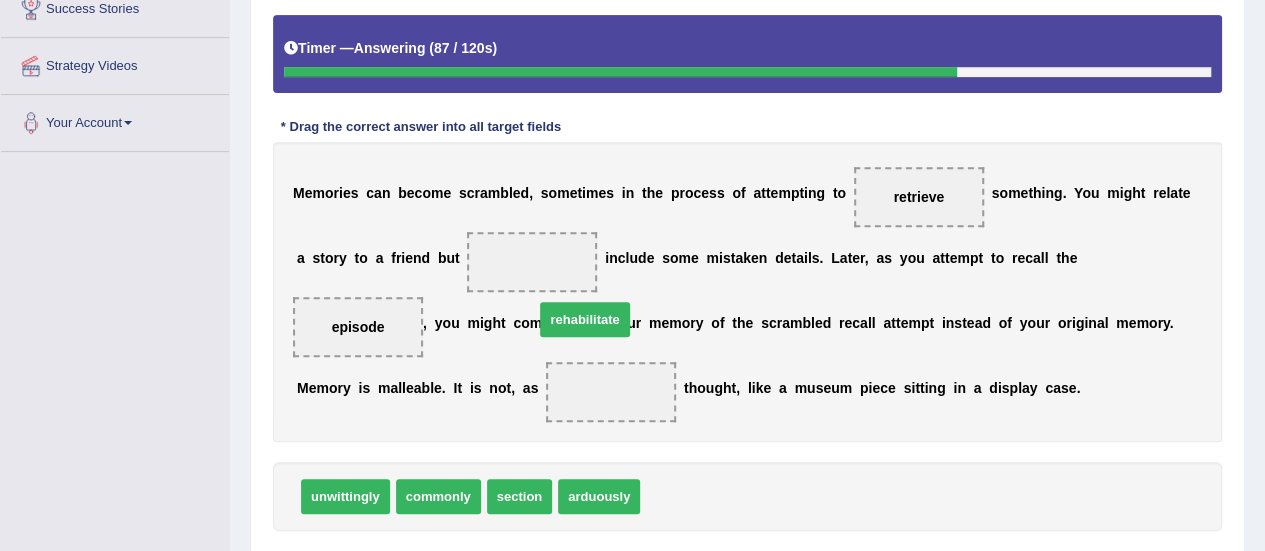 drag, startPoint x: 676, startPoint y: 492, endPoint x: 559, endPoint y: 300, distance: 224.83995 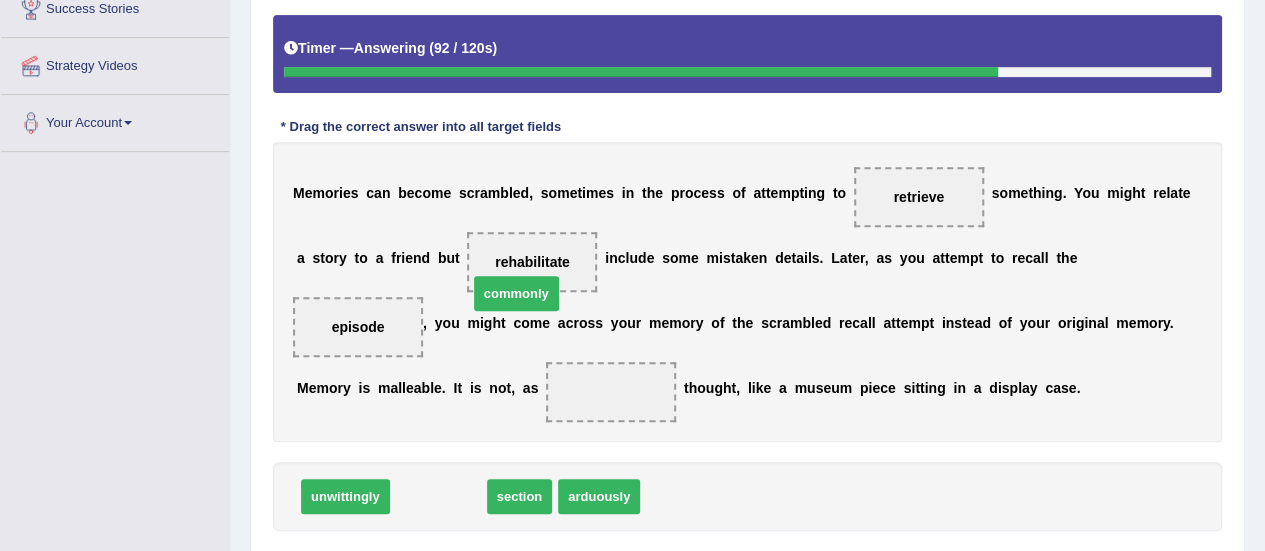 drag, startPoint x: 461, startPoint y: 478, endPoint x: 540, endPoint y: 267, distance: 225.30424 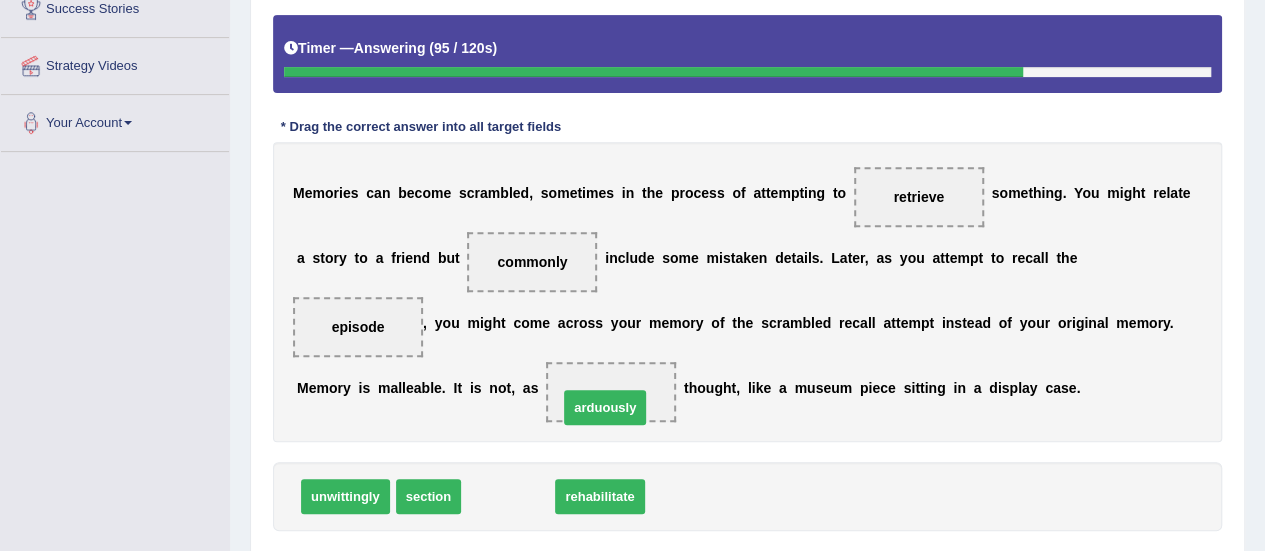 drag, startPoint x: 510, startPoint y: 499, endPoint x: 620, endPoint y: 399, distance: 148.66069 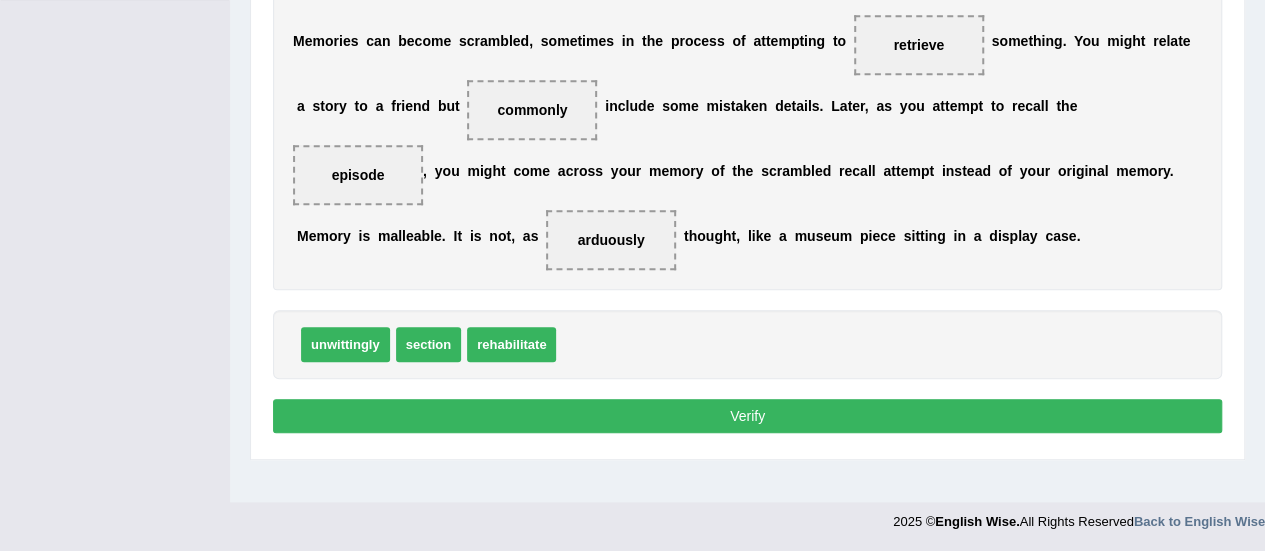 scroll, scrollTop: 498, scrollLeft: 0, axis: vertical 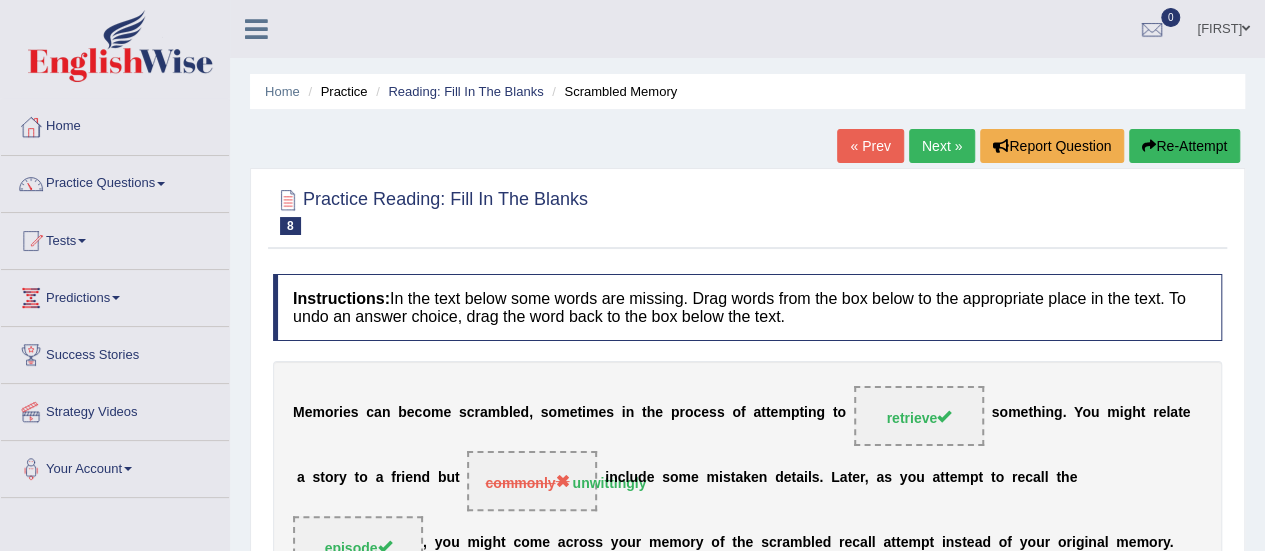 click on "Next »" at bounding box center [942, 146] 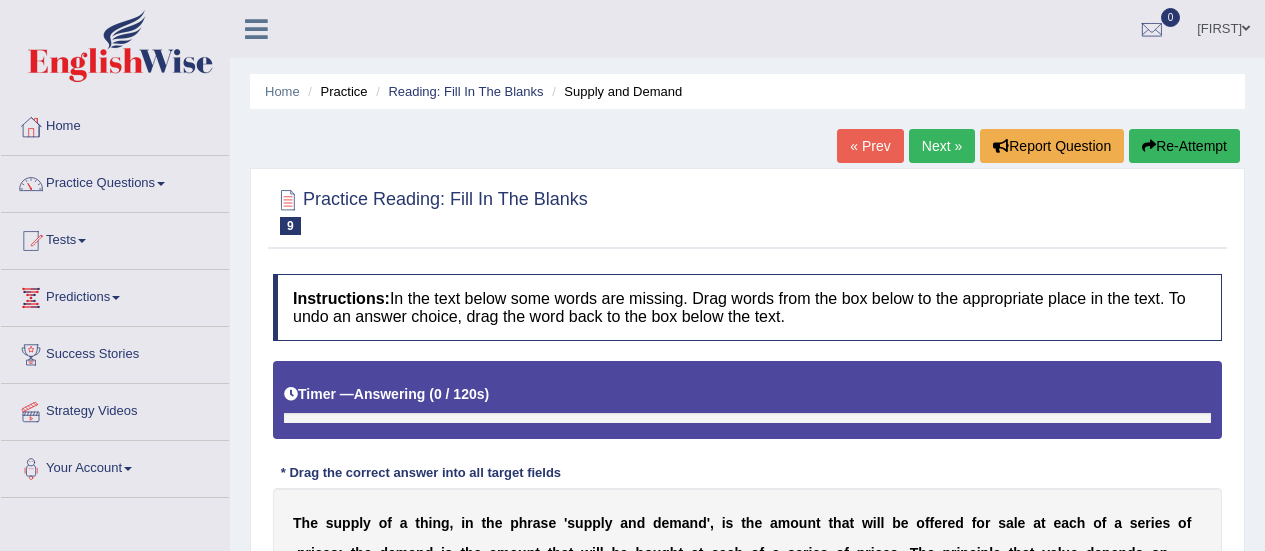 scroll, scrollTop: 0, scrollLeft: 0, axis: both 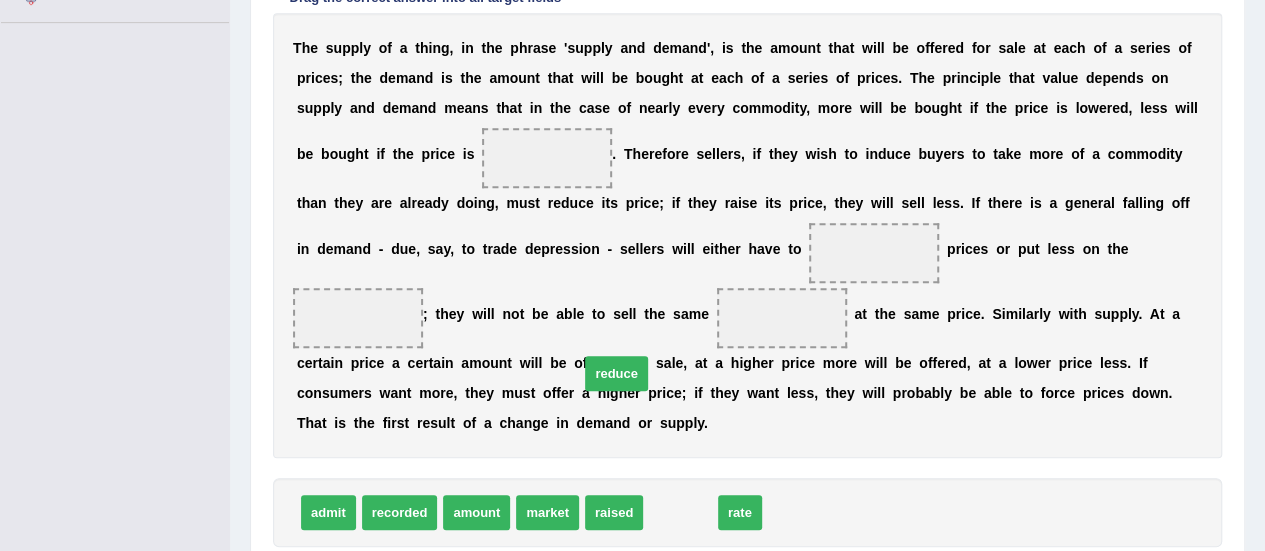 drag, startPoint x: 678, startPoint y: 507, endPoint x: 585, endPoint y: 303, distance: 224.19858 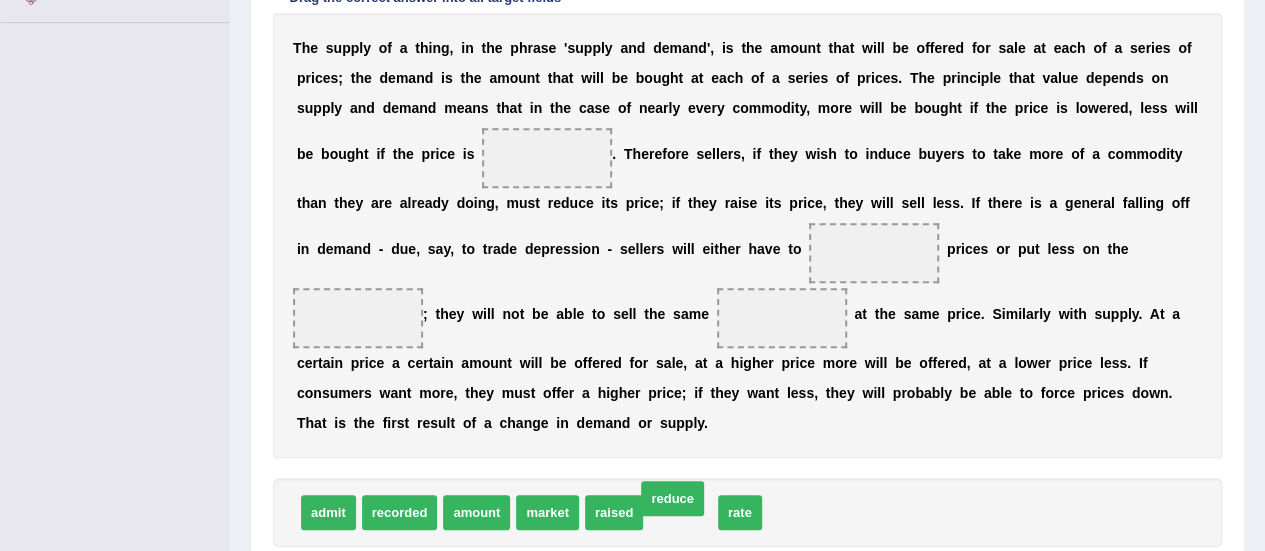 drag, startPoint x: 671, startPoint y: 510, endPoint x: 589, endPoint y: 315, distance: 211.5396 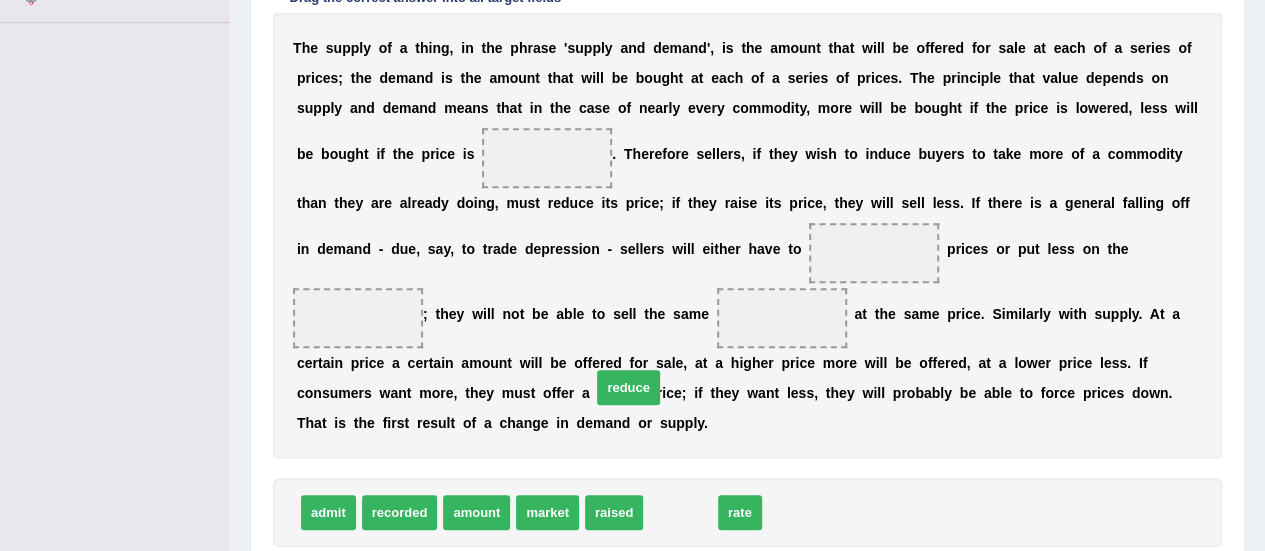 drag, startPoint x: 664, startPoint y: 511, endPoint x: 571, endPoint y: 273, distance: 255.52495 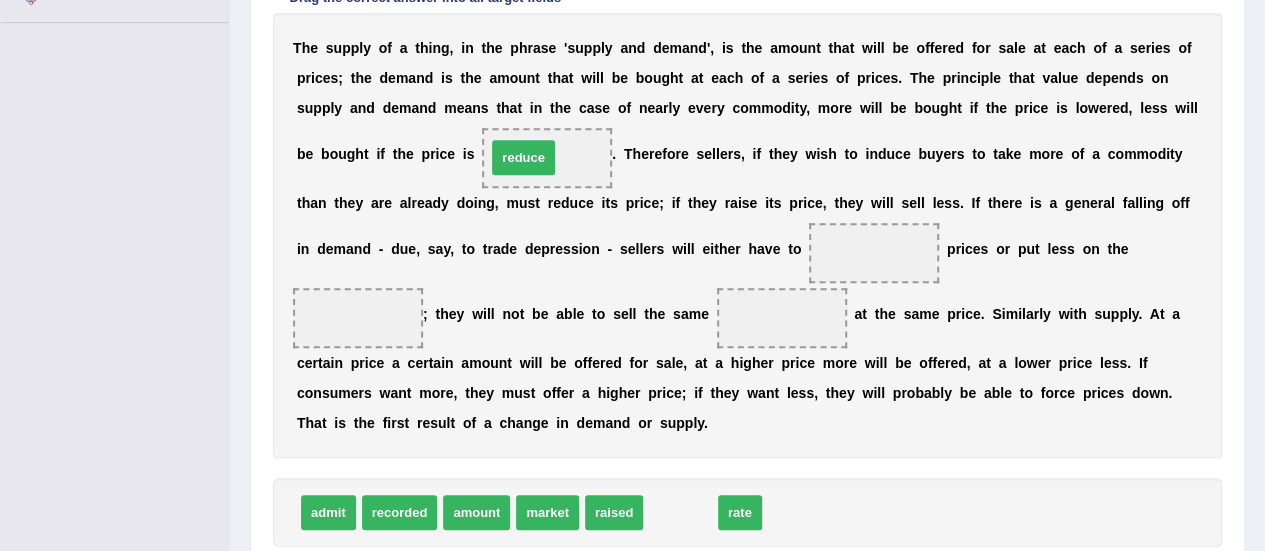 drag, startPoint x: 684, startPoint y: 504, endPoint x: 532, endPoint y: 151, distance: 384.3345 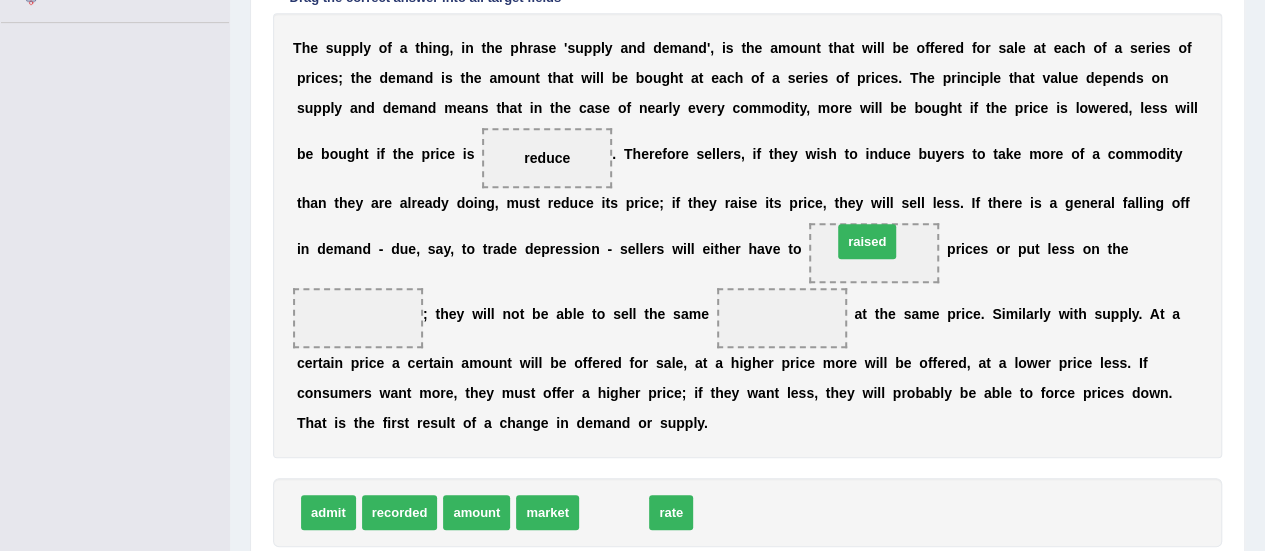 drag, startPoint x: 614, startPoint y: 515, endPoint x: 868, endPoint y: 244, distance: 371.42563 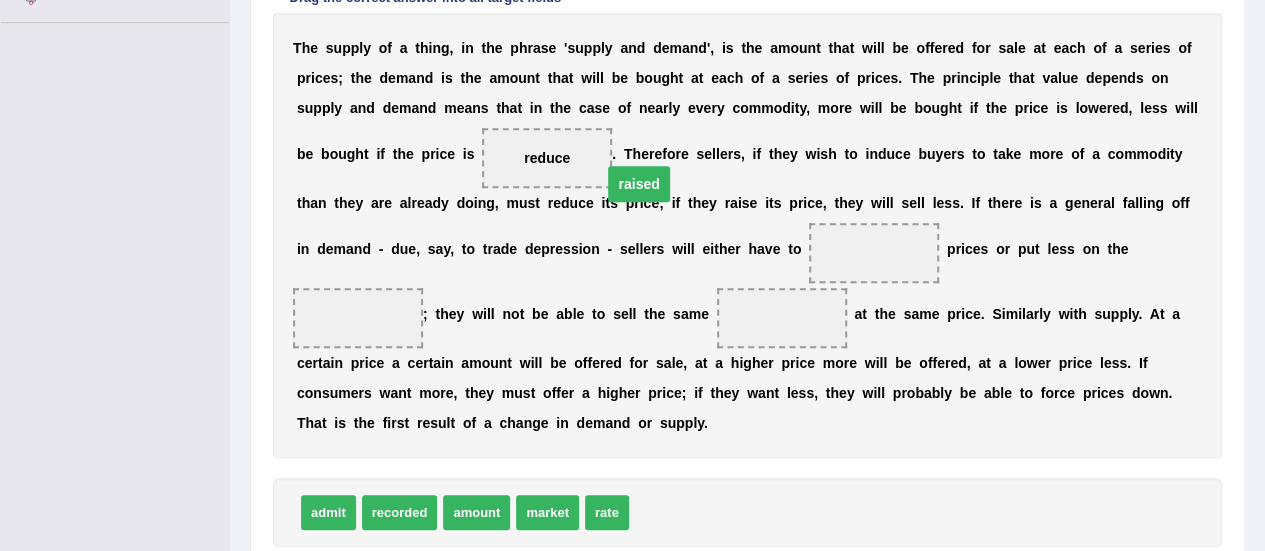 drag, startPoint x: 869, startPoint y: 250, endPoint x: 620, endPoint y: 175, distance: 260.05 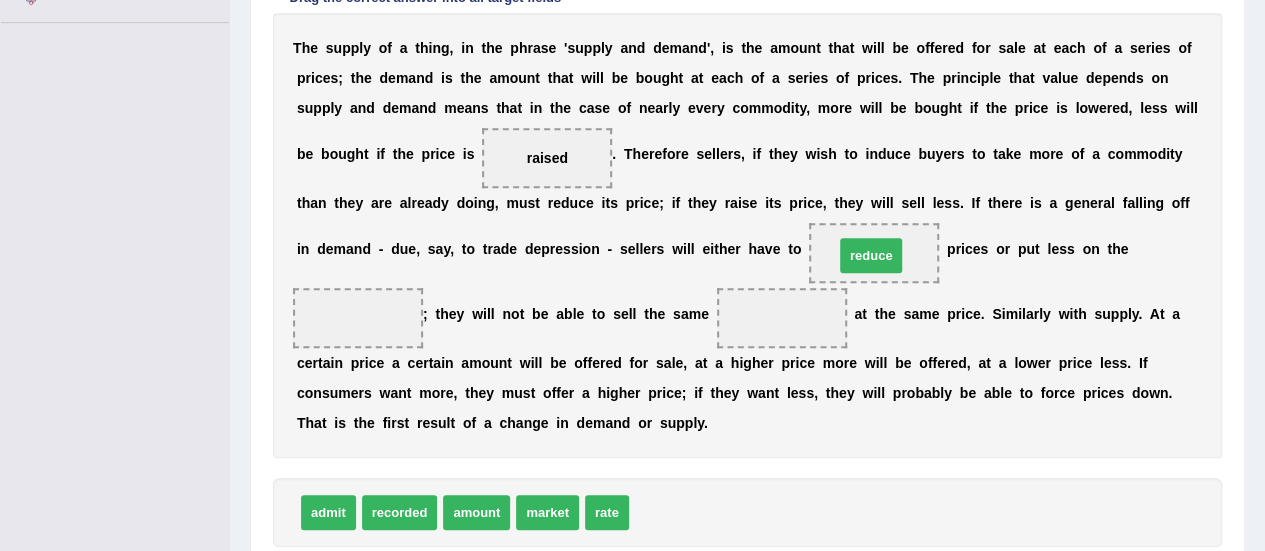 drag, startPoint x: 657, startPoint y: 505, endPoint x: 862, endPoint y: 249, distance: 327.96494 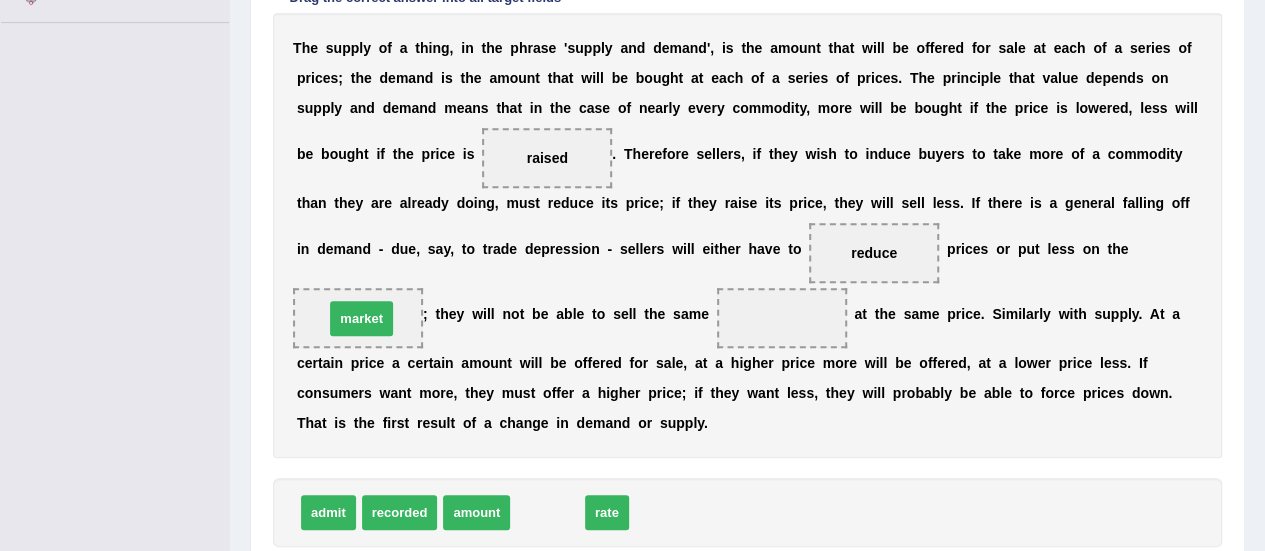 drag, startPoint x: 538, startPoint y: 509, endPoint x: 352, endPoint y: 315, distance: 268.7601 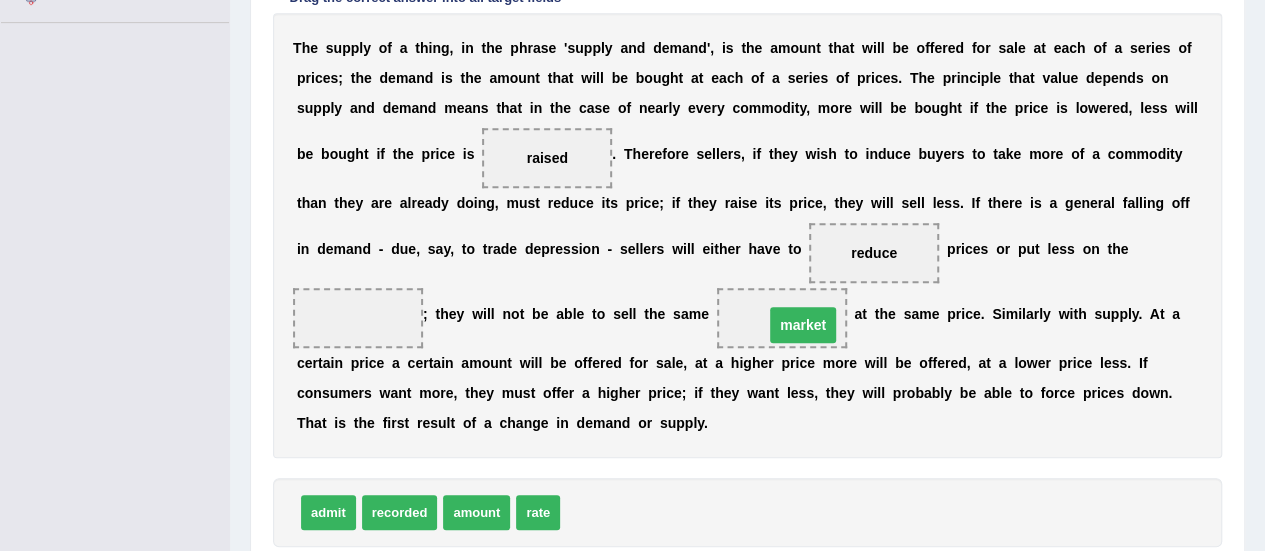 drag, startPoint x: 355, startPoint y: 315, endPoint x: 814, endPoint y: 320, distance: 459.02722 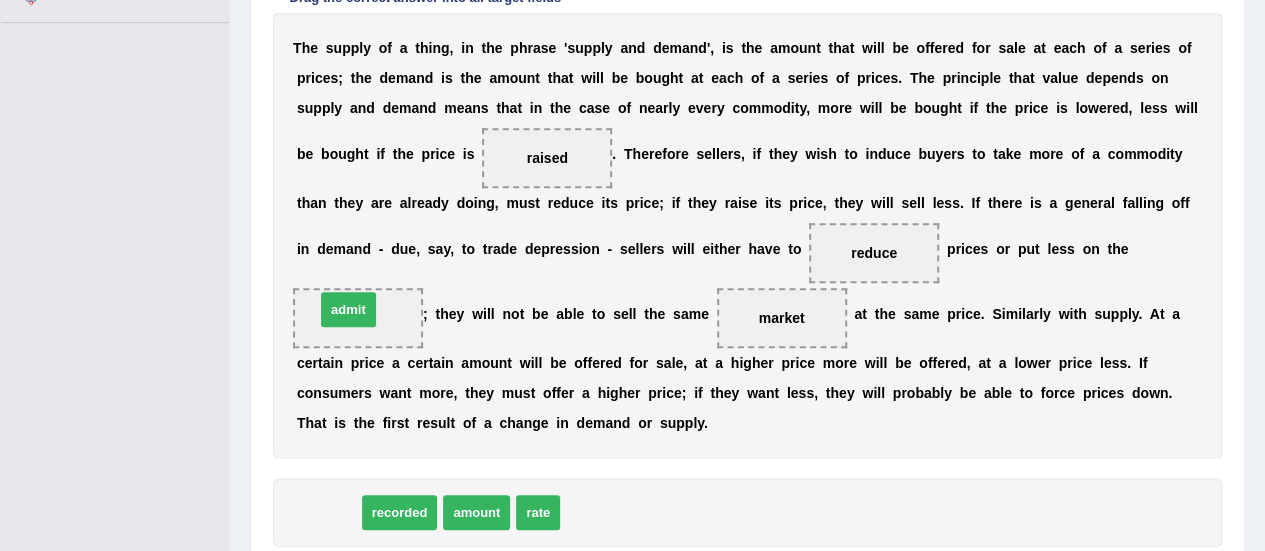 drag, startPoint x: 342, startPoint y: 509, endPoint x: 363, endPoint y: 309, distance: 201.09947 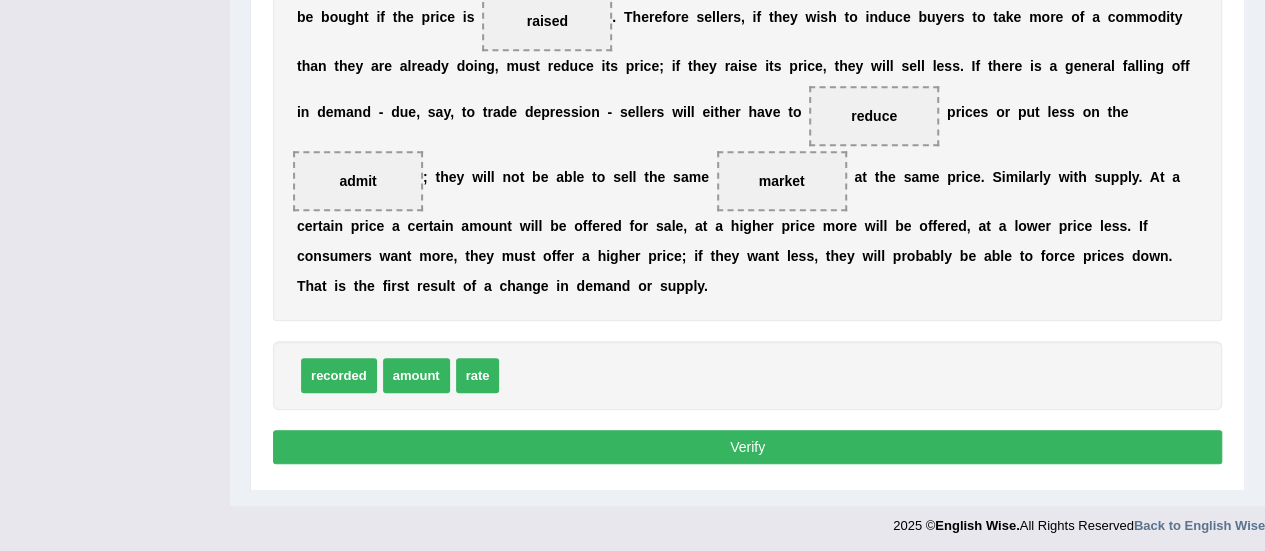 click on "Verify" at bounding box center (747, 447) 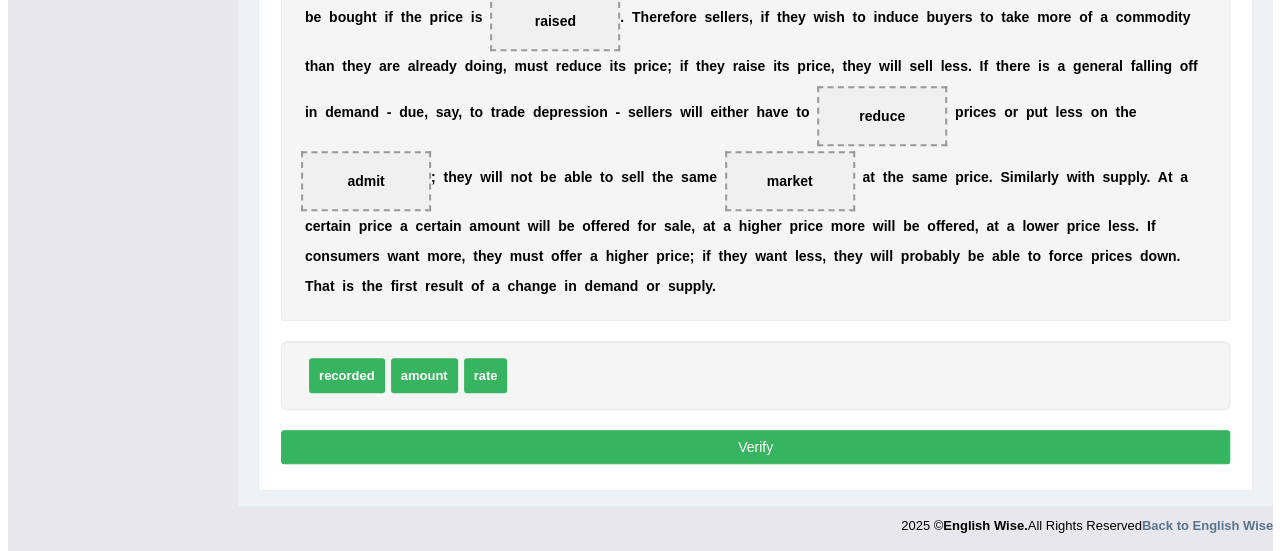 scroll, scrollTop: 486, scrollLeft: 0, axis: vertical 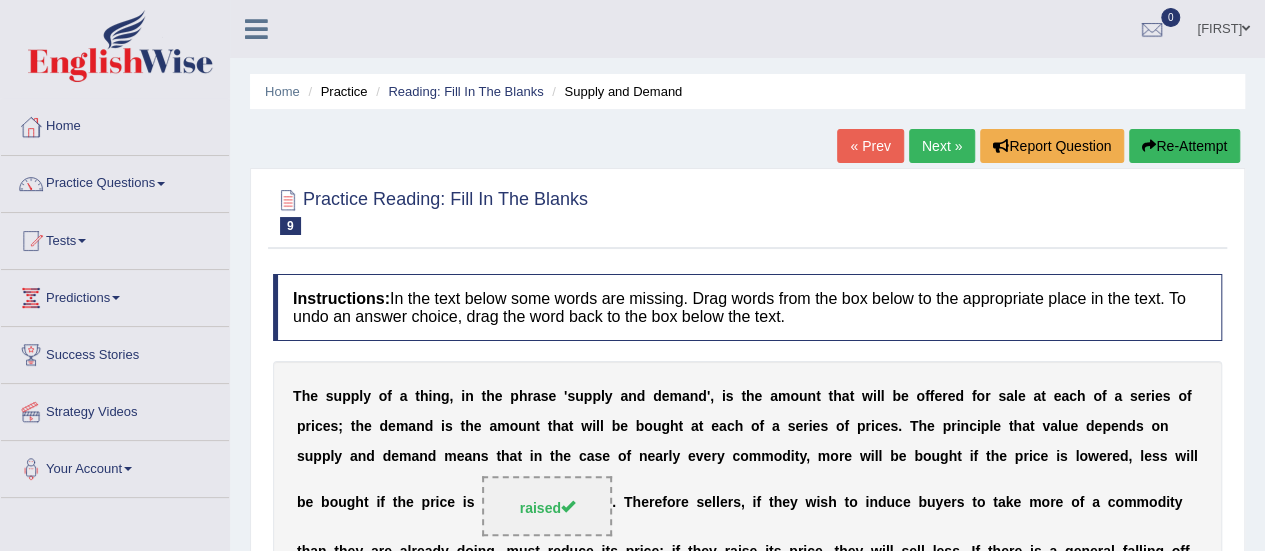 click on "Next »" at bounding box center (942, 146) 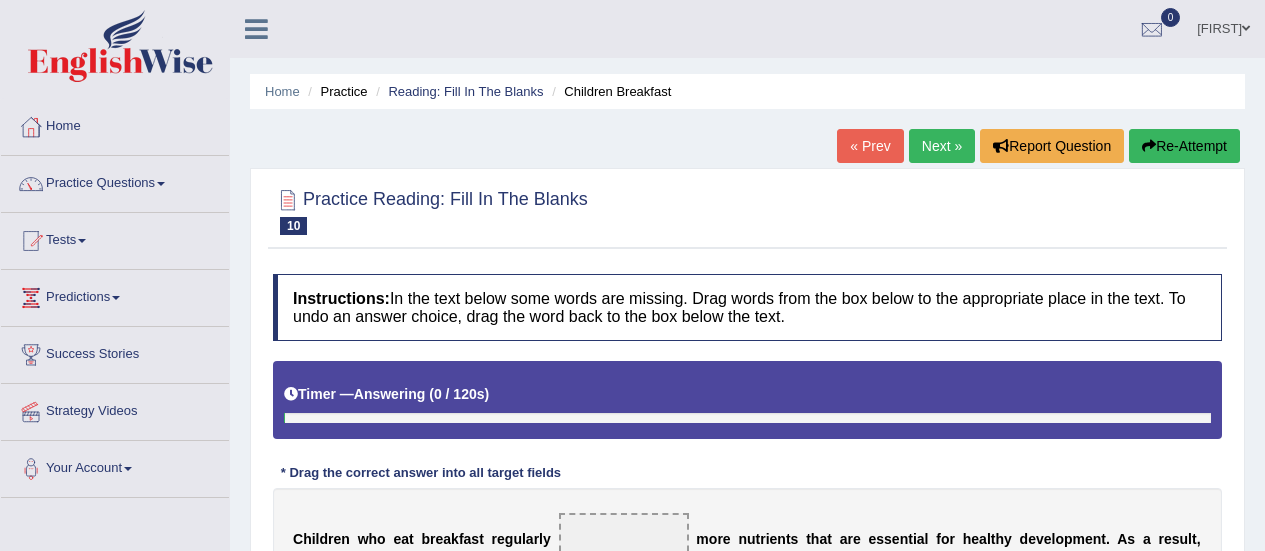 scroll, scrollTop: 0, scrollLeft: 0, axis: both 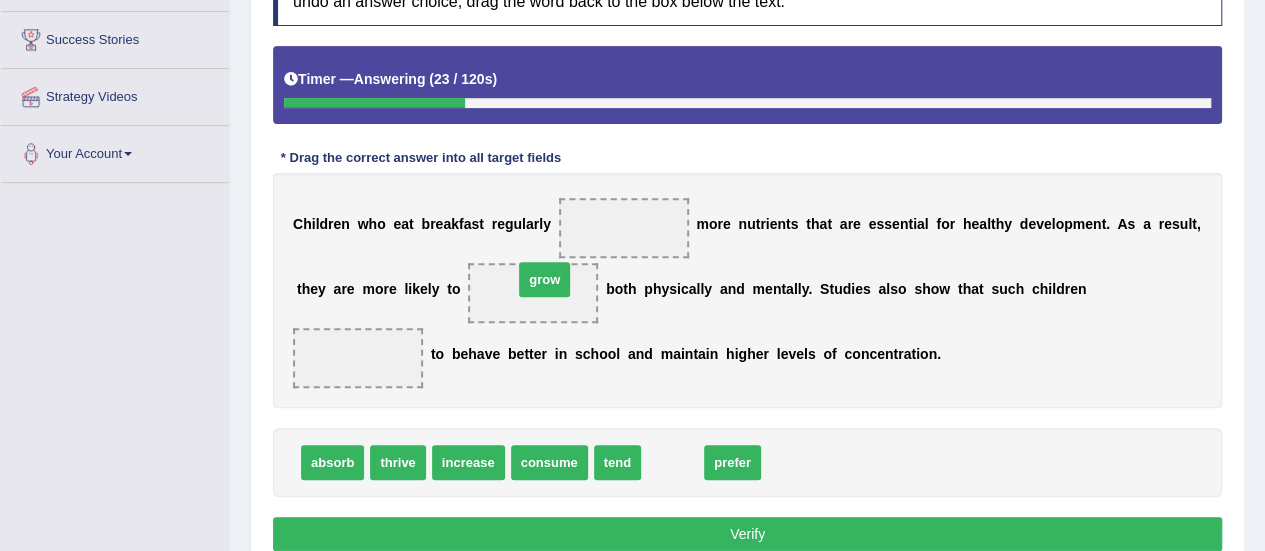 drag, startPoint x: 682, startPoint y: 456, endPoint x: 554, endPoint y: 274, distance: 222.50394 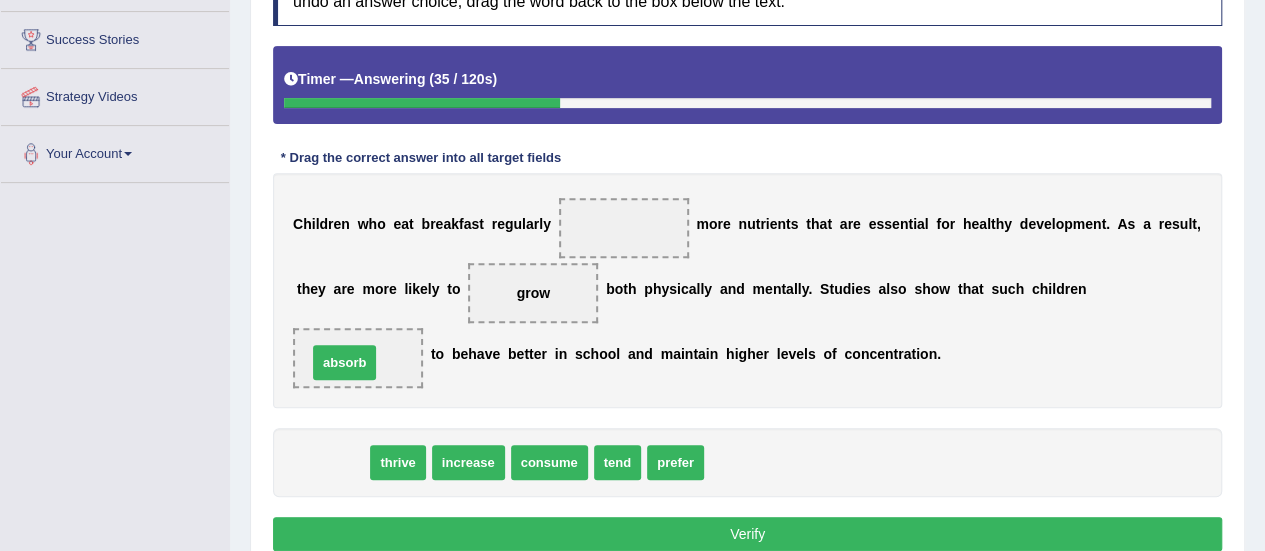 drag, startPoint x: 334, startPoint y: 455, endPoint x: 346, endPoint y: 357, distance: 98.731964 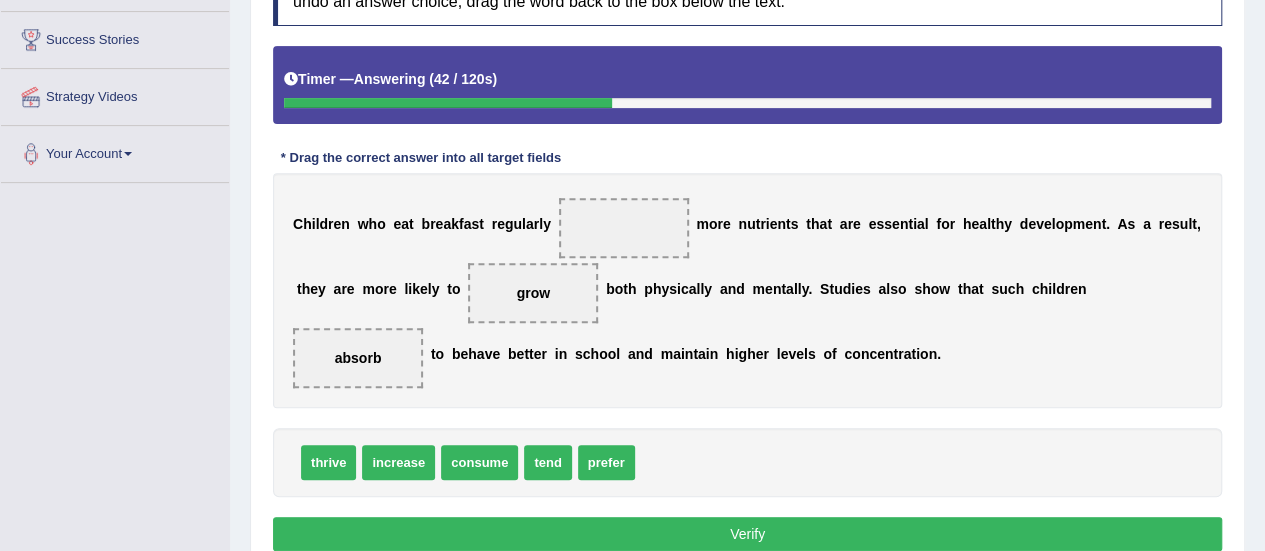 drag, startPoint x: 485, startPoint y: 455, endPoint x: 581, endPoint y: 261, distance: 216.45323 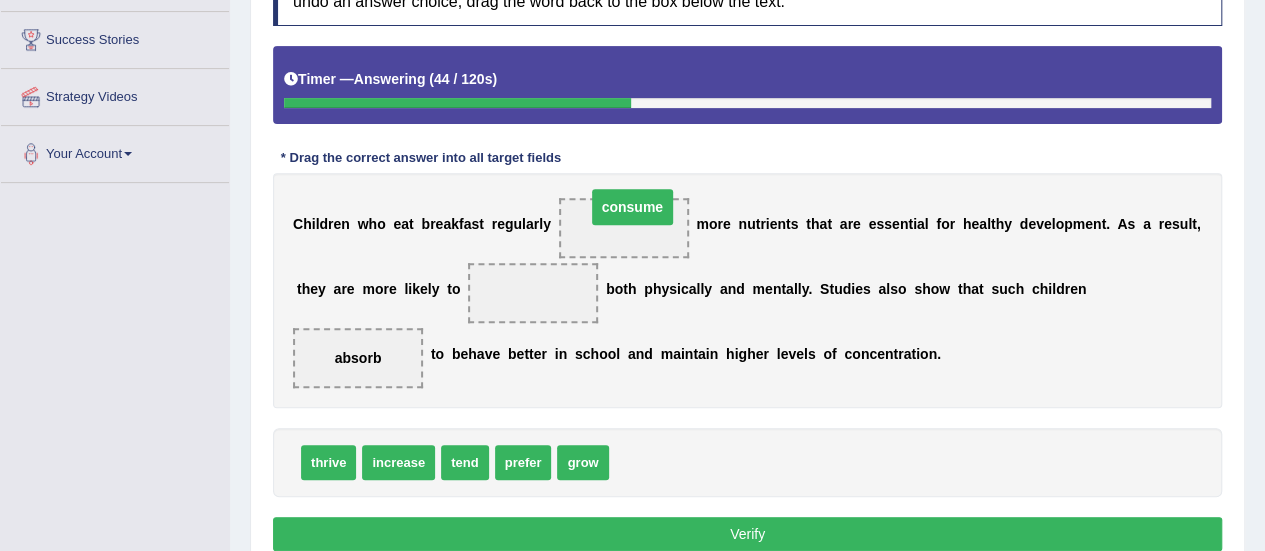 drag, startPoint x: 543, startPoint y: 287, endPoint x: 635, endPoint y: 220, distance: 113.81125 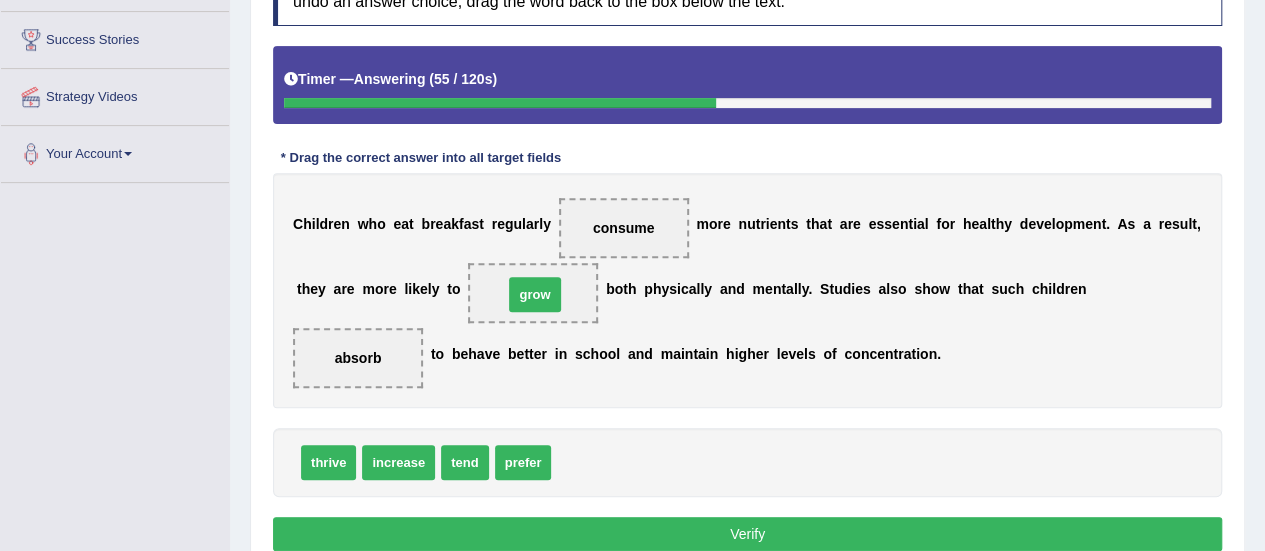 drag, startPoint x: 578, startPoint y: 452, endPoint x: 530, endPoint y: 283, distance: 175.68437 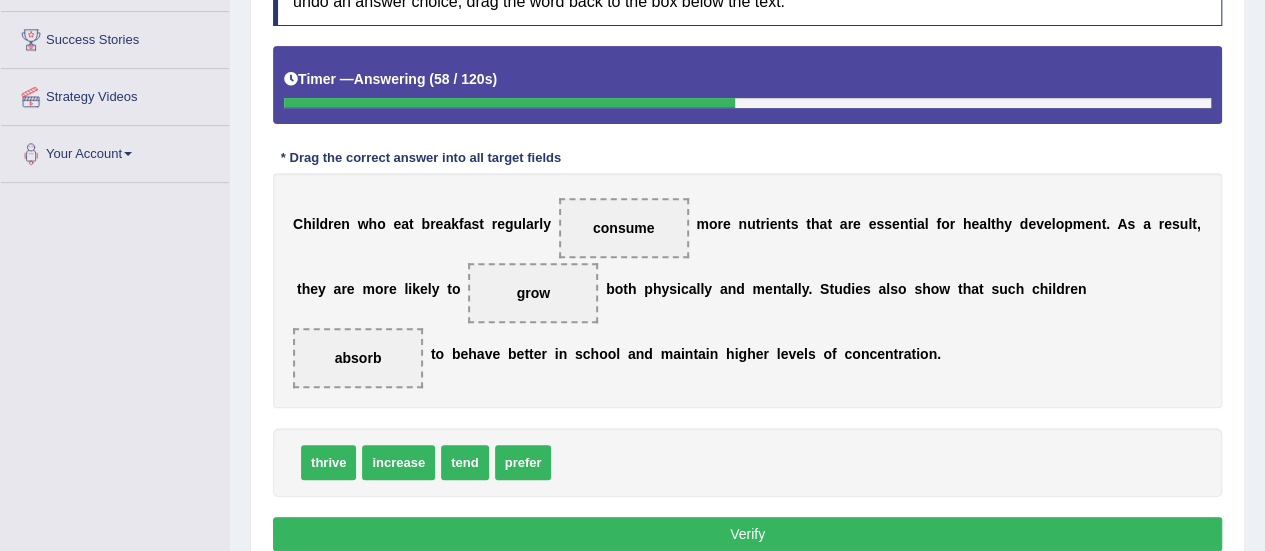 click on "Verify" at bounding box center [747, 534] 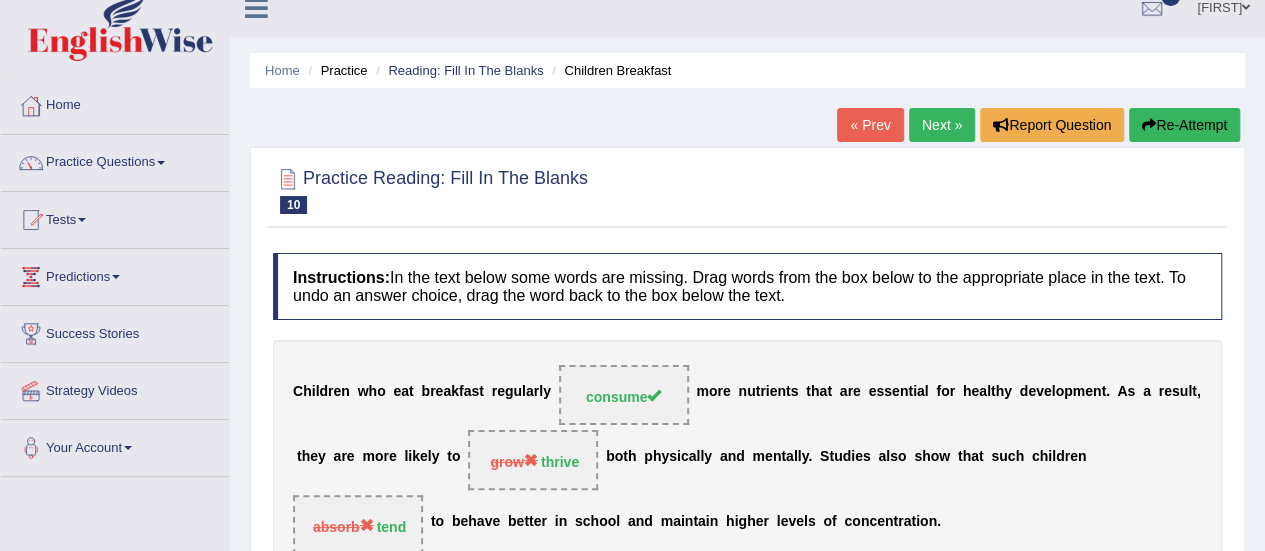 scroll, scrollTop: 0, scrollLeft: 0, axis: both 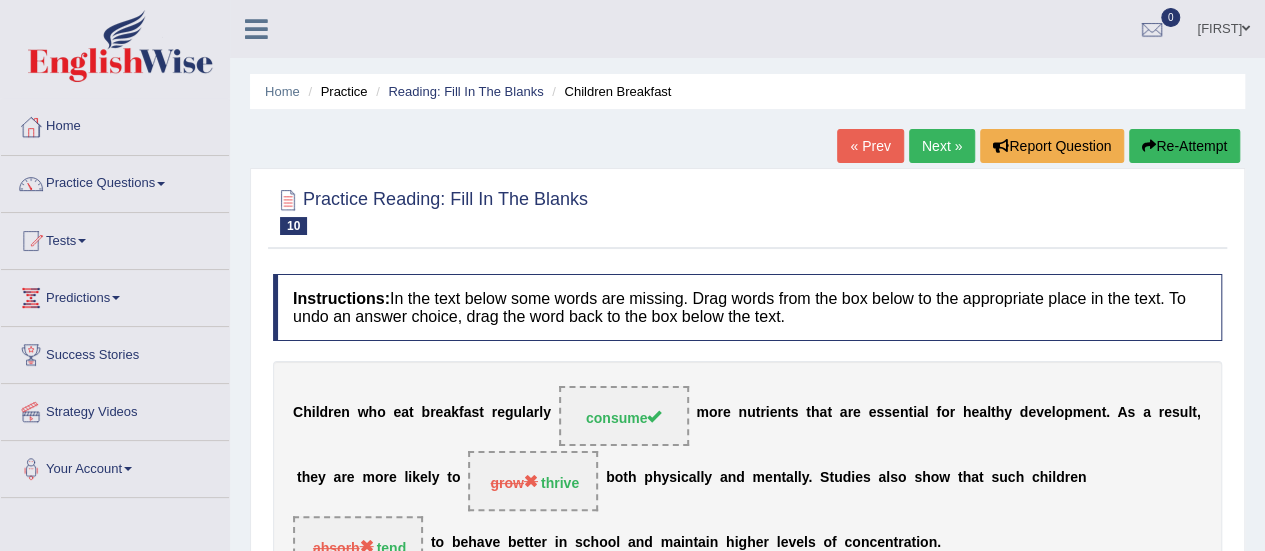 click on "Next »" at bounding box center [942, 146] 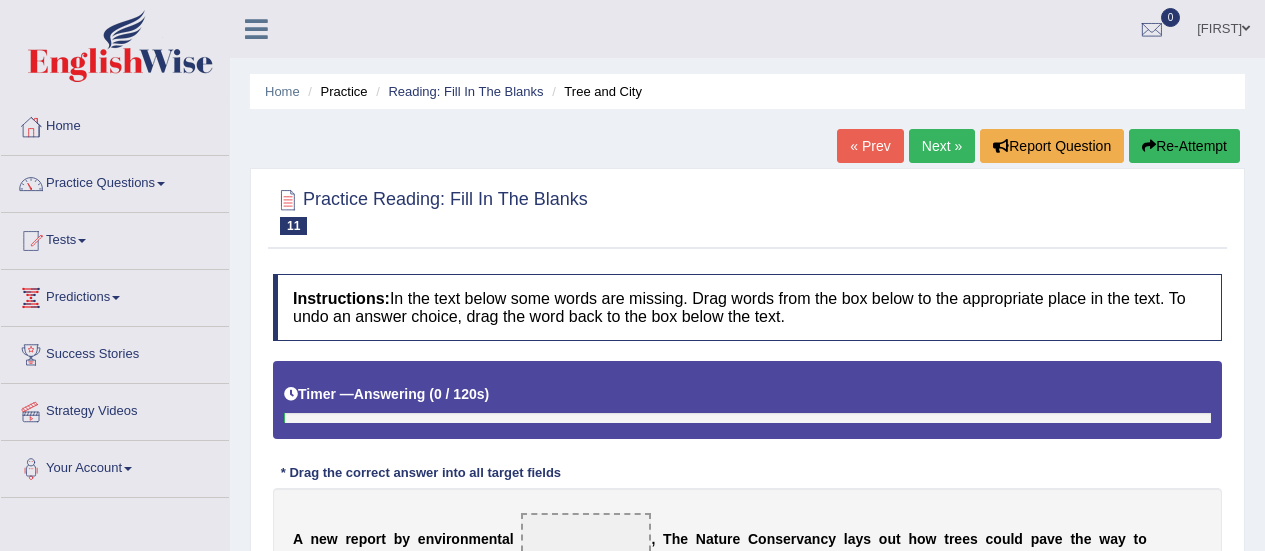 scroll, scrollTop: 0, scrollLeft: 0, axis: both 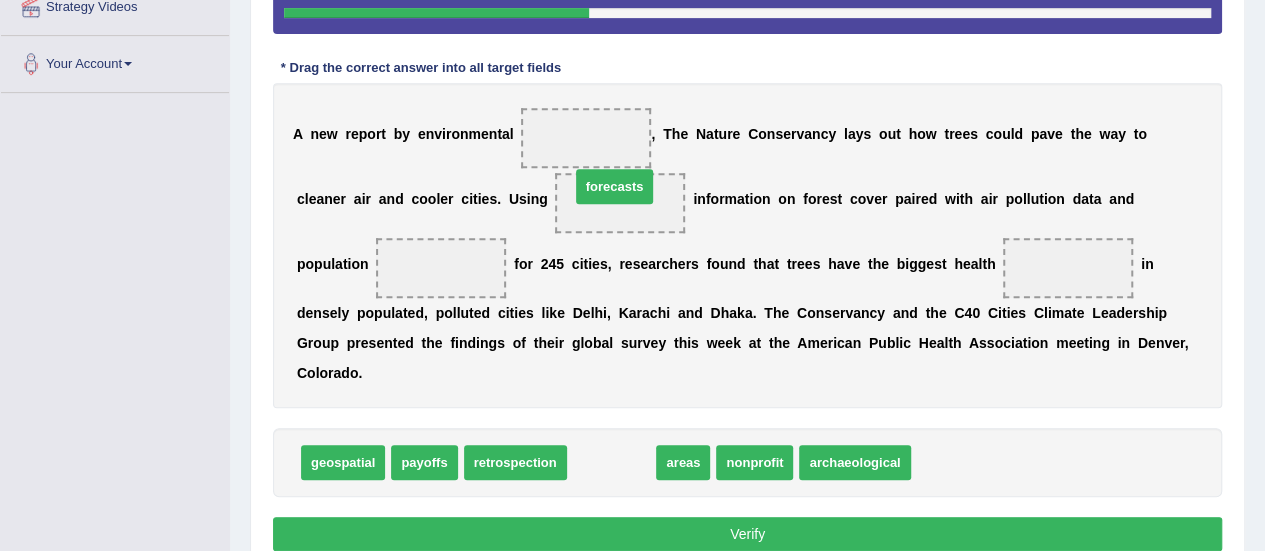 drag, startPoint x: 599, startPoint y: 464, endPoint x: 602, endPoint y: 210, distance: 254.01772 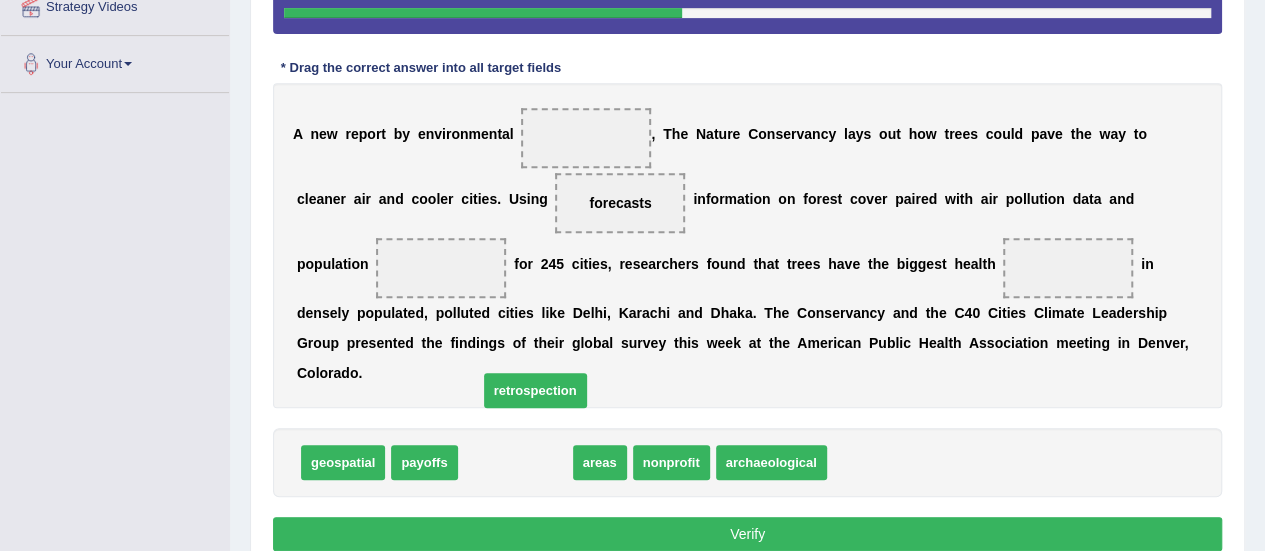 drag, startPoint x: 528, startPoint y: 461, endPoint x: 584, endPoint y: 311, distance: 160.11246 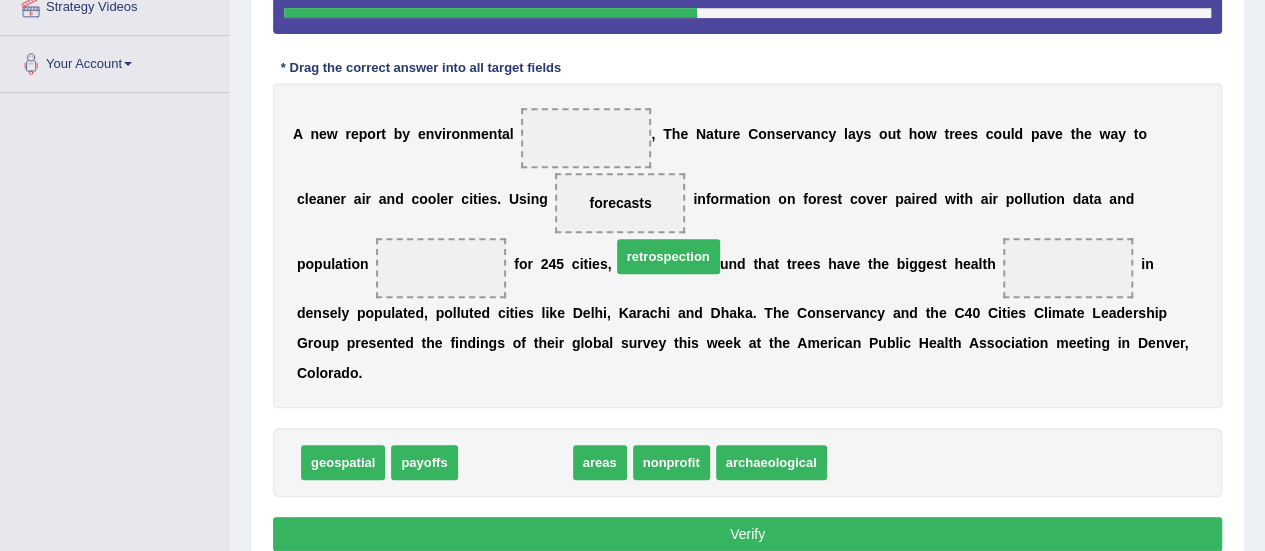 drag, startPoint x: 506, startPoint y: 459, endPoint x: 658, endPoint y: 250, distance: 258.42795 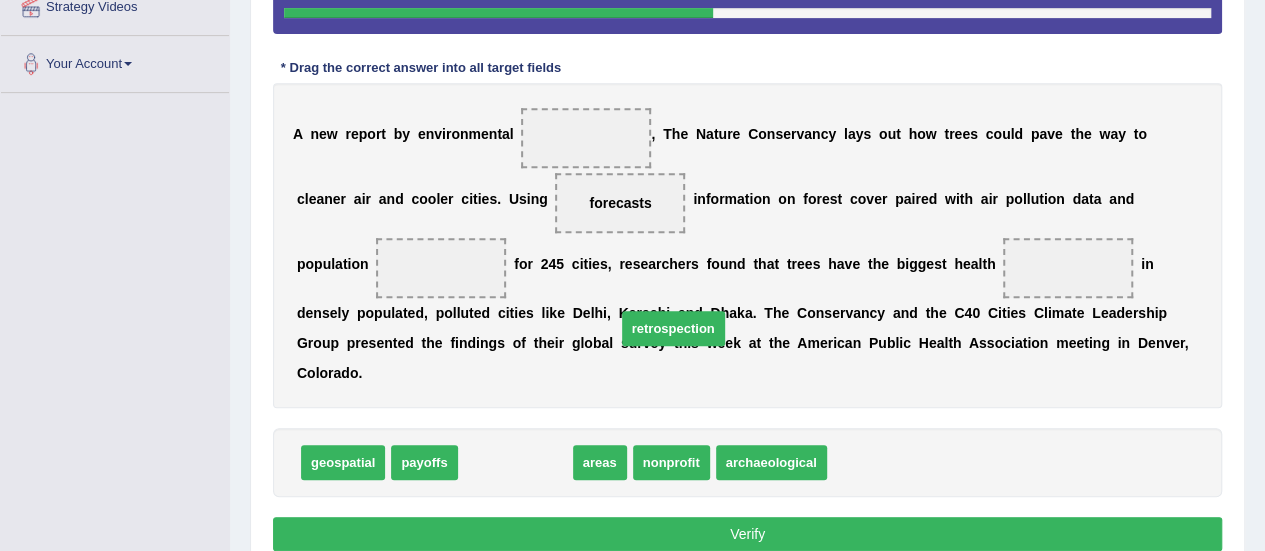 drag, startPoint x: 498, startPoint y: 456, endPoint x: 680, endPoint y: 257, distance: 269.67572 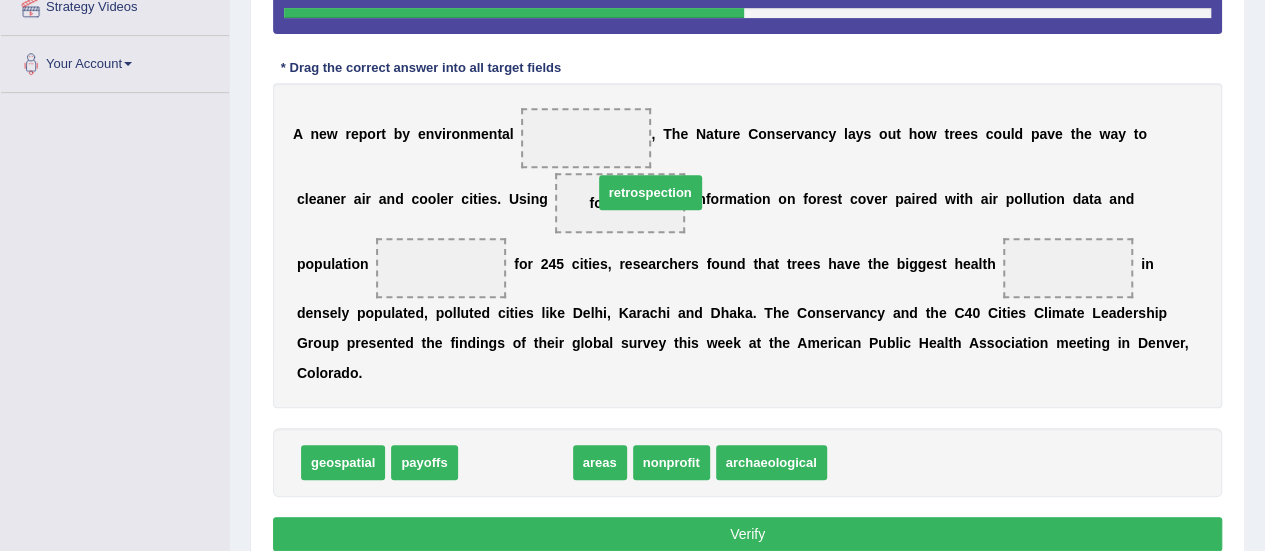 drag, startPoint x: 527, startPoint y: 461, endPoint x: 661, endPoint y: 191, distance: 301.42328 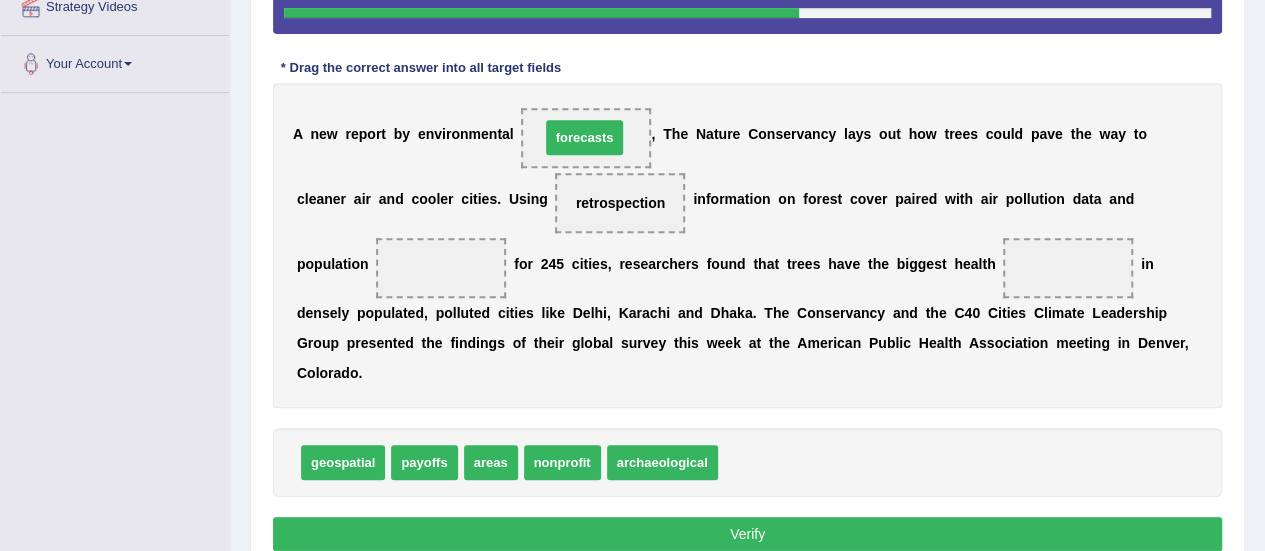 drag, startPoint x: 763, startPoint y: 457, endPoint x: 585, endPoint y: 133, distance: 369.67554 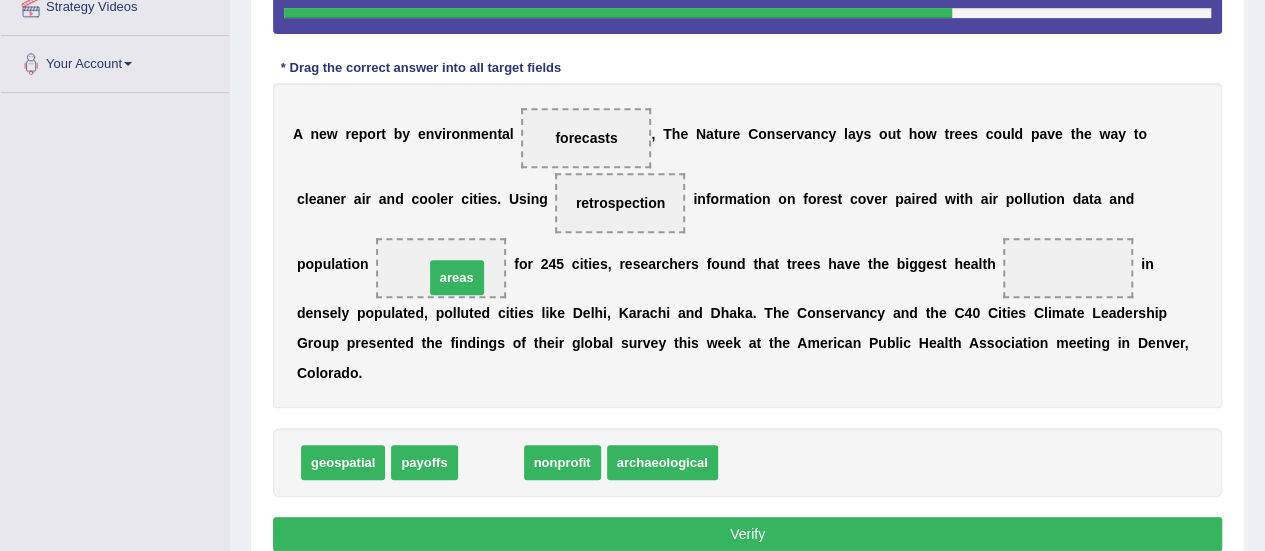 drag, startPoint x: 470, startPoint y: 459, endPoint x: 436, endPoint y: 275, distance: 187.11494 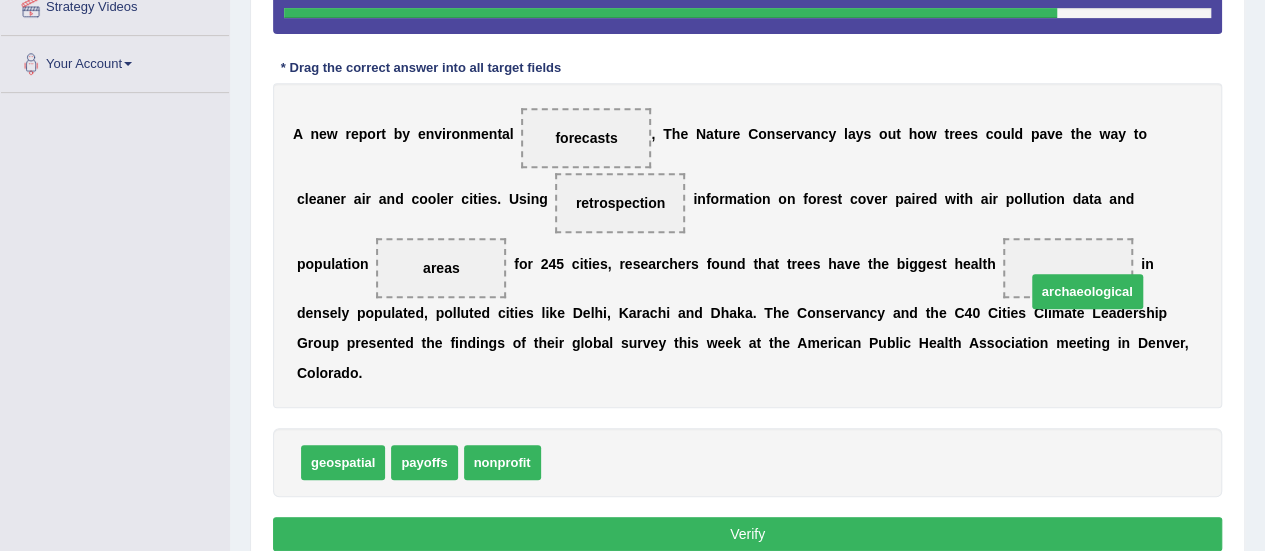 drag, startPoint x: 583, startPoint y: 457, endPoint x: 1086, endPoint y: 283, distance: 532.24524 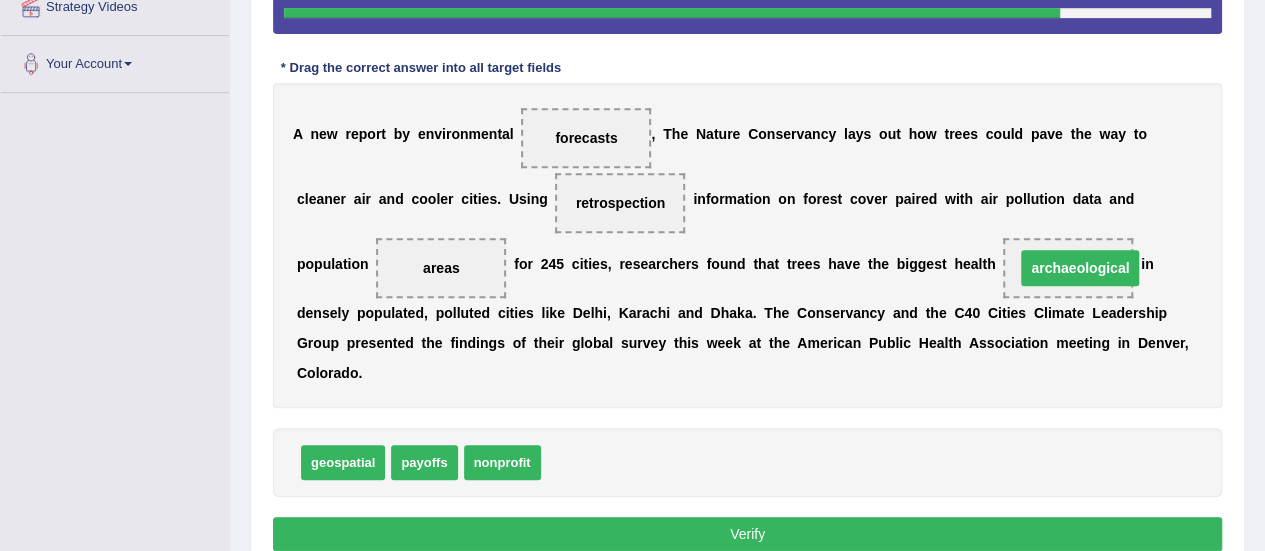 click on "archaeological" at bounding box center (1068, 268) 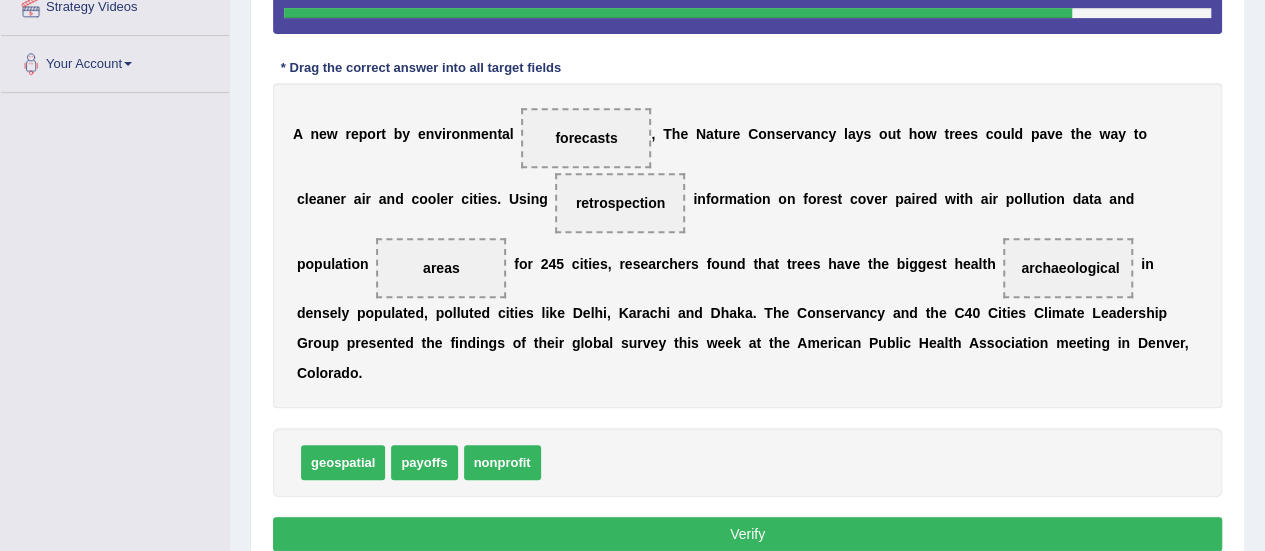click on "Verify" at bounding box center [747, 534] 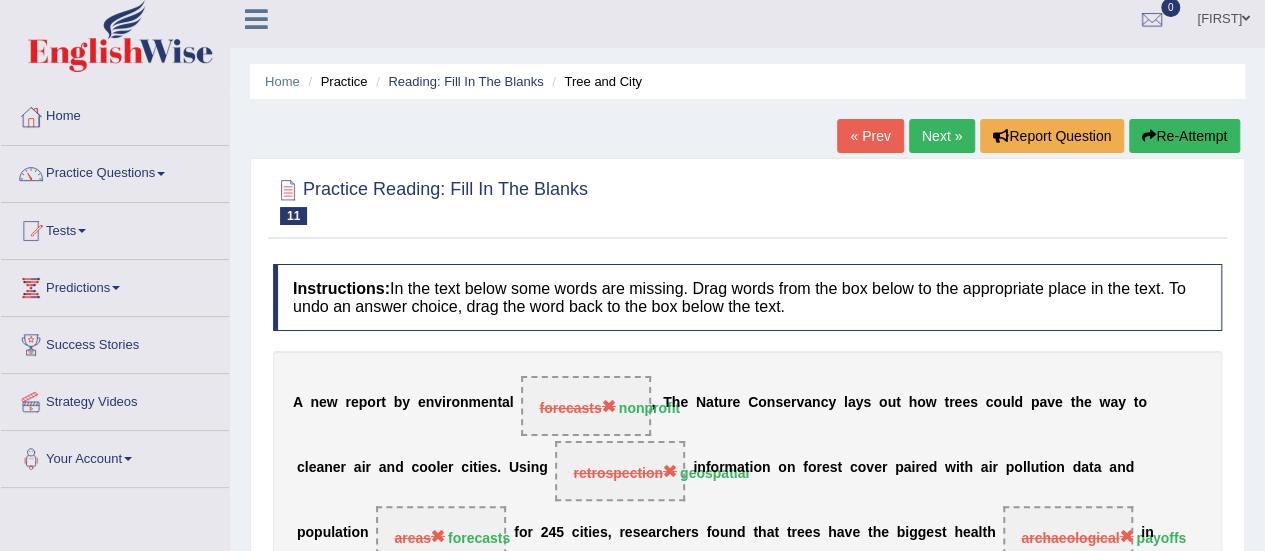 scroll, scrollTop: 0, scrollLeft: 0, axis: both 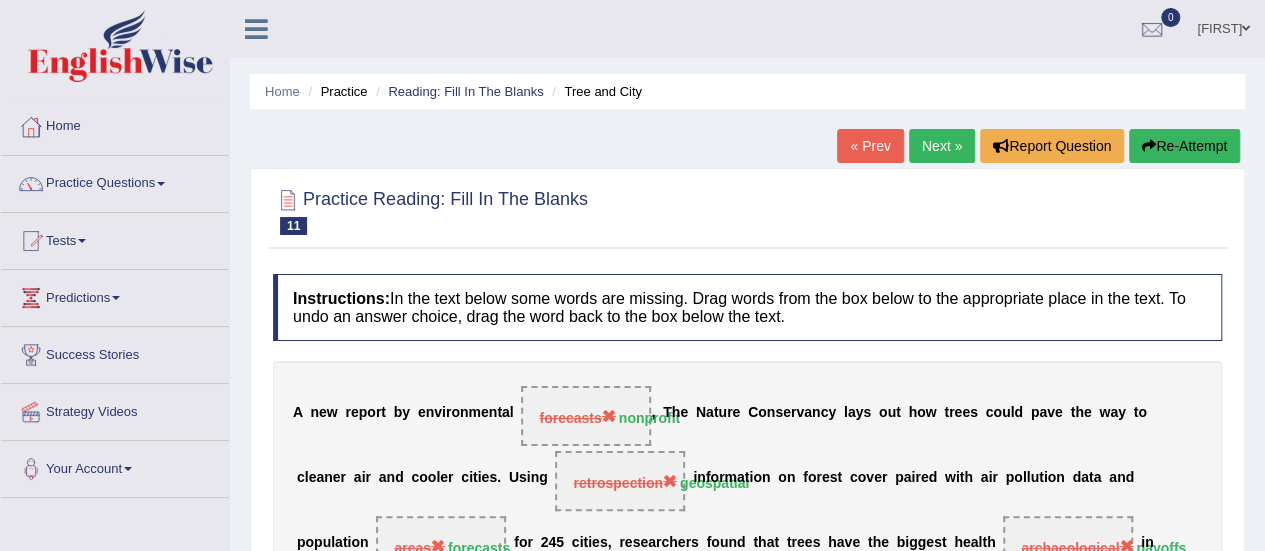 click on "Next »" at bounding box center [942, 146] 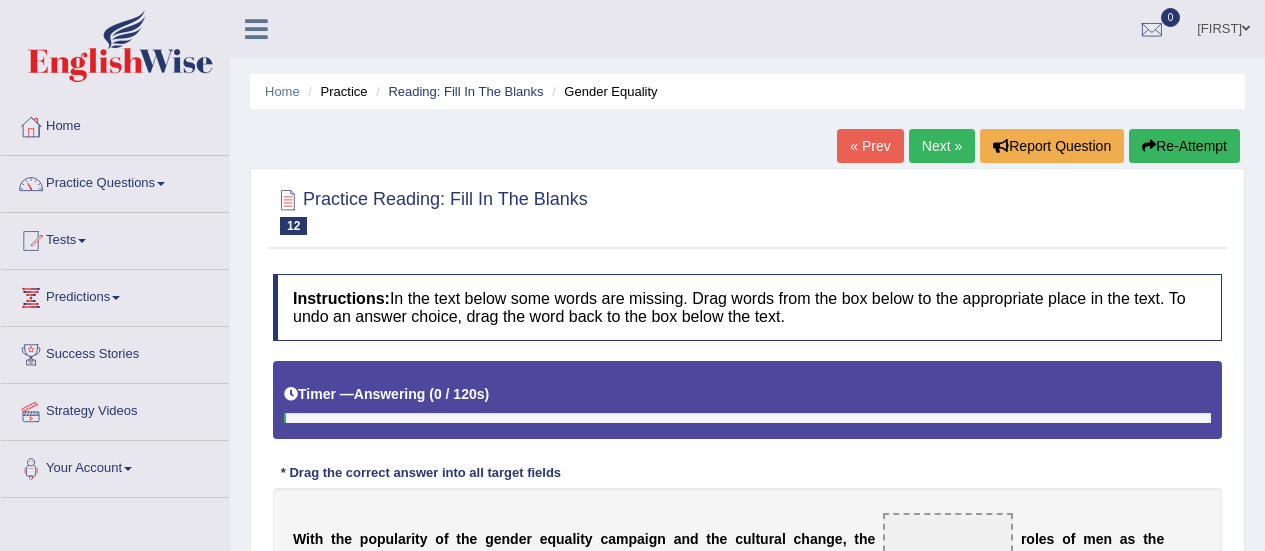 scroll, scrollTop: 0, scrollLeft: 0, axis: both 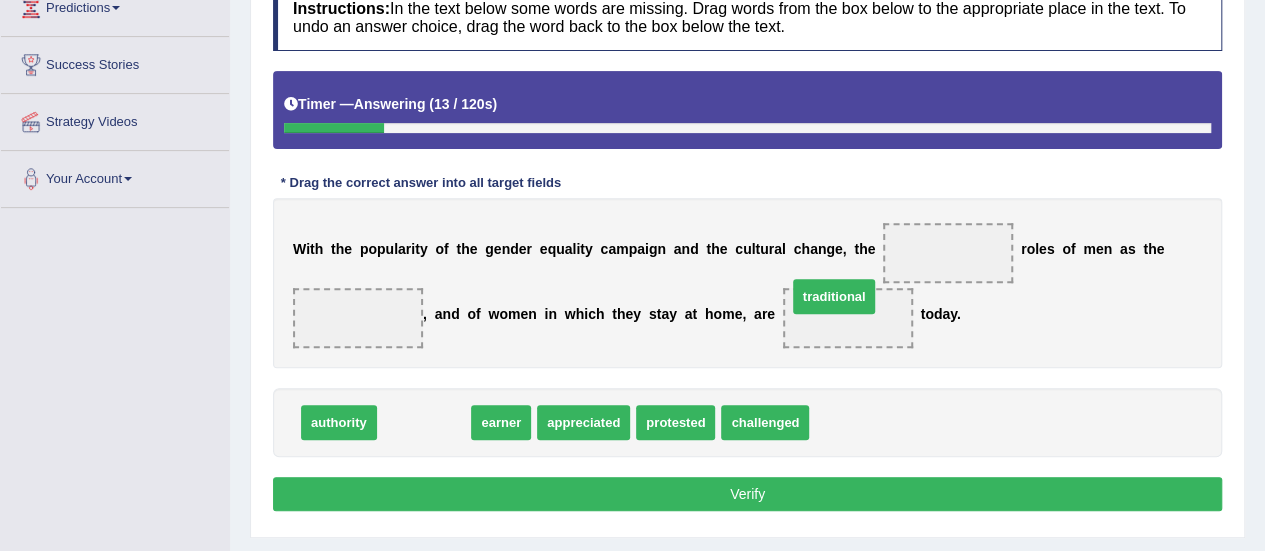 drag, startPoint x: 422, startPoint y: 423, endPoint x: 896, endPoint y: 283, distance: 494.24286 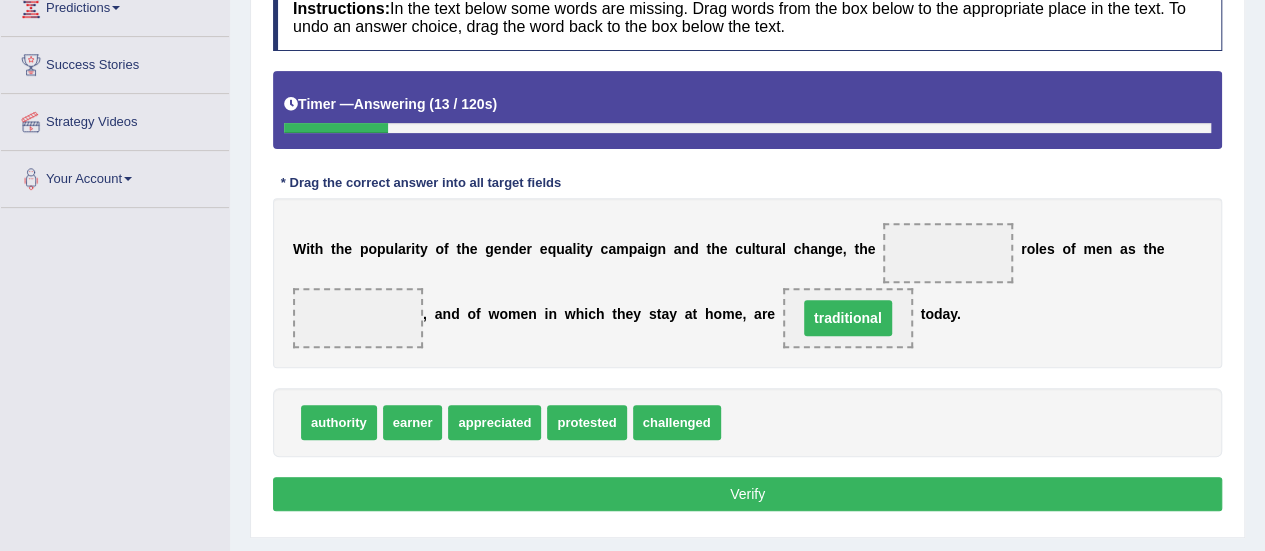 click on "W i t h    t h e    p o p u l a r i t y    o f    t h e    g e n d e r    e q u a l i t y    c a m p a i g n    a n d    t h e    c u l t u r a l    c h a n g e ,    t h e       r o l e s    o f    m e n    a s    t h e    ,    a n d    o f    w o m e n    i n    w h i c h    t h e y    s t a y    a t    h o m e ,    a r e    traditional    t o d a y ." at bounding box center [747, 283] 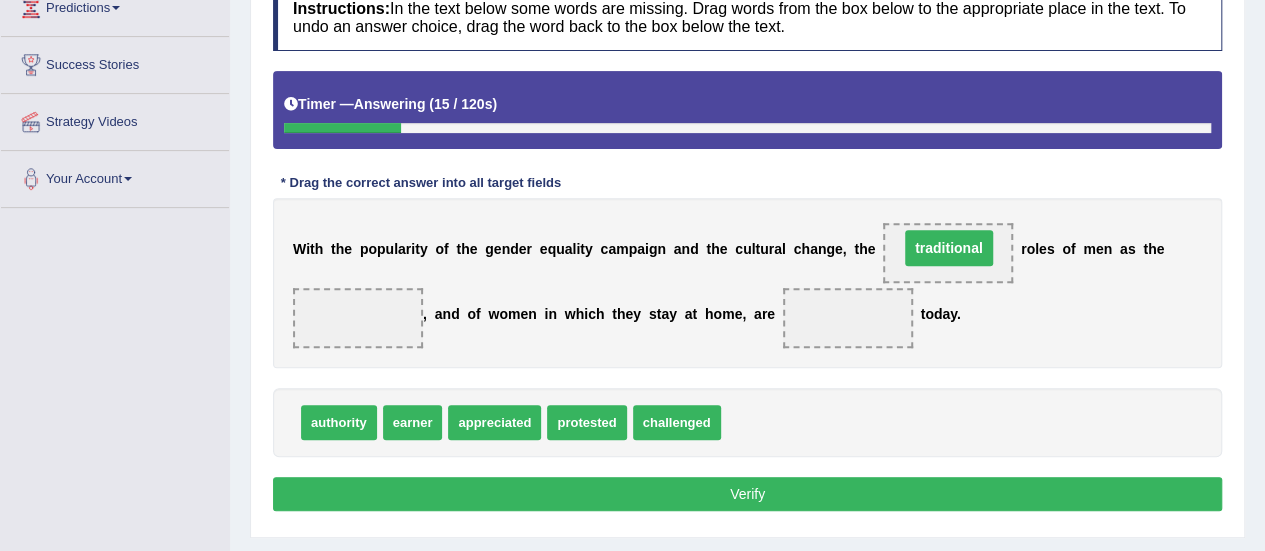 drag, startPoint x: 856, startPoint y: 315, endPoint x: 955, endPoint y: 254, distance: 116.284134 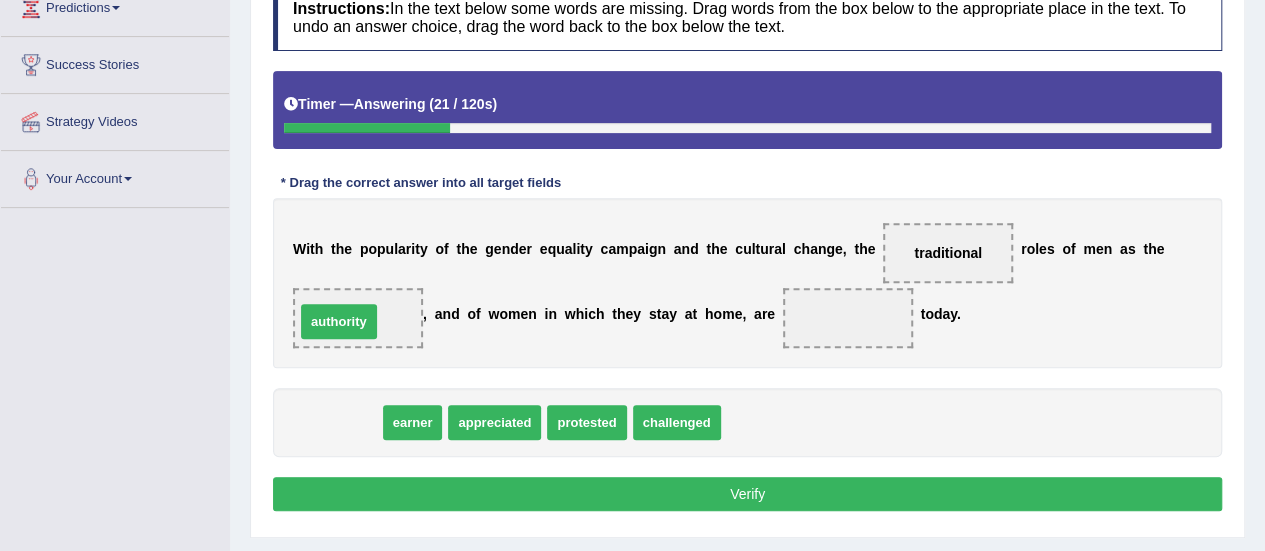 drag, startPoint x: 354, startPoint y: 419, endPoint x: 356, endPoint y: 323, distance: 96.02083 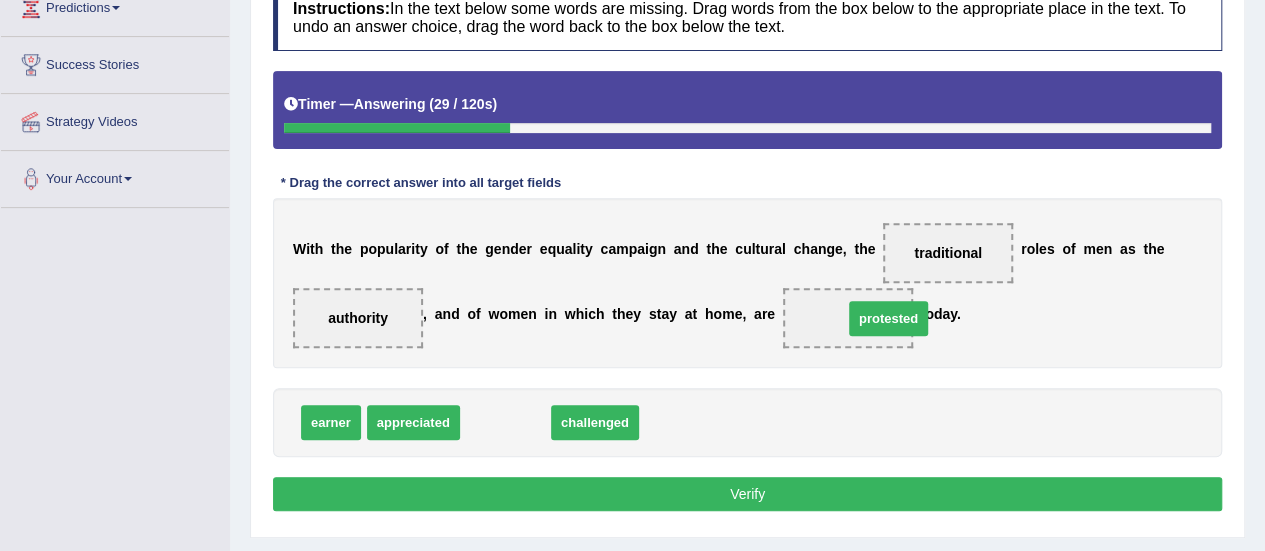drag, startPoint x: 495, startPoint y: 421, endPoint x: 878, endPoint y: 317, distance: 396.869 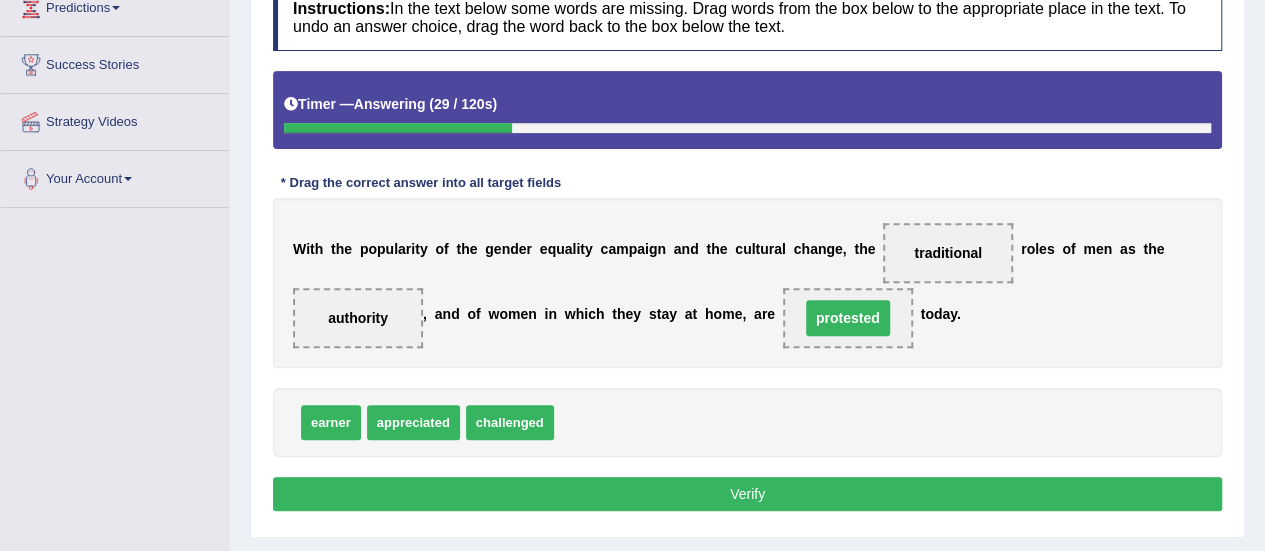 click on "protested" at bounding box center (848, 318) 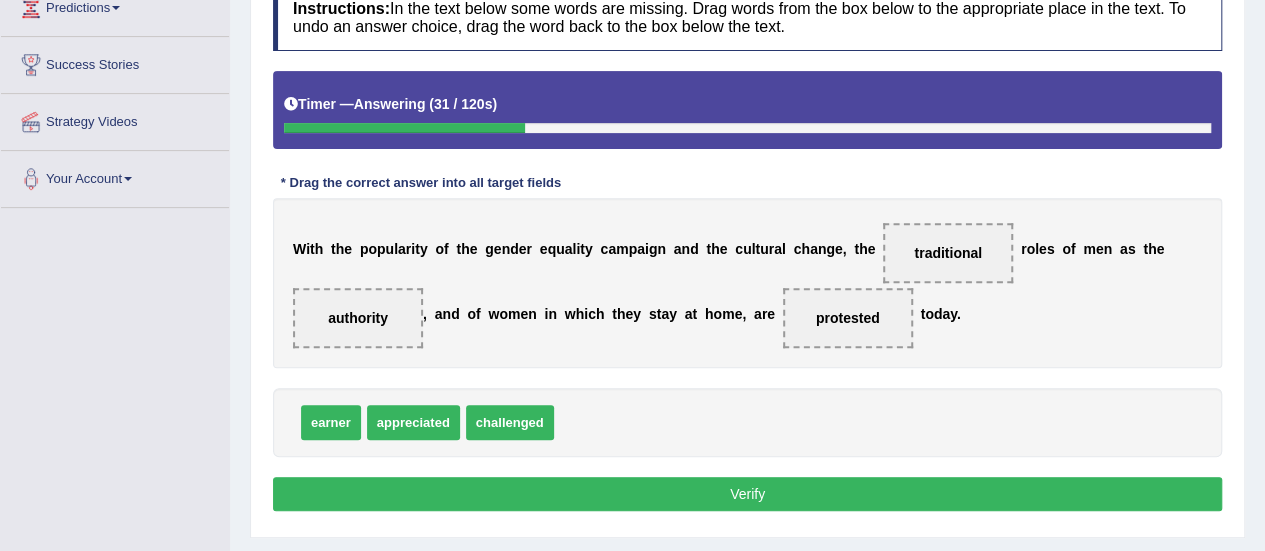 click on "Verify" at bounding box center [747, 494] 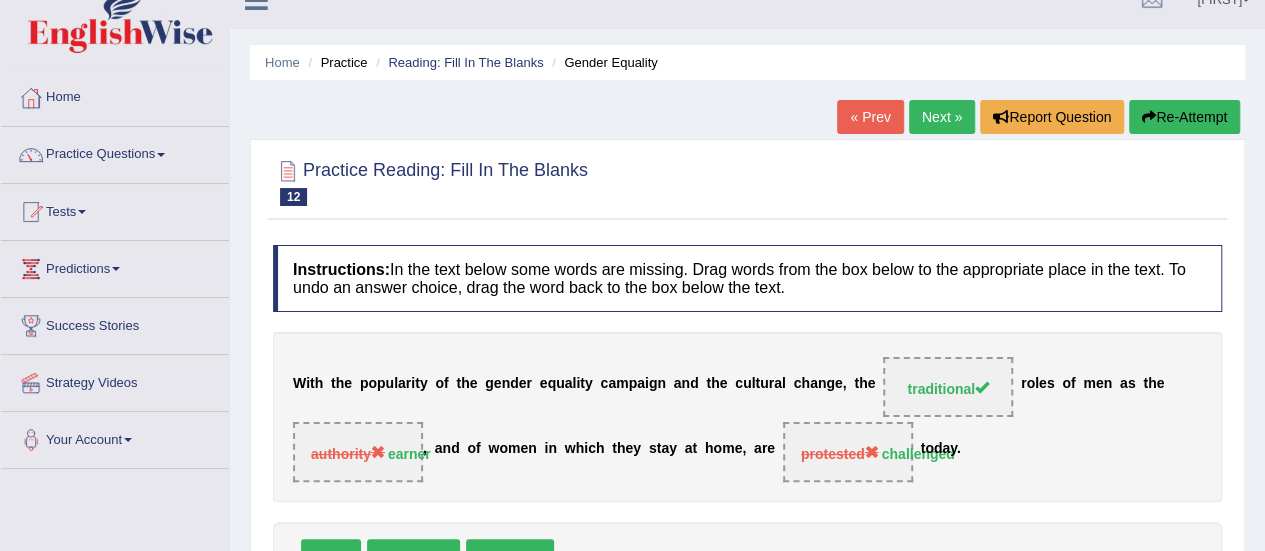 scroll, scrollTop: 28, scrollLeft: 0, axis: vertical 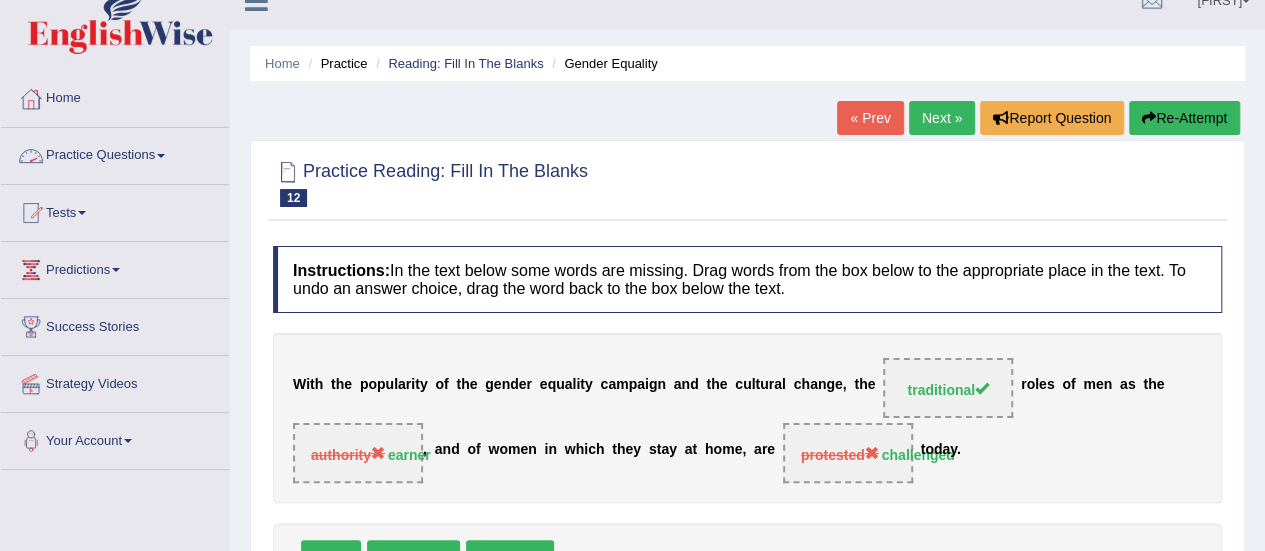 click on "Practice Questions" at bounding box center [115, 153] 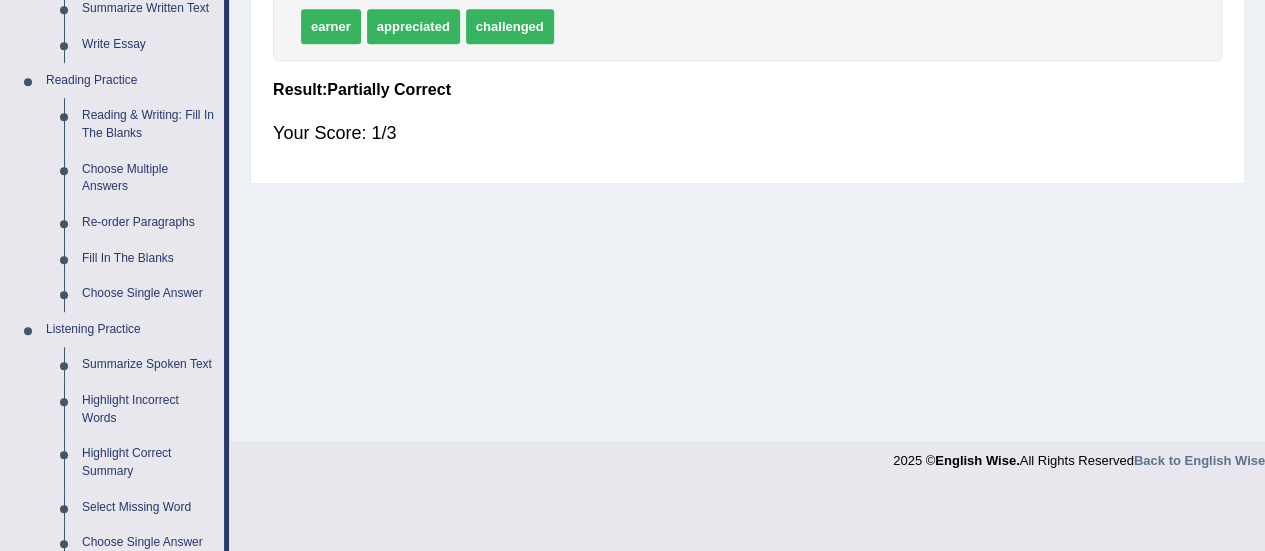 scroll, scrollTop: 566, scrollLeft: 0, axis: vertical 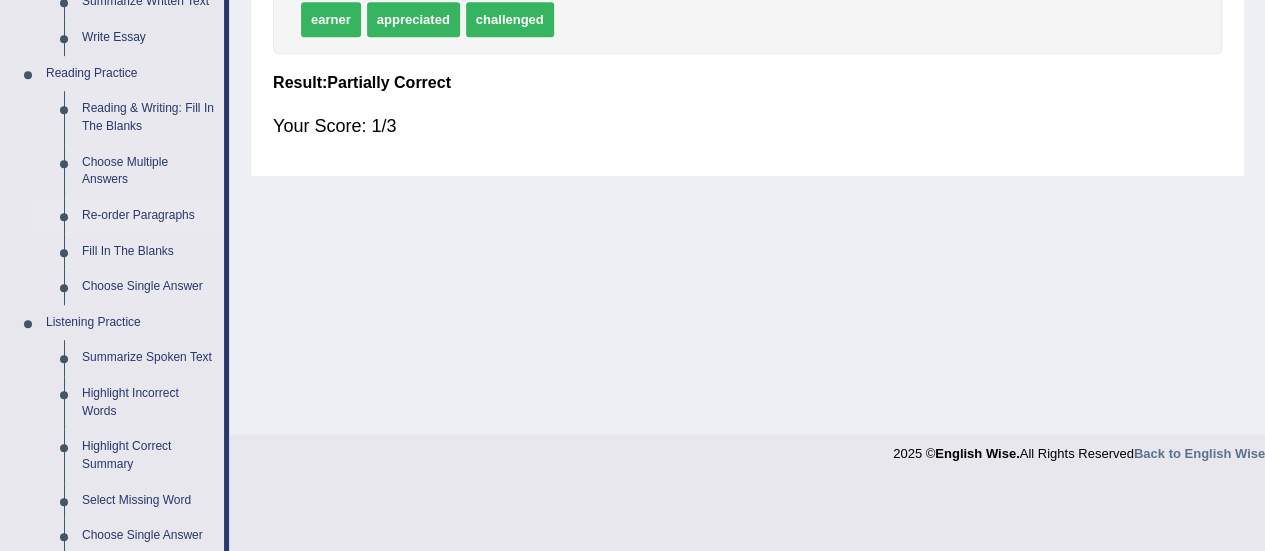 click on "Re-order Paragraphs" at bounding box center [148, 216] 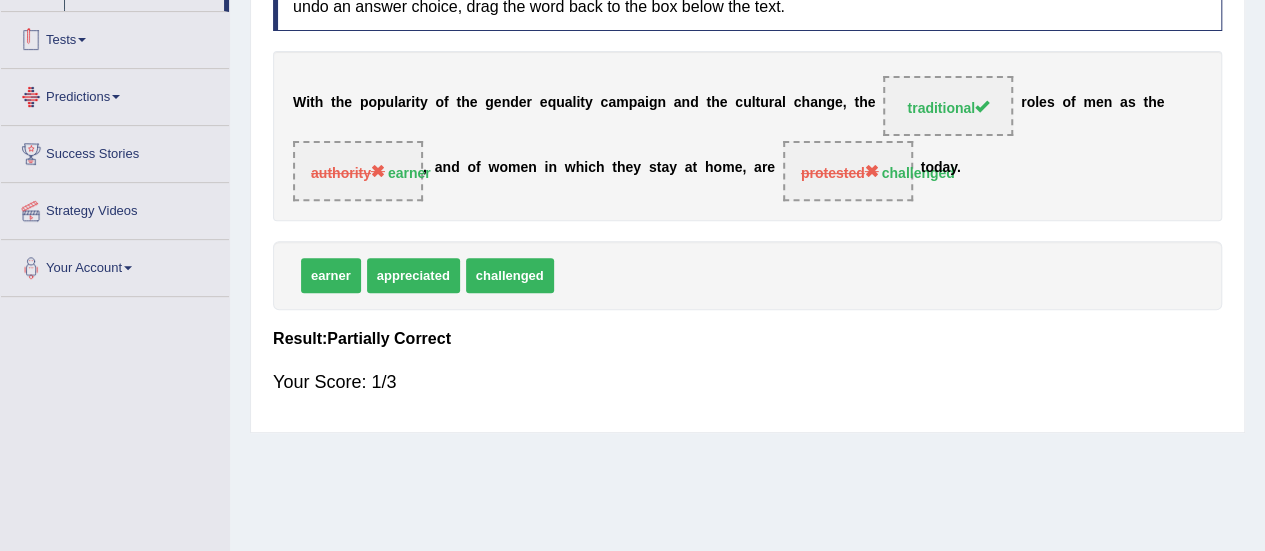 scroll, scrollTop: 468, scrollLeft: 0, axis: vertical 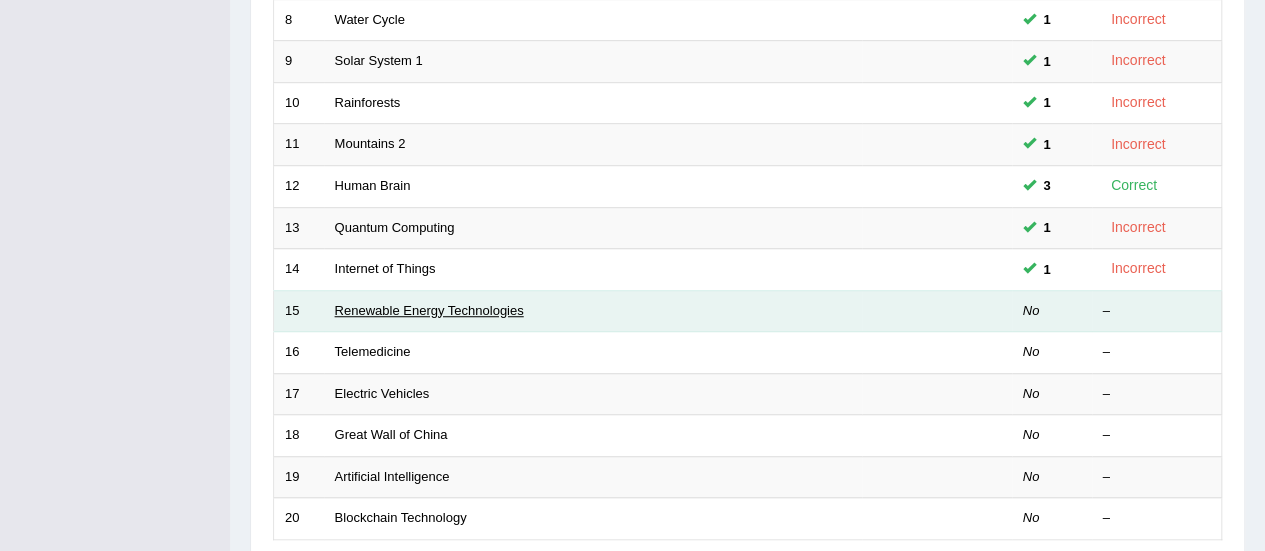 click on "Renewable Energy Technologies" at bounding box center [429, 310] 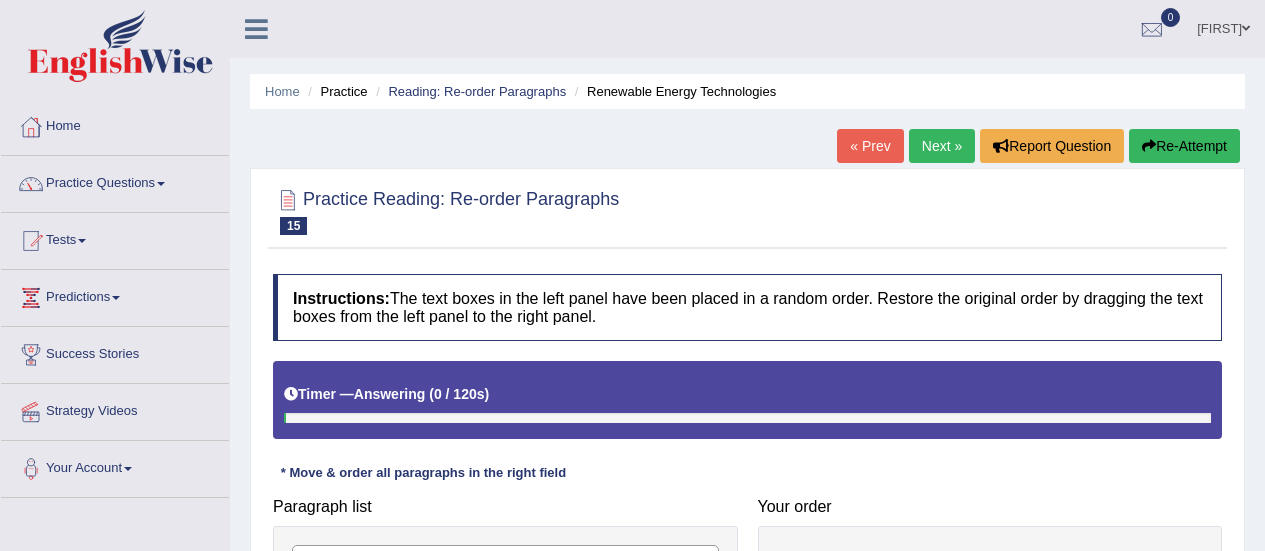scroll, scrollTop: 0, scrollLeft: 0, axis: both 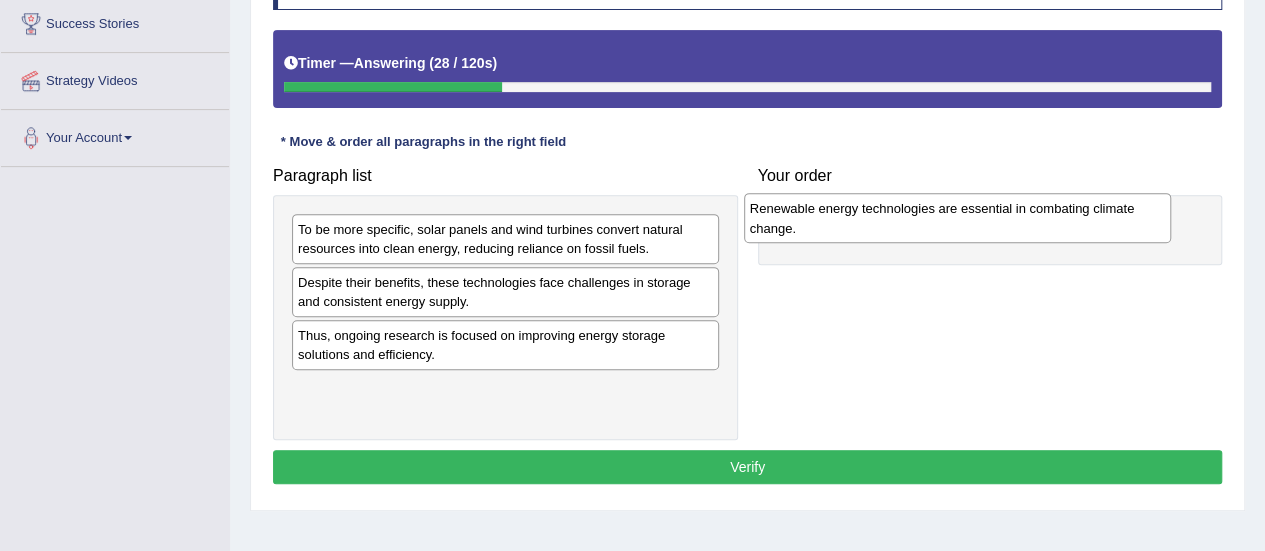 drag, startPoint x: 588, startPoint y: 226, endPoint x: 1058, endPoint y: 206, distance: 470.42535 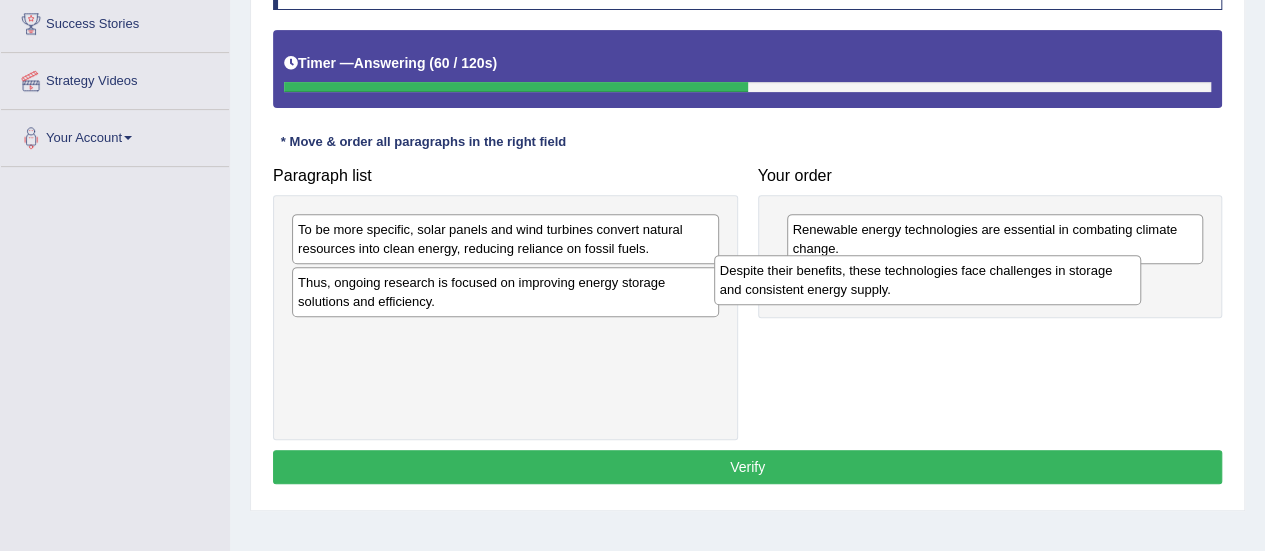 drag, startPoint x: 591, startPoint y: 297, endPoint x: 1024, endPoint y: 286, distance: 433.1397 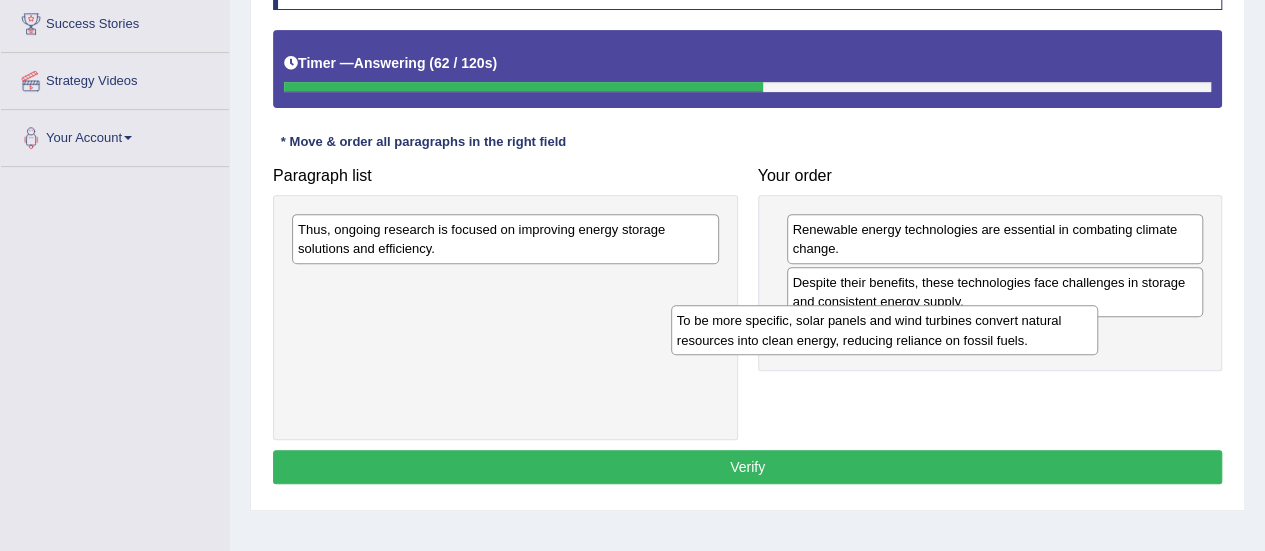 drag, startPoint x: 668, startPoint y: 243, endPoint x: 1080, endPoint y: 333, distance: 421.71555 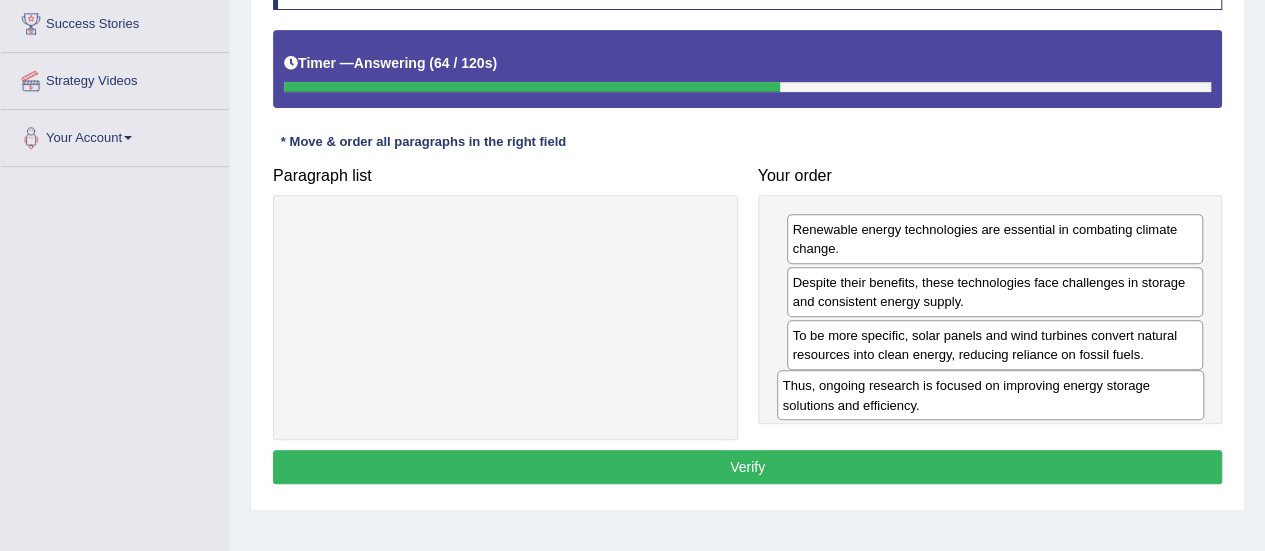 drag, startPoint x: 668, startPoint y: 239, endPoint x: 1197, endPoint y: 395, distance: 551.52246 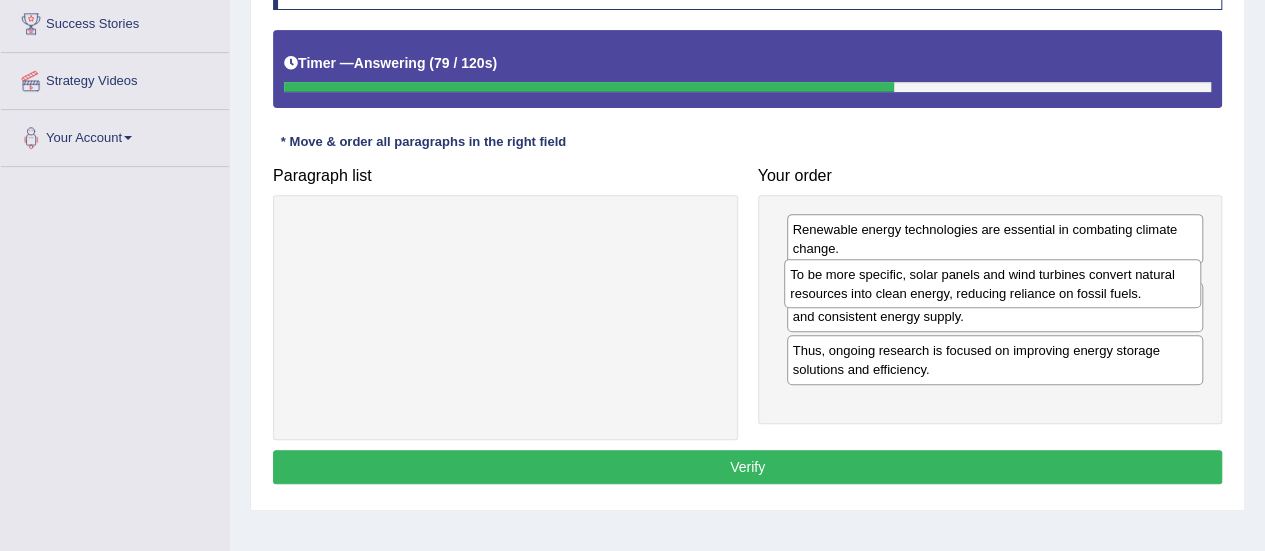 drag, startPoint x: 904, startPoint y: 348, endPoint x: 904, endPoint y: 288, distance: 60 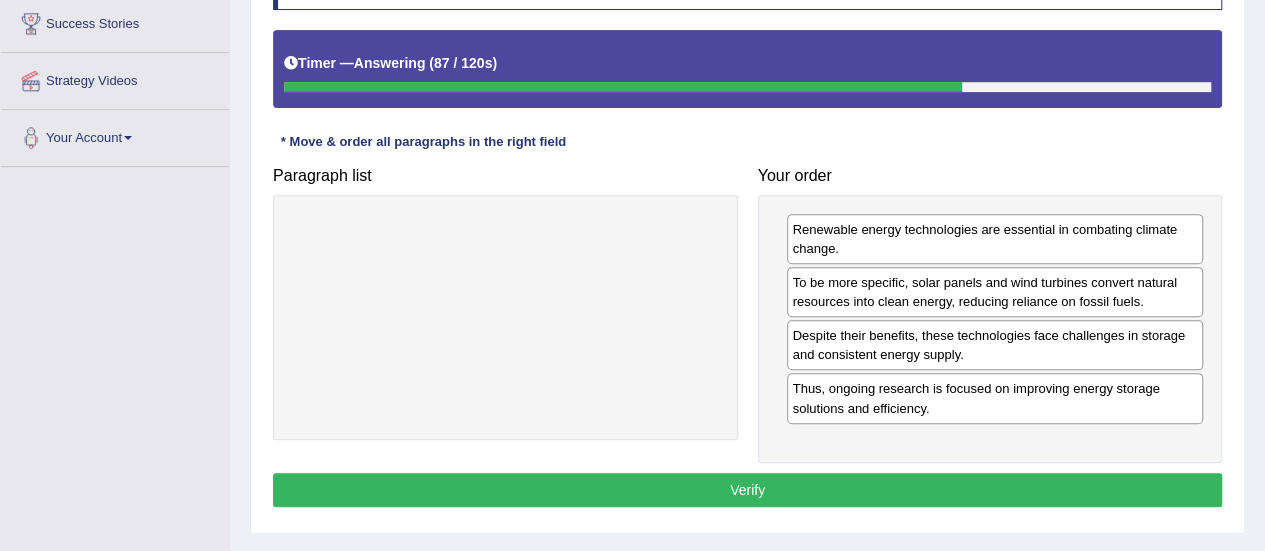click on "Despite their benefits, these technologies face challenges in storage and consistent energy supply." at bounding box center [995, 345] 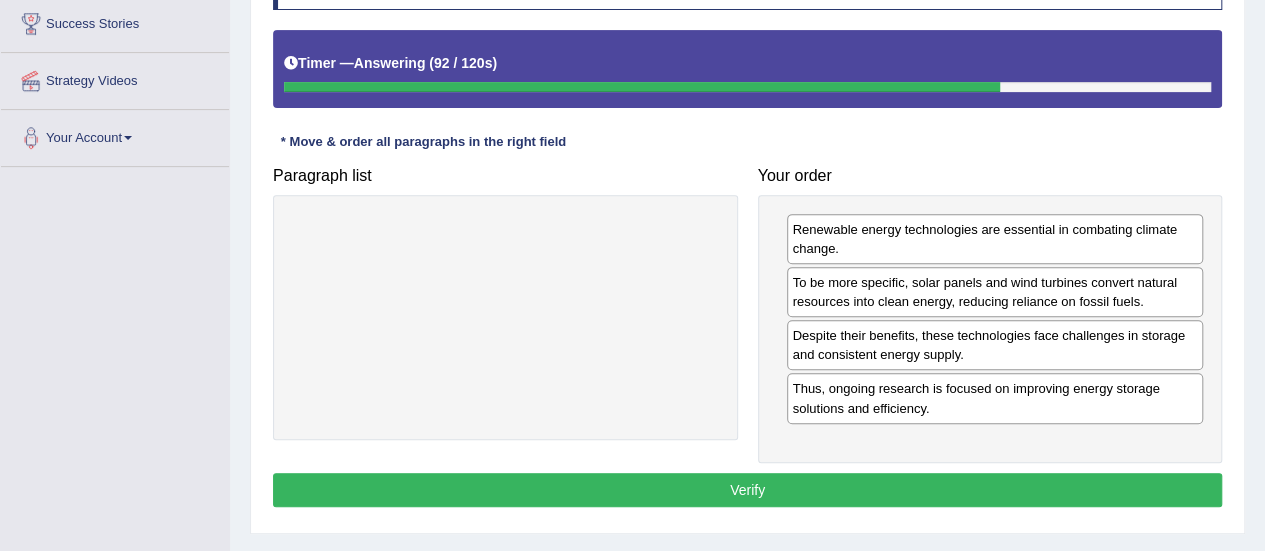 click on "Thus, ongoing research is focused on improving energy storage solutions and efficiency." at bounding box center [995, 398] 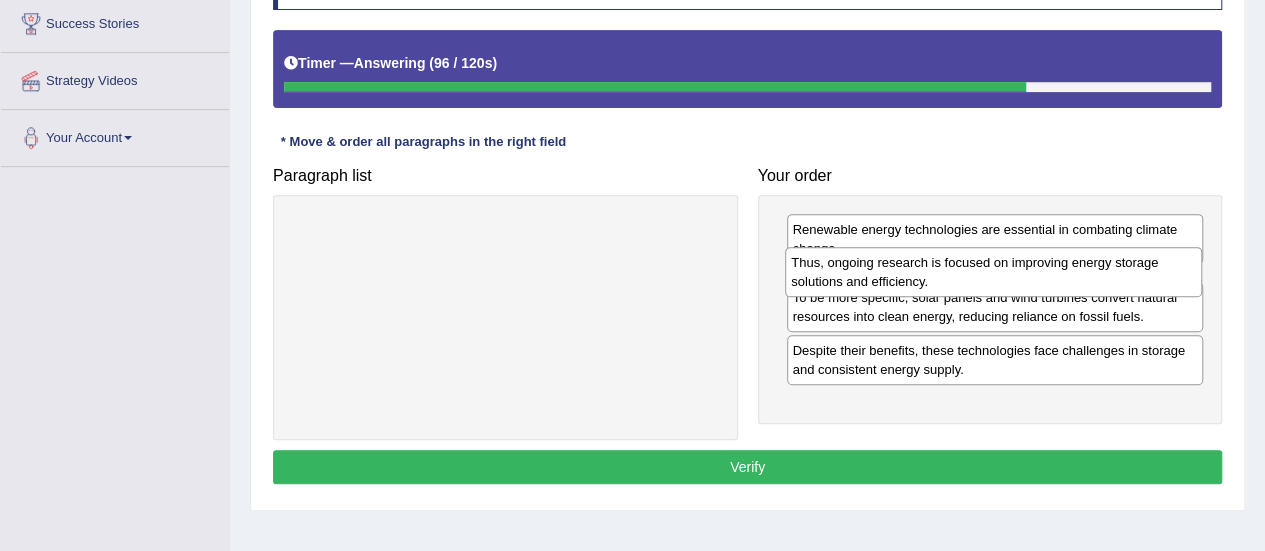 drag, startPoint x: 918, startPoint y: 389, endPoint x: 919, endPoint y: 266, distance: 123.00407 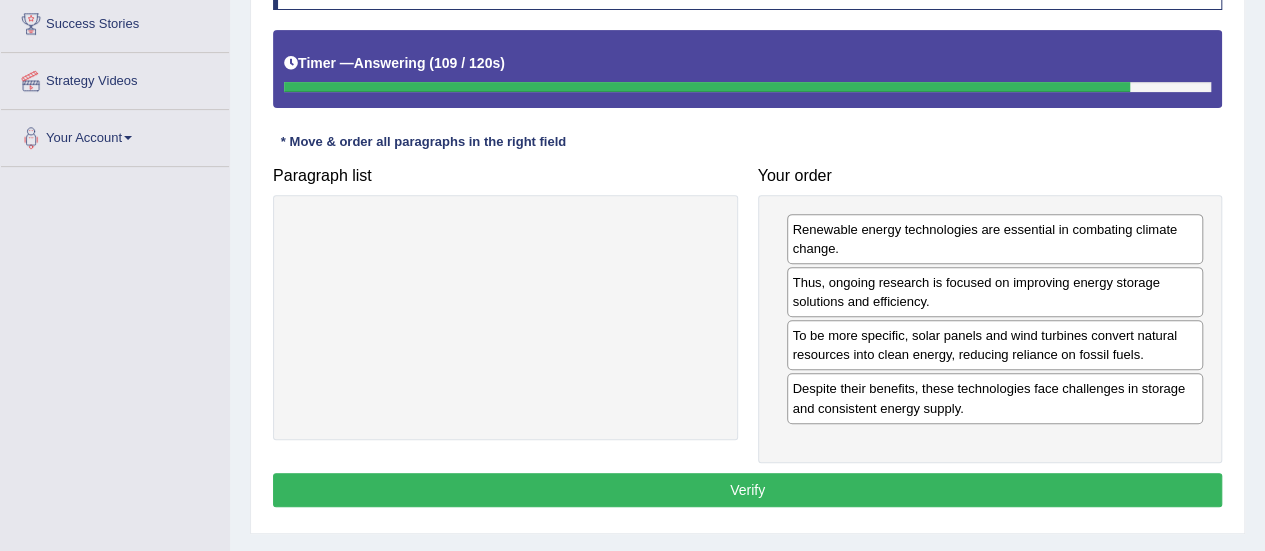 click on "Verify" at bounding box center [747, 490] 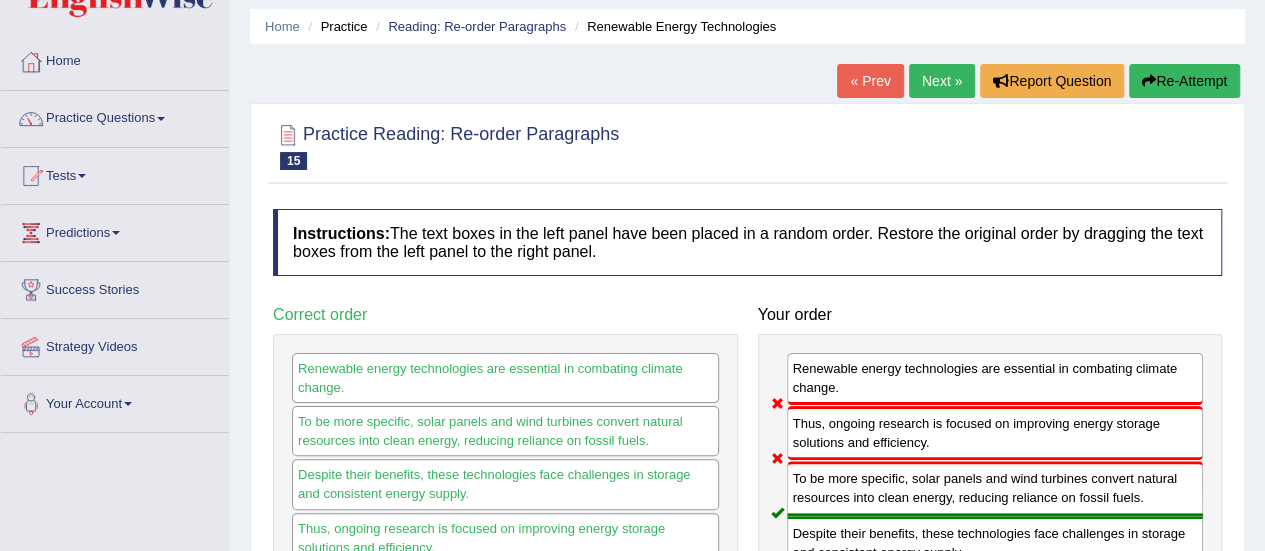 scroll, scrollTop: 63, scrollLeft: 0, axis: vertical 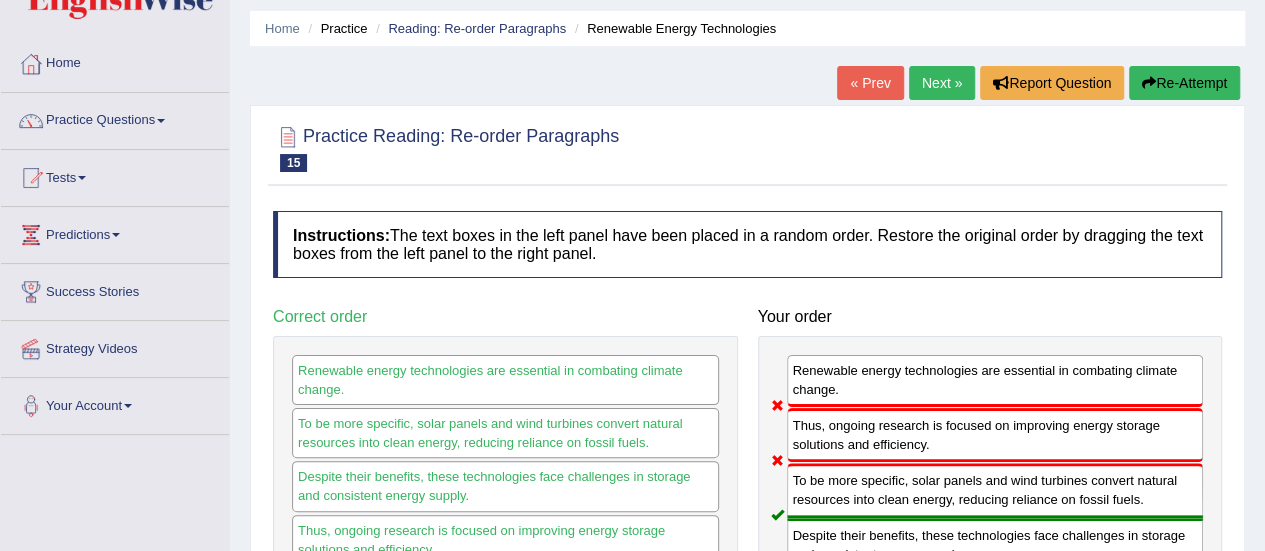 click on "Next »" at bounding box center (942, 83) 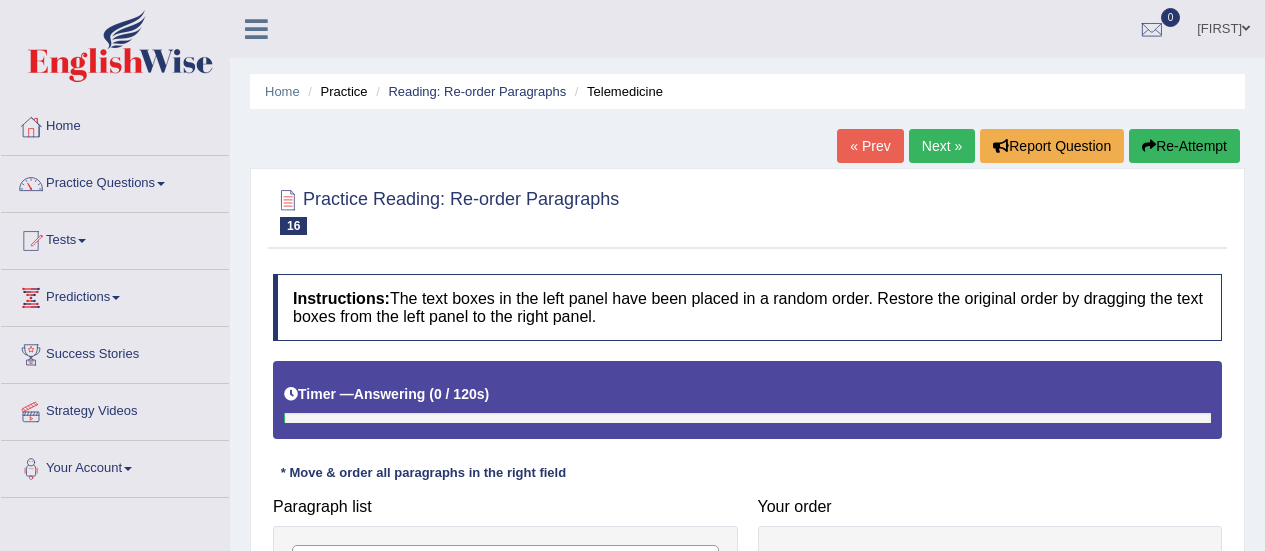 scroll, scrollTop: 0, scrollLeft: 0, axis: both 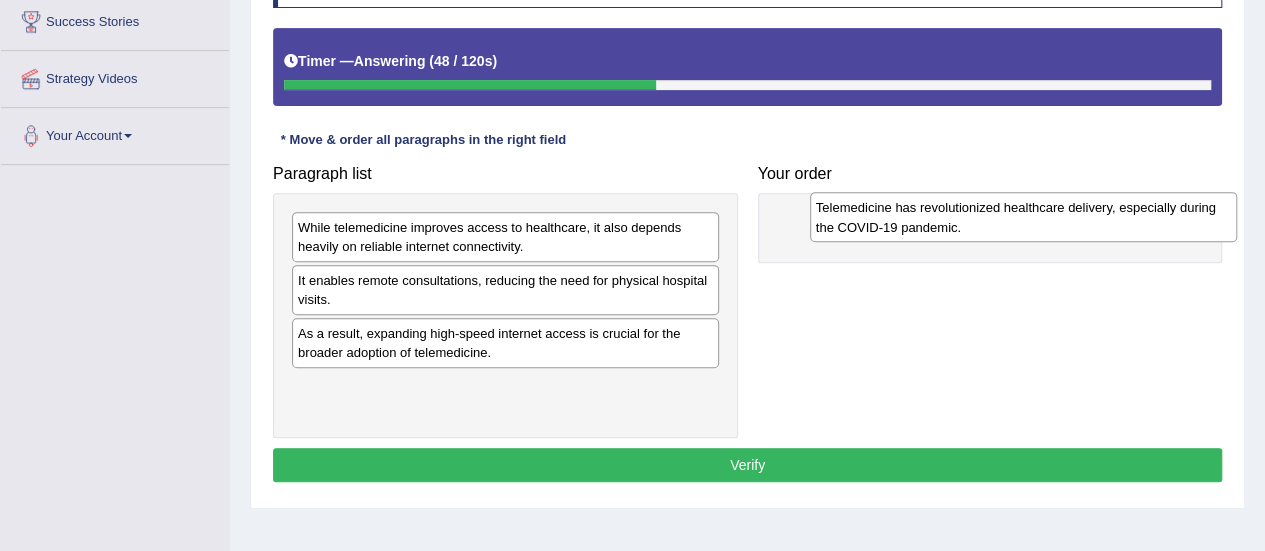 drag, startPoint x: 552, startPoint y: 216, endPoint x: 1072, endPoint y: 197, distance: 520.347 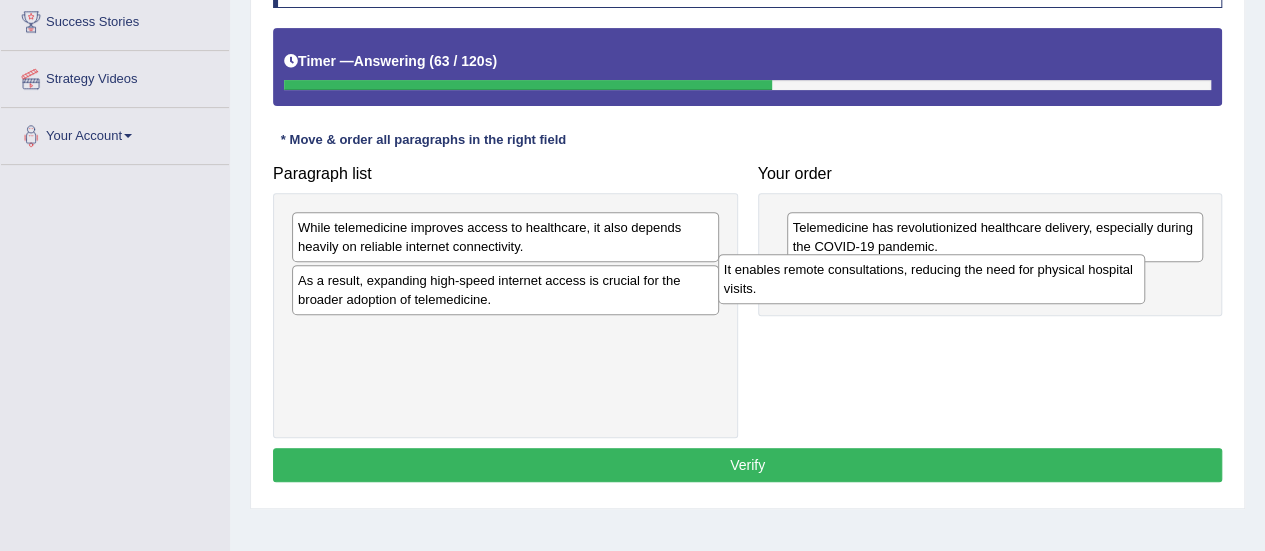 drag, startPoint x: 588, startPoint y: 292, endPoint x: 1018, endPoint y: 282, distance: 430.11627 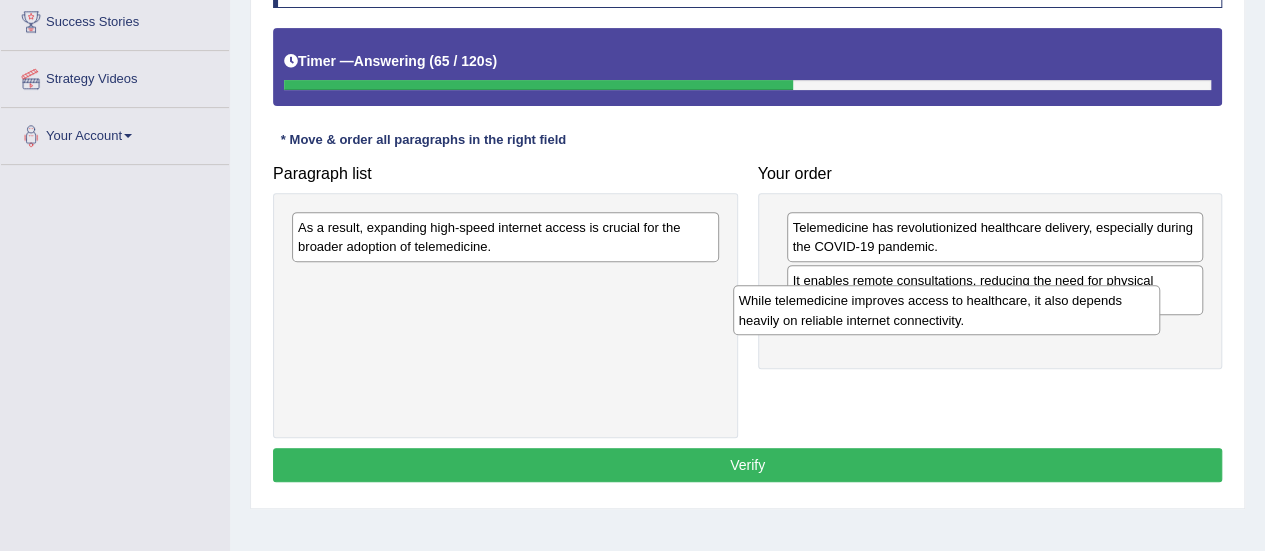 drag, startPoint x: 589, startPoint y: 237, endPoint x: 1032, endPoint y: 311, distance: 449.13806 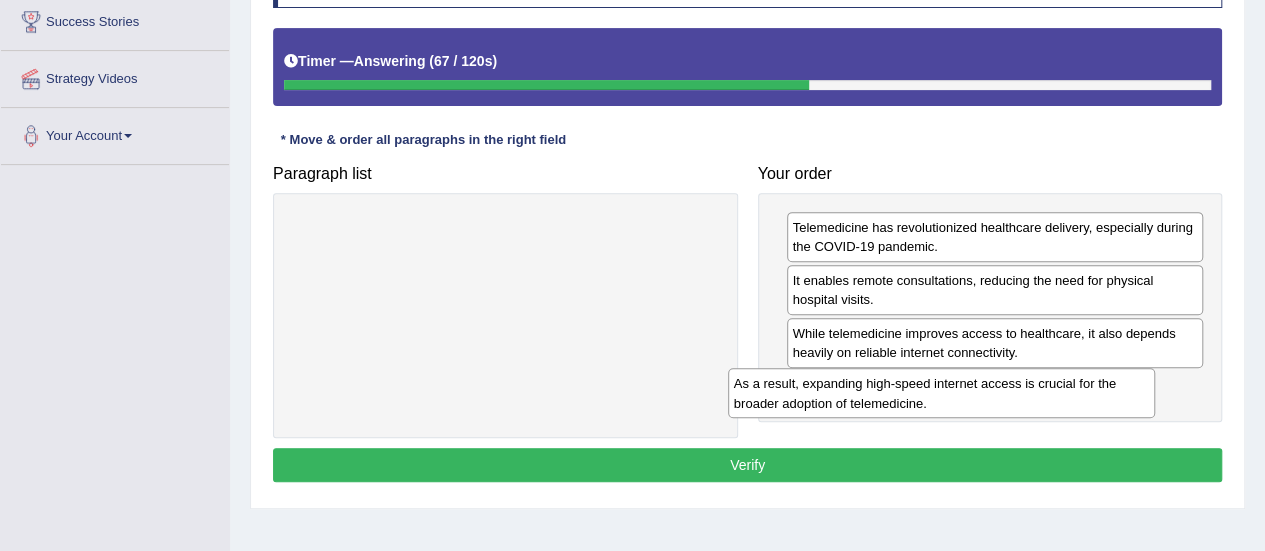 drag, startPoint x: 692, startPoint y: 241, endPoint x: 1134, endPoint y: 398, distance: 469.05542 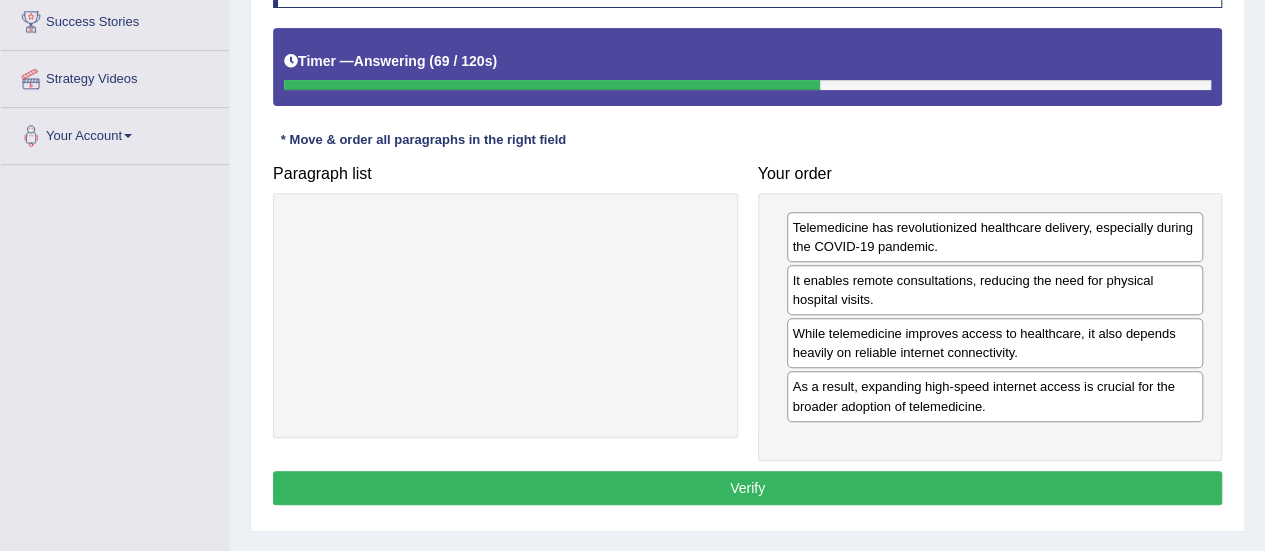 click on "Verify" at bounding box center [747, 488] 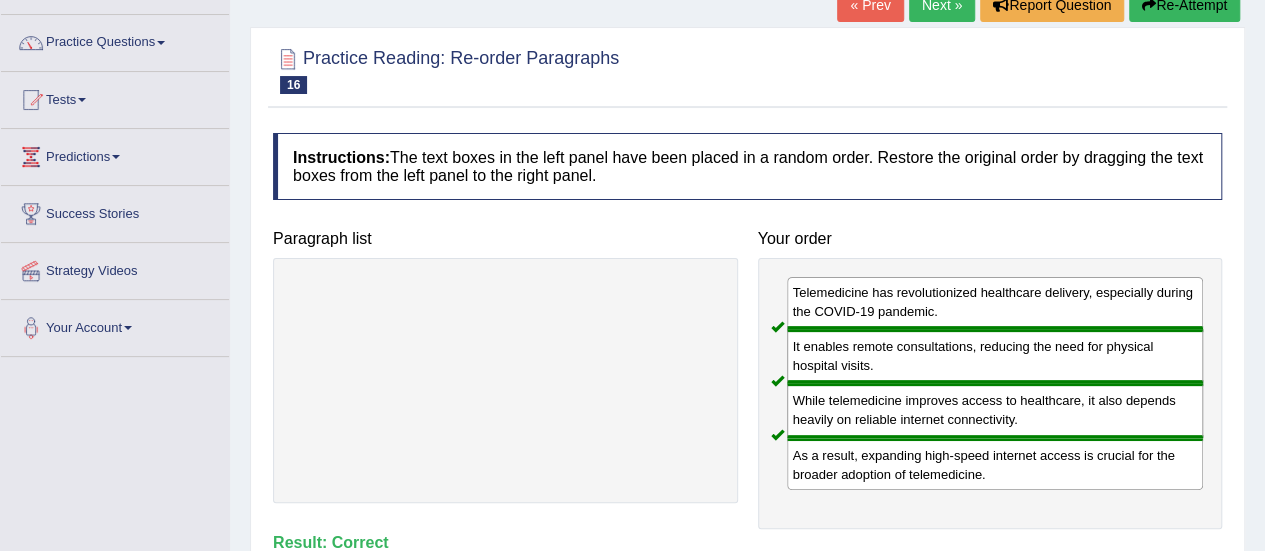 scroll, scrollTop: 139, scrollLeft: 0, axis: vertical 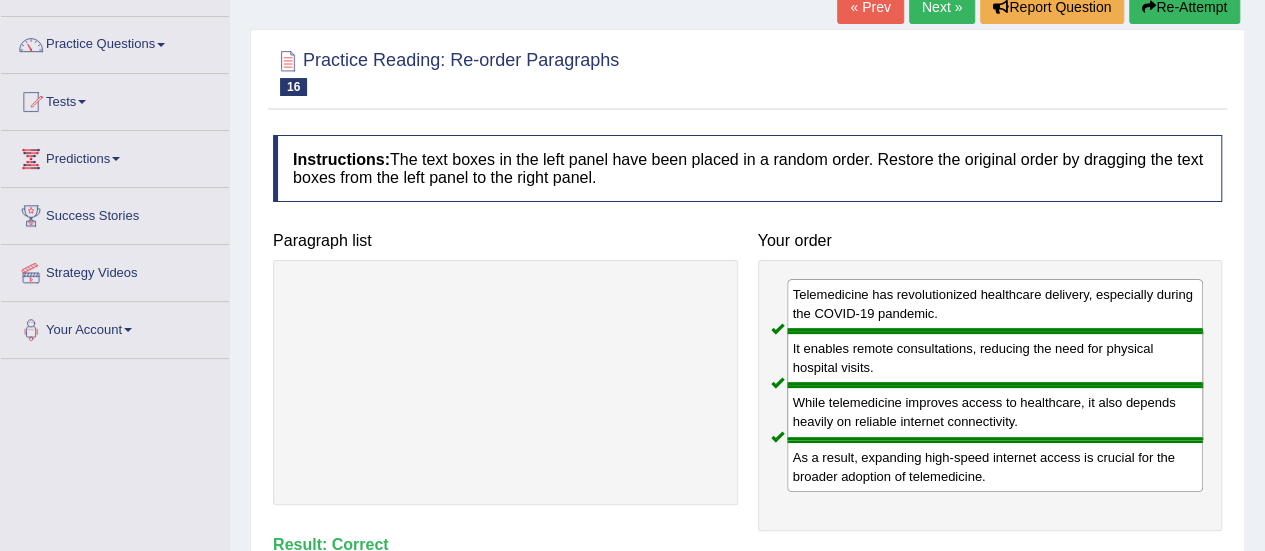 click on "Next »" at bounding box center (942, 7) 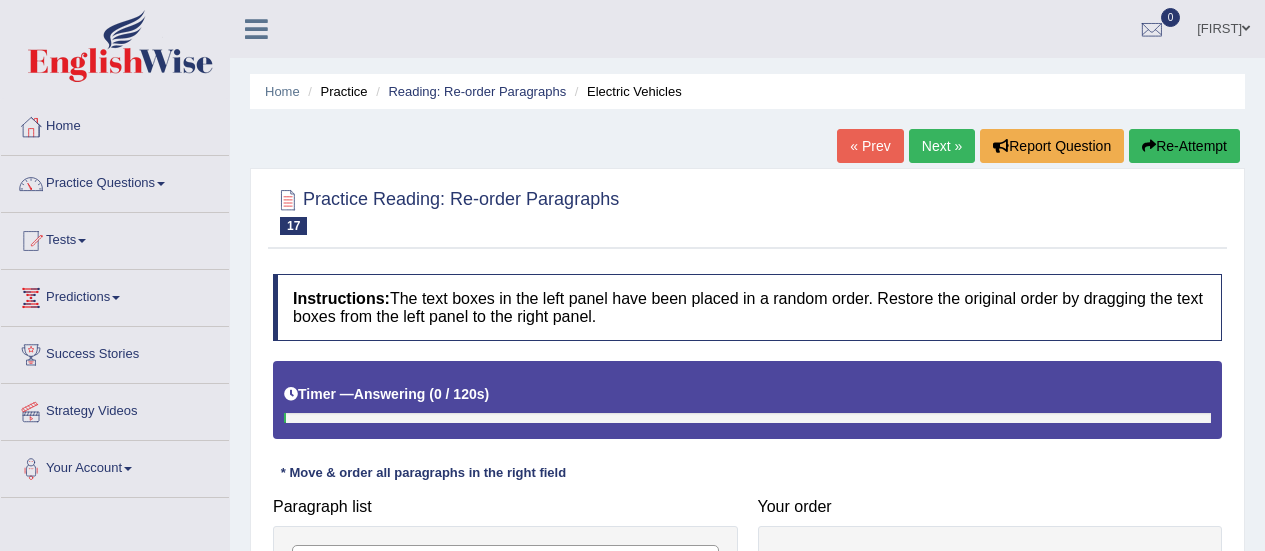 scroll, scrollTop: 0, scrollLeft: 0, axis: both 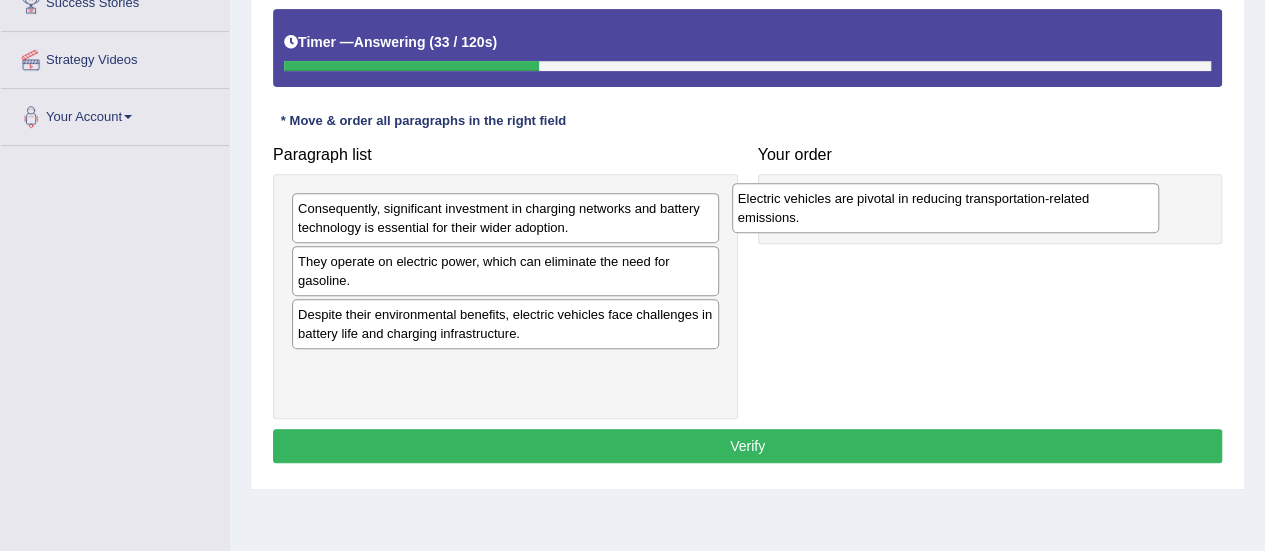 drag, startPoint x: 593, startPoint y: 255, endPoint x: 1036, endPoint y: 193, distance: 447.31757 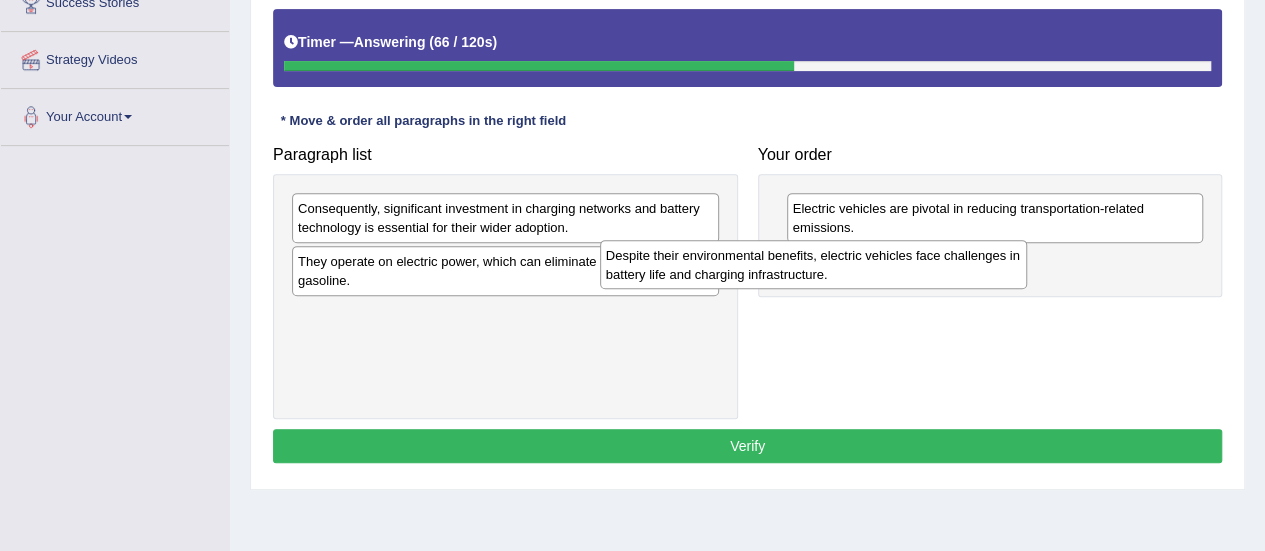 drag, startPoint x: 626, startPoint y: 319, endPoint x: 934, endPoint y: 261, distance: 313.41345 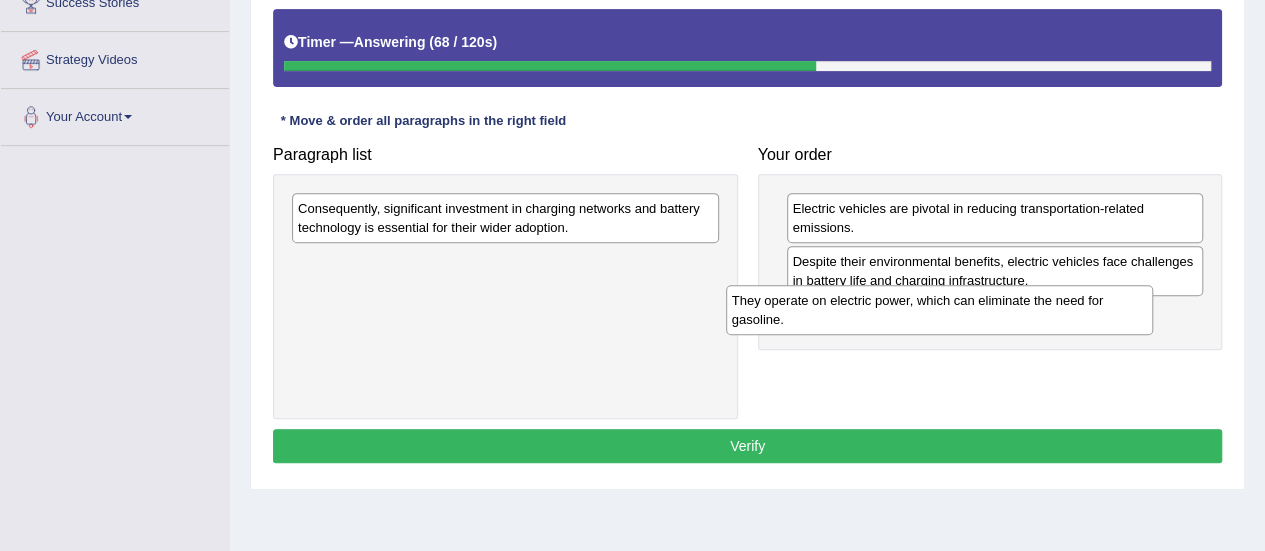 drag, startPoint x: 570, startPoint y: 273, endPoint x: 1004, endPoint y: 313, distance: 435.83942 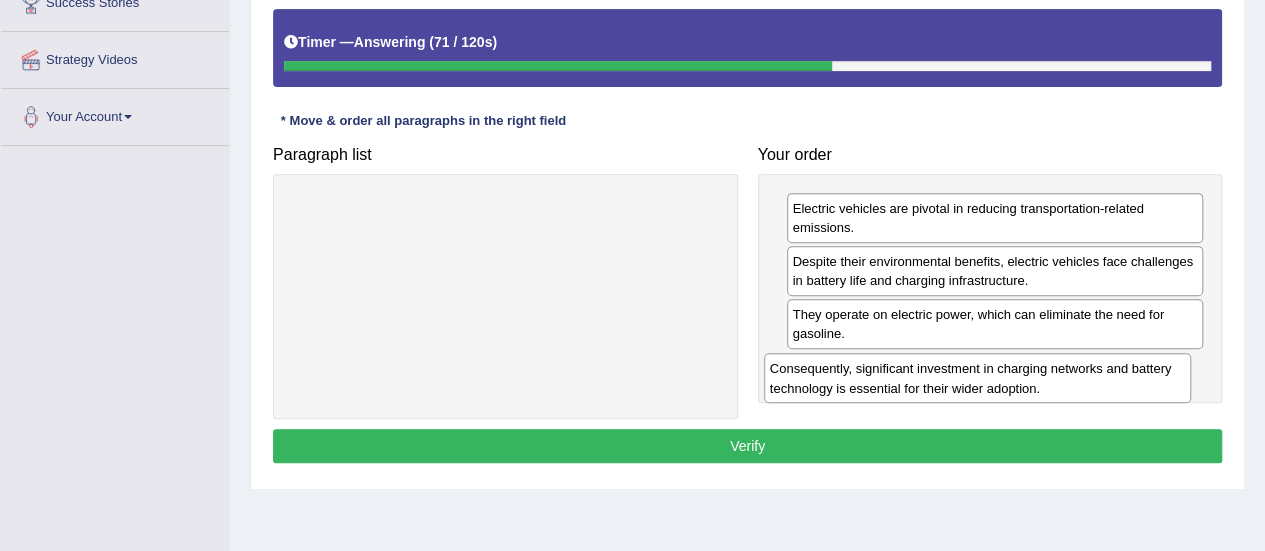 drag, startPoint x: 614, startPoint y: 218, endPoint x: 1087, endPoint y: 381, distance: 500.2979 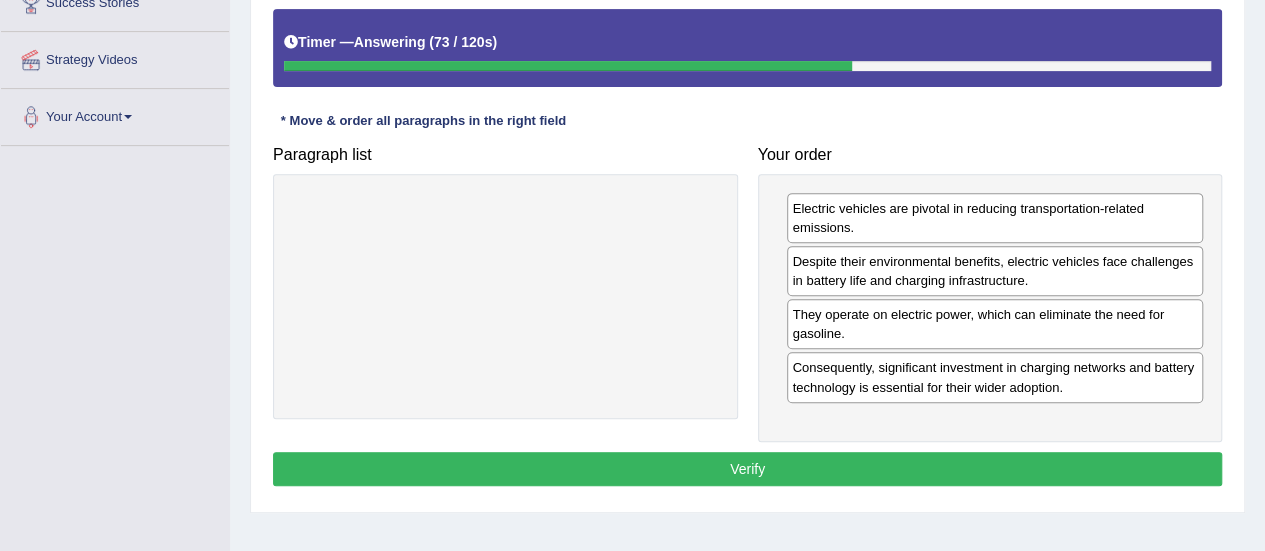 click on "Verify" at bounding box center [747, 469] 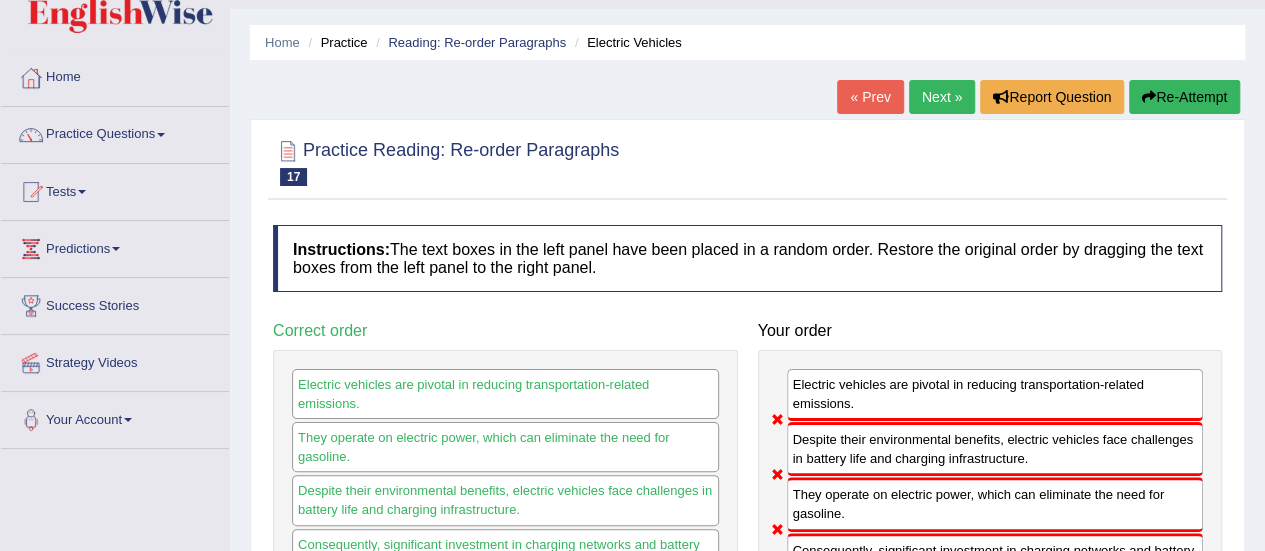 scroll, scrollTop: 46, scrollLeft: 0, axis: vertical 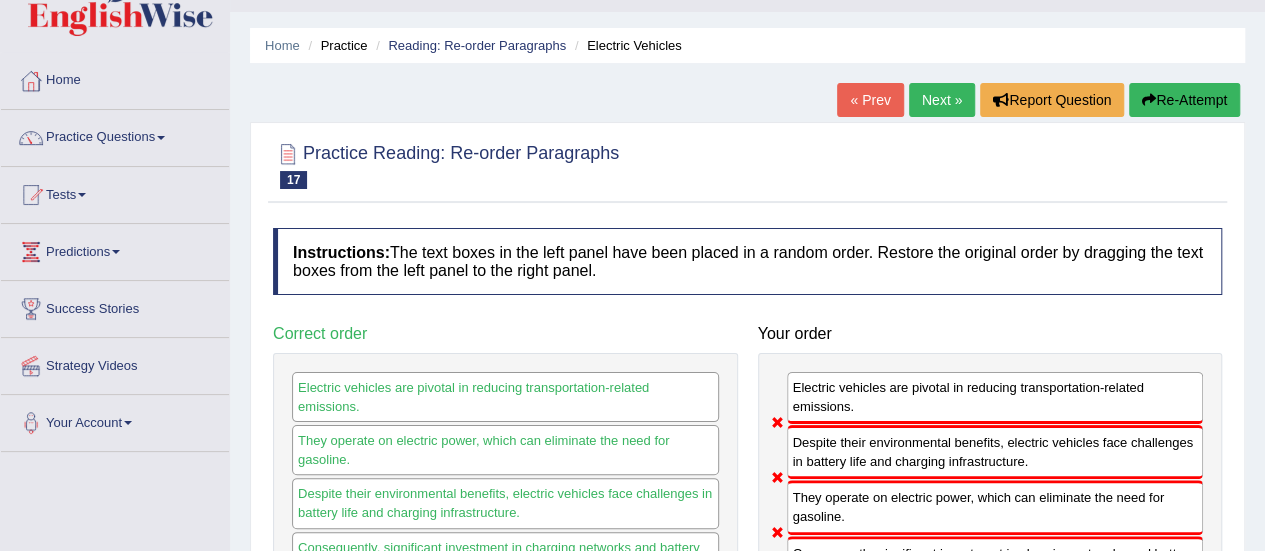 click on "Next »" at bounding box center [942, 100] 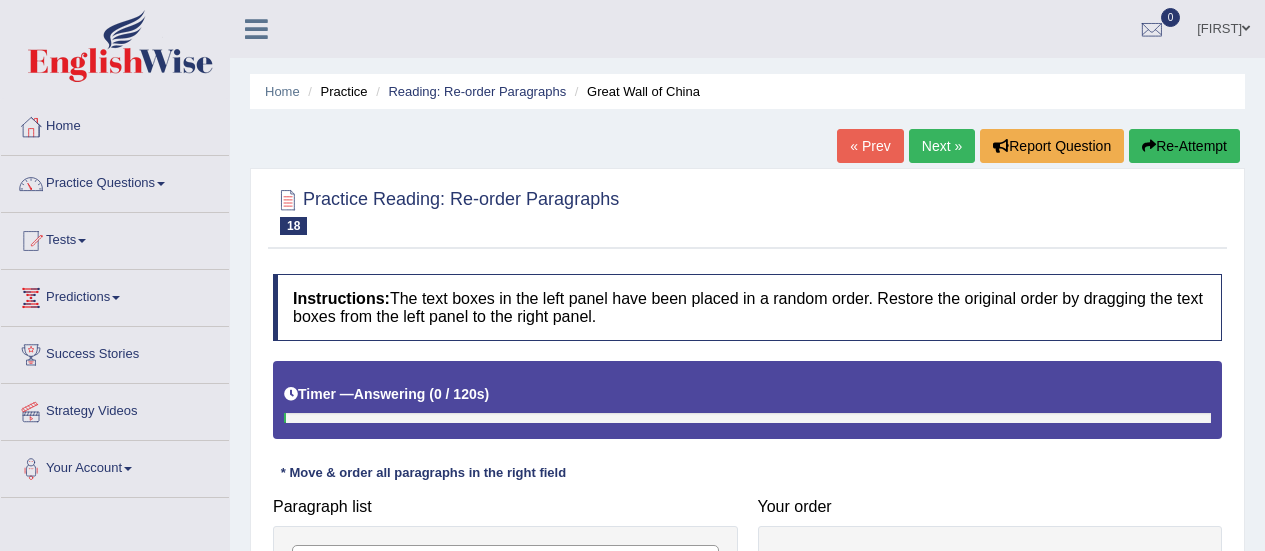 scroll, scrollTop: 0, scrollLeft: 0, axis: both 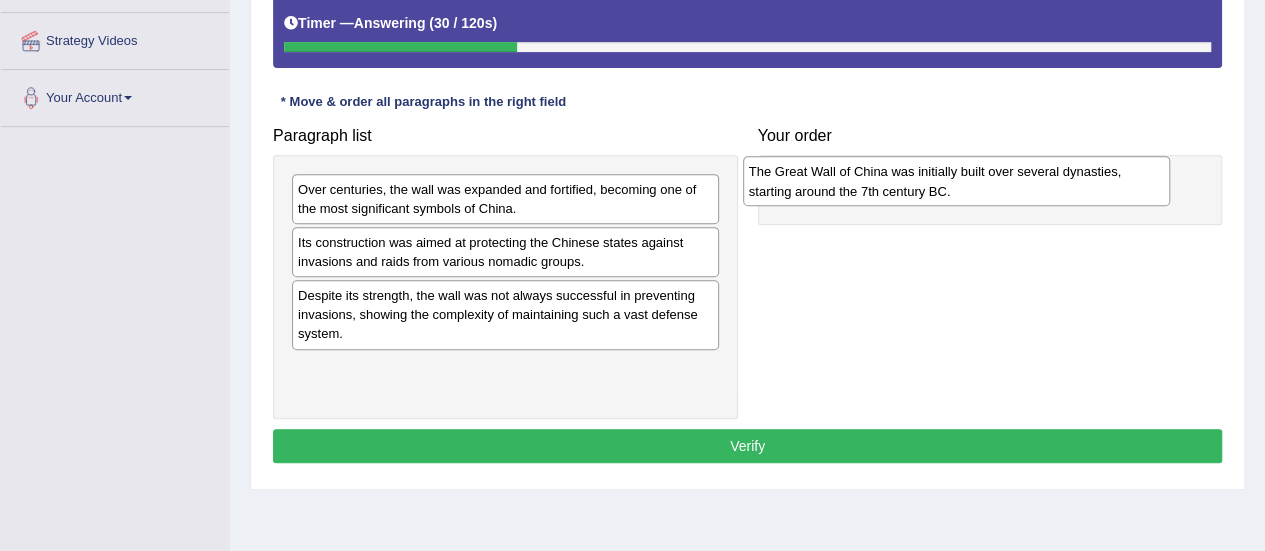 drag, startPoint x: 637, startPoint y: 194, endPoint x: 1103, endPoint y: 176, distance: 466.3475 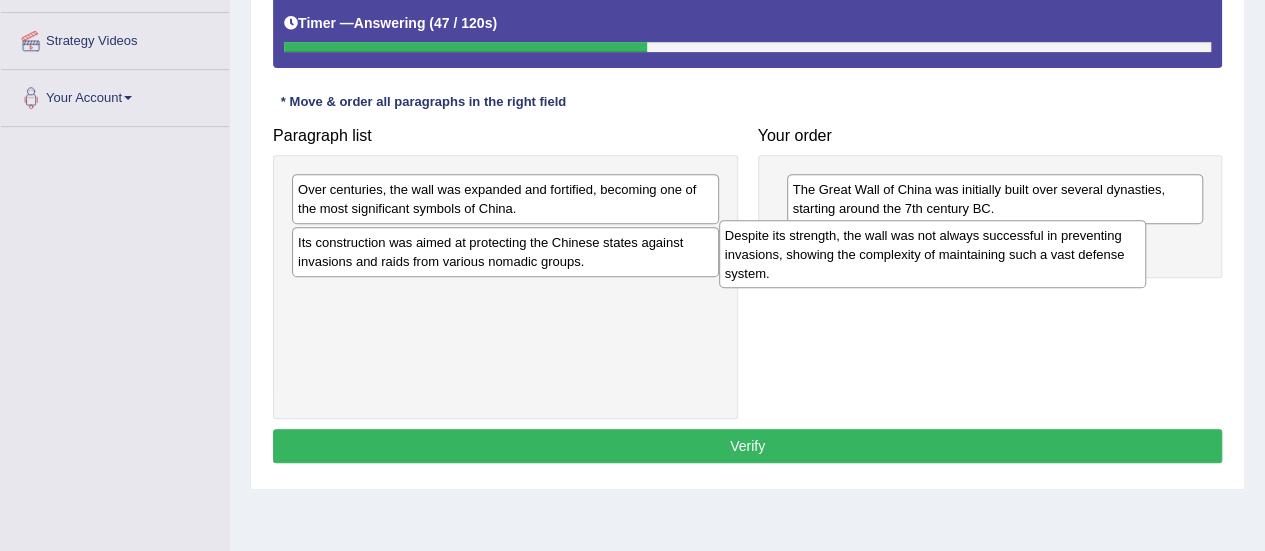 drag, startPoint x: 643, startPoint y: 319, endPoint x: 1078, endPoint y: 259, distance: 439.11844 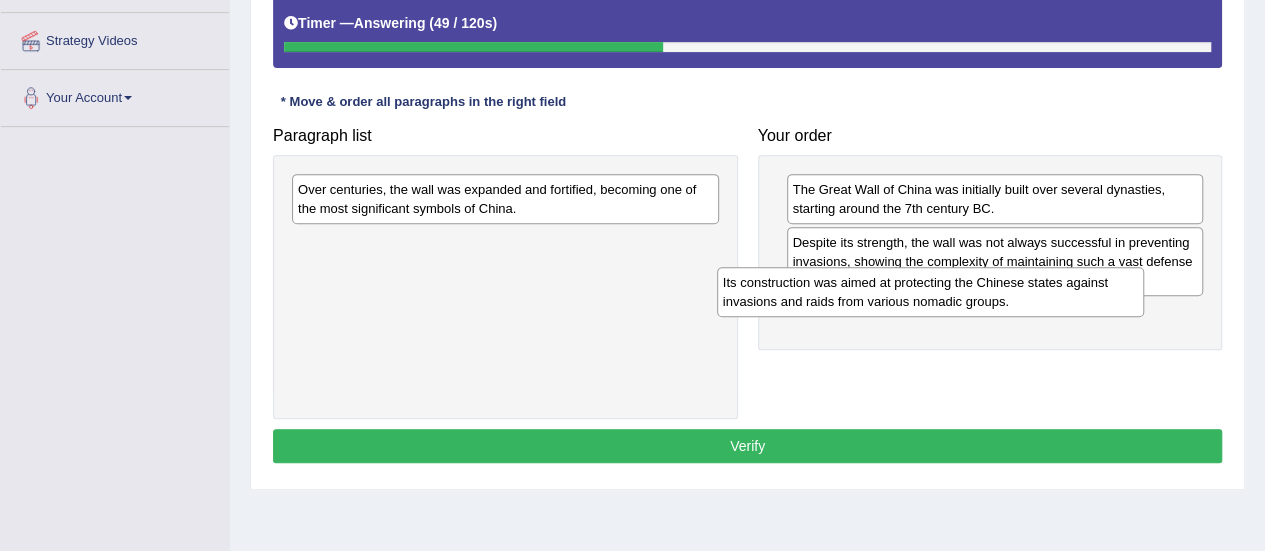 drag, startPoint x: 656, startPoint y: 257, endPoint x: 1118, endPoint y: 299, distance: 463.90515 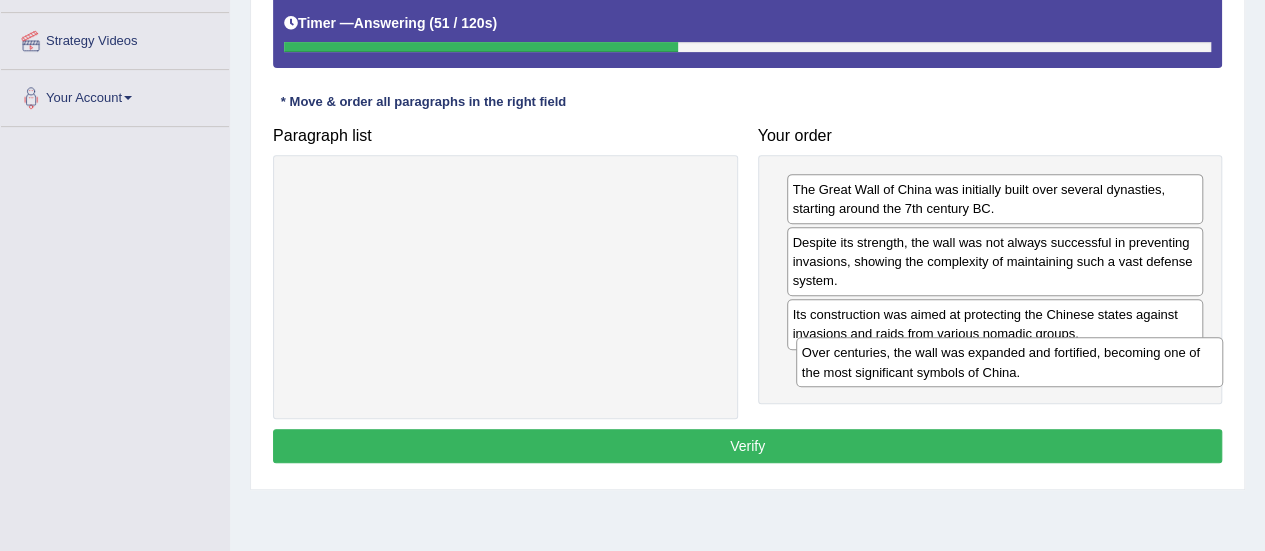 drag, startPoint x: 680, startPoint y: 210, endPoint x: 1183, endPoint y: 375, distance: 529.37134 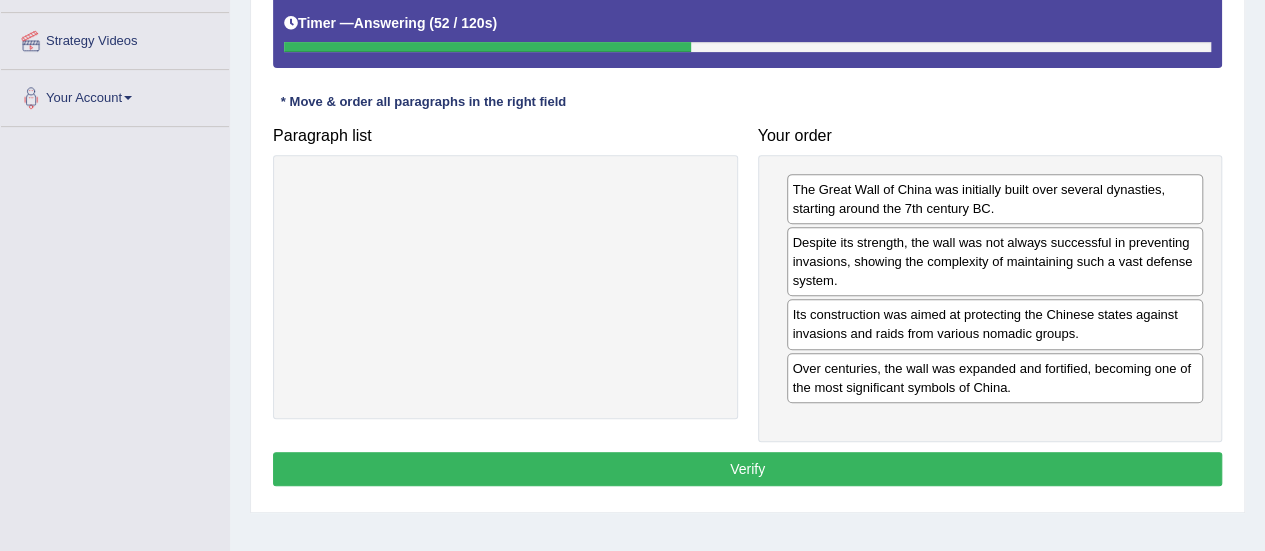 click on "Verify" at bounding box center (747, 469) 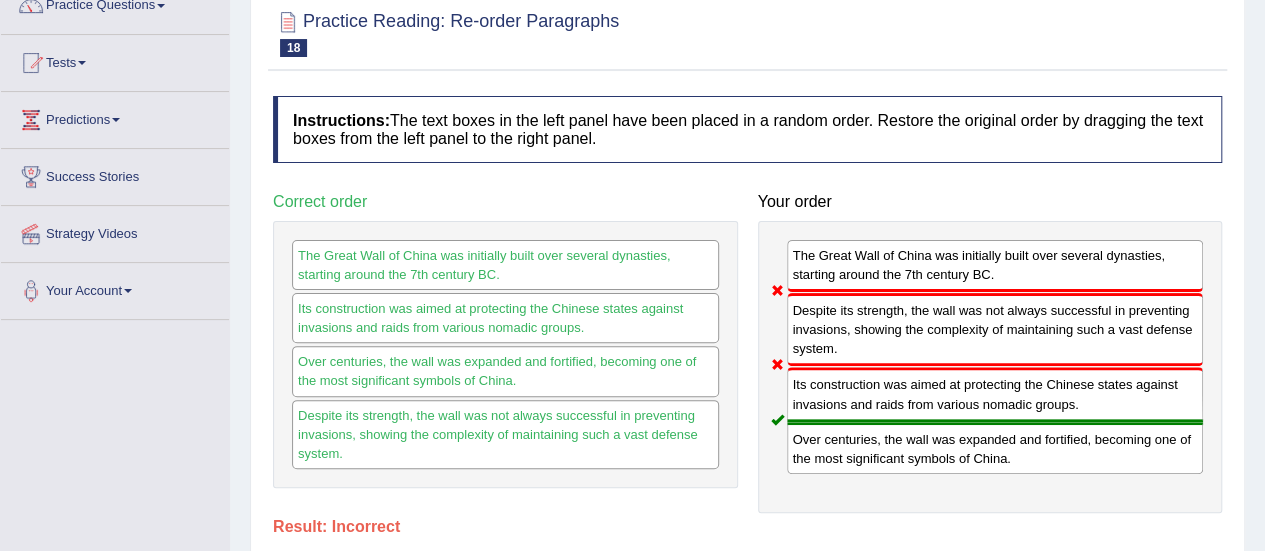 scroll, scrollTop: 0, scrollLeft: 0, axis: both 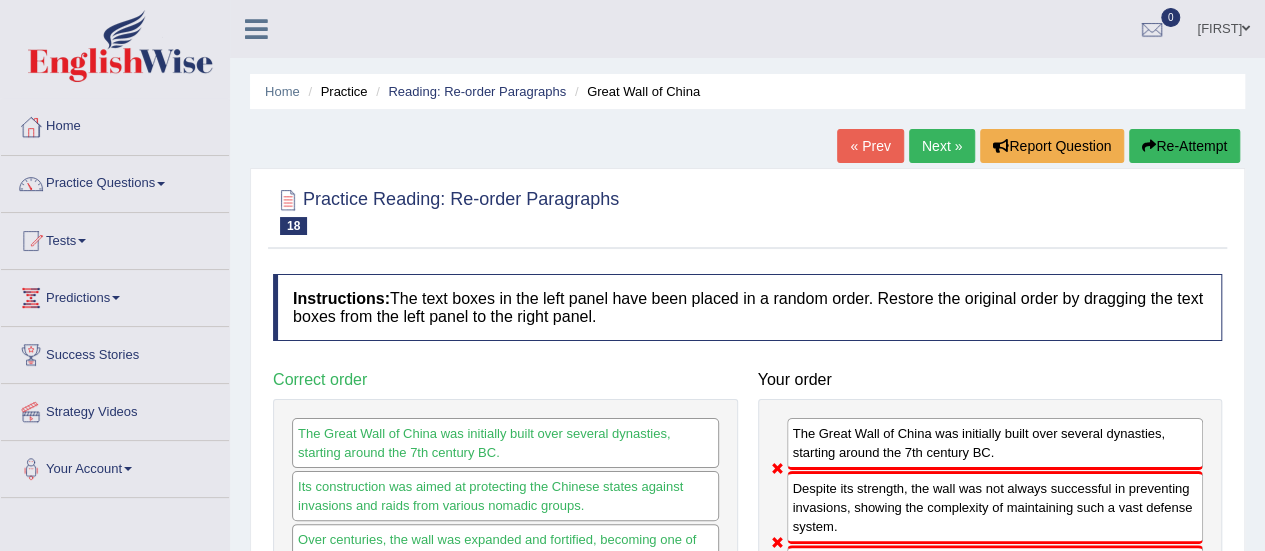 click on "Next »" at bounding box center (942, 146) 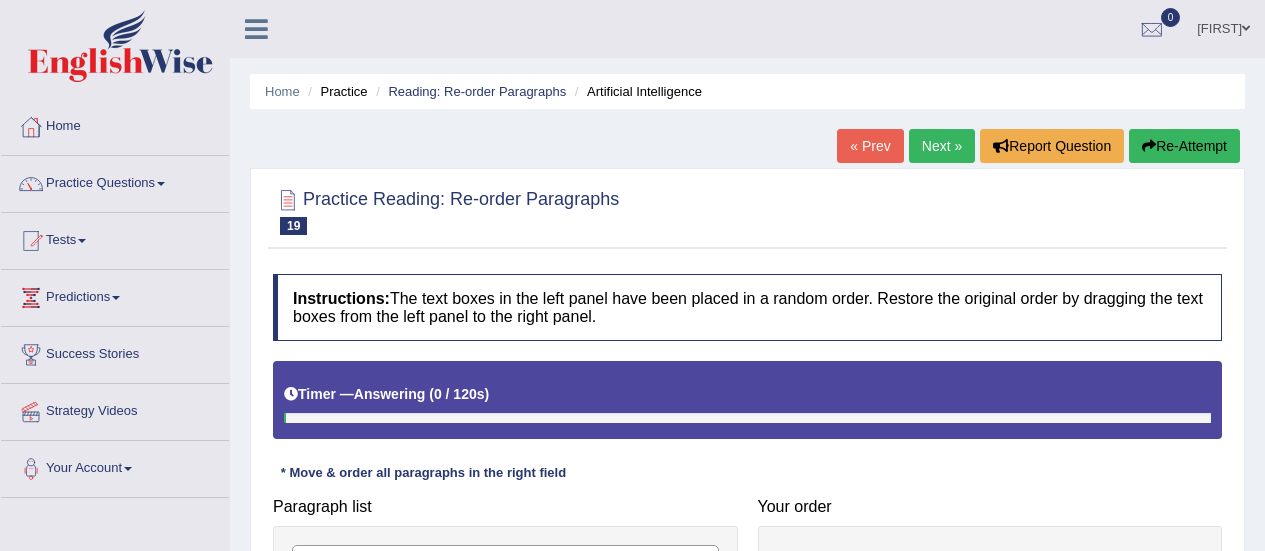 scroll, scrollTop: 0, scrollLeft: 0, axis: both 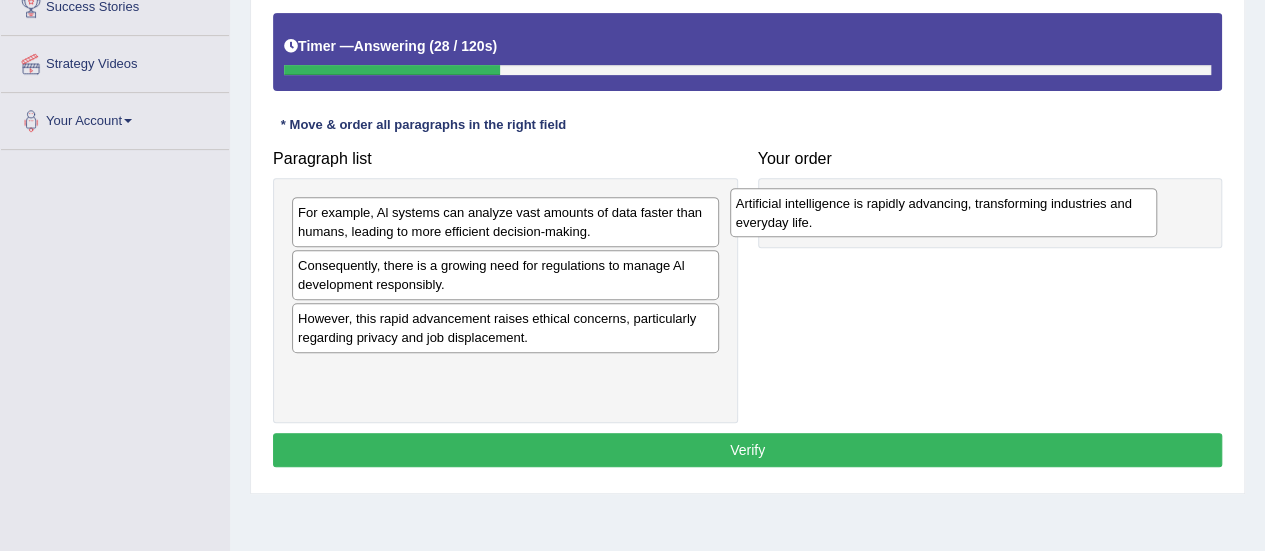 drag, startPoint x: 598, startPoint y: 332, endPoint x: 1086, endPoint y: 215, distance: 501.82965 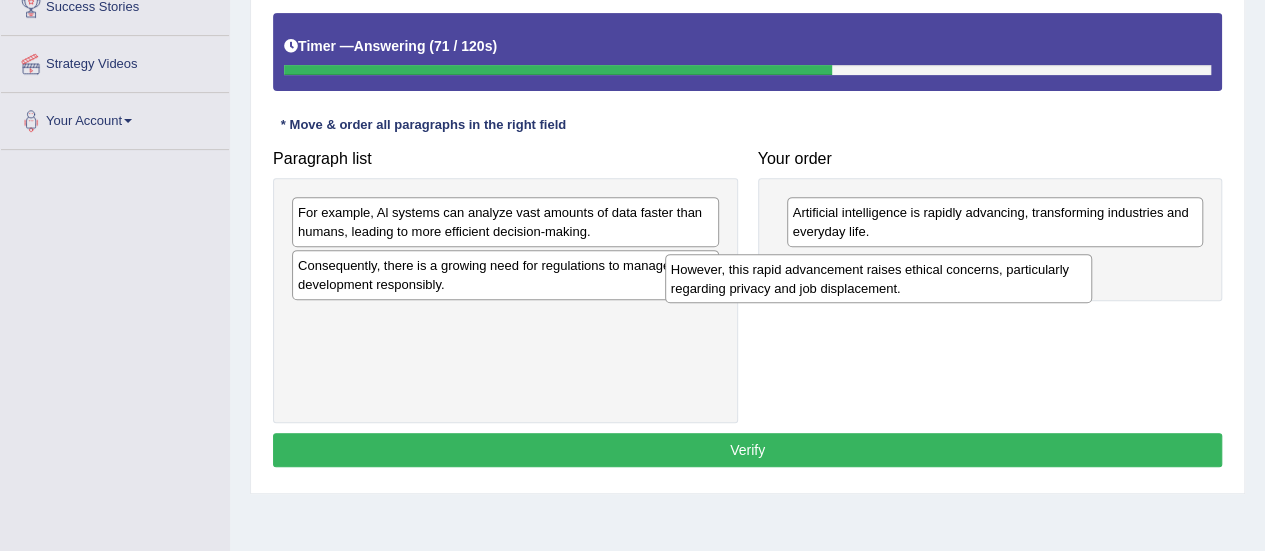 drag, startPoint x: 621, startPoint y: 323, endPoint x: 994, endPoint y: 275, distance: 376.07578 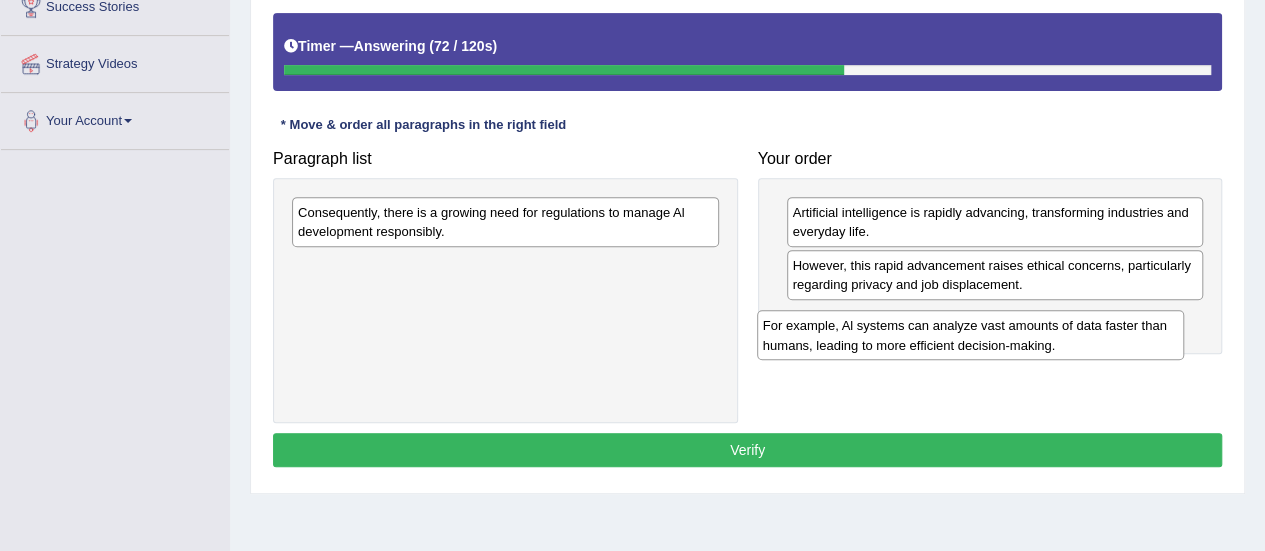 drag, startPoint x: 642, startPoint y: 217, endPoint x: 1104, endPoint y: 327, distance: 474.91473 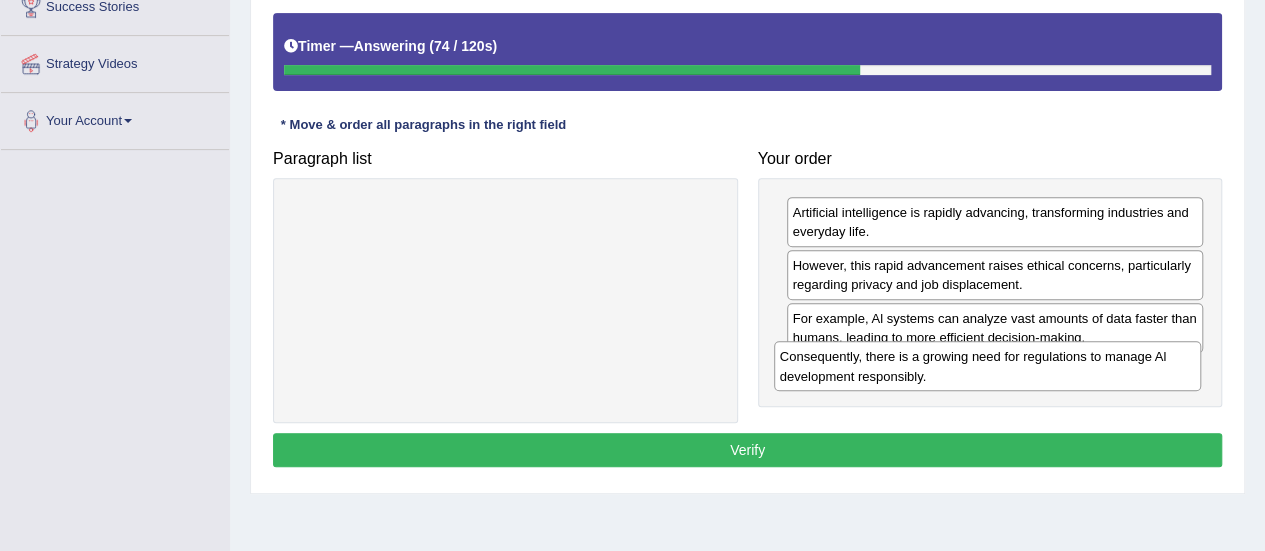 drag, startPoint x: 646, startPoint y: 217, endPoint x: 1128, endPoint y: 362, distance: 503.33786 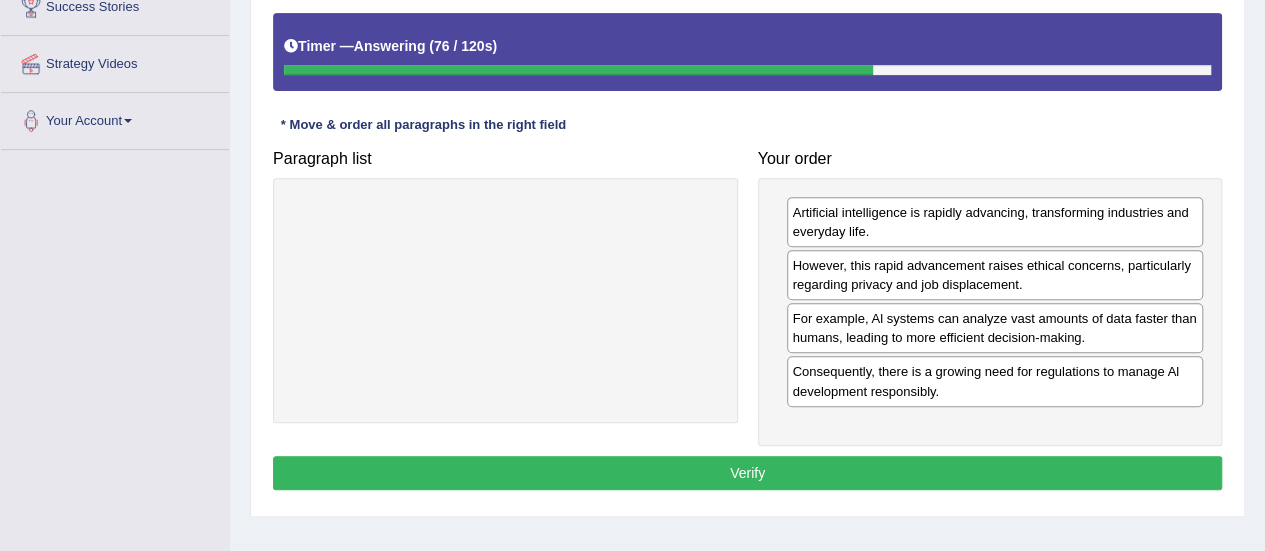 click on "Verify" at bounding box center [747, 473] 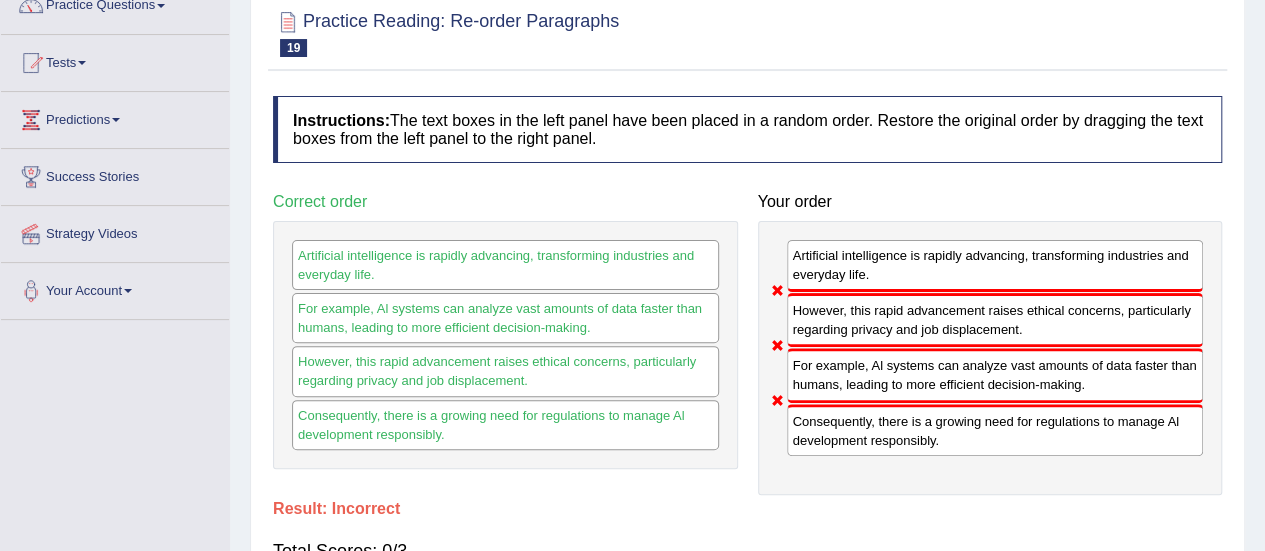 scroll, scrollTop: 0, scrollLeft: 0, axis: both 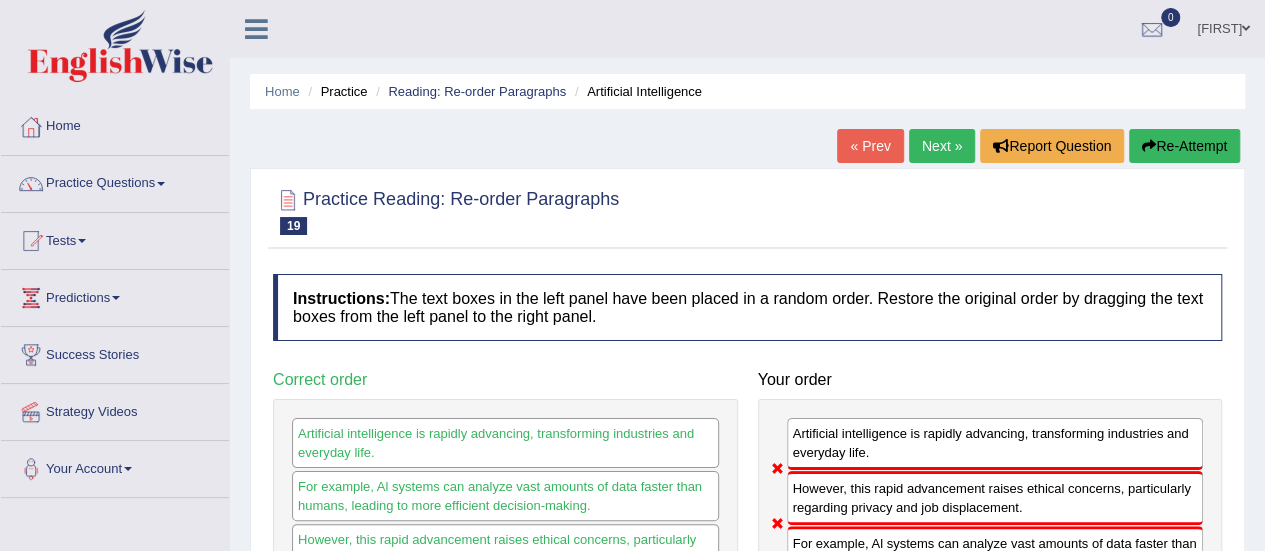 click on "Next »" at bounding box center [942, 146] 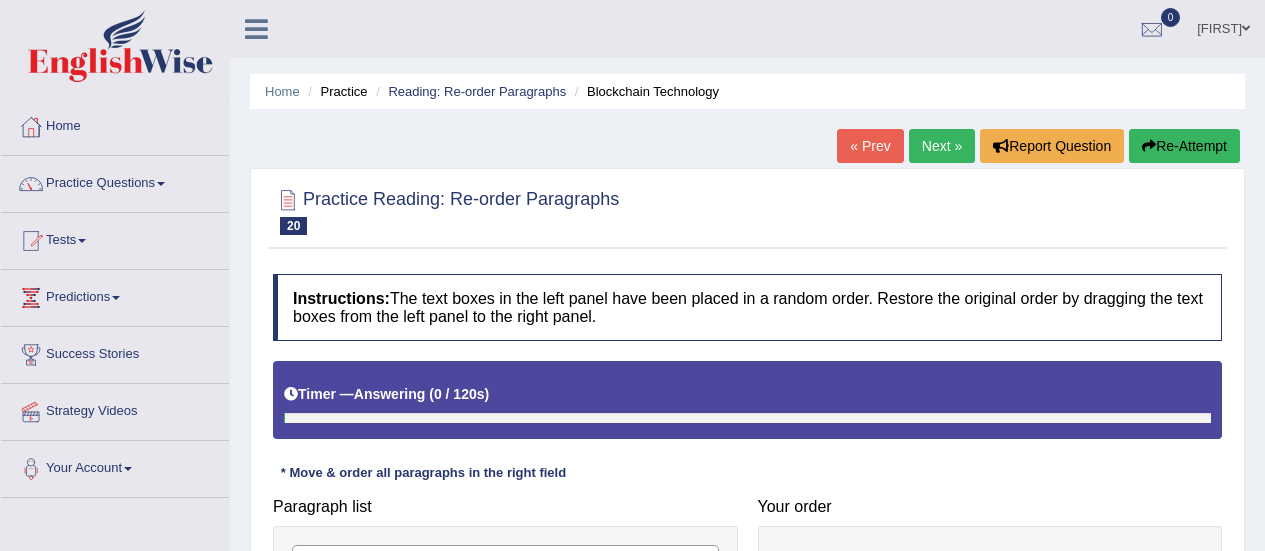 scroll, scrollTop: 0, scrollLeft: 0, axis: both 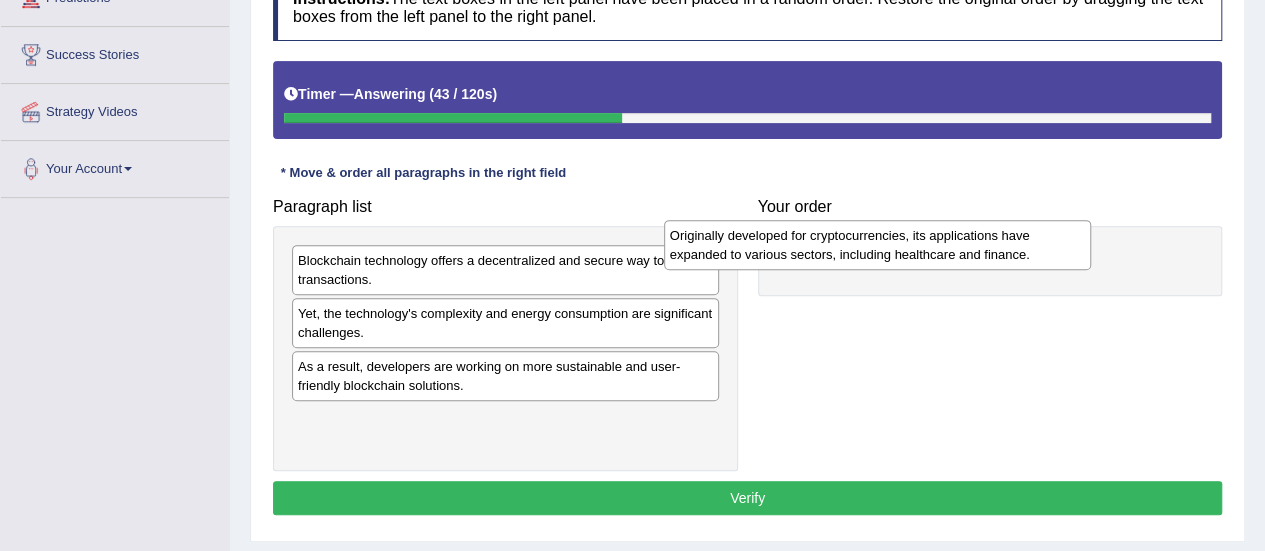 drag, startPoint x: 672, startPoint y: 310, endPoint x: 1053, endPoint y: 233, distance: 388.70297 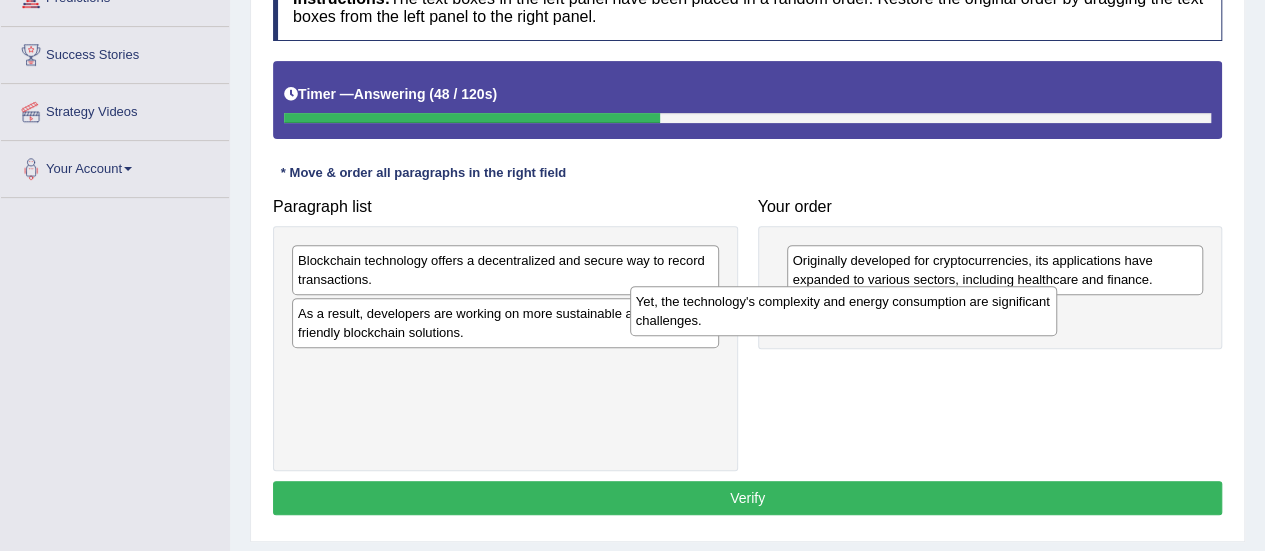 drag, startPoint x: 662, startPoint y: 322, endPoint x: 1028, endPoint y: 311, distance: 366.16525 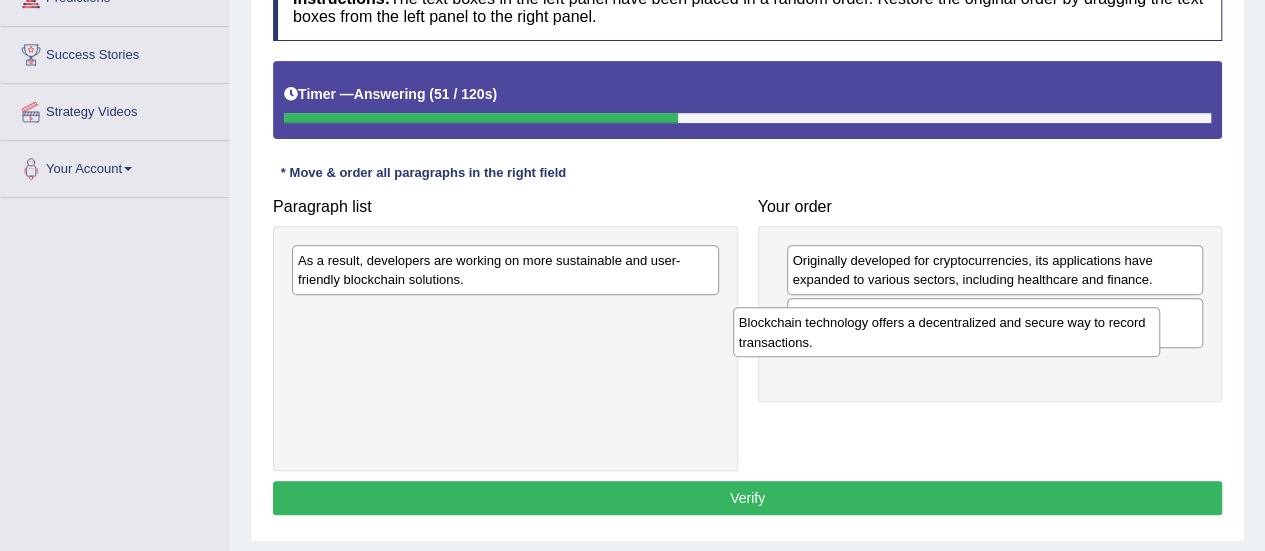 drag, startPoint x: 593, startPoint y: 276, endPoint x: 1032, endPoint y: 346, distance: 444.54584 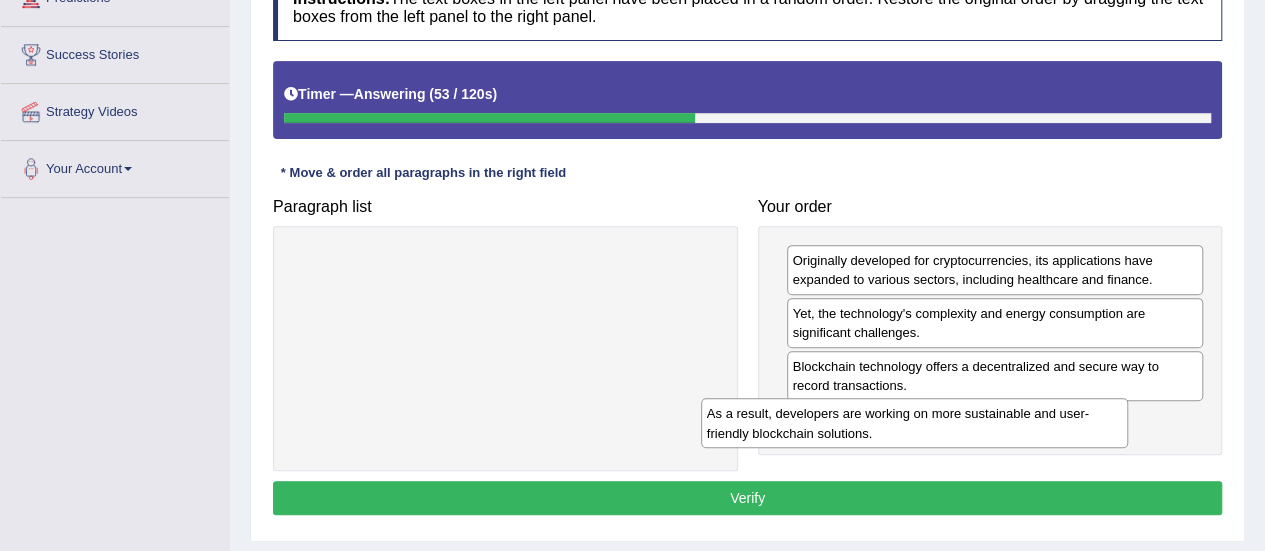 drag, startPoint x: 632, startPoint y: 275, endPoint x: 1081, endPoint y: 423, distance: 472.76315 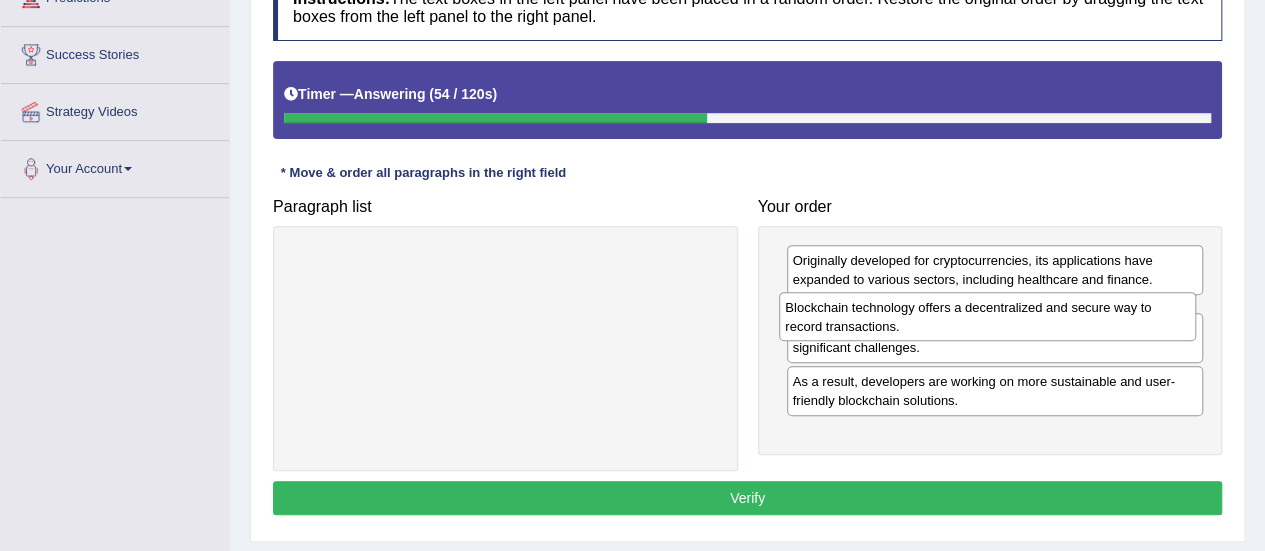 drag, startPoint x: 964, startPoint y: 377, endPoint x: 958, endPoint y: 319, distance: 58.30952 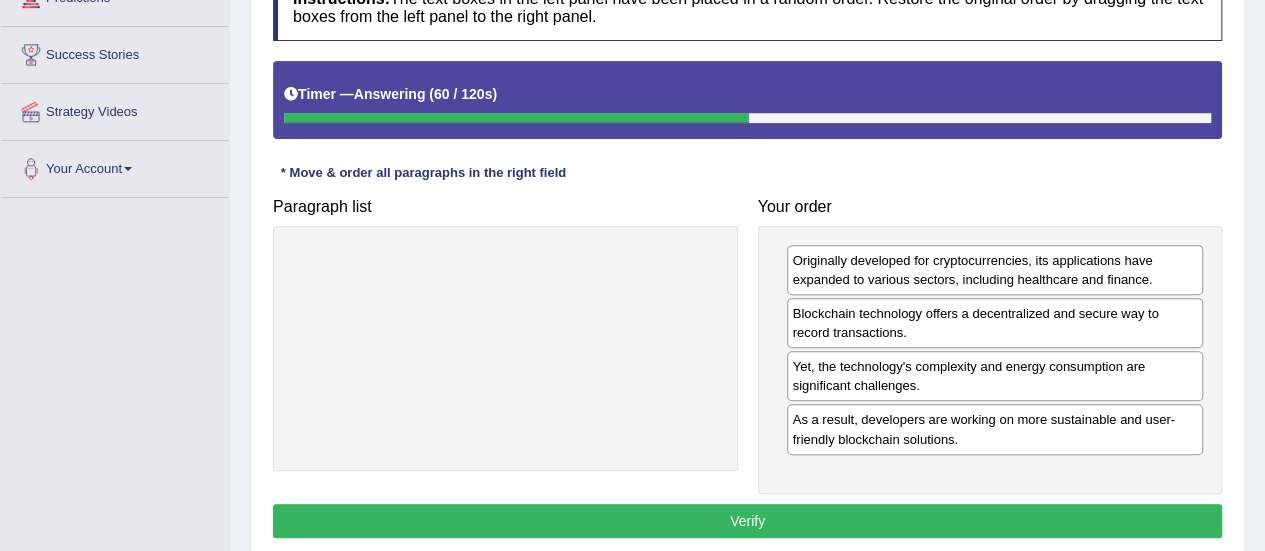 click on "Verify" at bounding box center (747, 521) 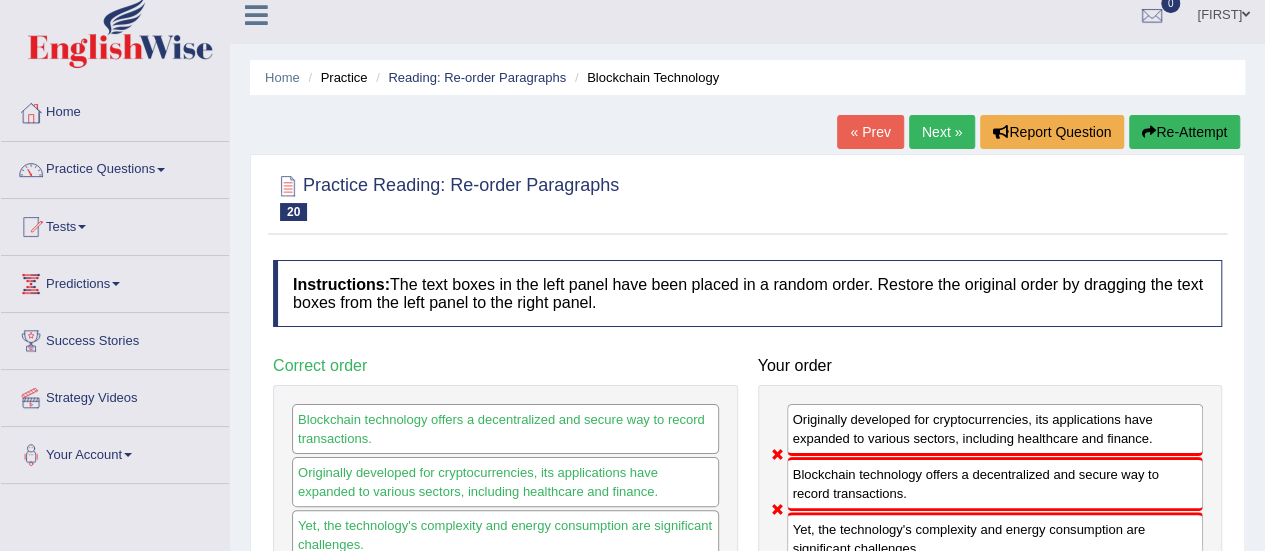 scroll, scrollTop: 0, scrollLeft: 0, axis: both 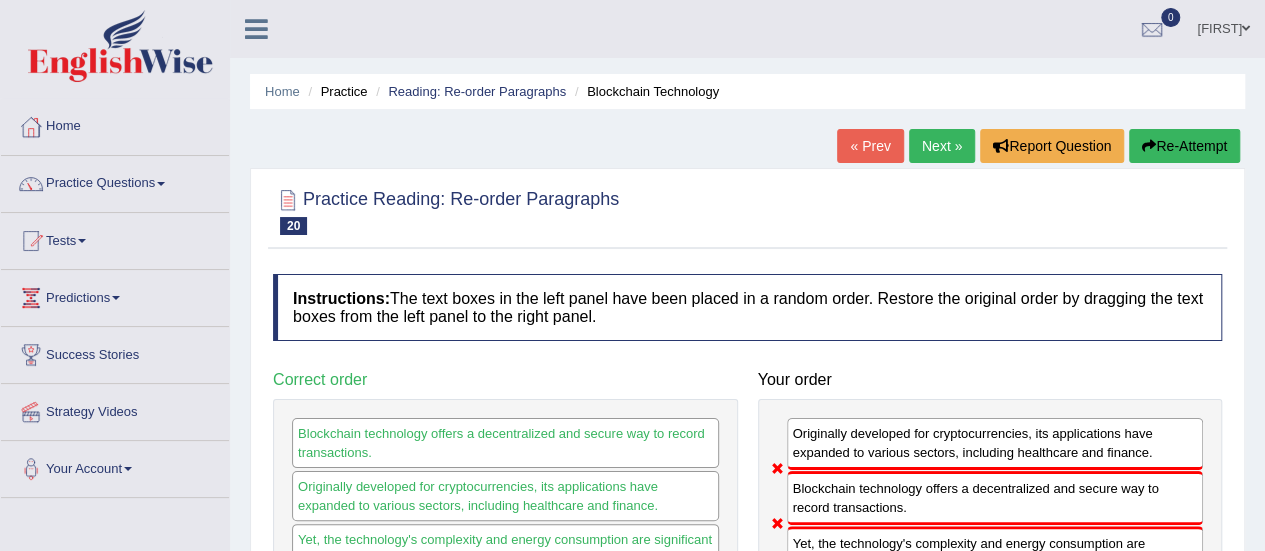 click on "Next »" at bounding box center (942, 146) 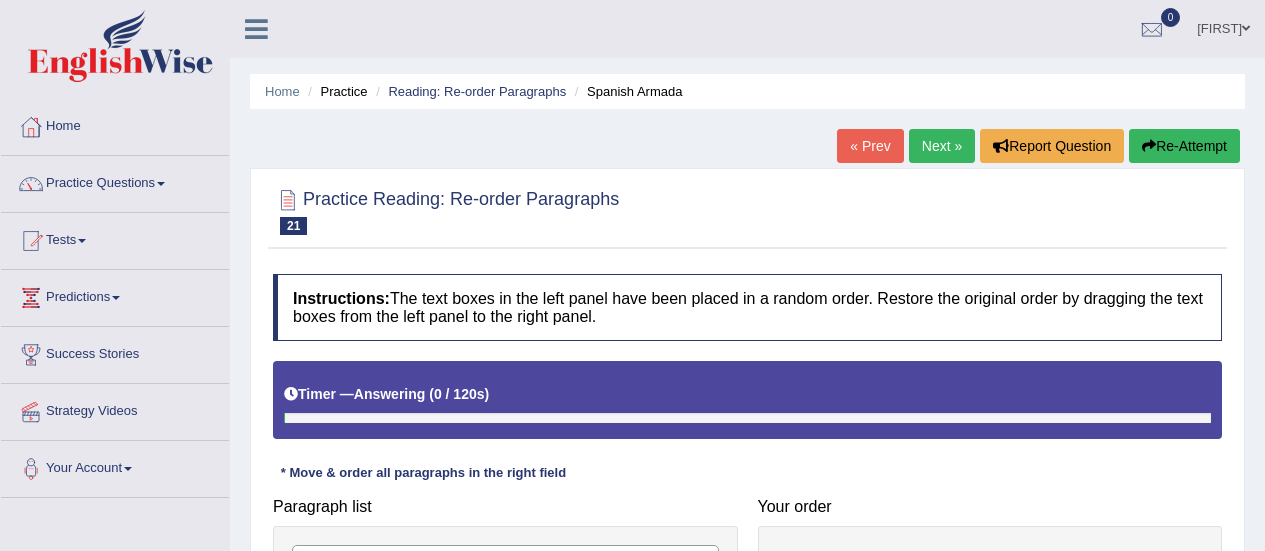 scroll, scrollTop: 0, scrollLeft: 0, axis: both 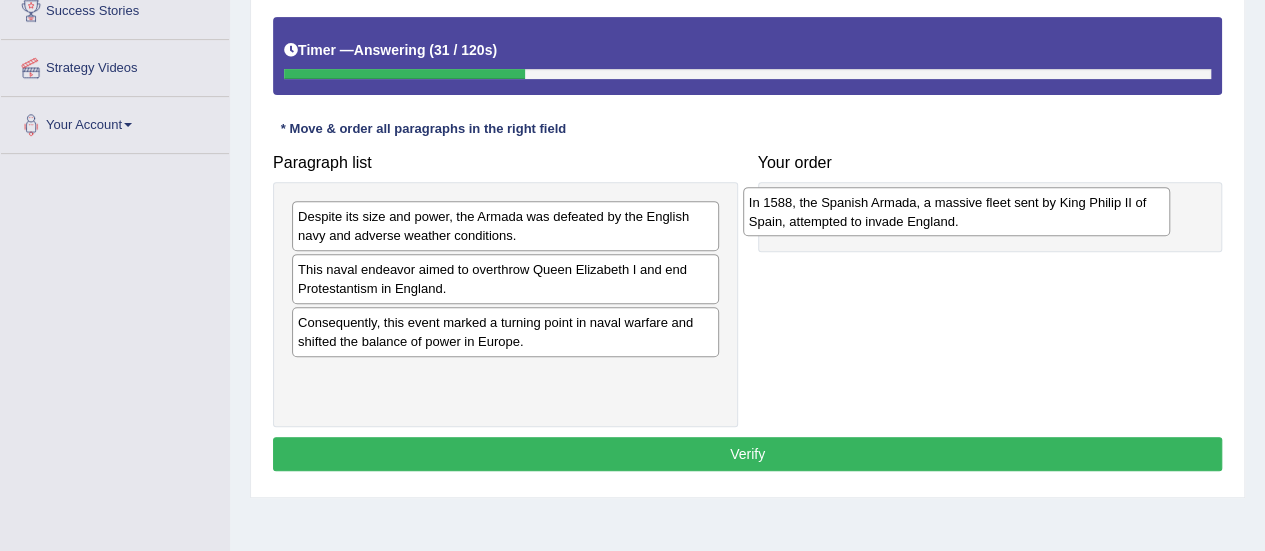 drag, startPoint x: 562, startPoint y: 333, endPoint x: 1038, endPoint y: 212, distance: 491.13846 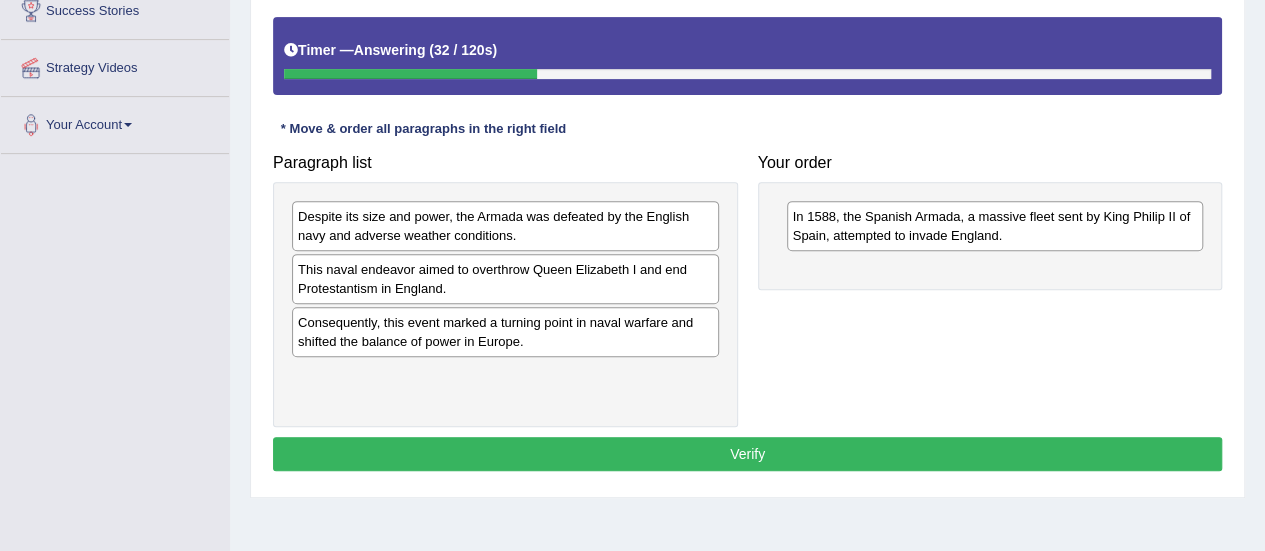click on "In 1588, the Spanish Armada, a massive fleet sent by King Philip II of Spain, attempted to invade England." at bounding box center [995, 226] 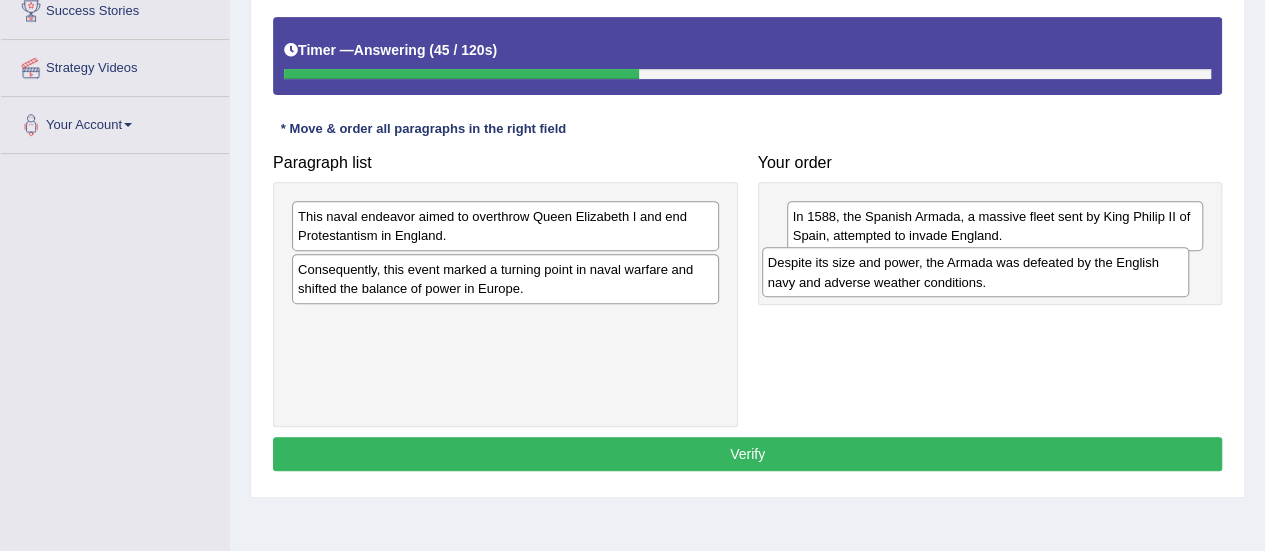 drag, startPoint x: 612, startPoint y: 225, endPoint x: 1101, endPoint y: 272, distance: 491.2535 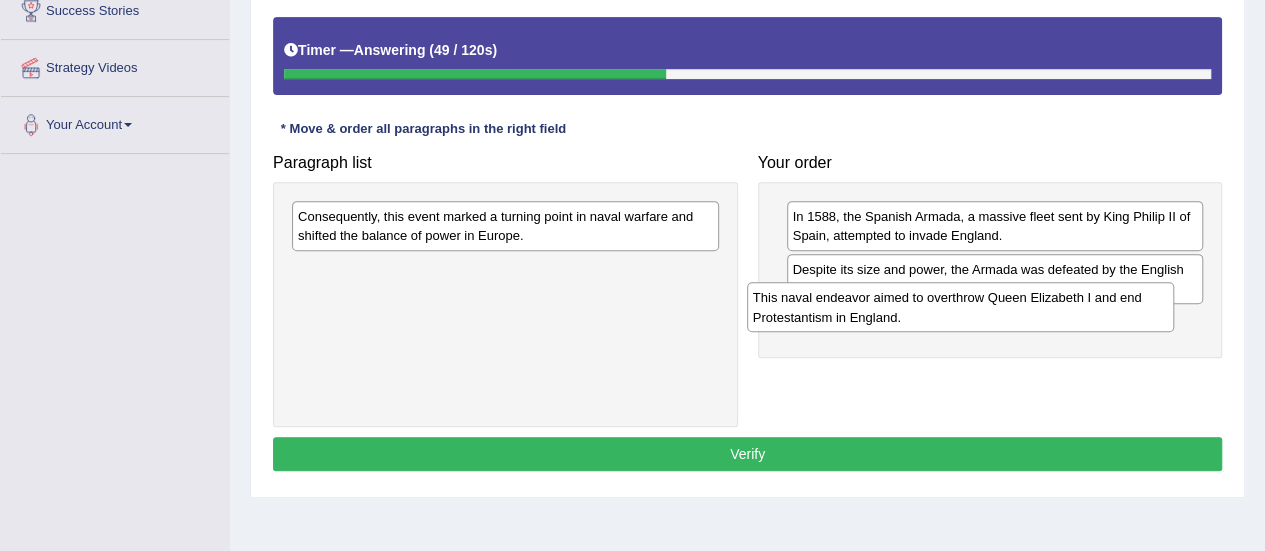 drag, startPoint x: 580, startPoint y: 220, endPoint x: 1098, endPoint y: 307, distance: 525.2552 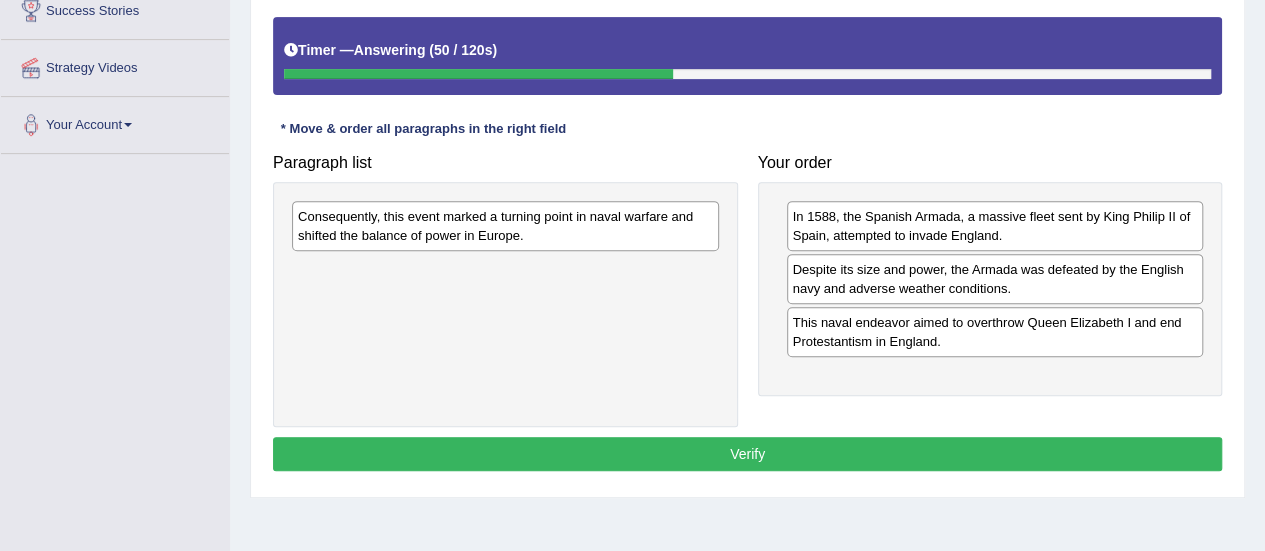 click on "This naval endeavor aimed to overthrow Queen Elizabeth I and end Protestantism in England." at bounding box center (995, 332) 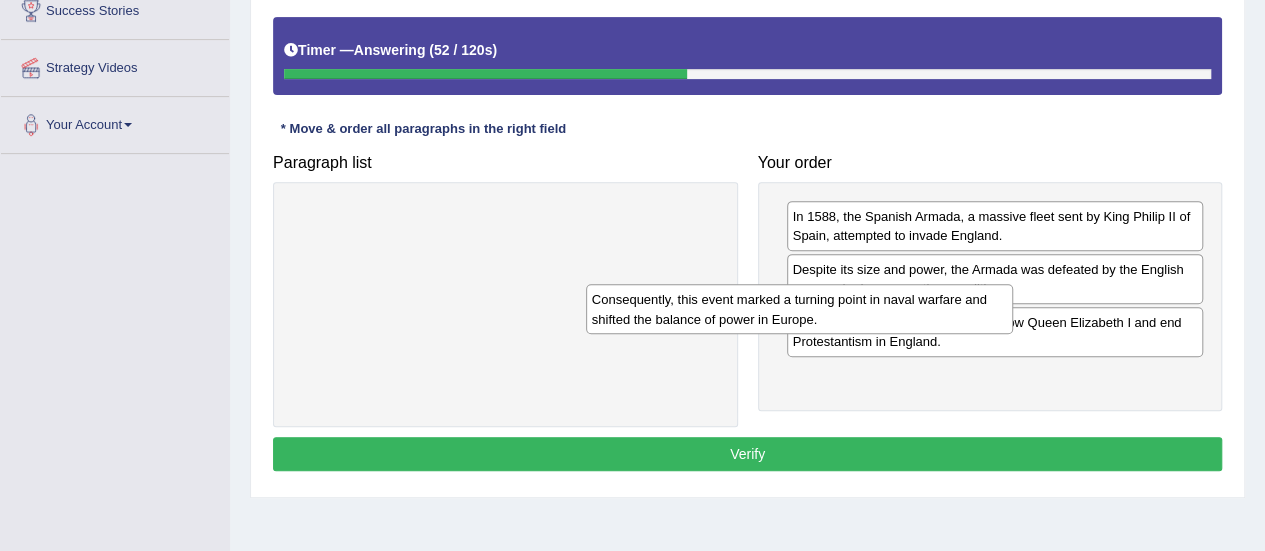 drag, startPoint x: 490, startPoint y: 225, endPoint x: 790, endPoint y: 309, distance: 311.53812 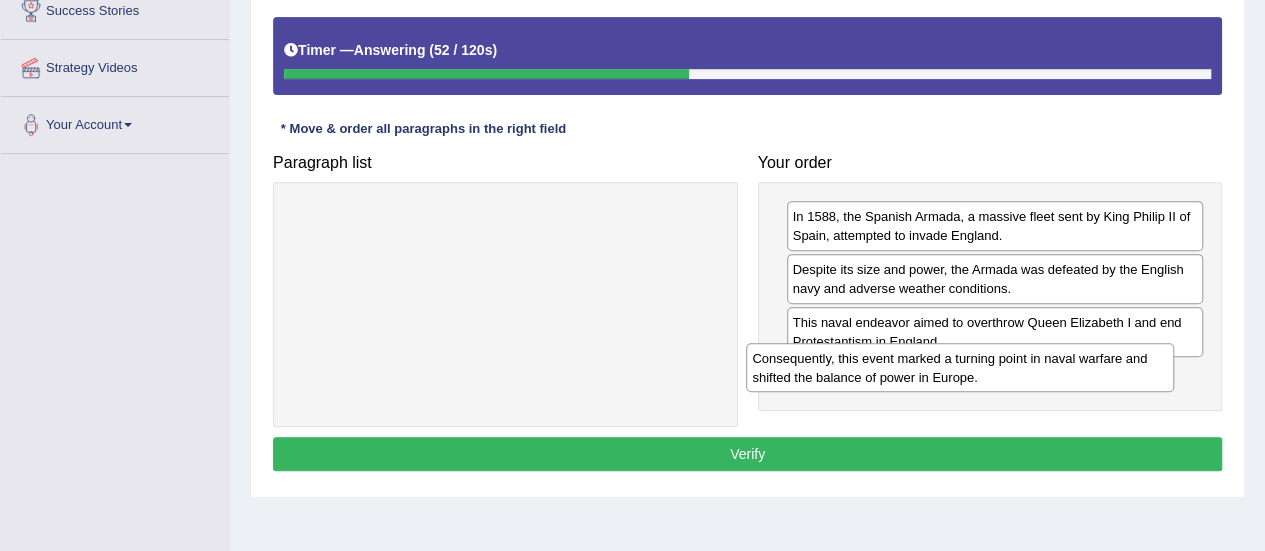 click on "This naval endeavor aimed to overthrow Queen Elizabeth I and end Protestantism in England." at bounding box center (995, 332) 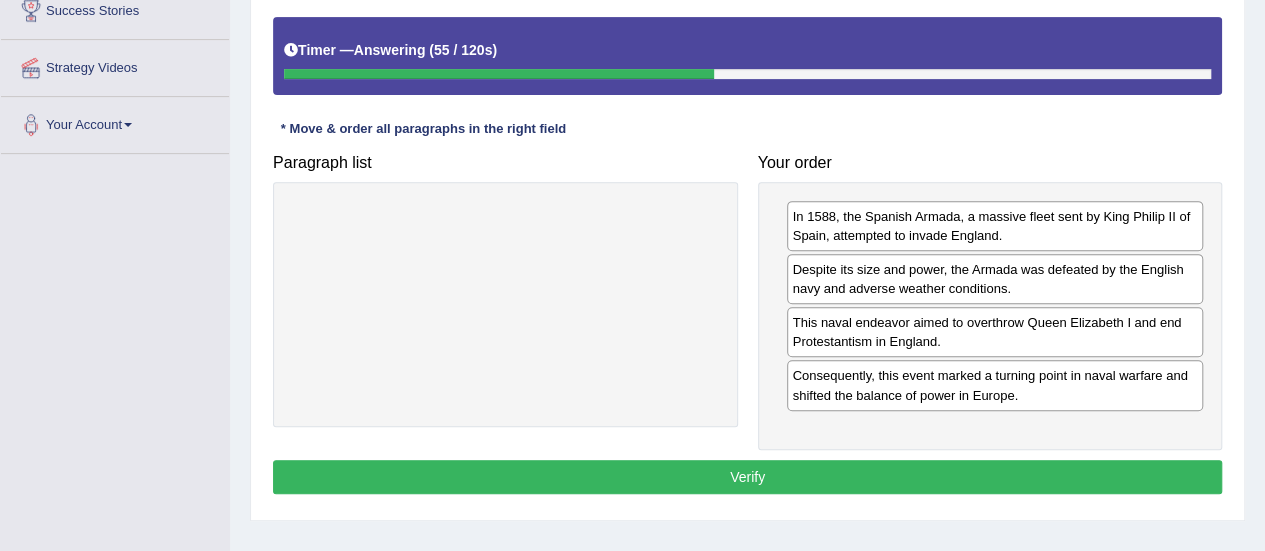 click on "In 1588, the Spanish Armada, a massive fleet sent by King Philip II of Spain, attempted to invade England. Despite its size and power, the Armada was defeated by the English navy and adverse weather conditions. This naval endeavor aimed to overthrow Queen Elizabeth I and end Protestantism in England. Consequently, this event marked a turning point in naval warfare and shifted the balance of power in Europe." at bounding box center [990, 316] 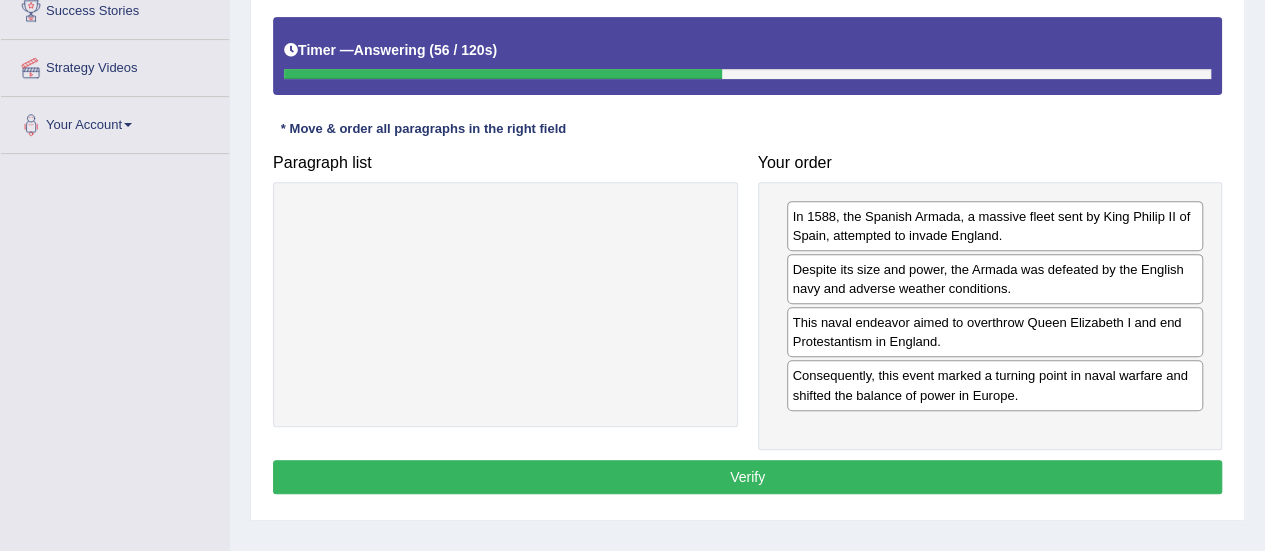 click on "Verify" at bounding box center [747, 477] 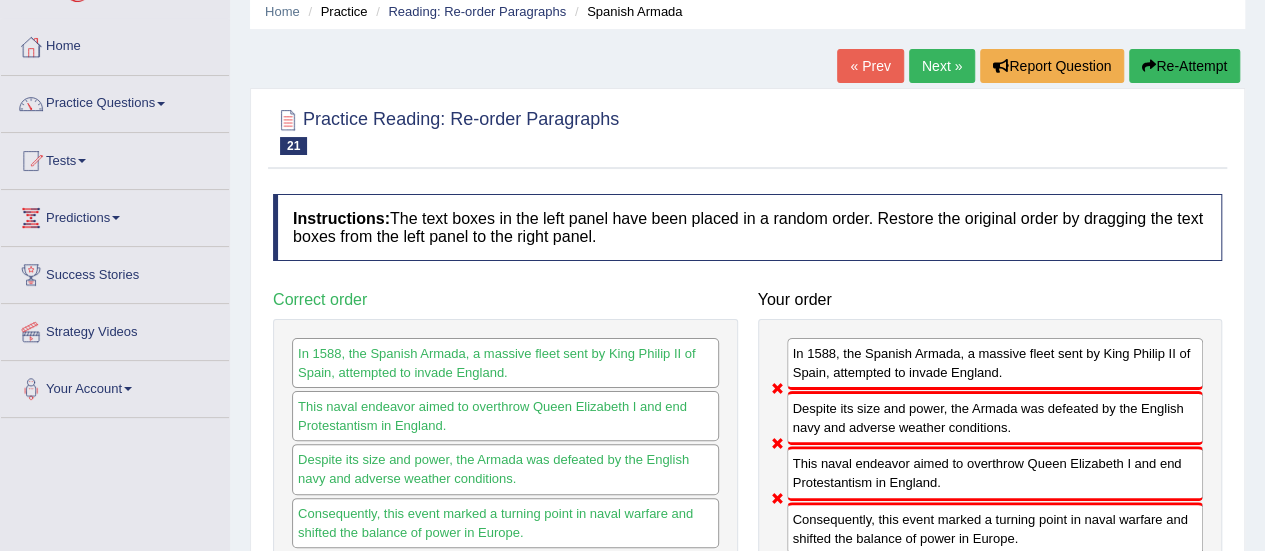 scroll, scrollTop: 73, scrollLeft: 0, axis: vertical 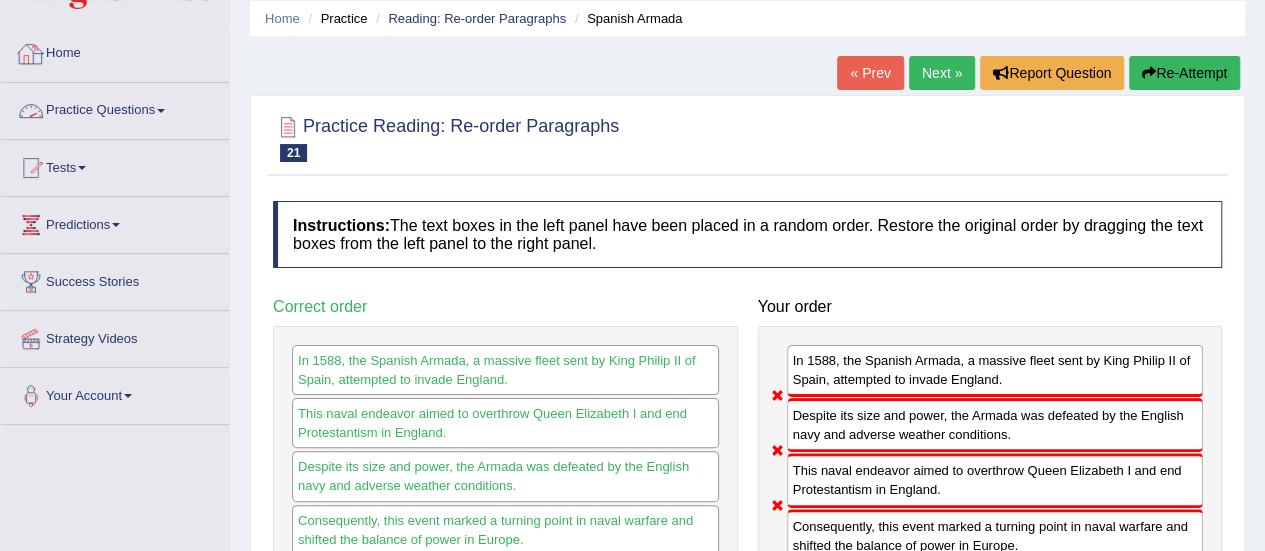 click on "Practice Questions" at bounding box center [115, 108] 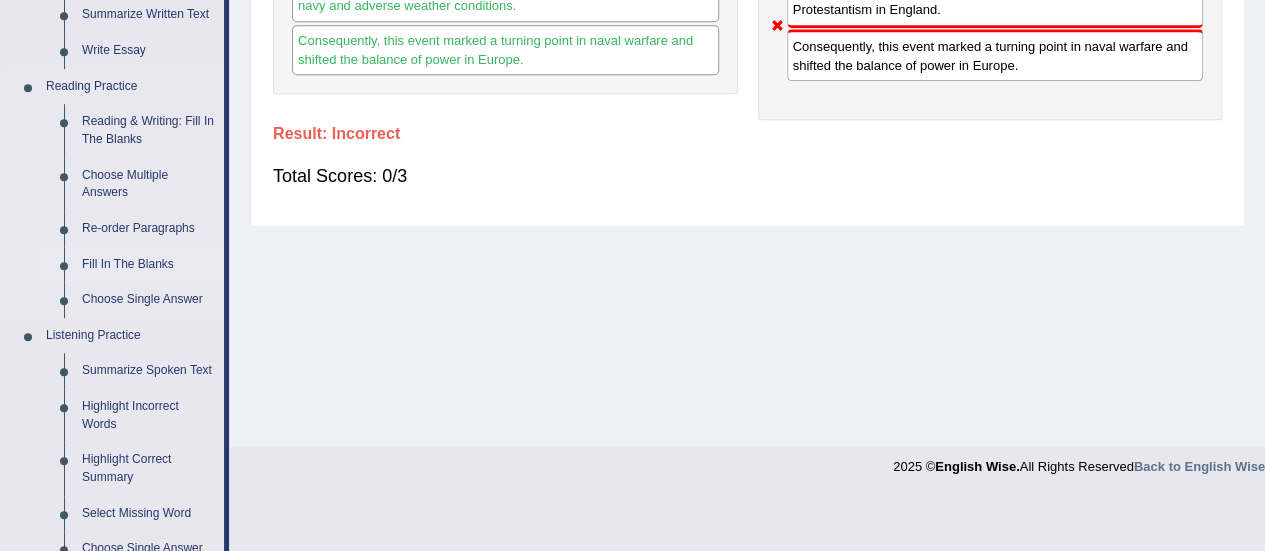 scroll, scrollTop: 555, scrollLeft: 0, axis: vertical 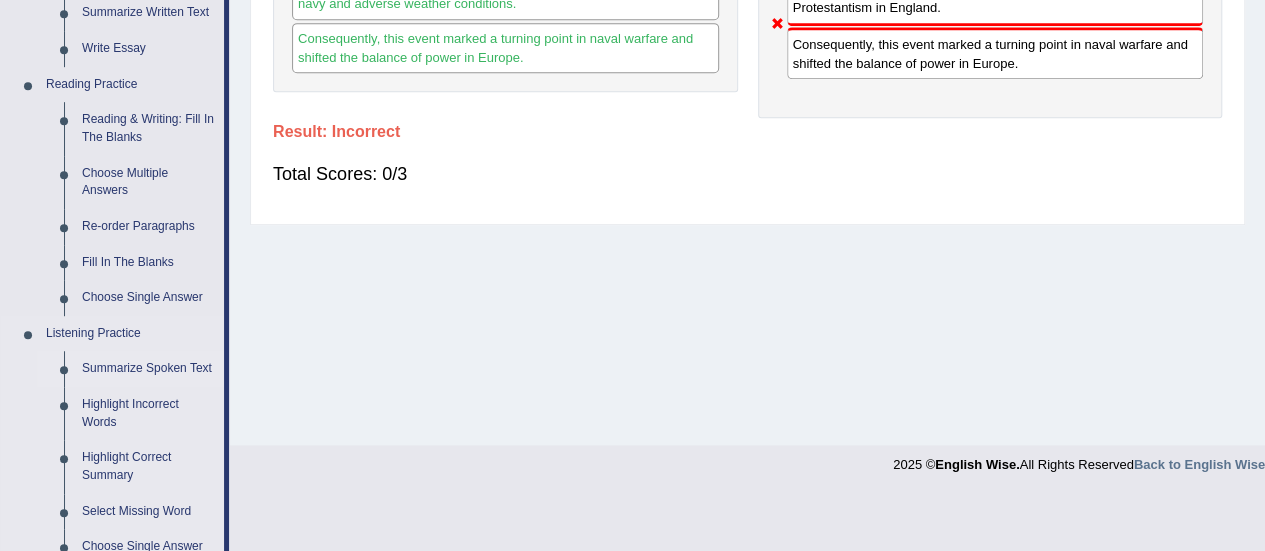 click on "Summarize Spoken Text" at bounding box center [148, 369] 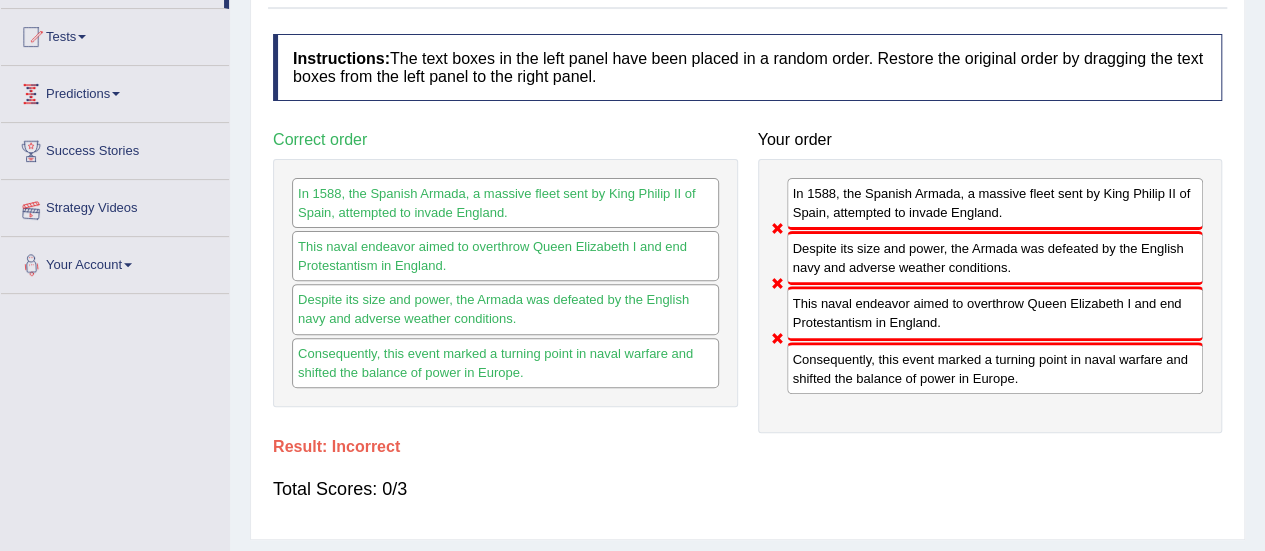 scroll, scrollTop: 353, scrollLeft: 0, axis: vertical 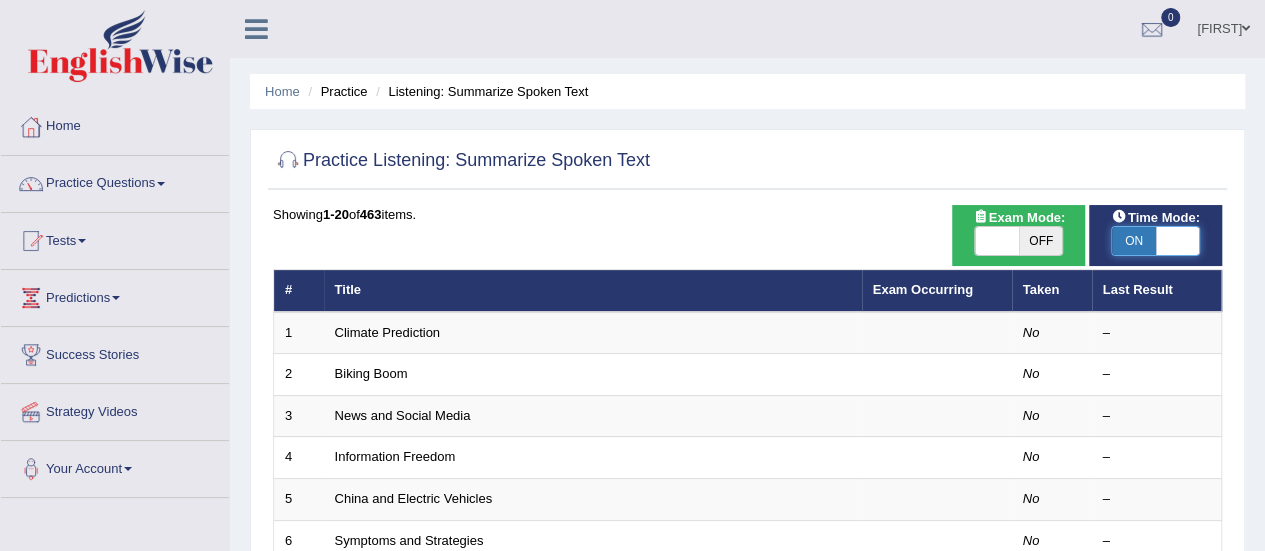 click at bounding box center [1178, 241] 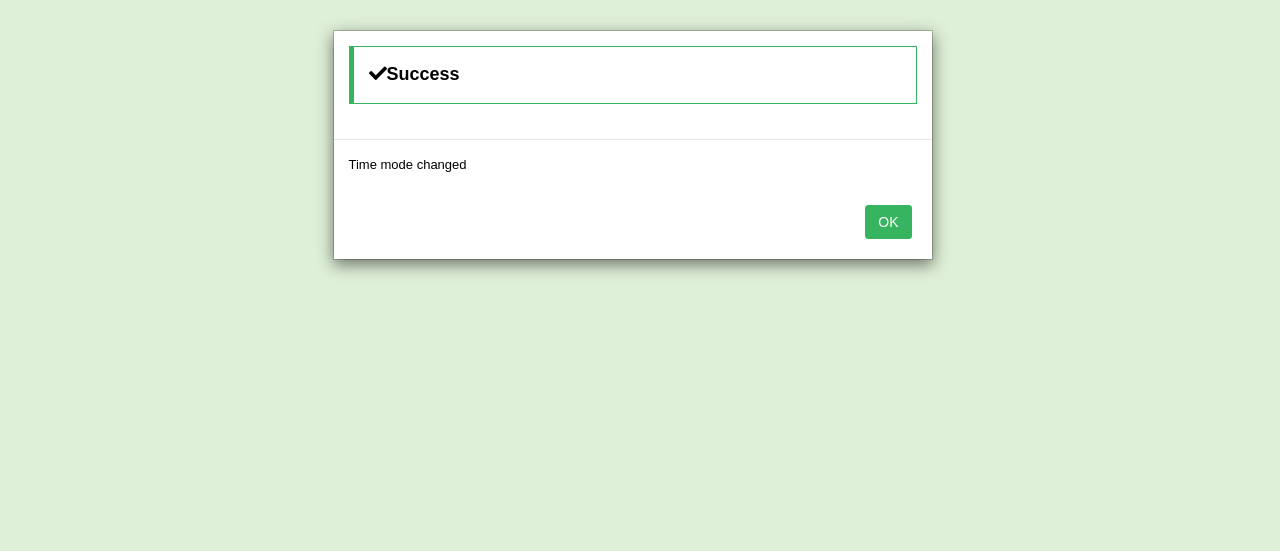 click on "OK" at bounding box center (888, 222) 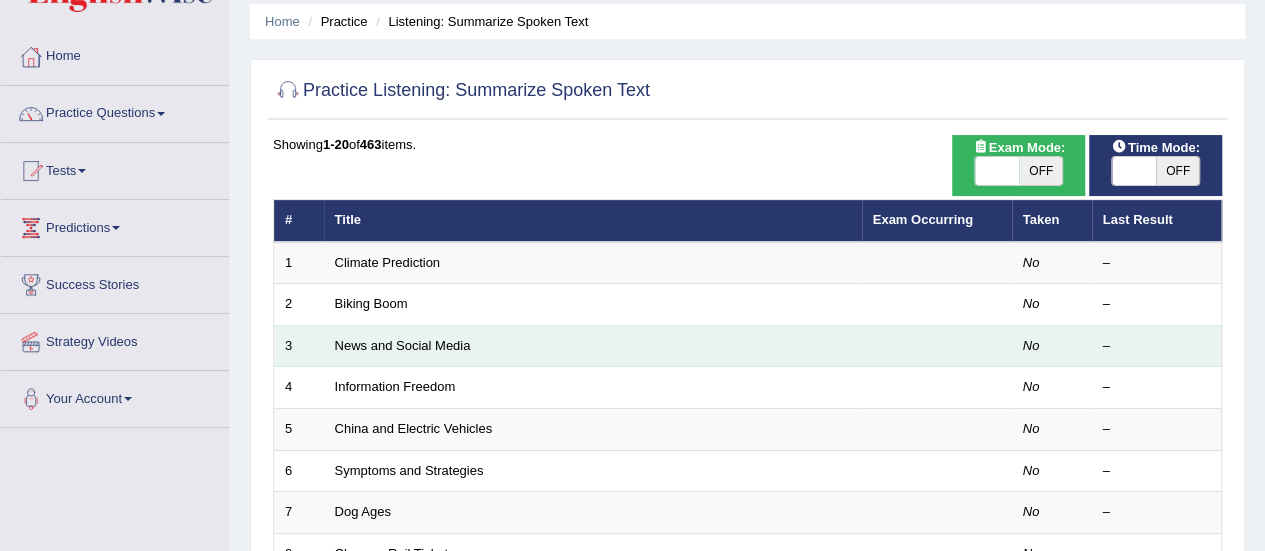 scroll, scrollTop: 104, scrollLeft: 0, axis: vertical 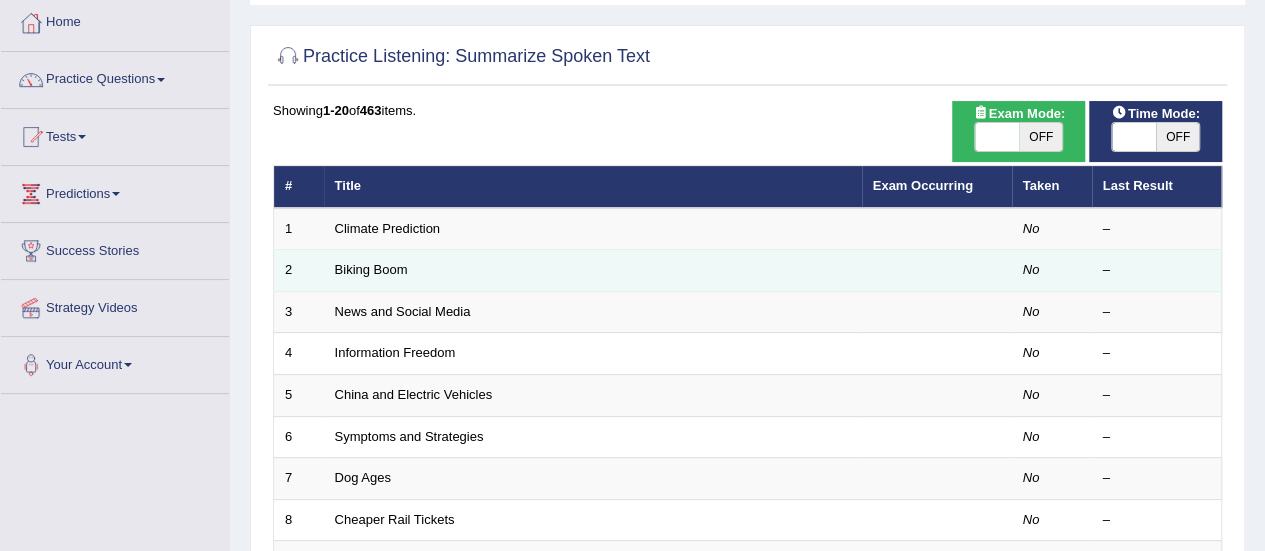 click on "Biking Boom" at bounding box center (593, 271) 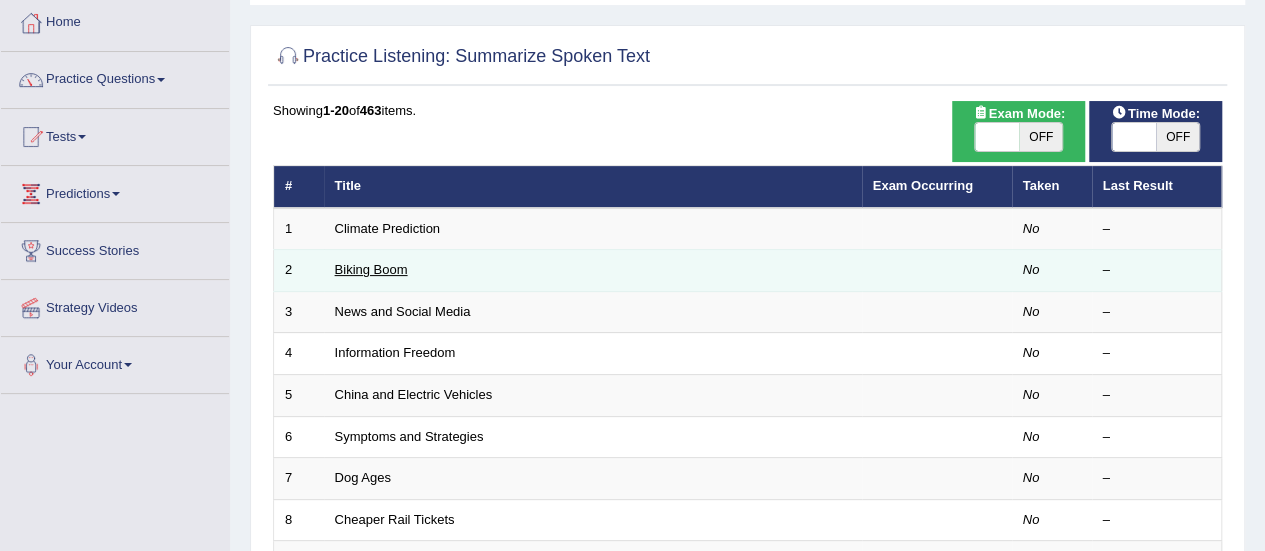 click on "Biking Boom" at bounding box center [371, 269] 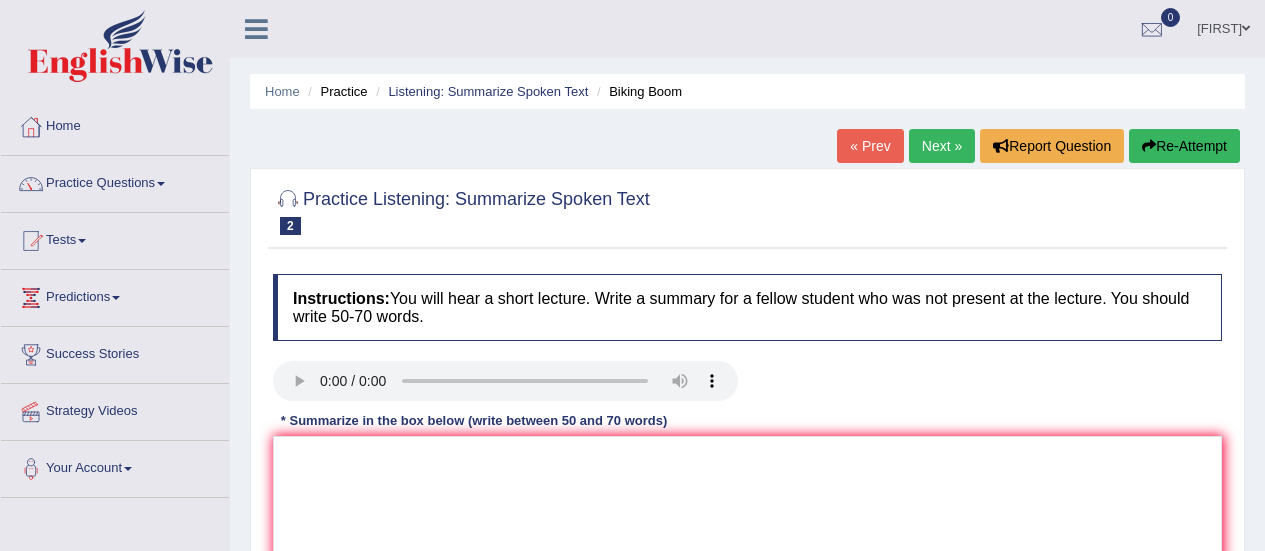 scroll, scrollTop: 0, scrollLeft: 0, axis: both 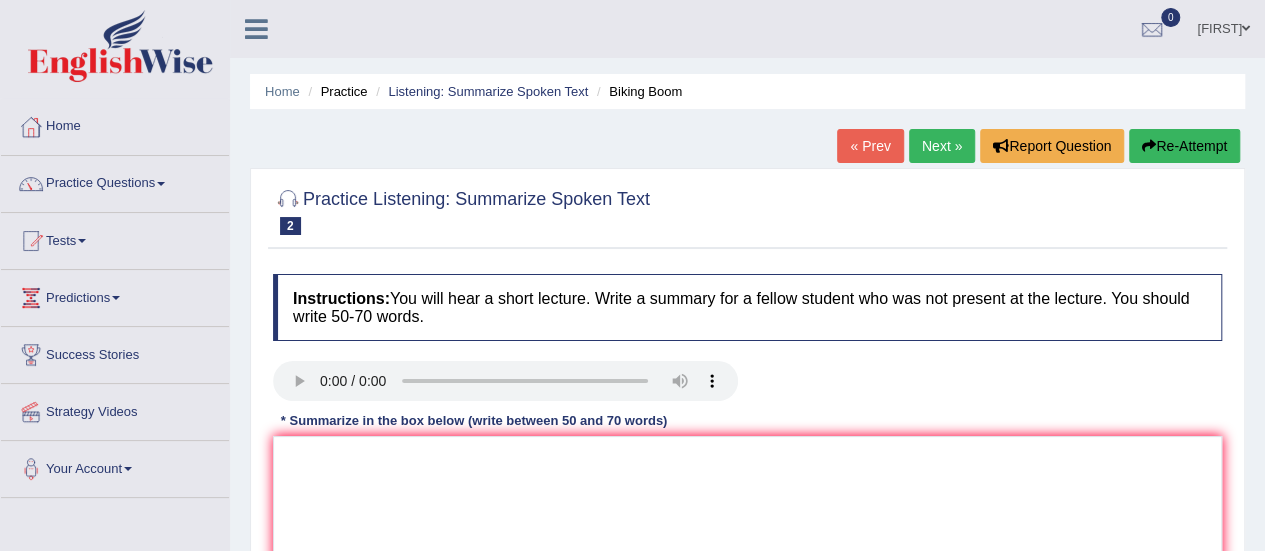 click on "Practice Questions" at bounding box center (115, 181) 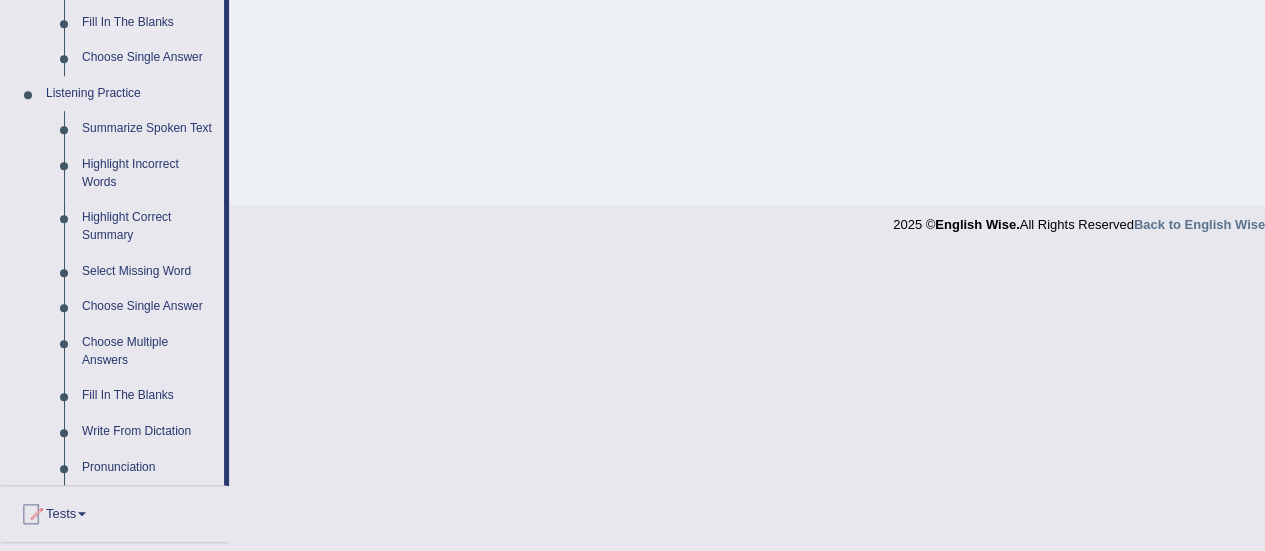 scroll, scrollTop: 811, scrollLeft: 0, axis: vertical 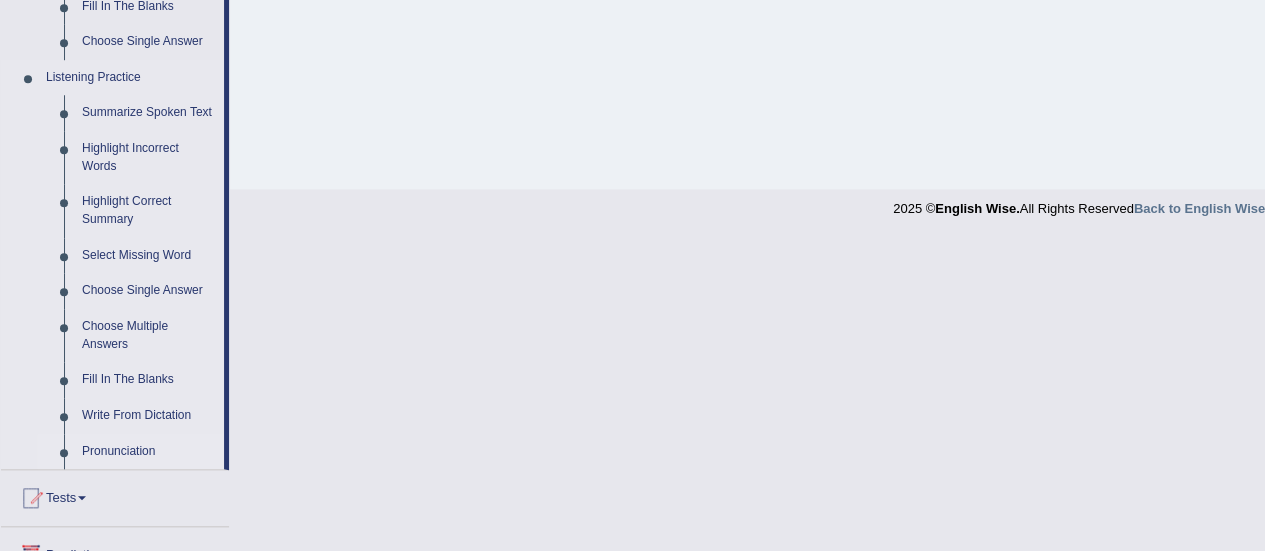 click on "Pronunciation" at bounding box center [148, 452] 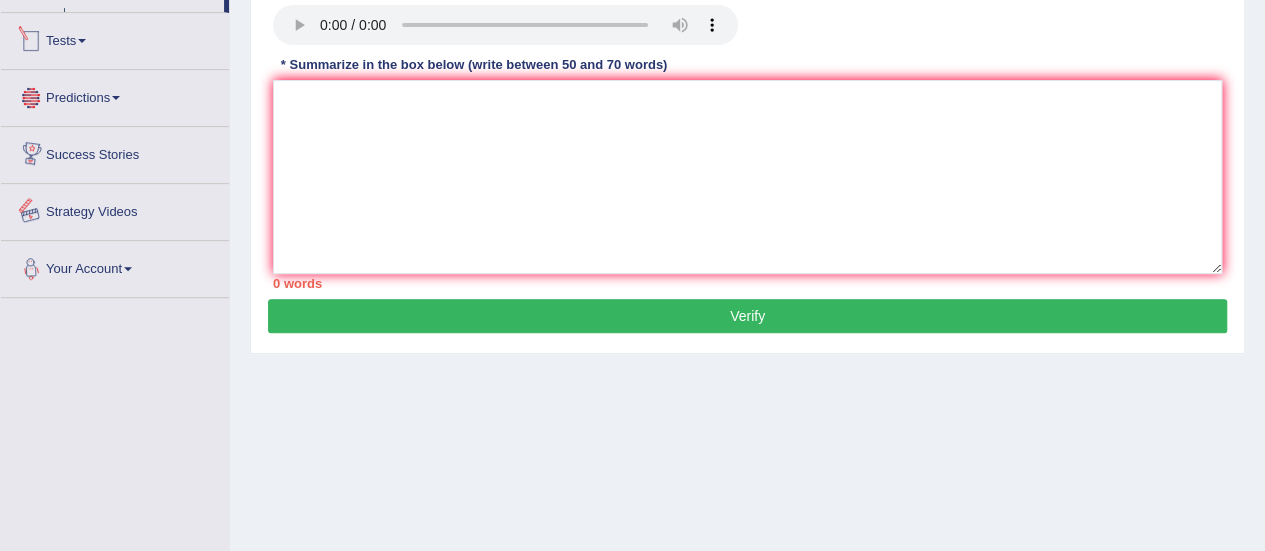 scroll, scrollTop: 498, scrollLeft: 0, axis: vertical 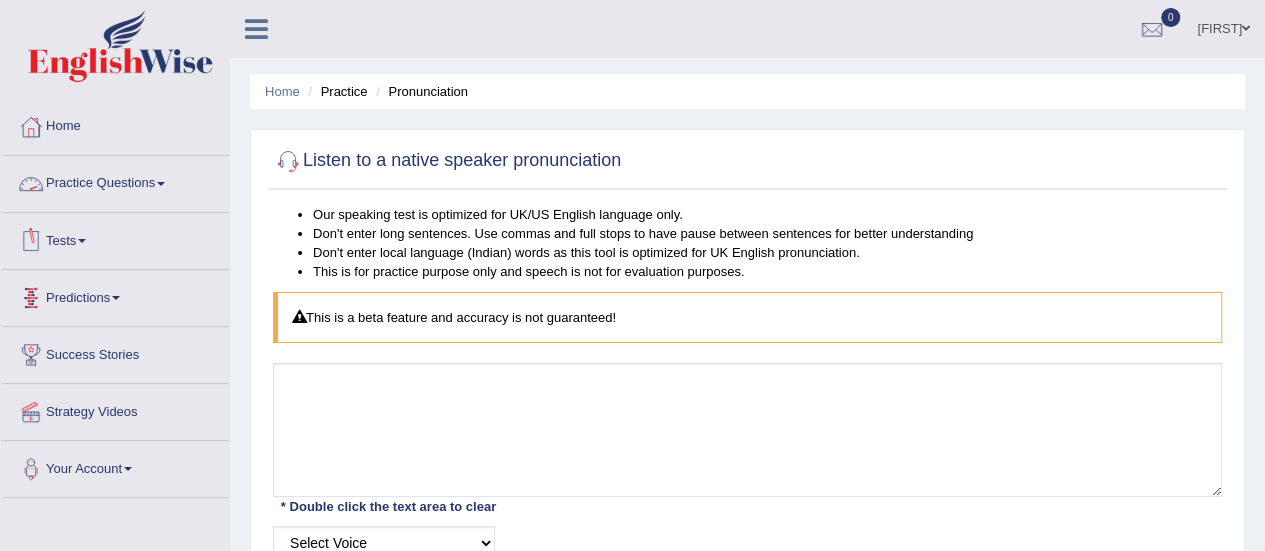 click on "Practice Questions" at bounding box center (115, 181) 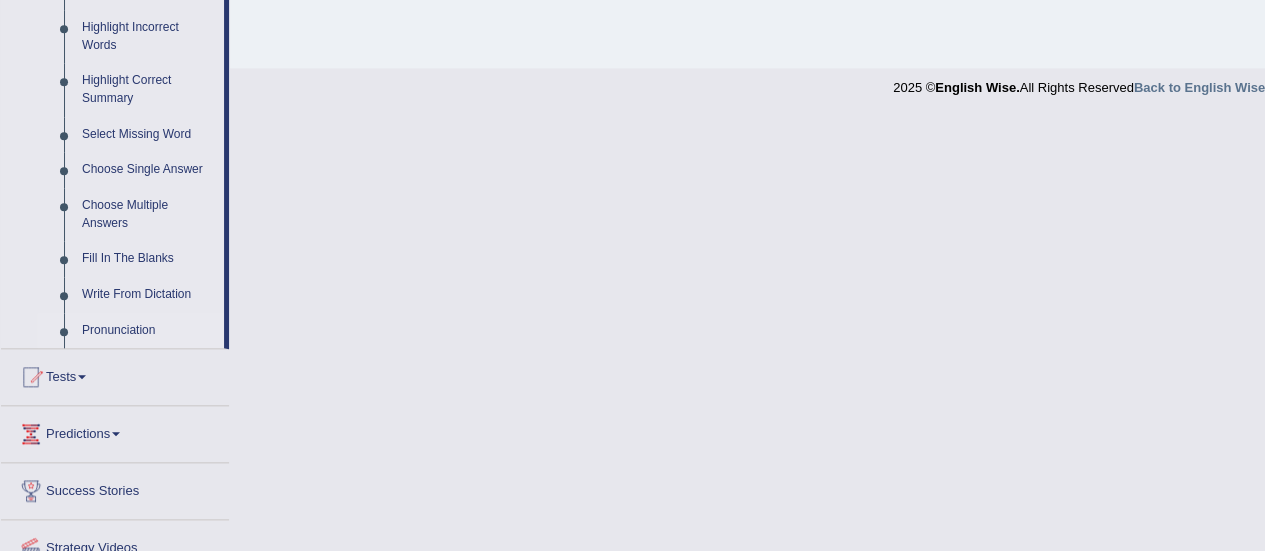 scroll, scrollTop: 937, scrollLeft: 0, axis: vertical 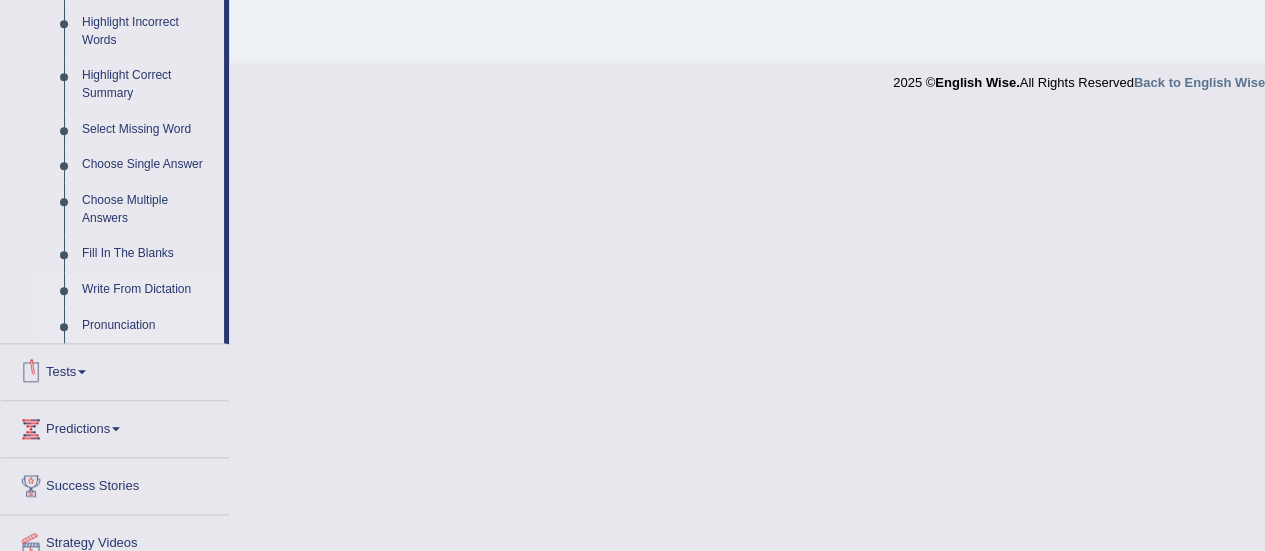click on "Write From Dictation" at bounding box center [148, 290] 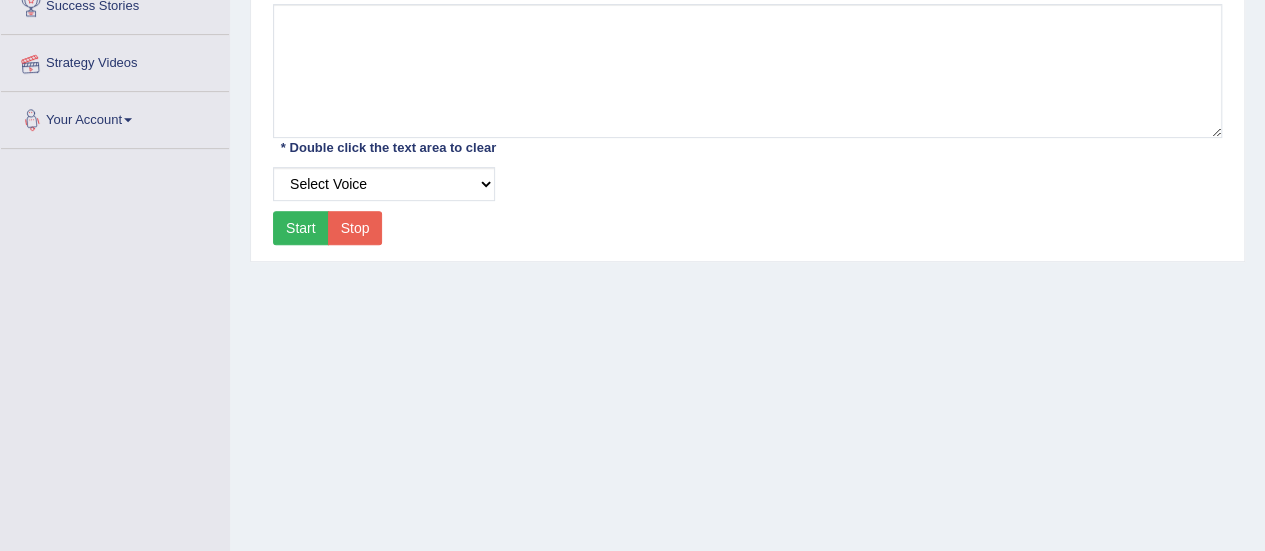 scroll, scrollTop: 498, scrollLeft: 0, axis: vertical 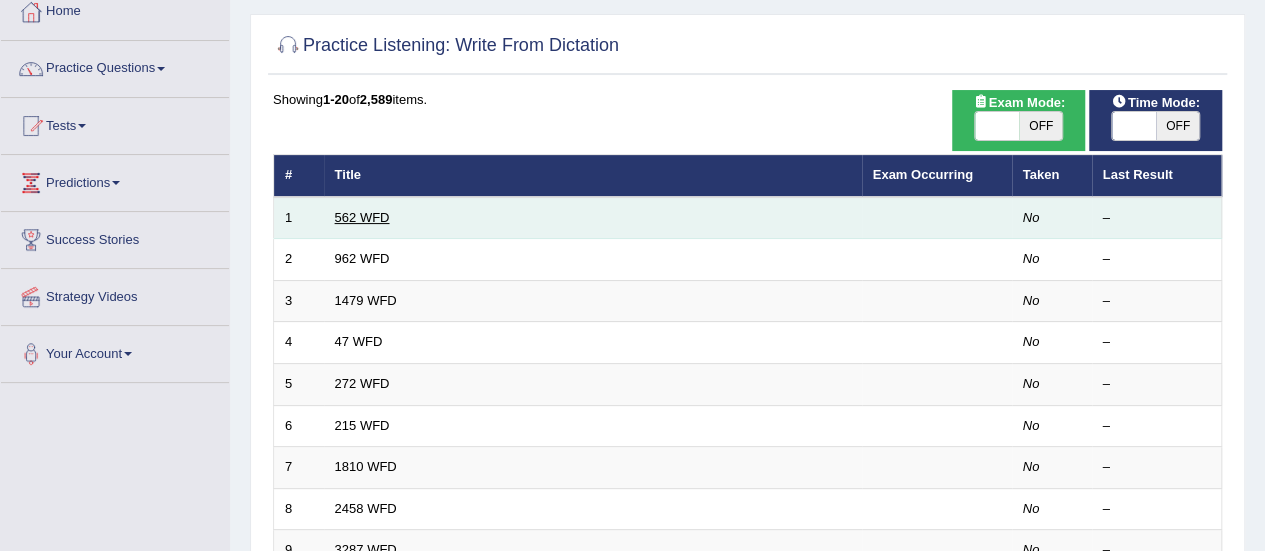 click on "562 WFD" at bounding box center (362, 217) 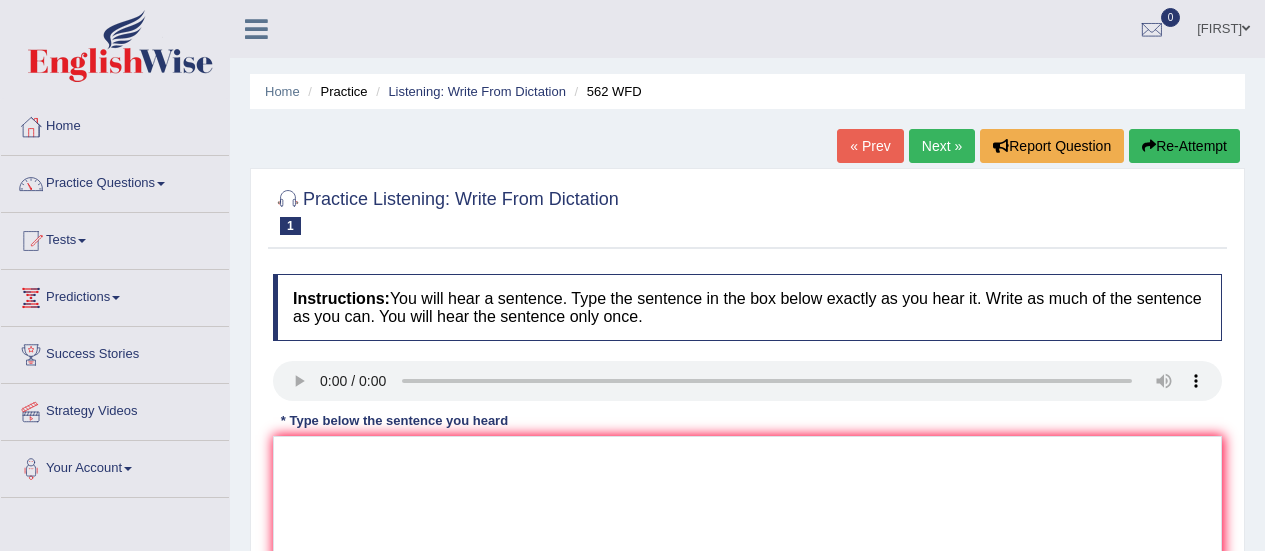 scroll, scrollTop: 0, scrollLeft: 0, axis: both 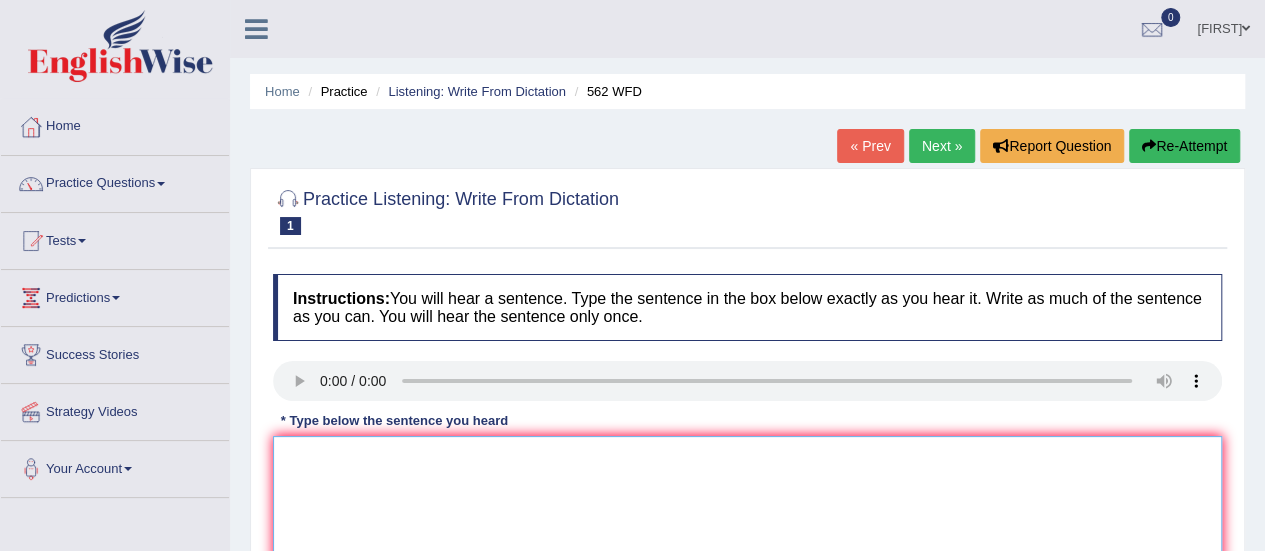 click at bounding box center (747, 533) 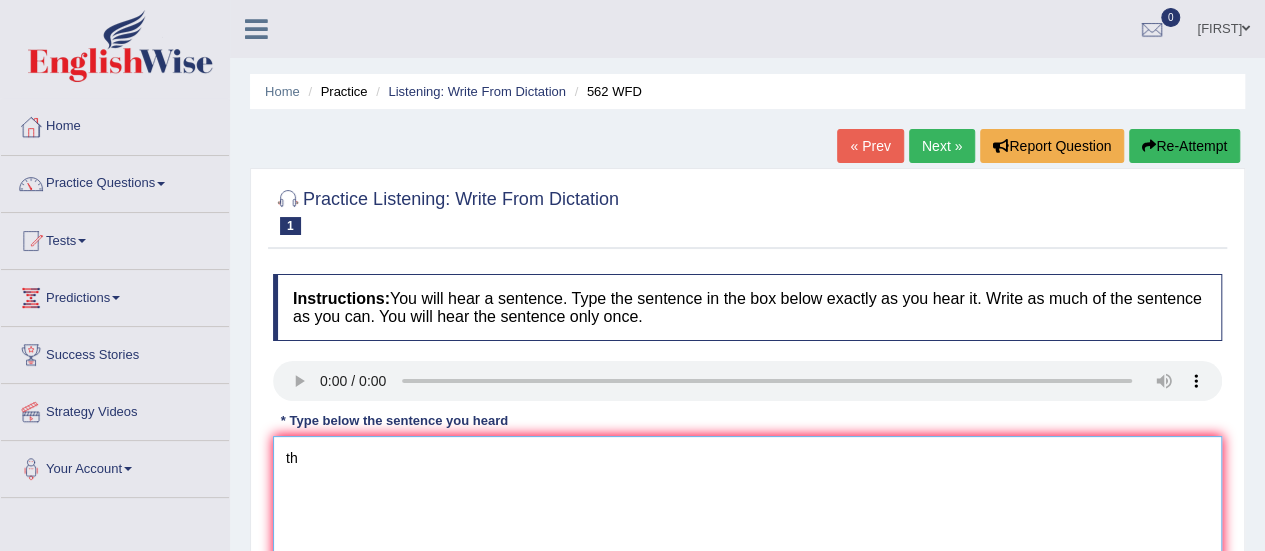 type on "t" 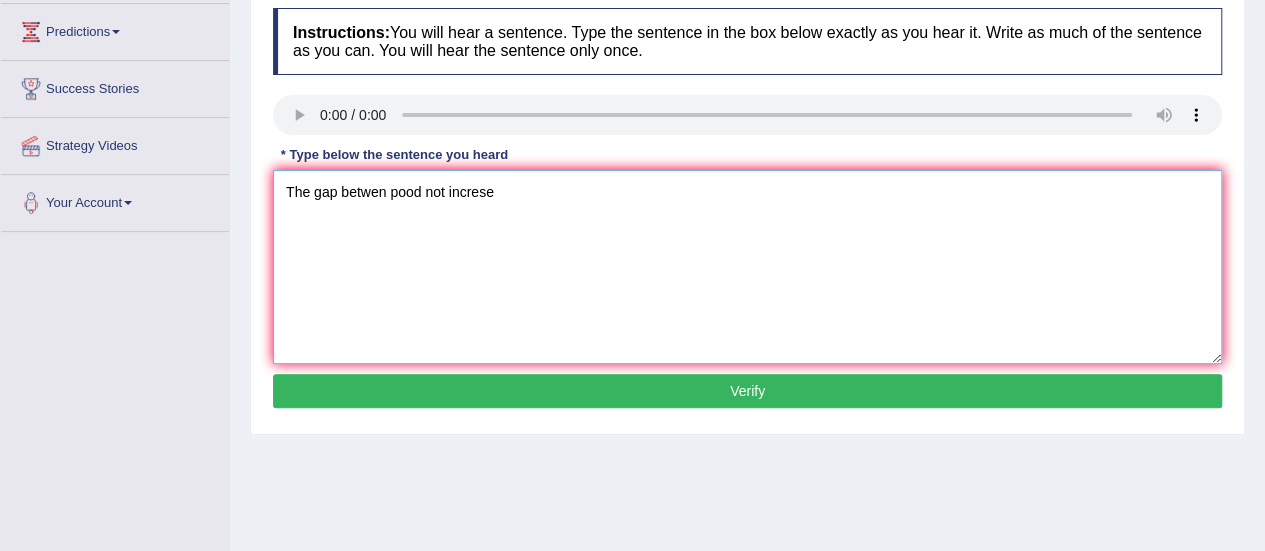scroll, scrollTop: 267, scrollLeft: 0, axis: vertical 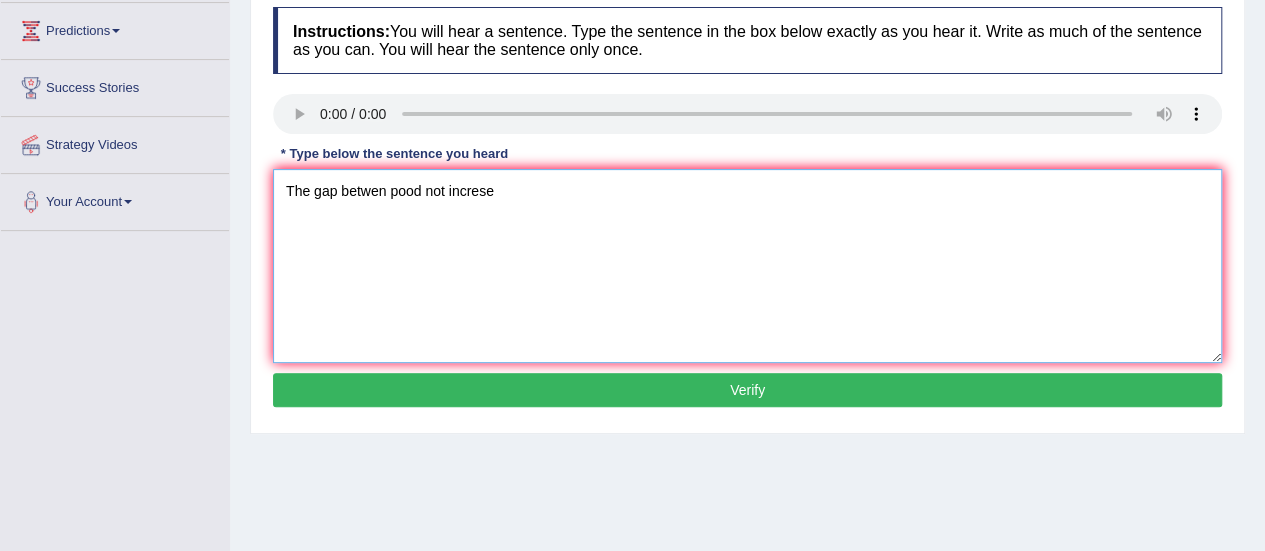 type on "The gap betwen pood not increse" 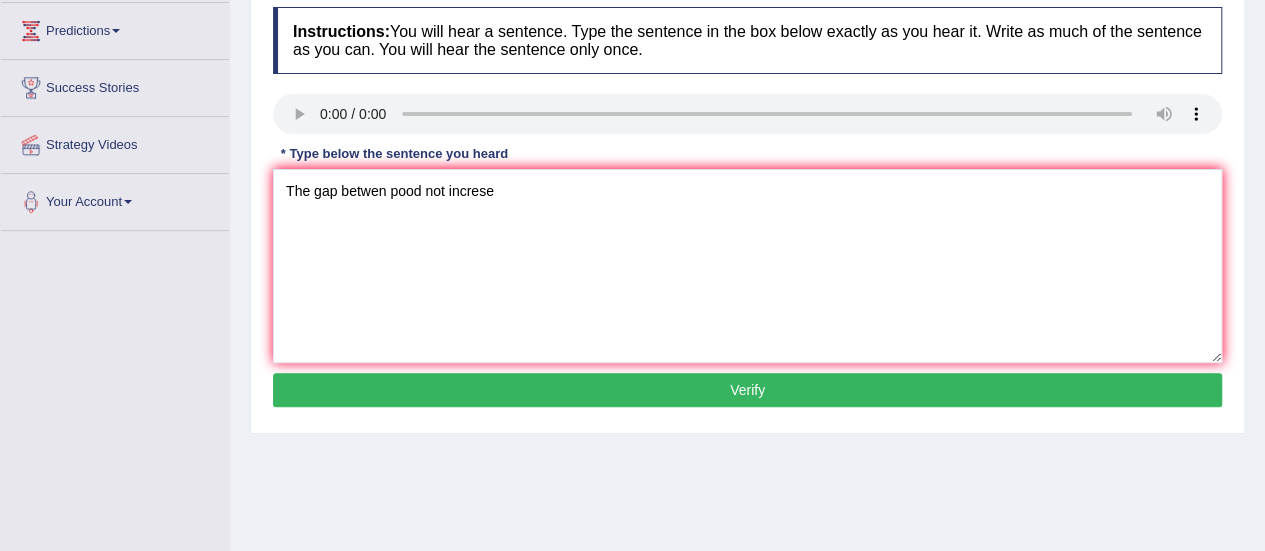 click on "Verify" at bounding box center (747, 390) 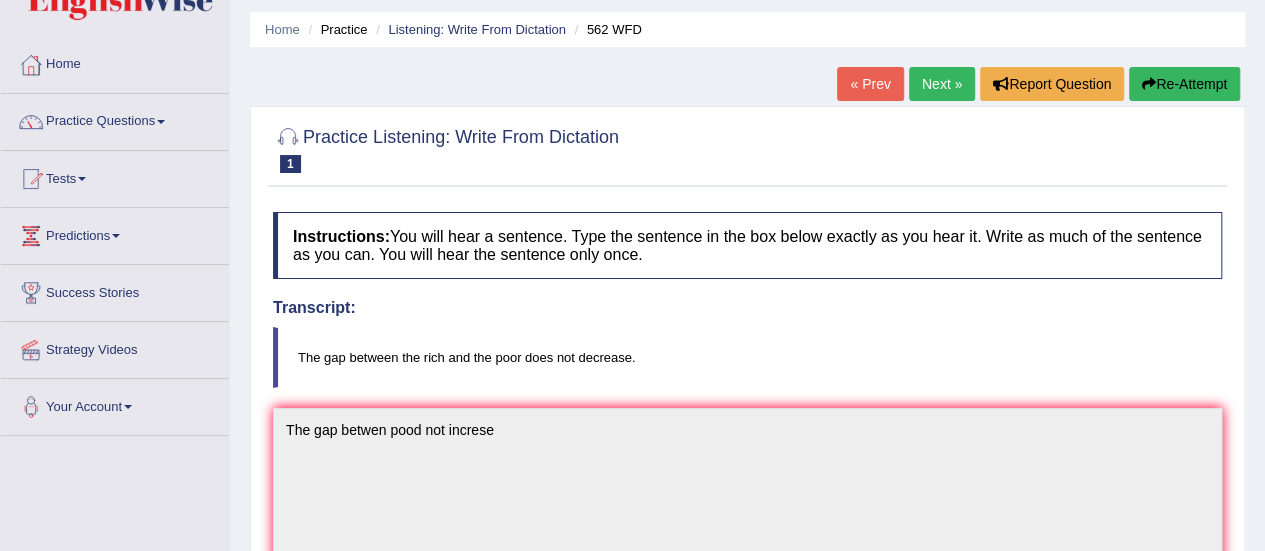 scroll, scrollTop: 0, scrollLeft: 0, axis: both 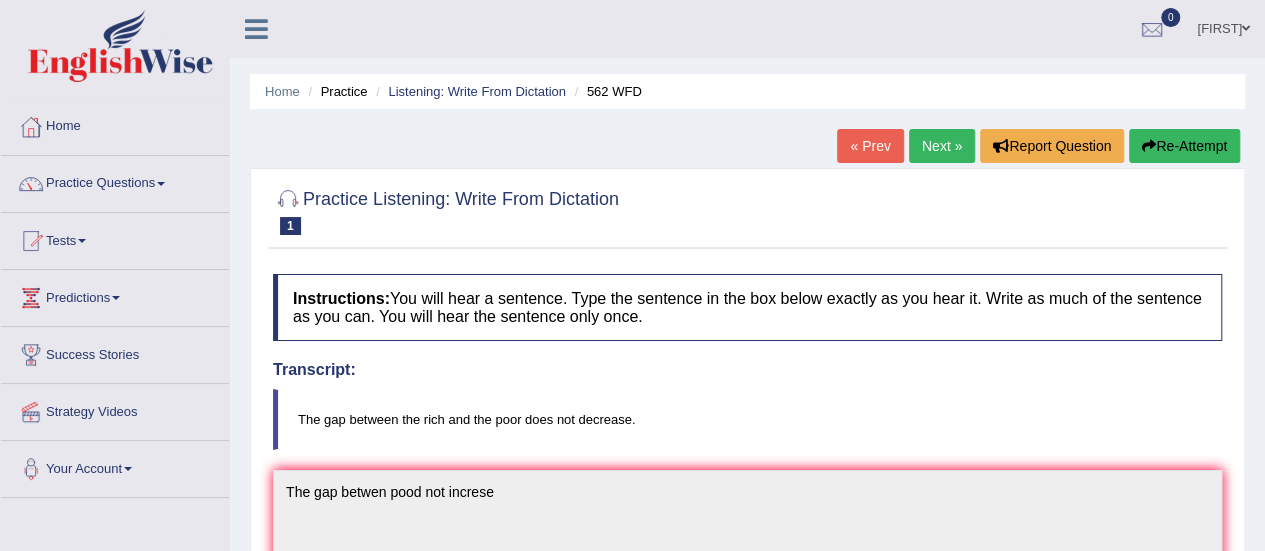 click on "Next »" at bounding box center [942, 146] 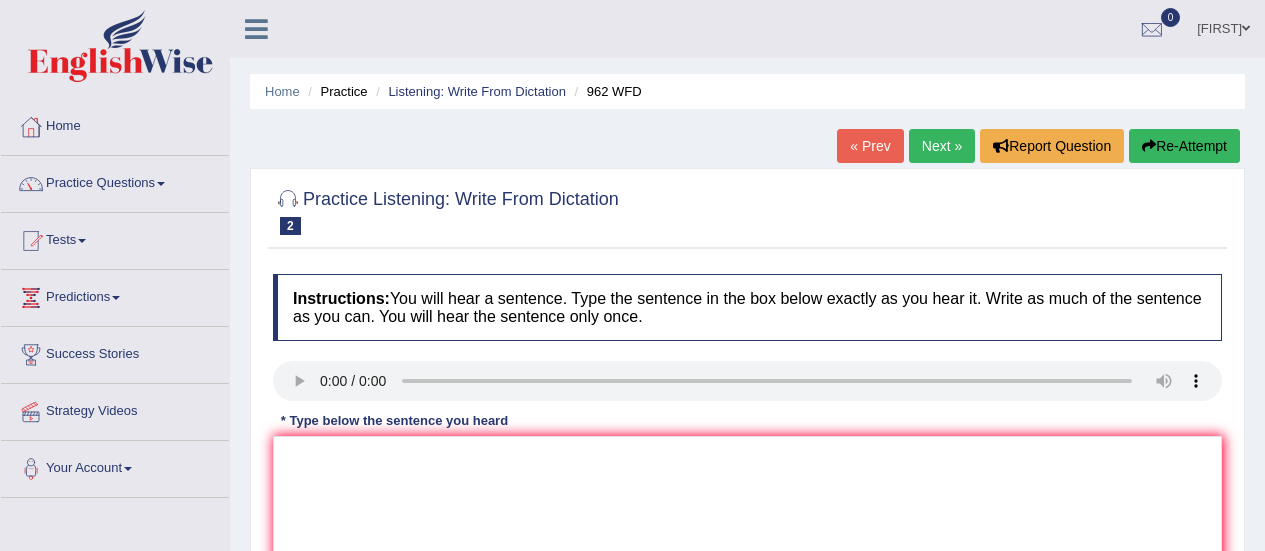 scroll, scrollTop: 0, scrollLeft: 0, axis: both 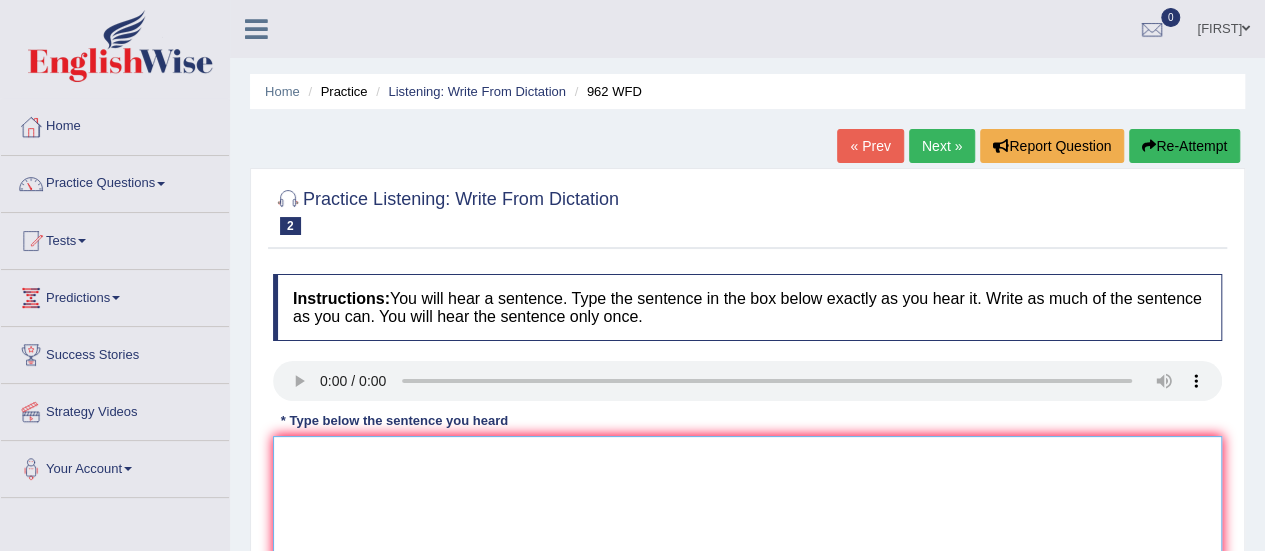 click at bounding box center (747, 533) 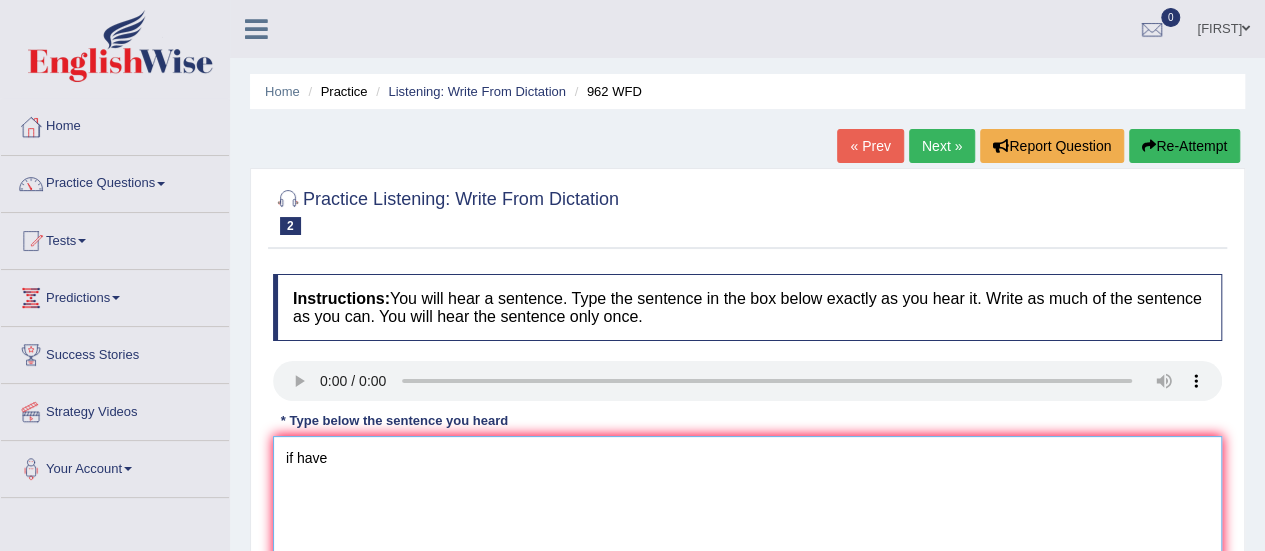 click on "if have" at bounding box center [747, 533] 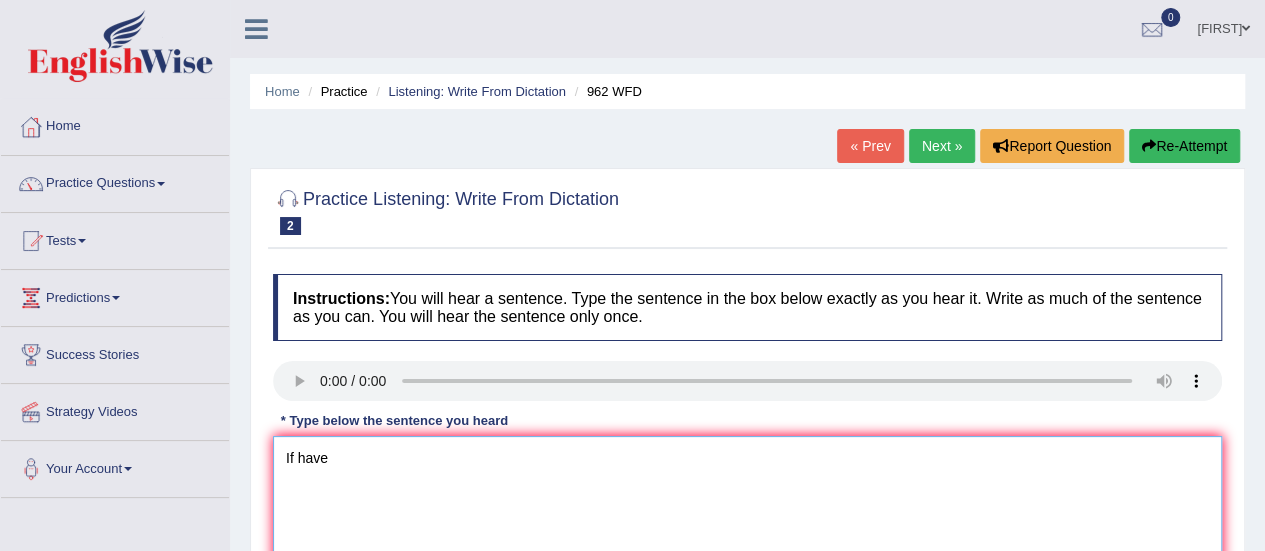 click on "If have" at bounding box center [747, 533] 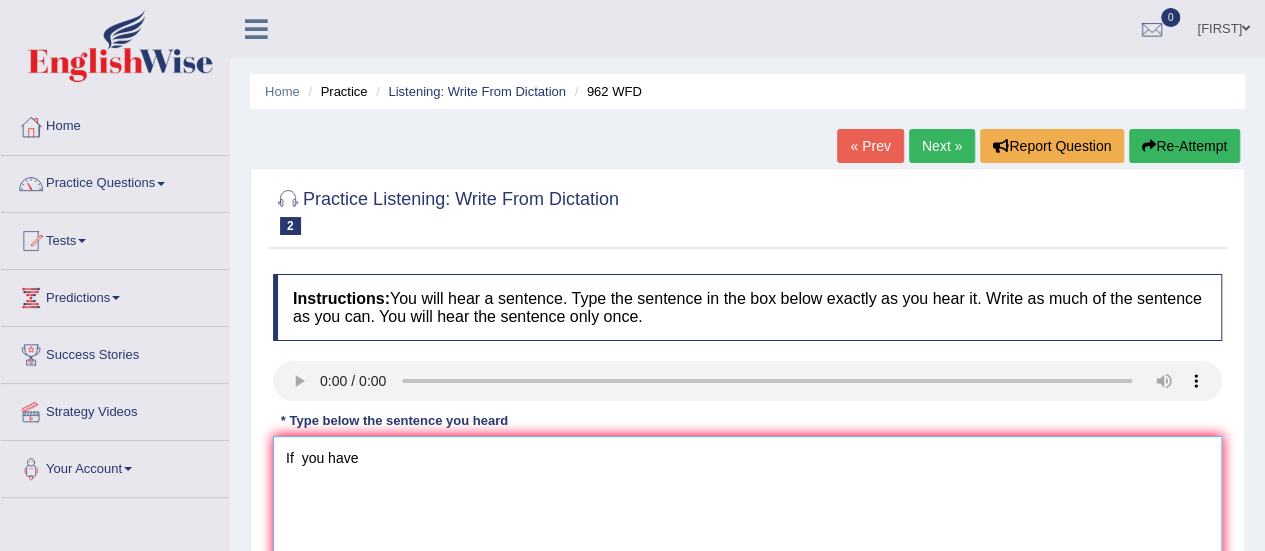 click on "If  you have" at bounding box center [747, 533] 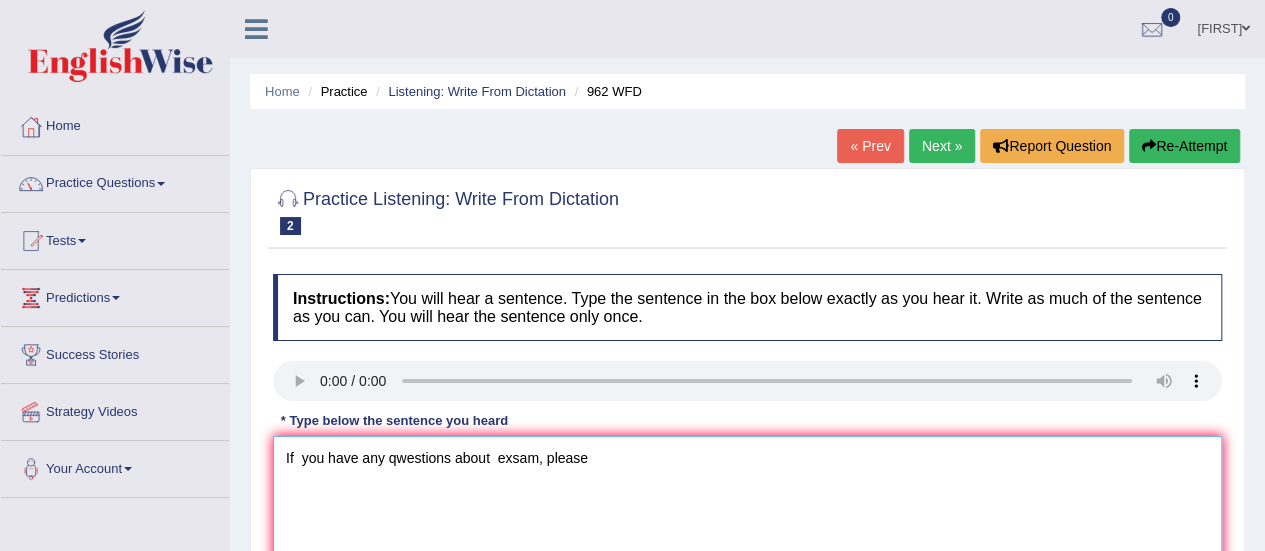 click on "If  you have any qwestions about  exsam, please" at bounding box center (747, 533) 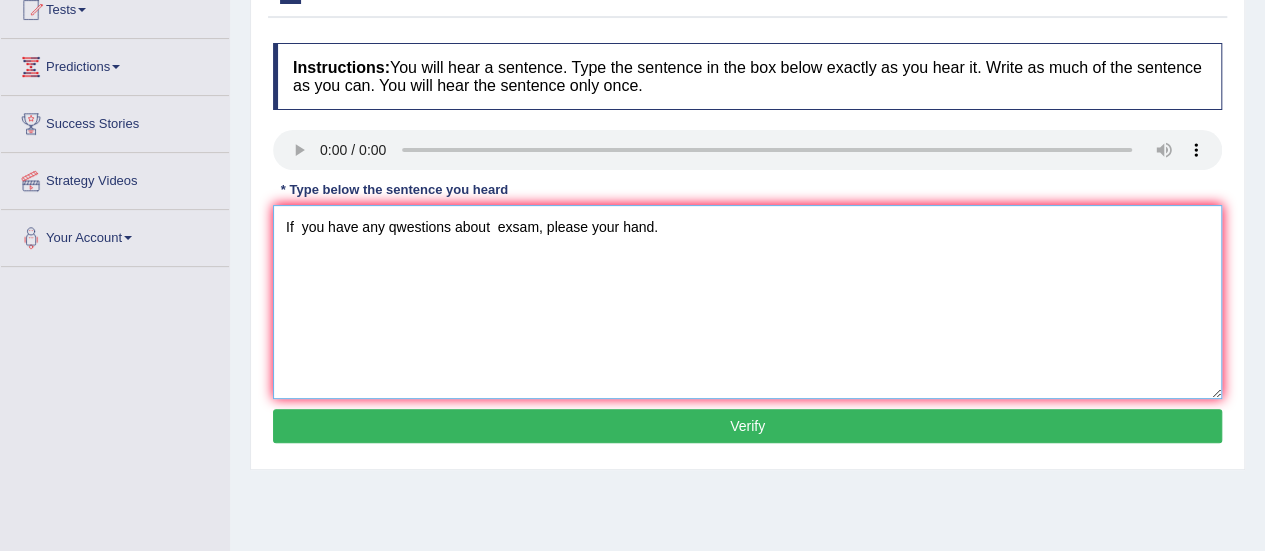 scroll, scrollTop: 230, scrollLeft: 0, axis: vertical 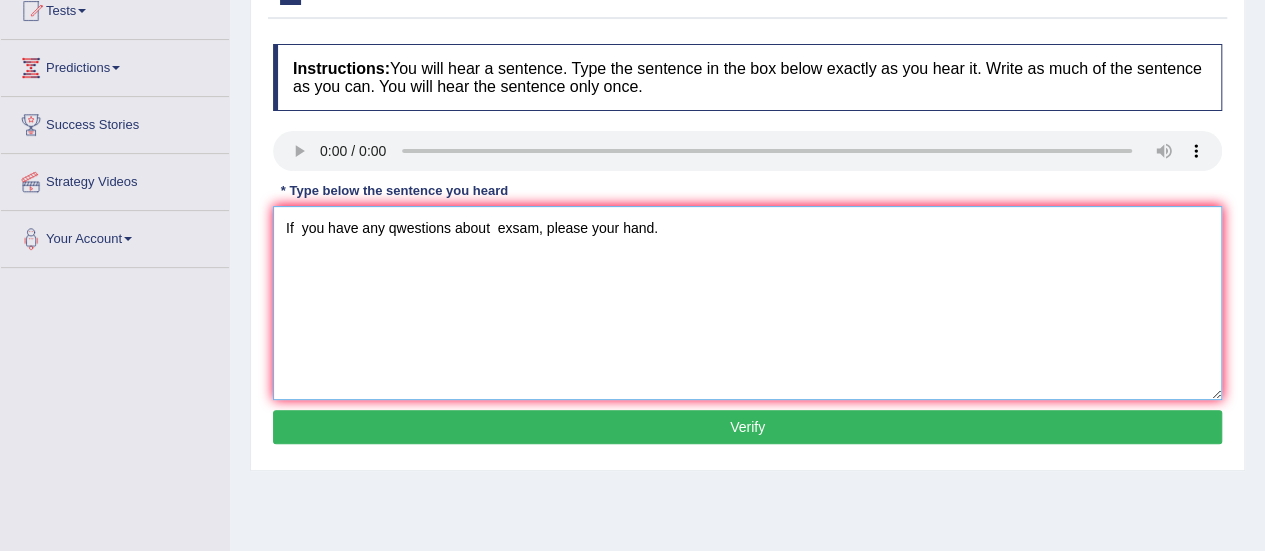 type on "If  you have any qwestions about  exsam, please your hand." 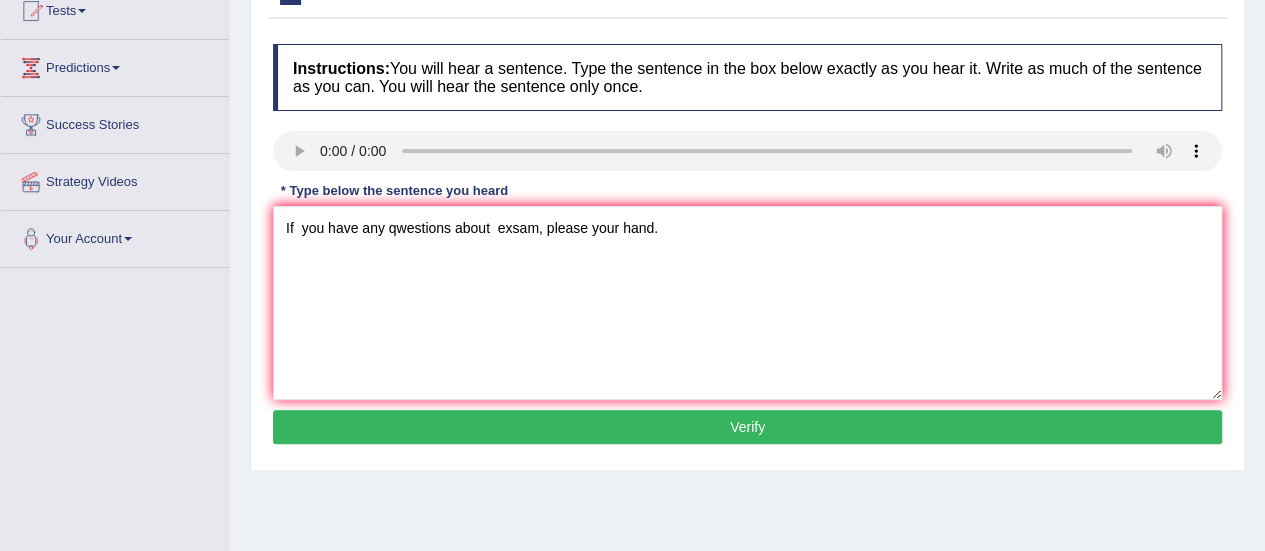 click on "Verify" at bounding box center (747, 427) 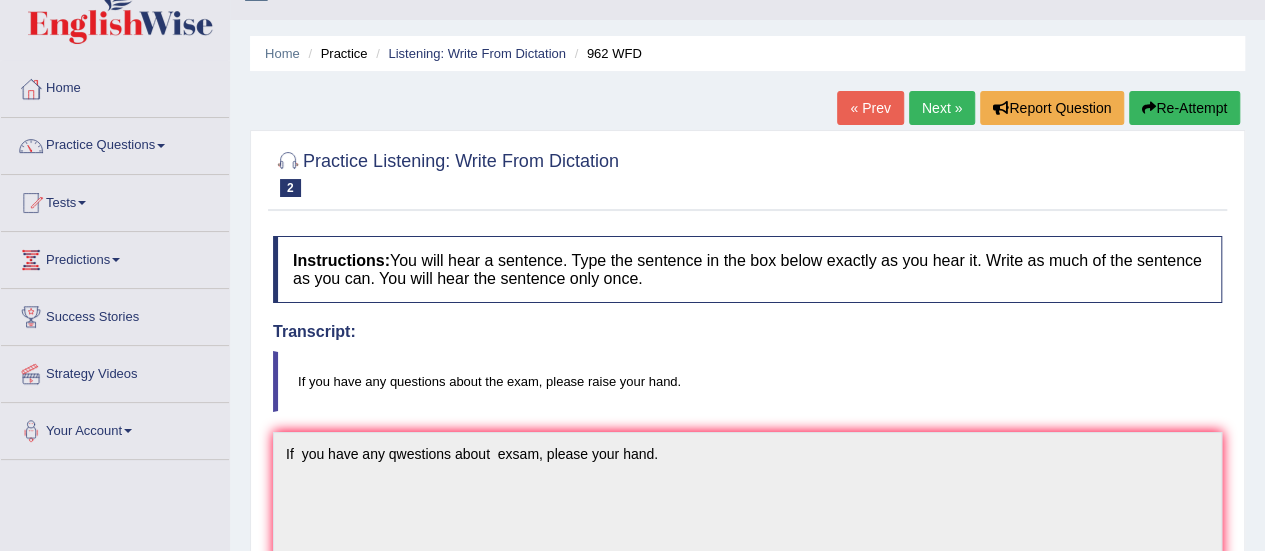 scroll, scrollTop: 0, scrollLeft: 0, axis: both 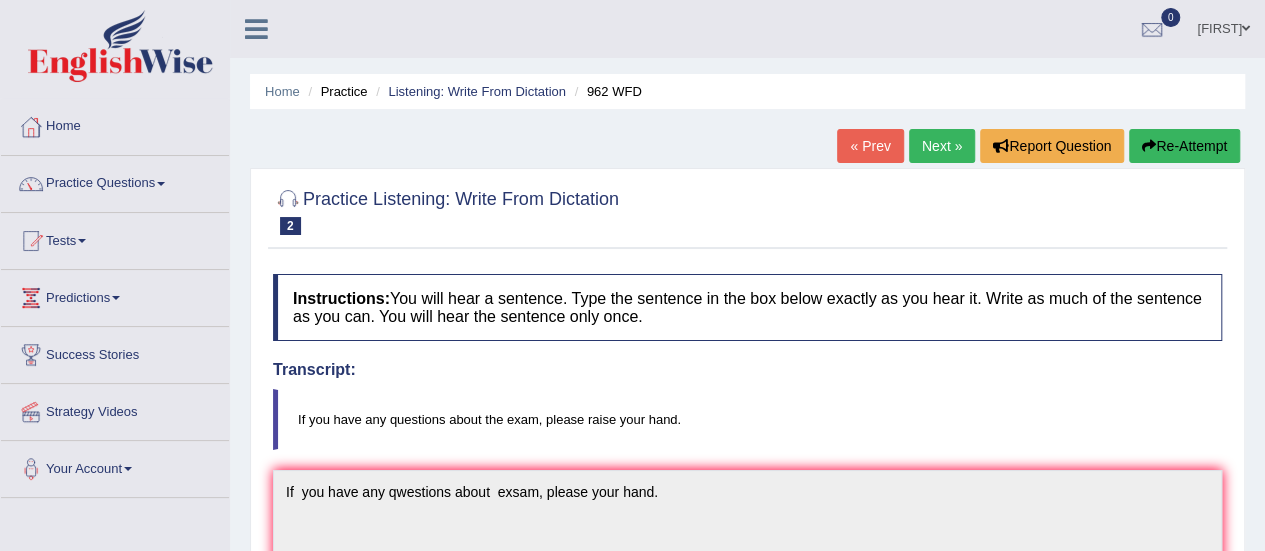 click on "Next »" at bounding box center [942, 146] 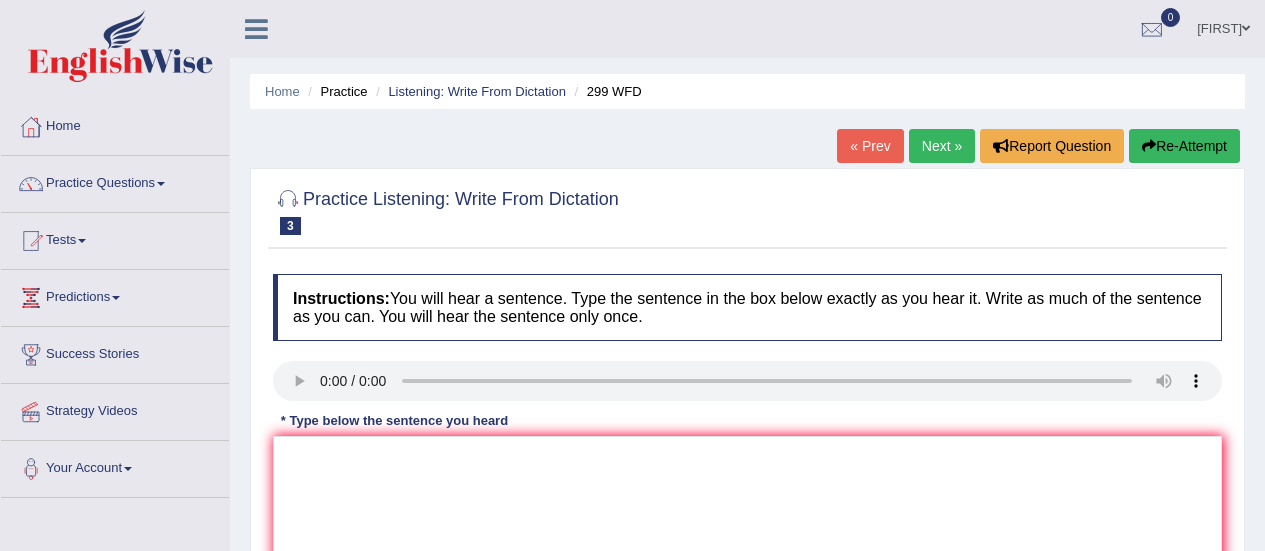 scroll, scrollTop: 0, scrollLeft: 0, axis: both 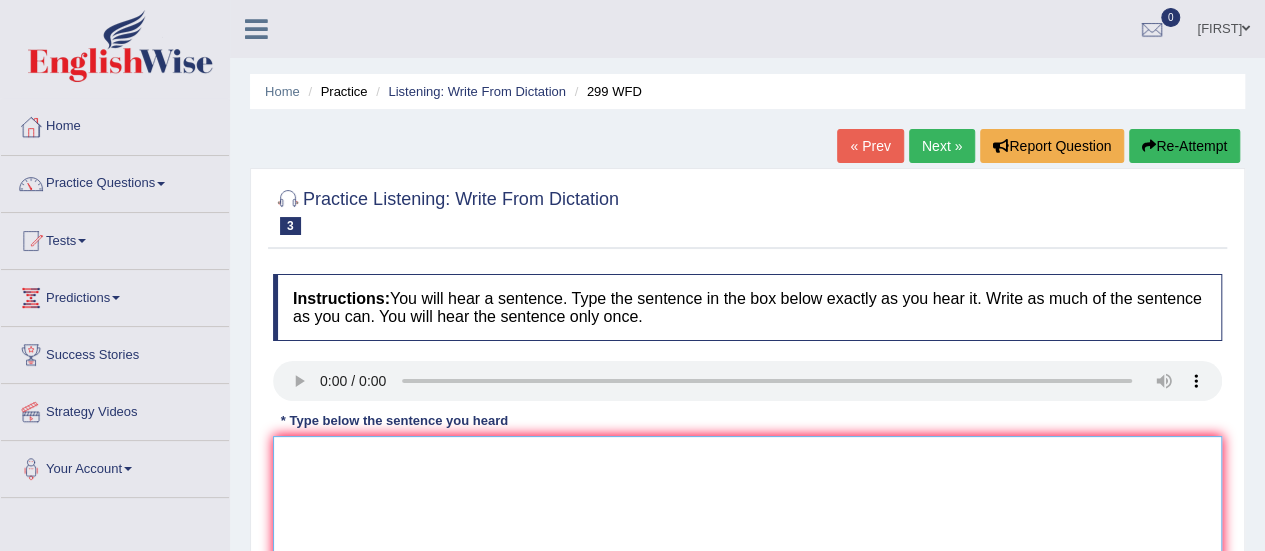 click at bounding box center [747, 533] 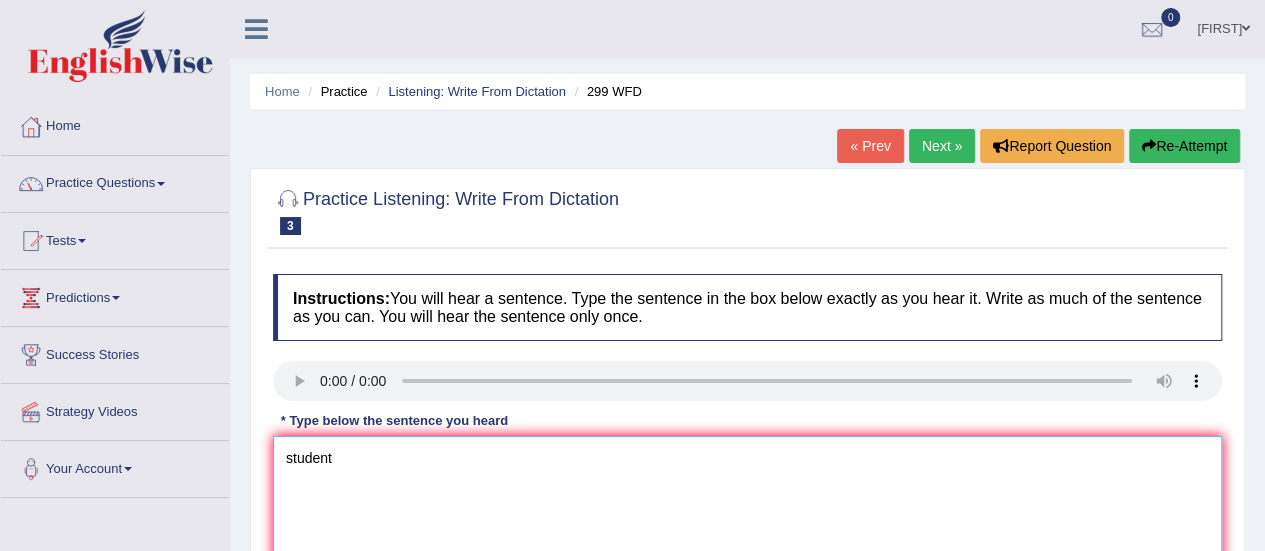 click on "student" at bounding box center [747, 533] 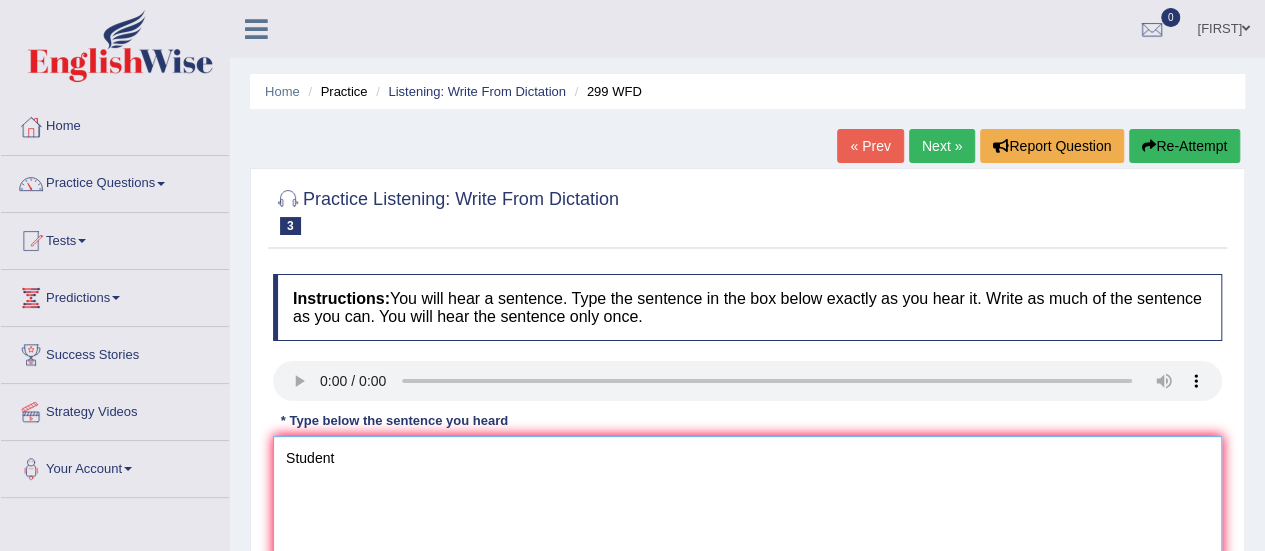 click on "Student" at bounding box center (747, 533) 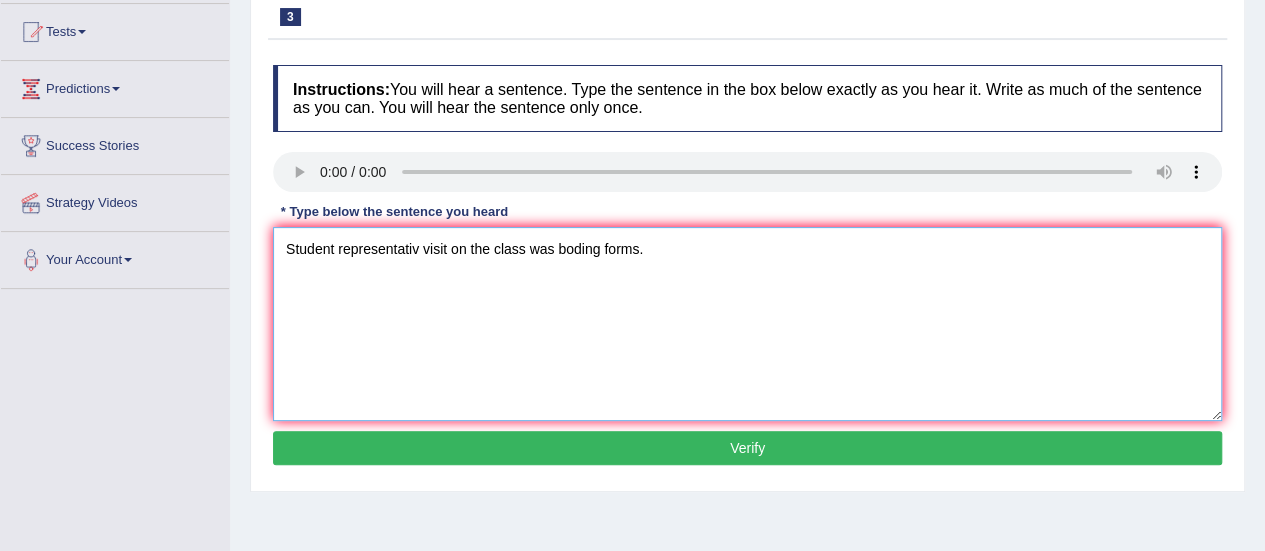 scroll, scrollTop: 208, scrollLeft: 0, axis: vertical 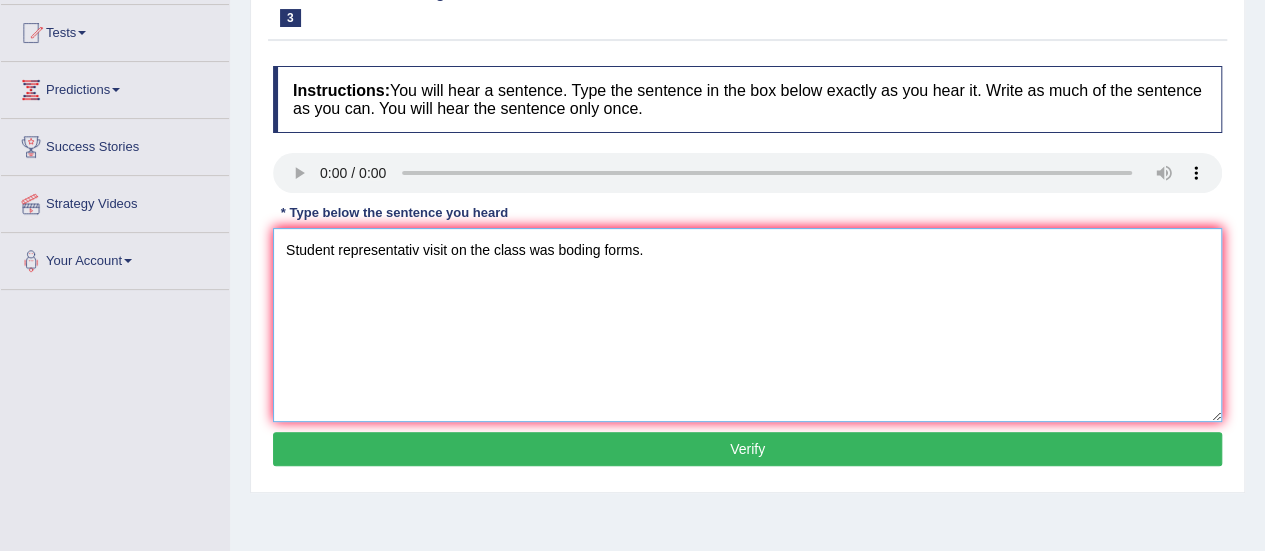 type on "Student representativ visit on the class was boding forms." 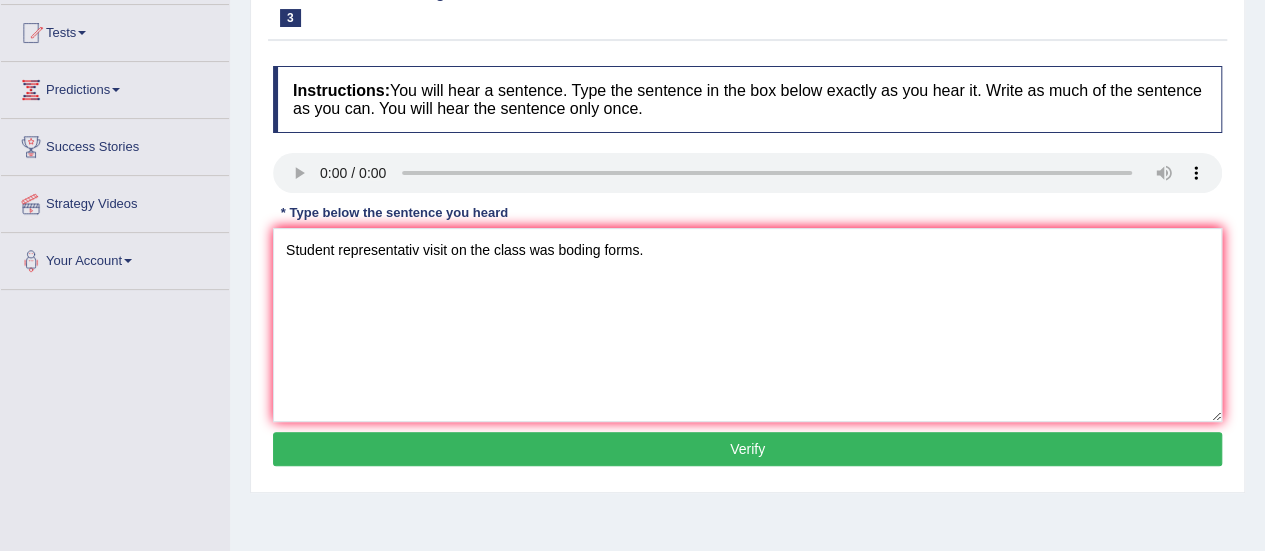 click on "Verify" at bounding box center (747, 449) 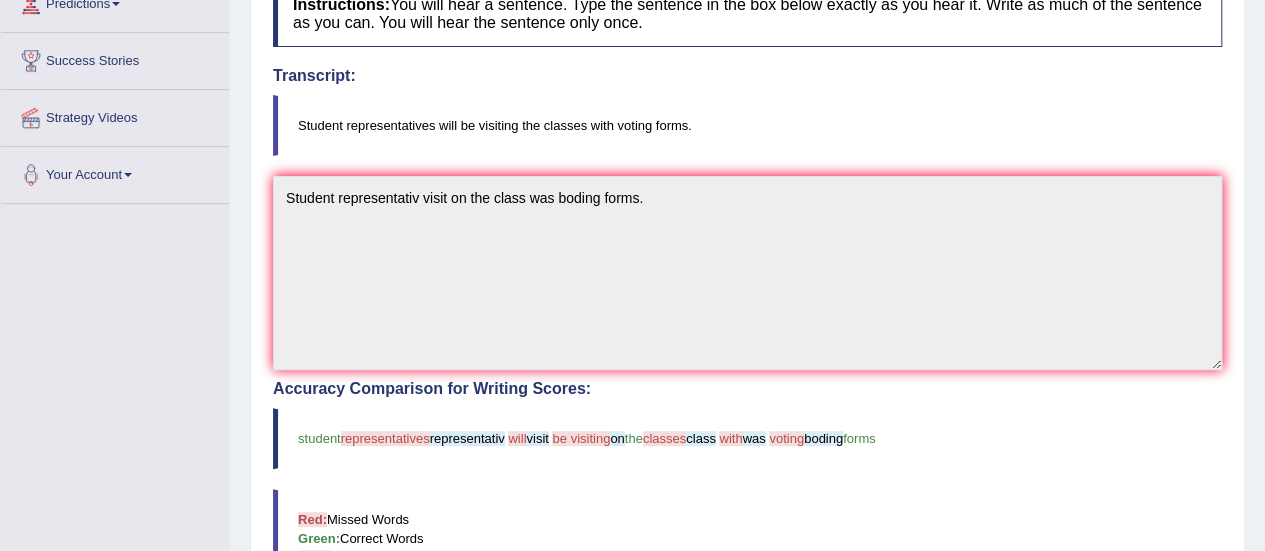 scroll, scrollTop: 0, scrollLeft: 0, axis: both 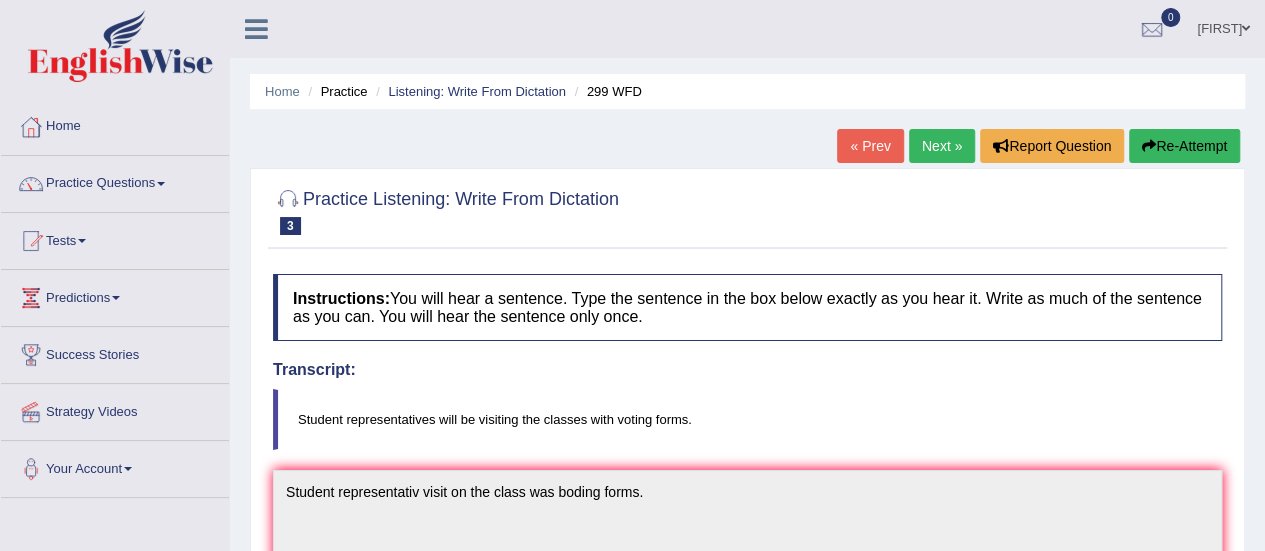 click on "Next »" at bounding box center (942, 146) 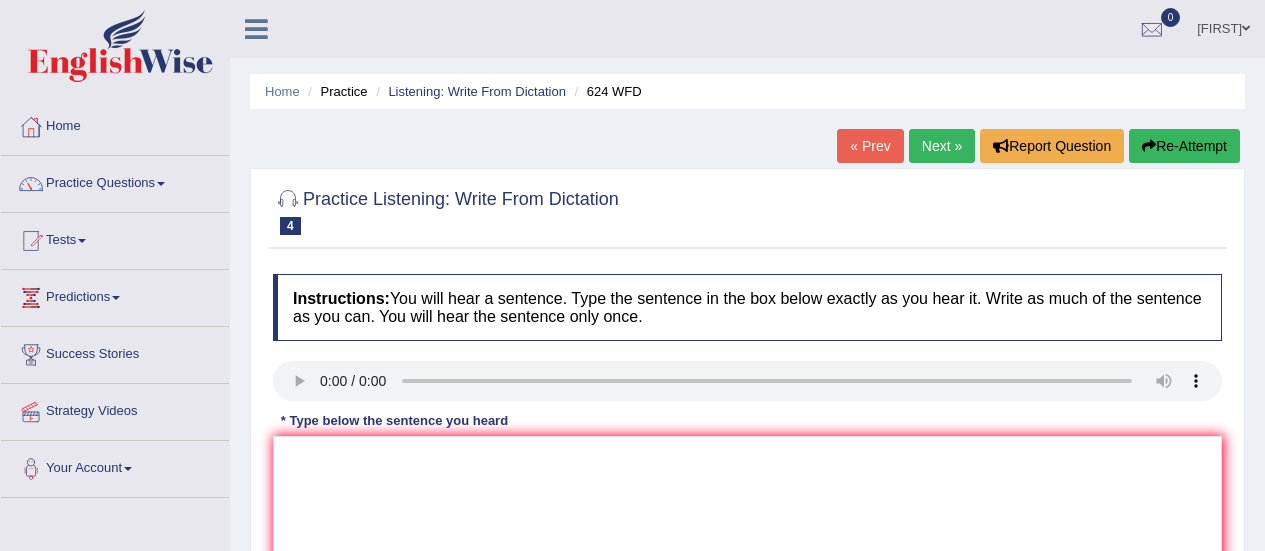 scroll, scrollTop: 0, scrollLeft: 0, axis: both 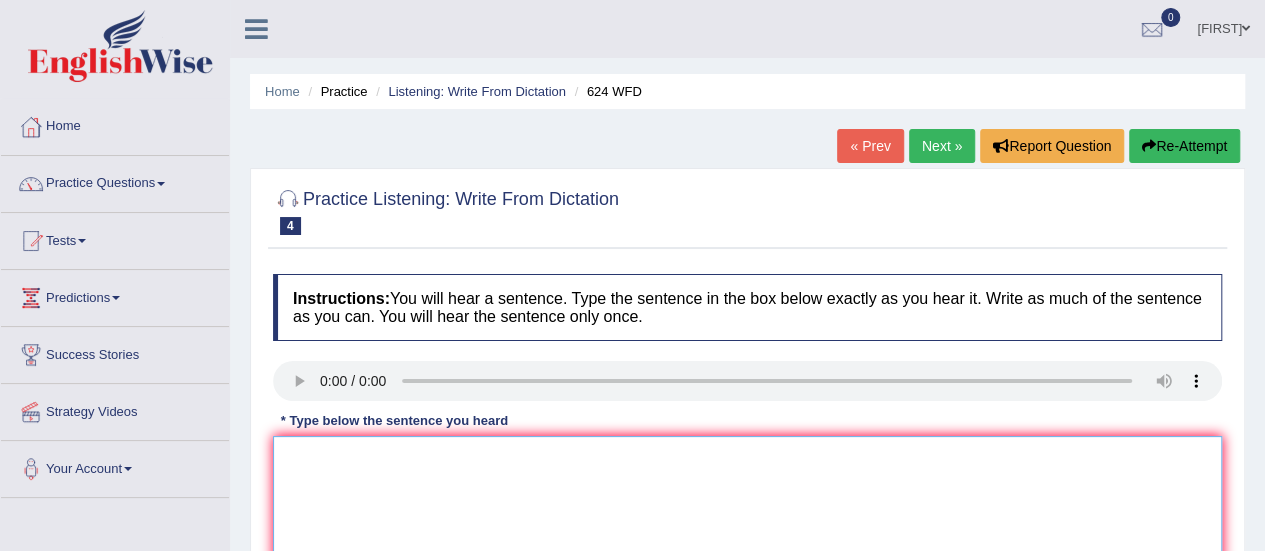 click at bounding box center (747, 533) 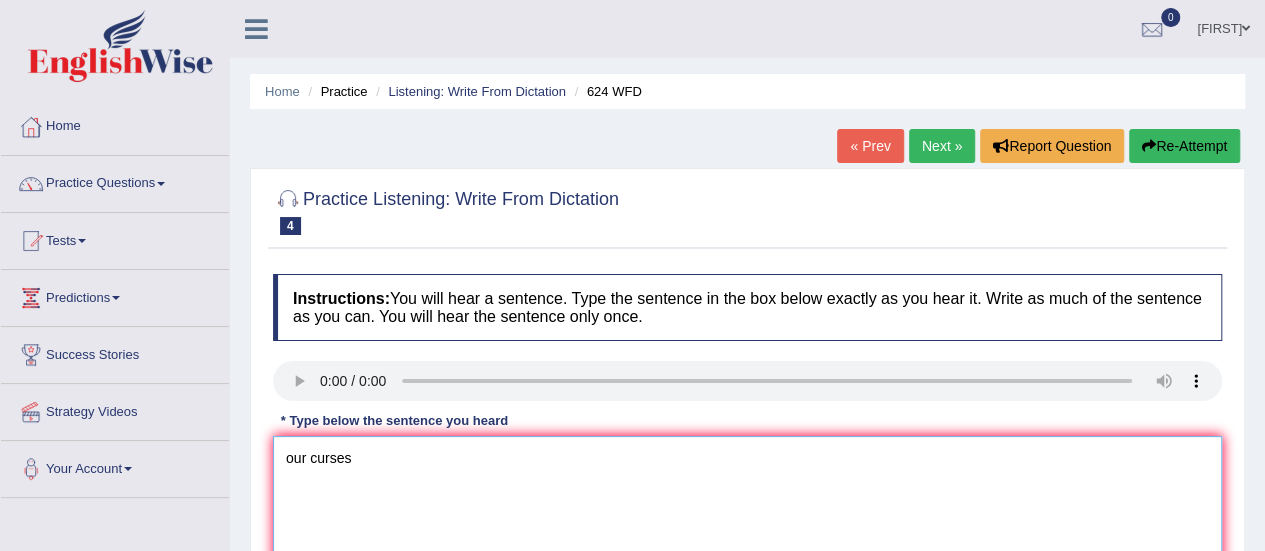 click on "our curses" at bounding box center (747, 533) 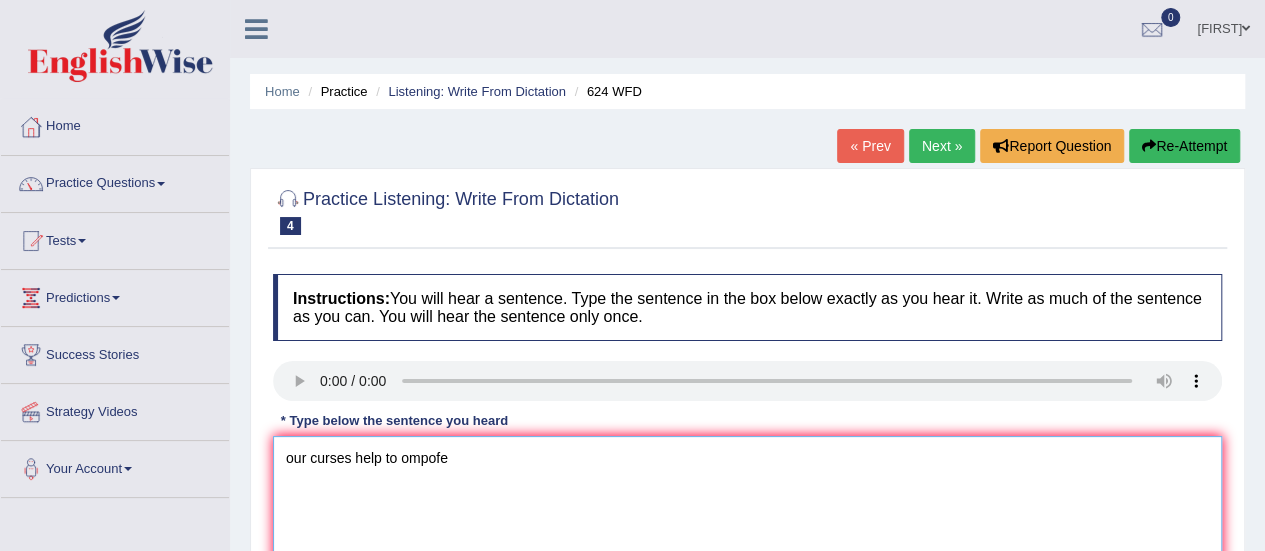 click on "our curses help to ompofe" at bounding box center [747, 533] 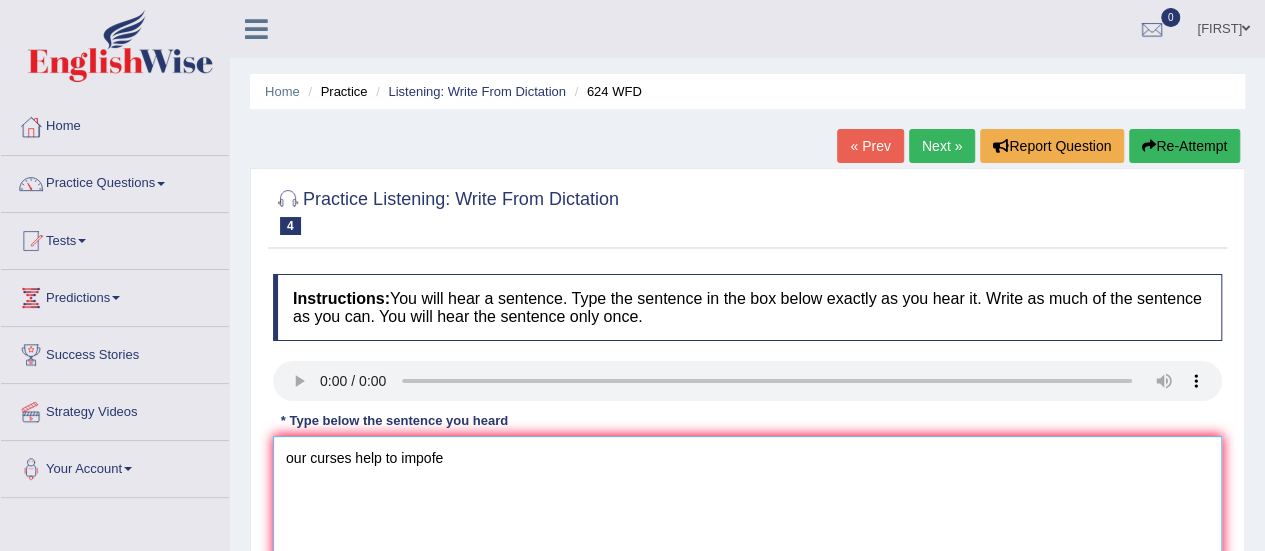click on "our curses help to impofe" at bounding box center [747, 533] 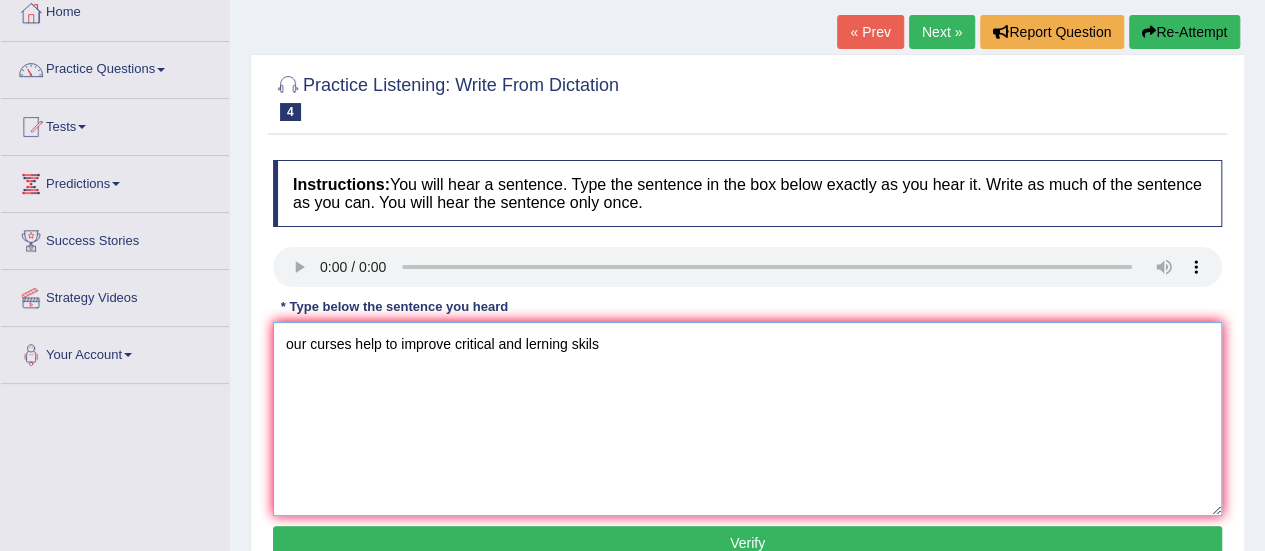 scroll, scrollTop: 134, scrollLeft: 0, axis: vertical 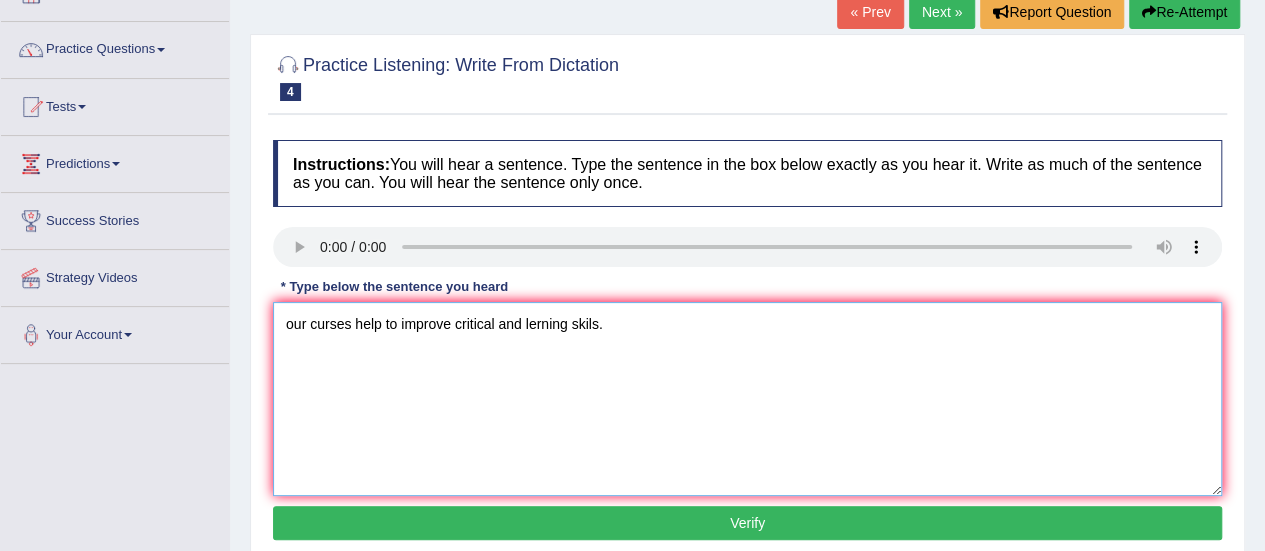 click on "our curses help to improve critical and lerning skils." at bounding box center [747, 399] 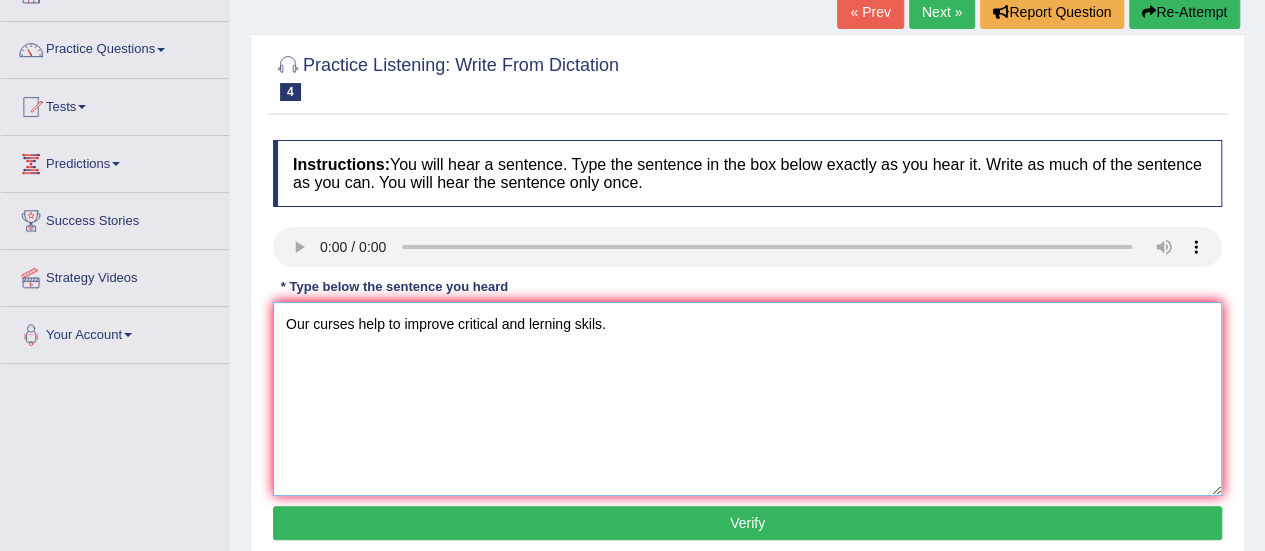 type on "Our curses help to improve critical and lerning skils." 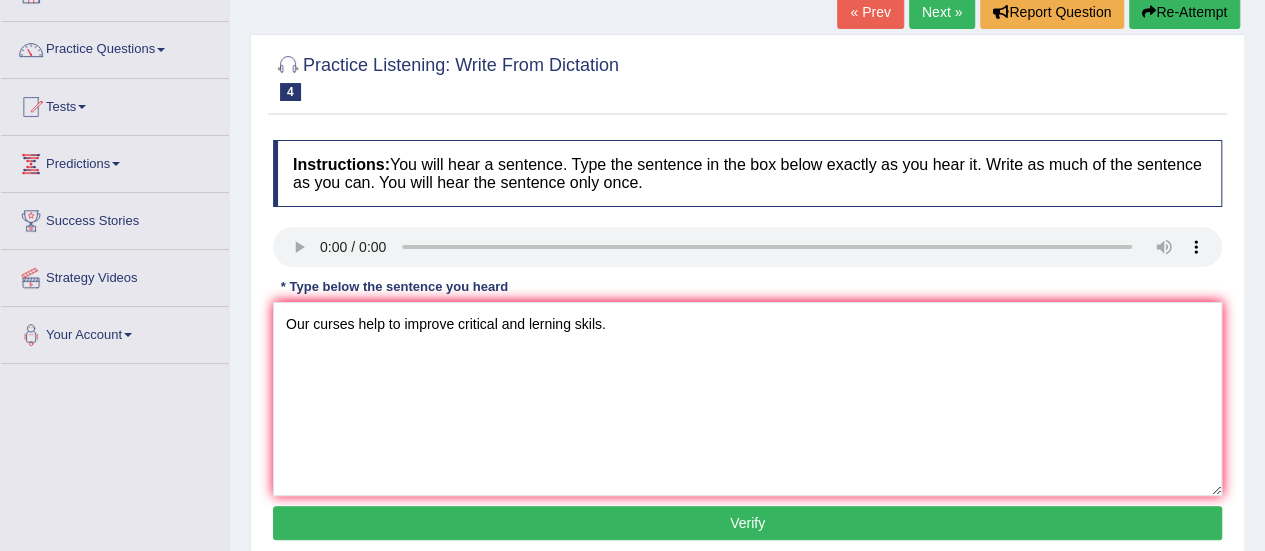 click on "Verify" at bounding box center [747, 523] 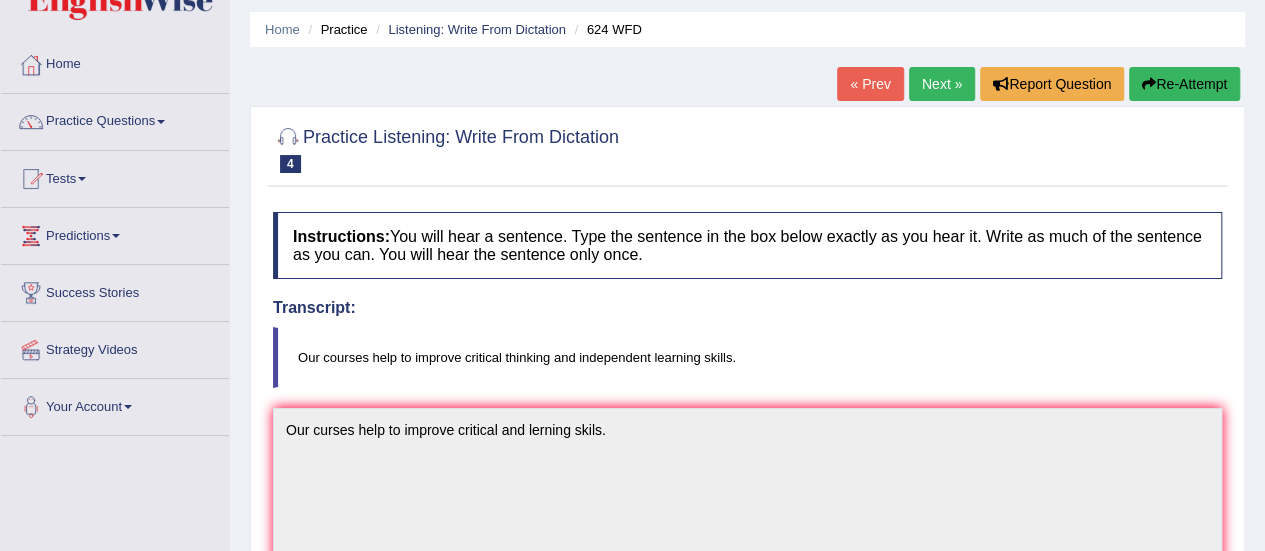 scroll, scrollTop: 60, scrollLeft: 0, axis: vertical 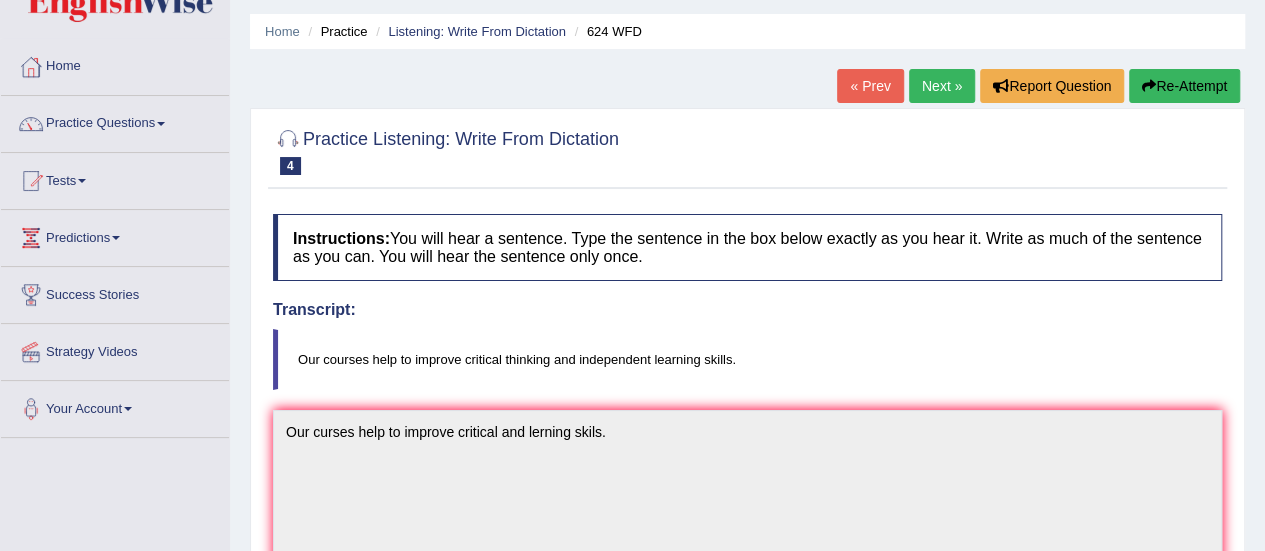 click on "Next »" at bounding box center [942, 86] 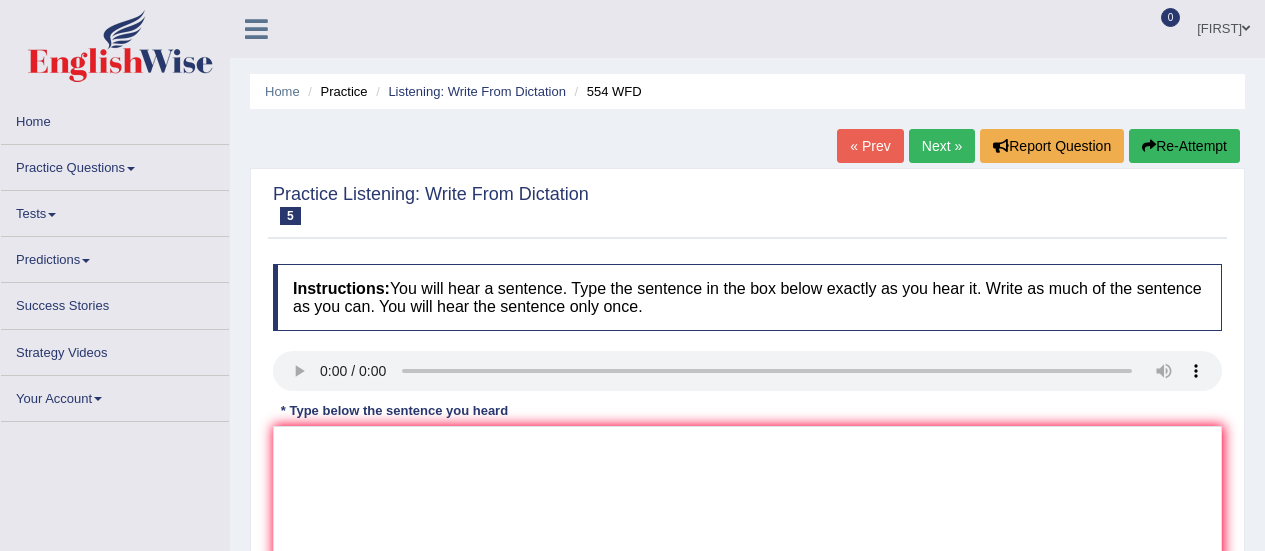 scroll, scrollTop: 0, scrollLeft: 0, axis: both 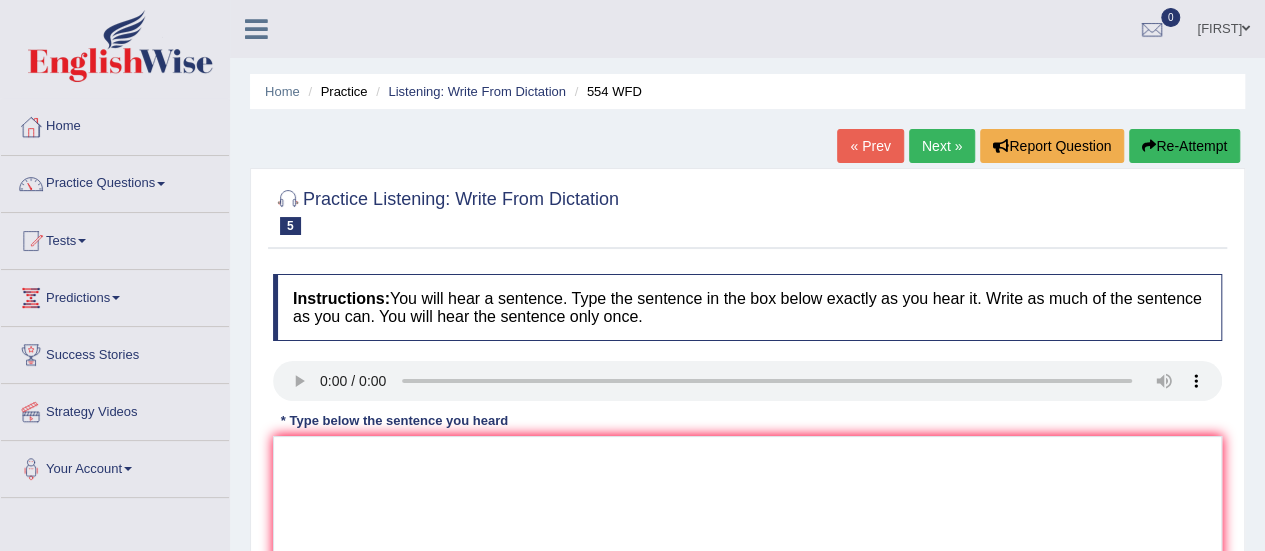 click on "Instructions:  You will hear a sentence. Type the sentence in the box below exactly as you hear it. Write as much of the sentence as you can. You will hear the sentence only once.
Transcript: We are able to work in a team. * Type below the sentence you heard Accuracy Comparison for Writing Scores:
Red:  Missed Words
Green:  Correct Words
Blue:  Added/Mistyped Words
Accuracy:   Punctuation at the end  You wrote first capital letter A.I. Engine Result:  Processing... Verify" at bounding box center [747, 477] 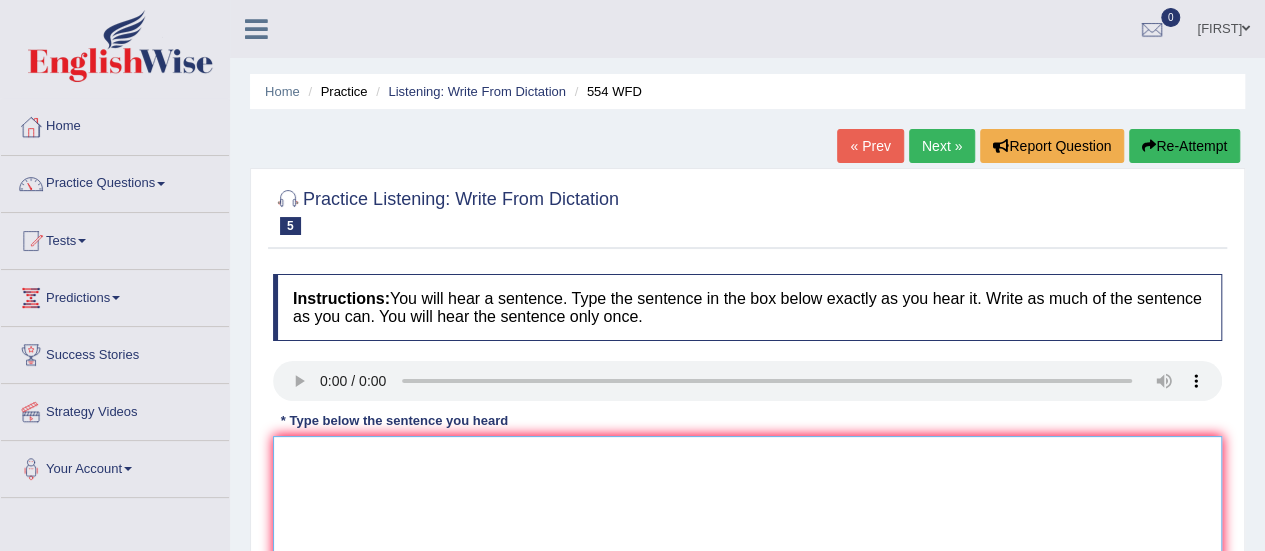 click at bounding box center [747, 533] 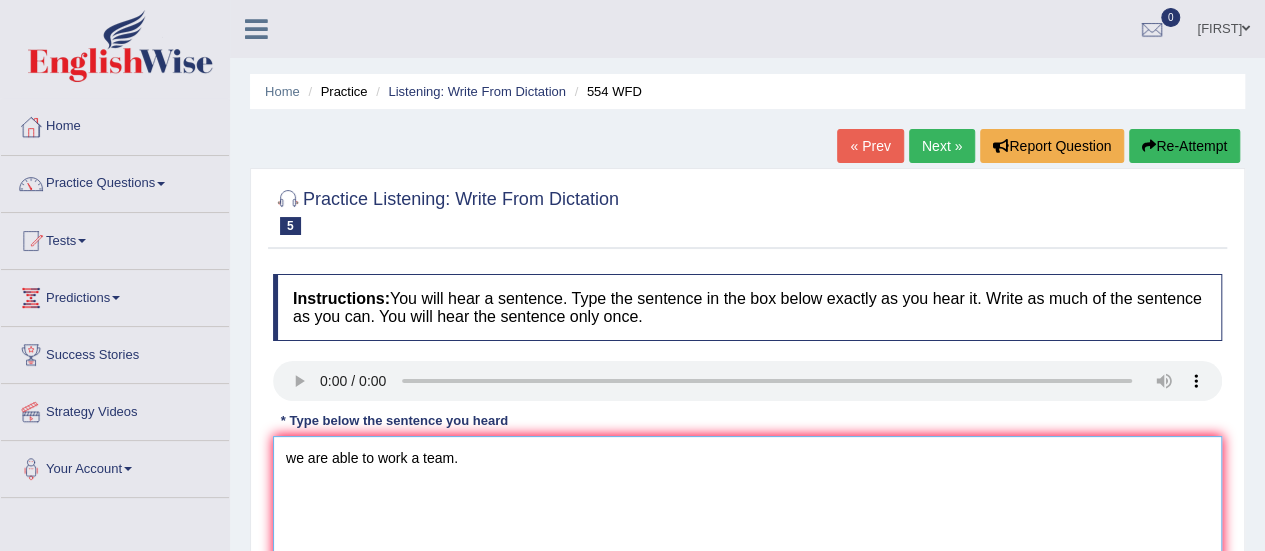 click on "we are able to work a team." at bounding box center [747, 533] 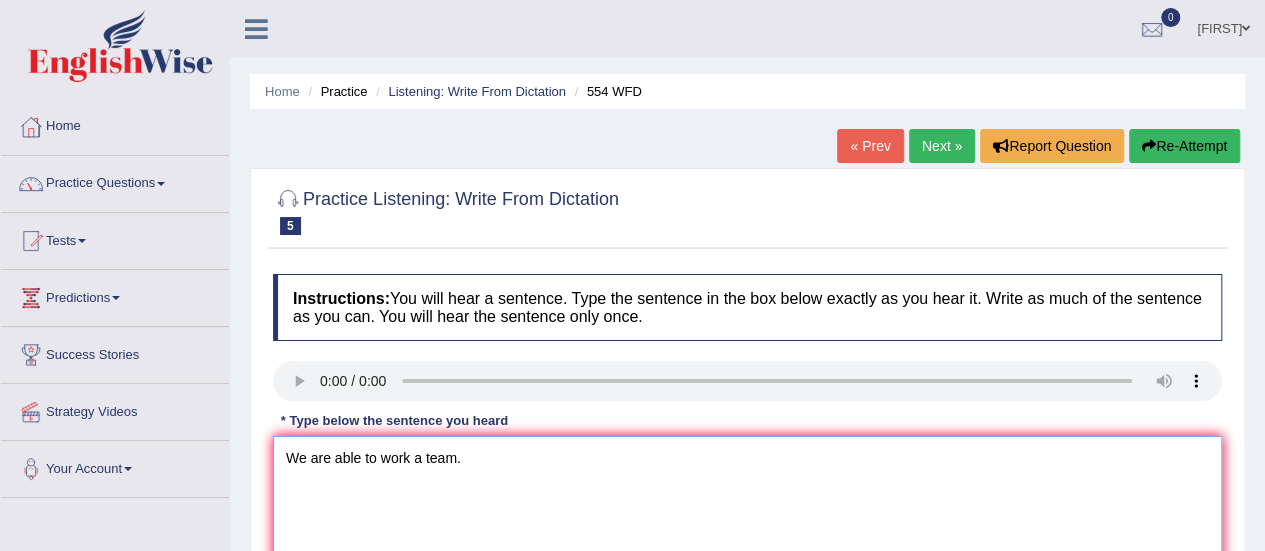 click on "We are able to work a team." at bounding box center [747, 533] 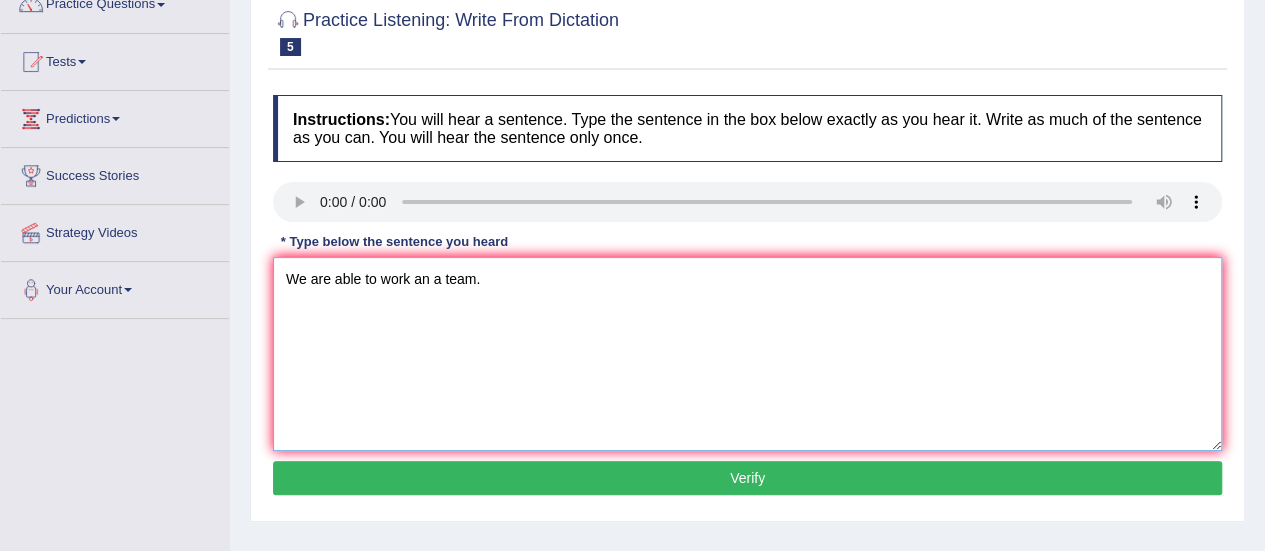 scroll, scrollTop: 185, scrollLeft: 0, axis: vertical 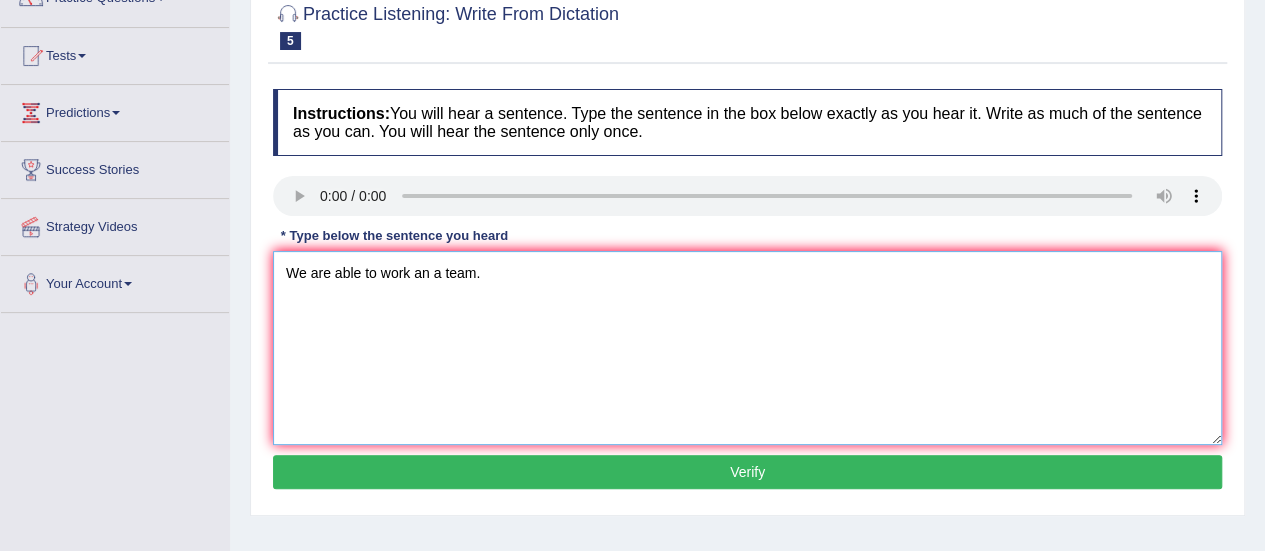 type on "We are able to work an a team." 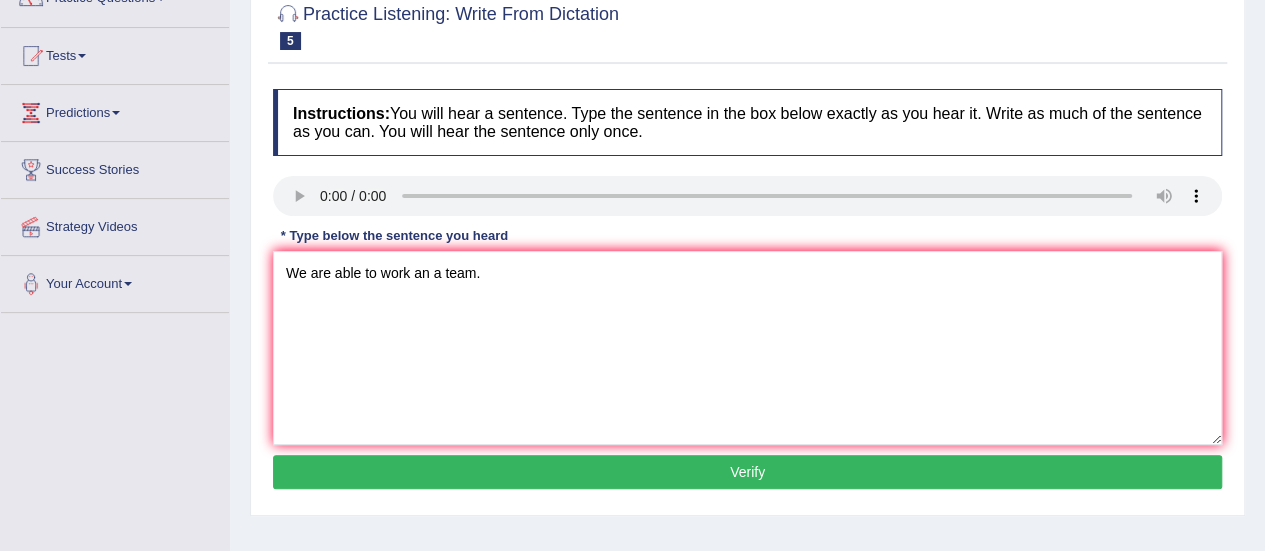click on "Verify" at bounding box center (747, 472) 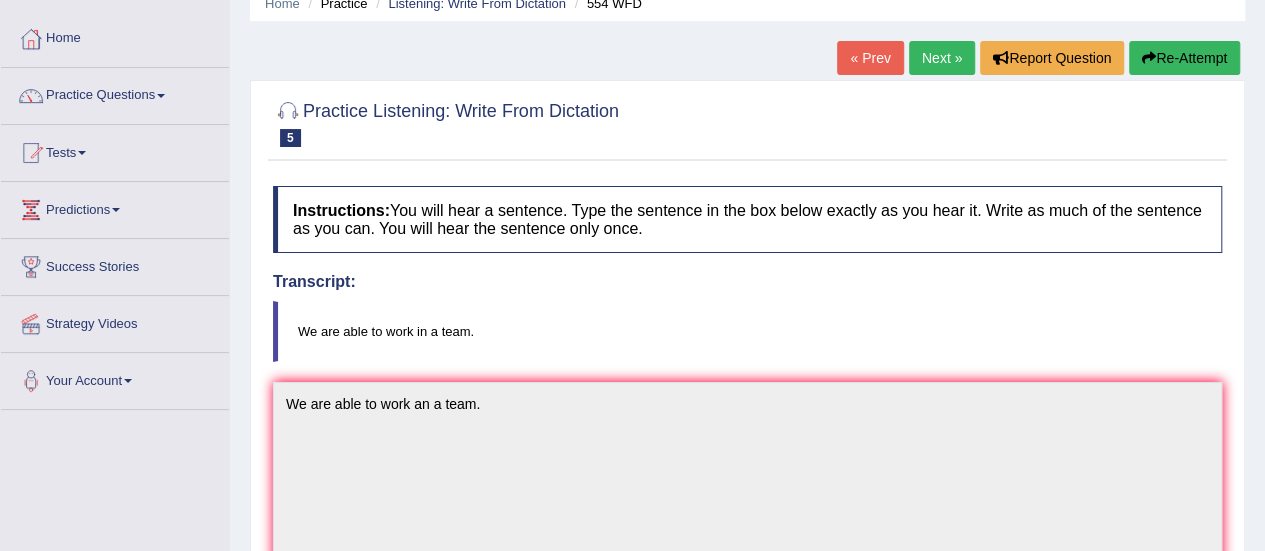 scroll, scrollTop: 0, scrollLeft: 0, axis: both 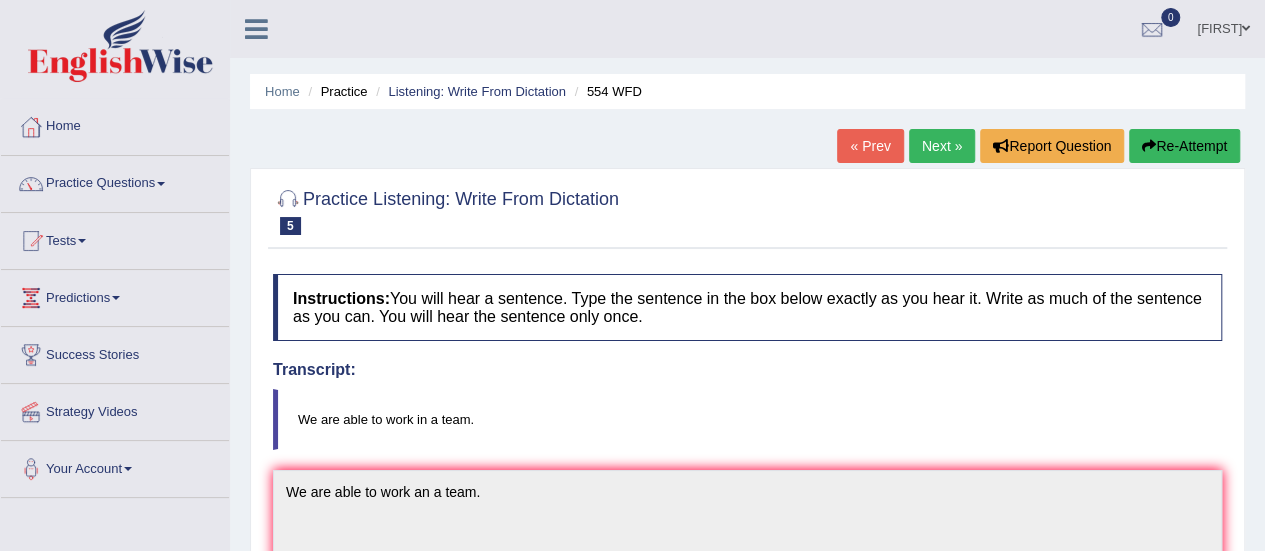 click on "Next »" at bounding box center (942, 146) 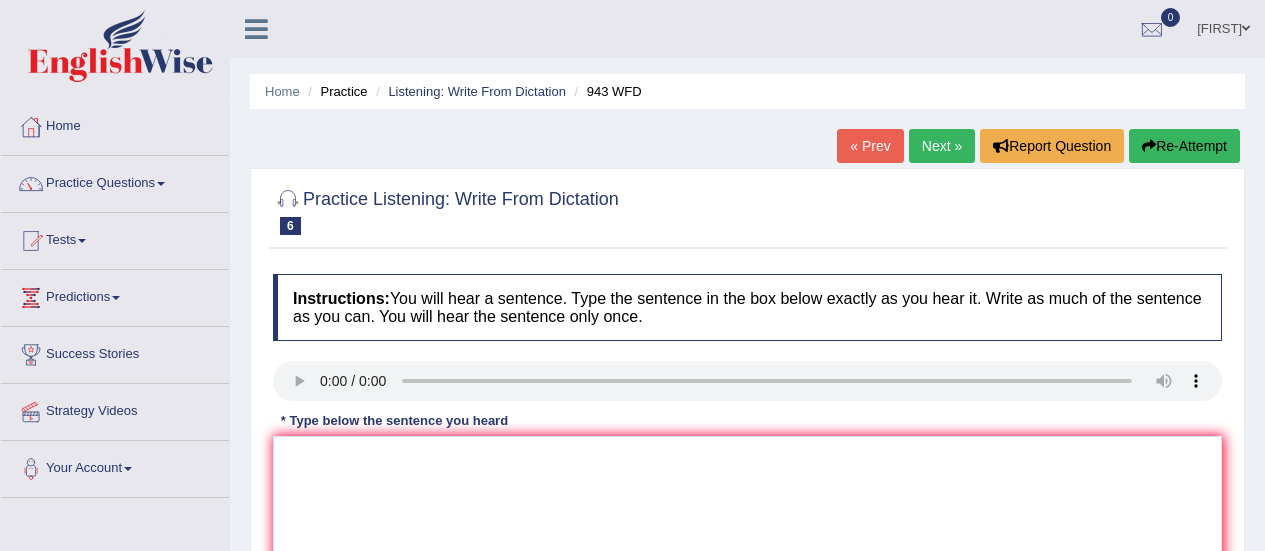 scroll, scrollTop: 0, scrollLeft: 0, axis: both 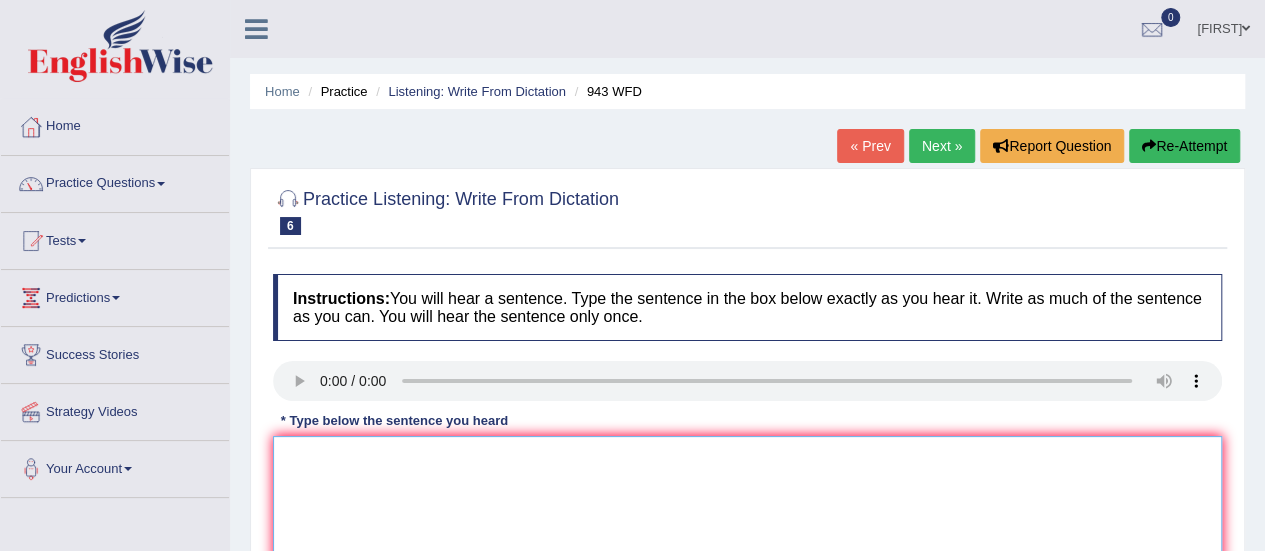 click at bounding box center (747, 533) 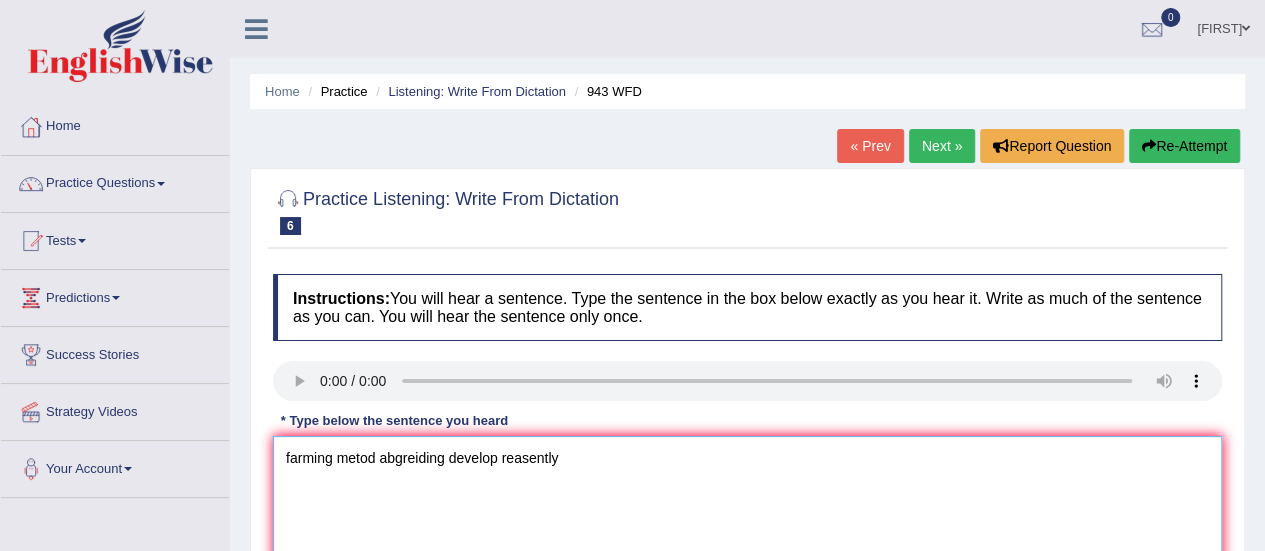 click on "farming metod abgreiding develop reasently" at bounding box center (747, 533) 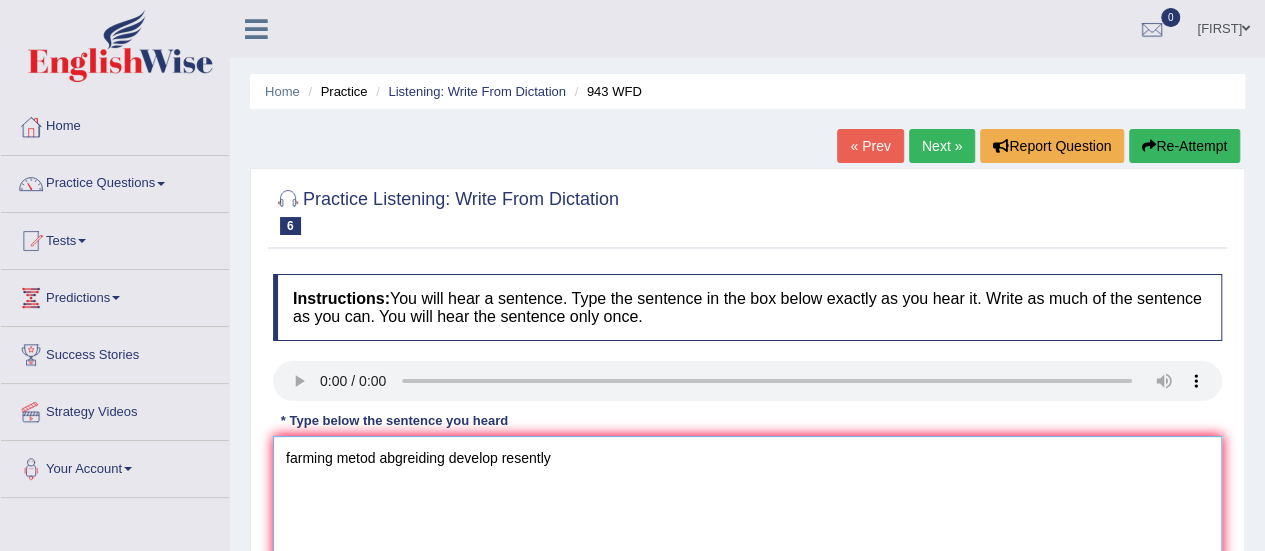 click on "farming metod abgreiding develop resently" at bounding box center [747, 533] 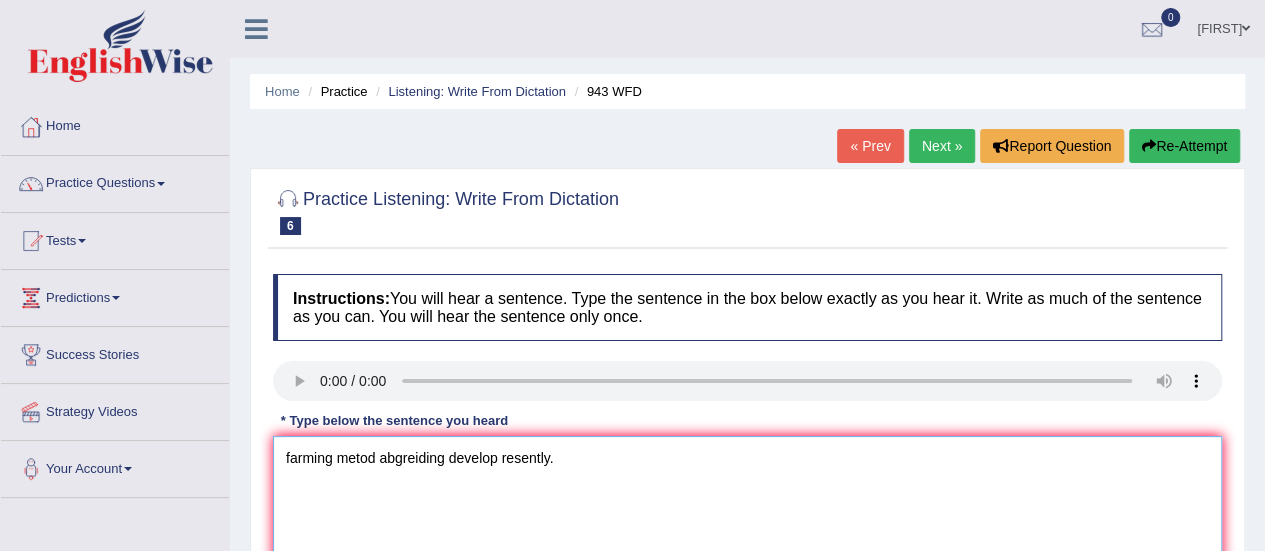click on "farming metod abgreiding develop resently." at bounding box center [747, 533] 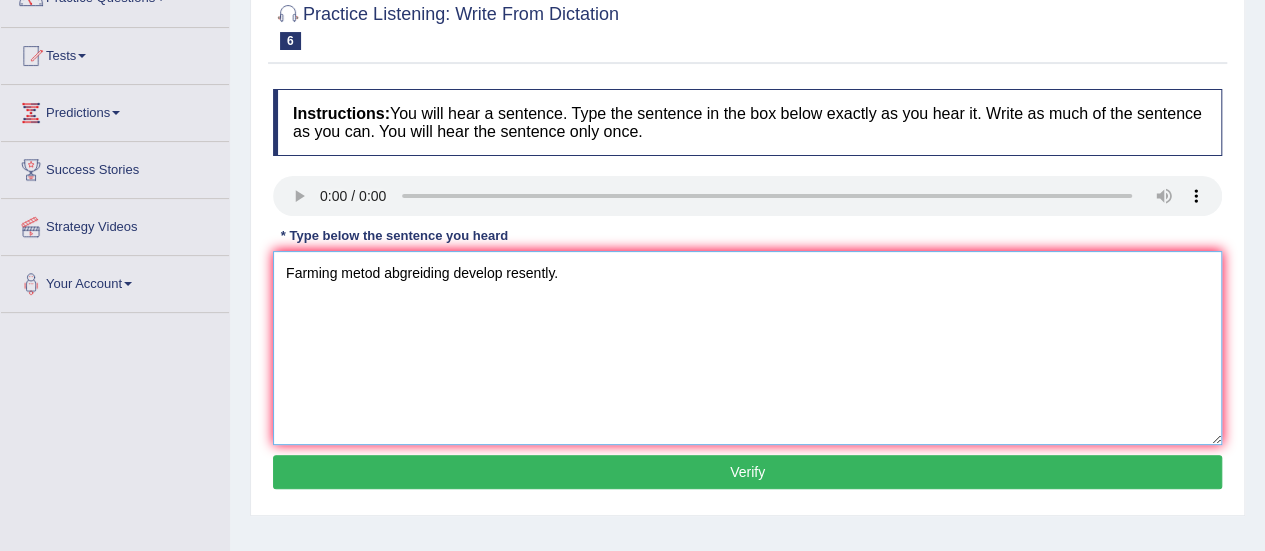 scroll, scrollTop: 203, scrollLeft: 0, axis: vertical 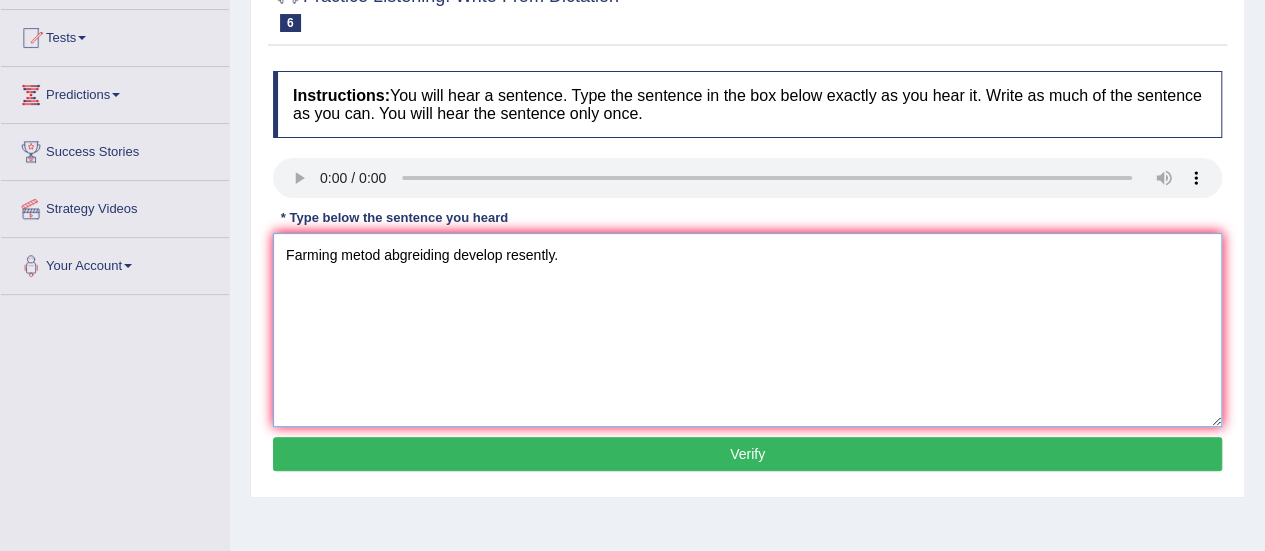 type on "Farming metod abgreiding develop resently." 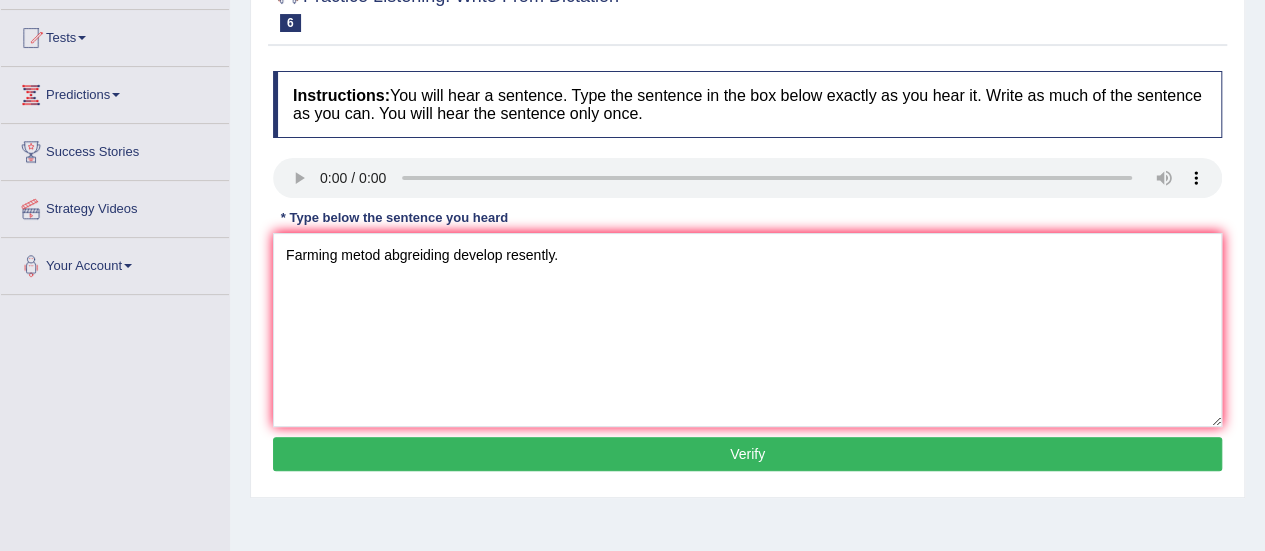 click on "Verify" at bounding box center [747, 454] 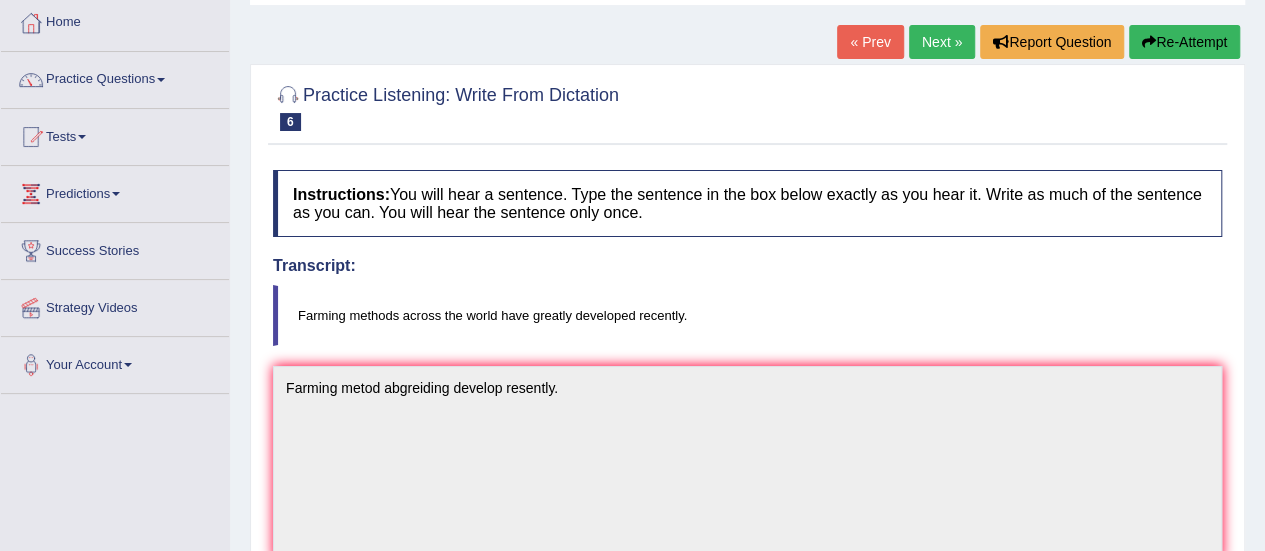 scroll, scrollTop: 0, scrollLeft: 0, axis: both 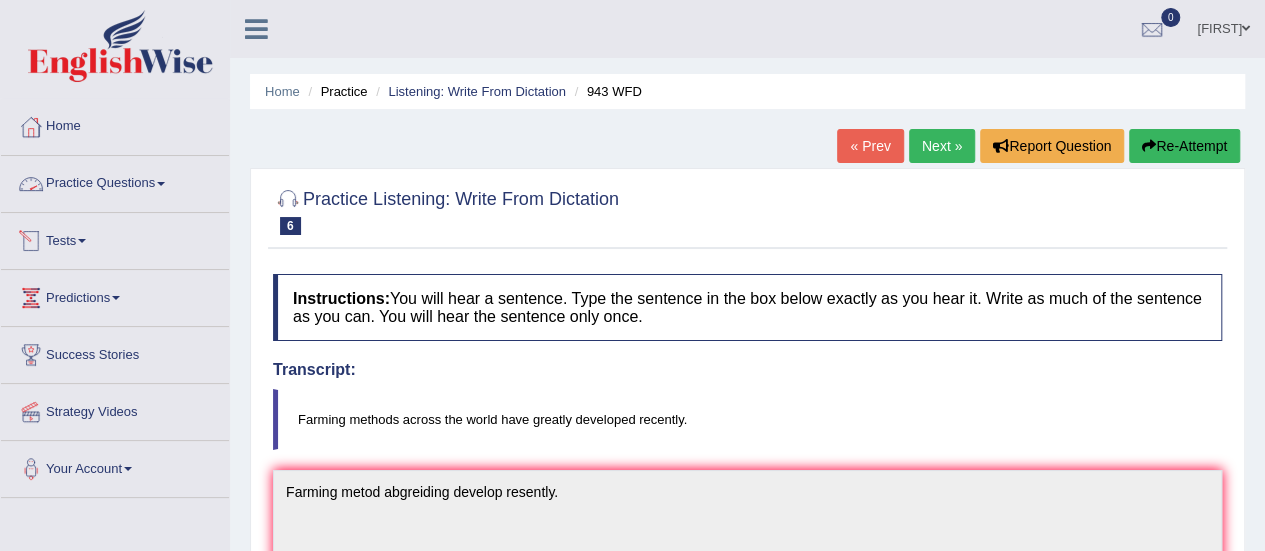 click on "Practice Questions" at bounding box center [115, 181] 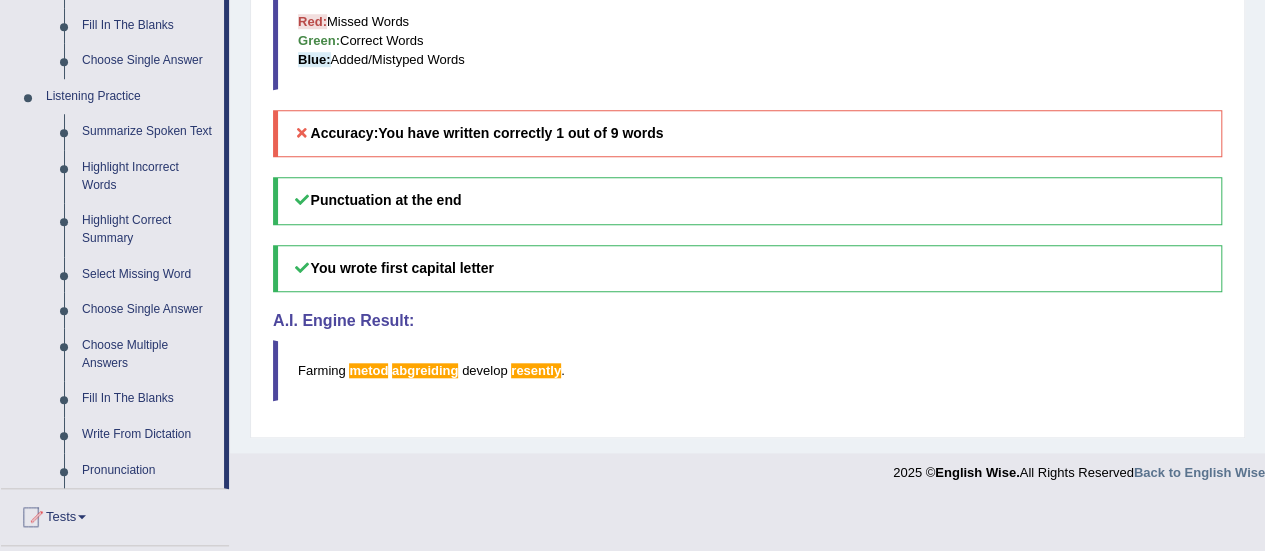 scroll, scrollTop: 791, scrollLeft: 0, axis: vertical 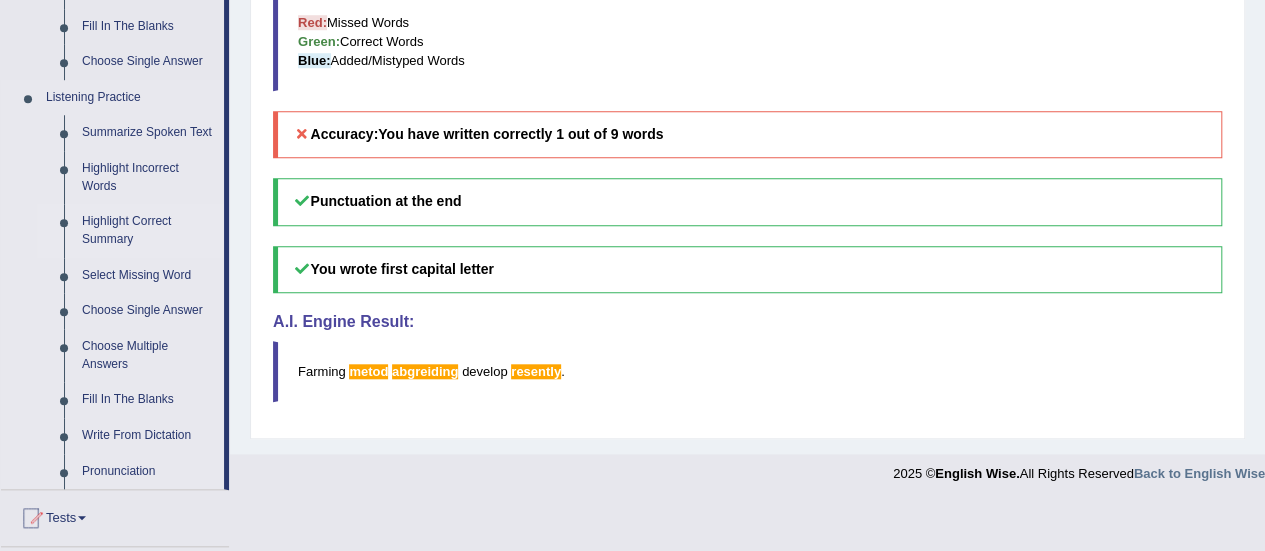 click on "Highlight Correct Summary" at bounding box center (148, 230) 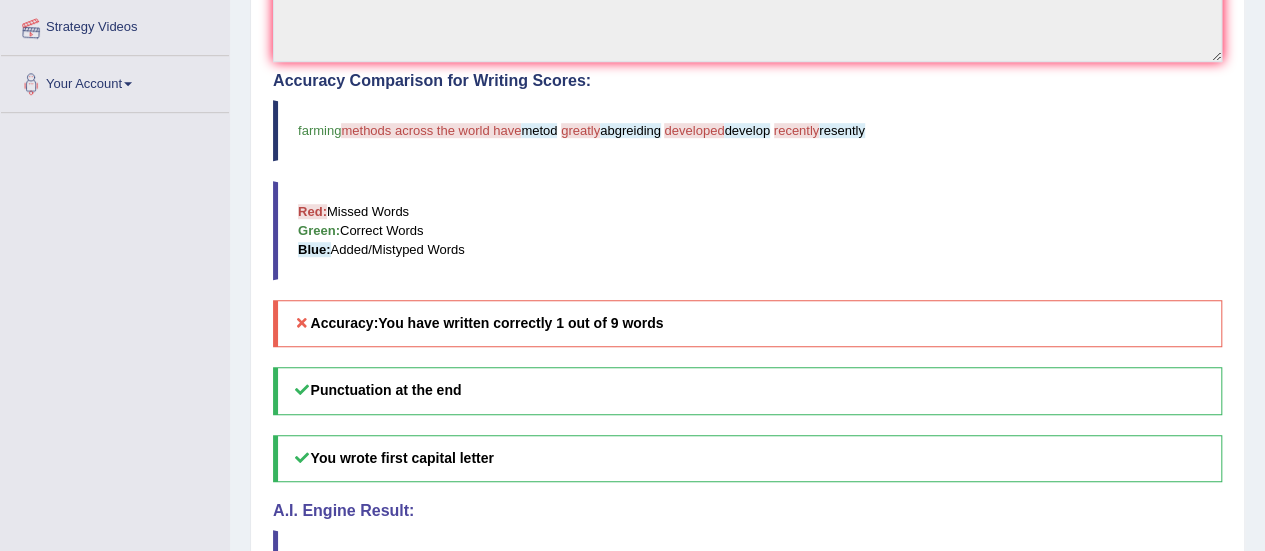 scroll, scrollTop: 338, scrollLeft: 0, axis: vertical 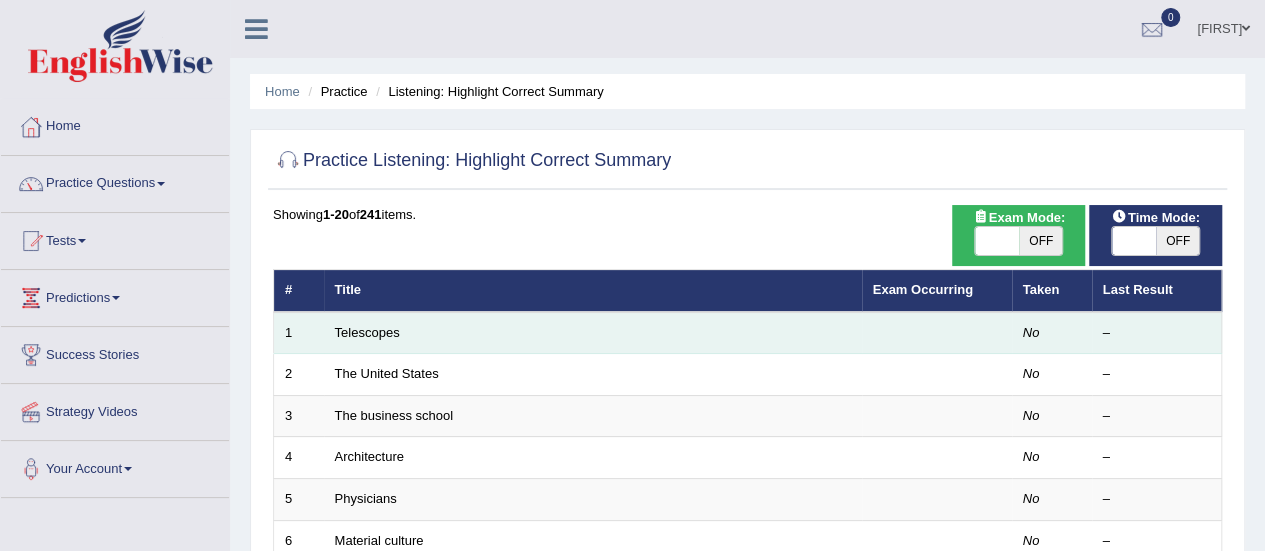 click on "Telescopes" at bounding box center (593, 333) 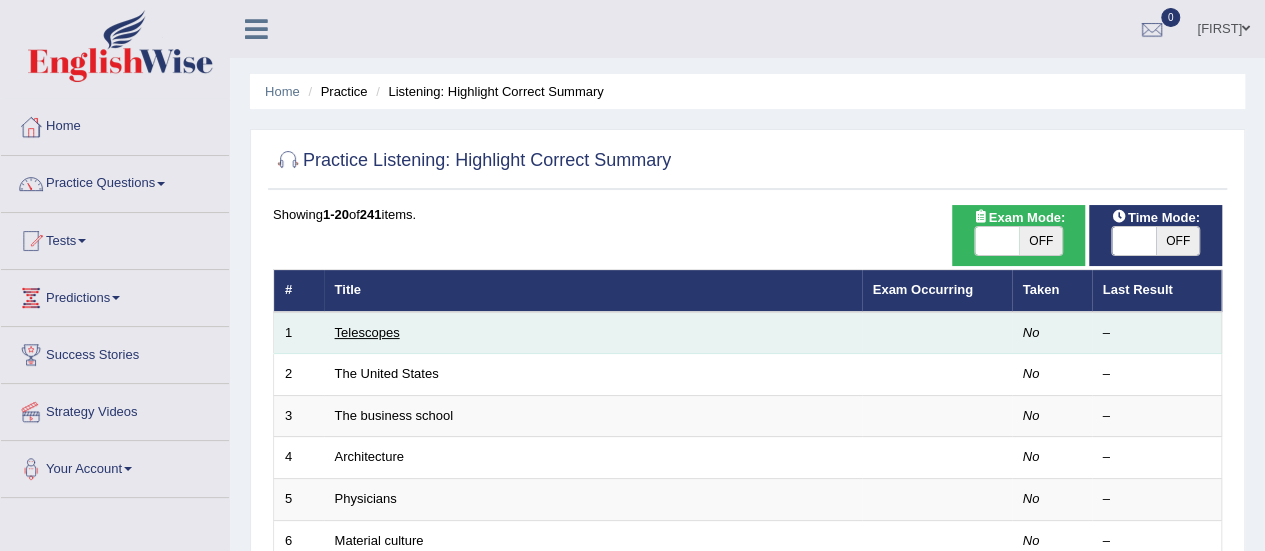 click on "Telescopes" at bounding box center [367, 332] 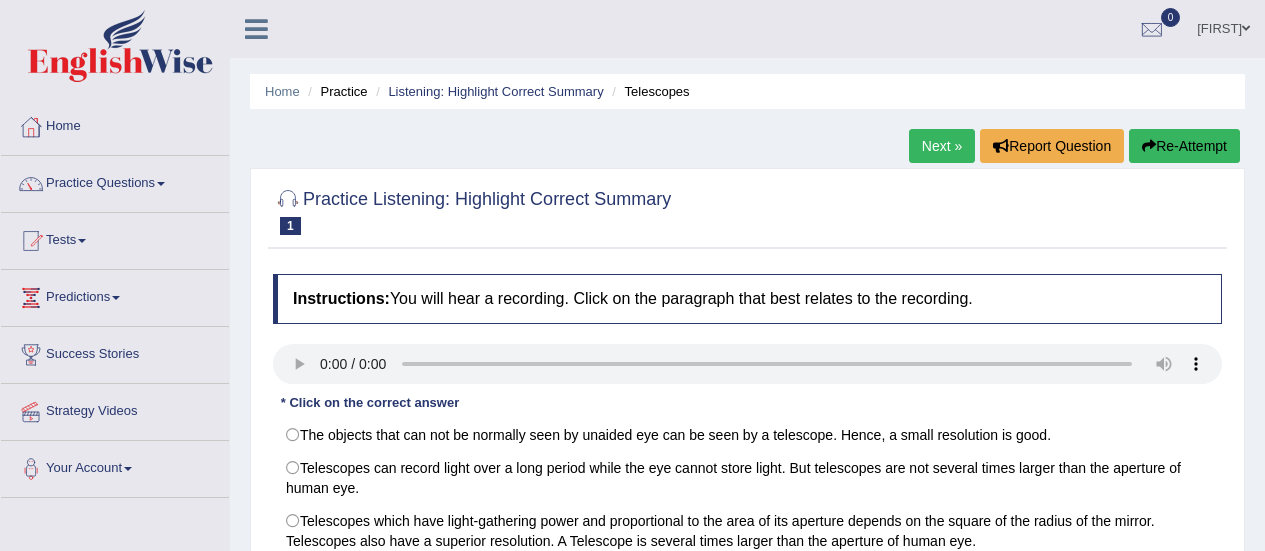 scroll, scrollTop: 0, scrollLeft: 0, axis: both 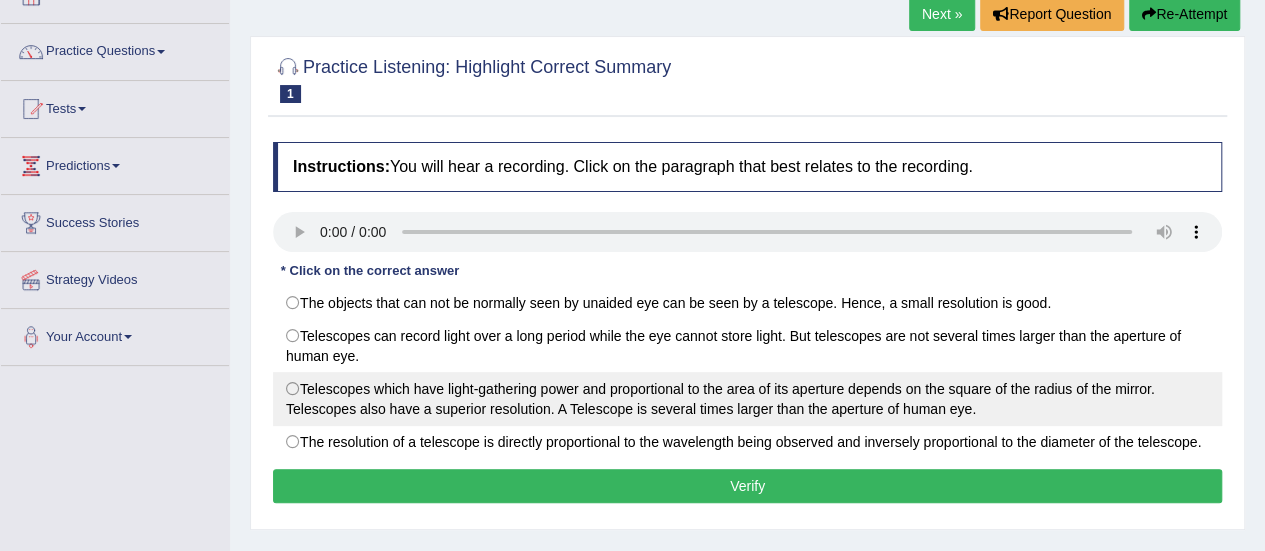 click on "Telescopes which have light-gathering power and proportional to the area of its aperture depends on the square of the radius of the mirror. Telescopes also have a superior resolution. A Telescope is several times larger than the aperture of human eye." at bounding box center (747, 399) 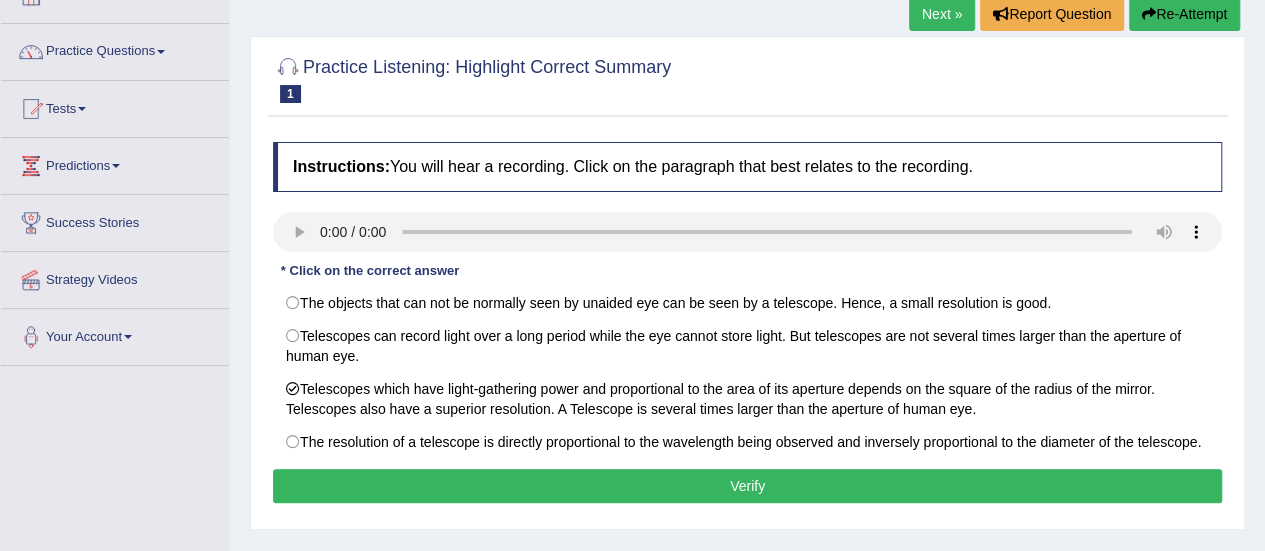 click on "Verify" at bounding box center (747, 486) 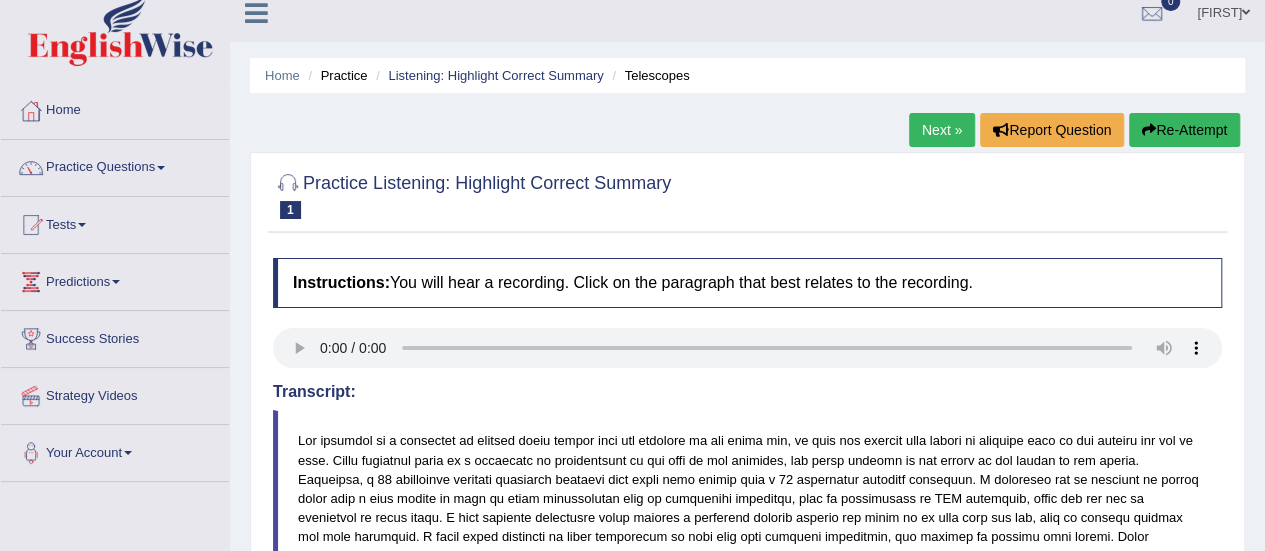 scroll, scrollTop: 12, scrollLeft: 0, axis: vertical 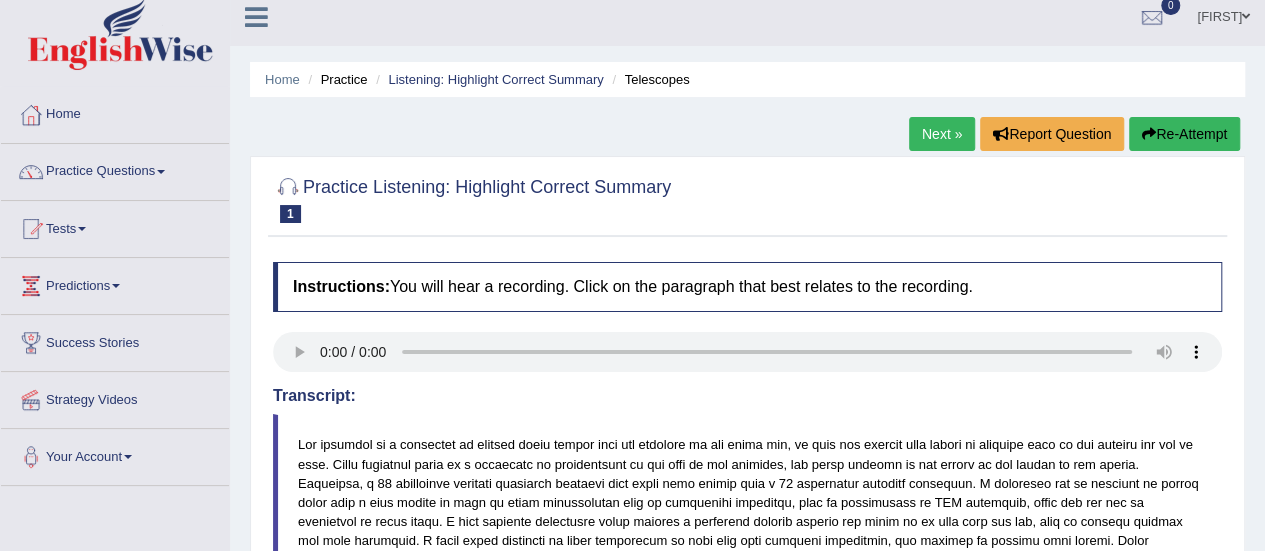 click on "Next »" at bounding box center [942, 134] 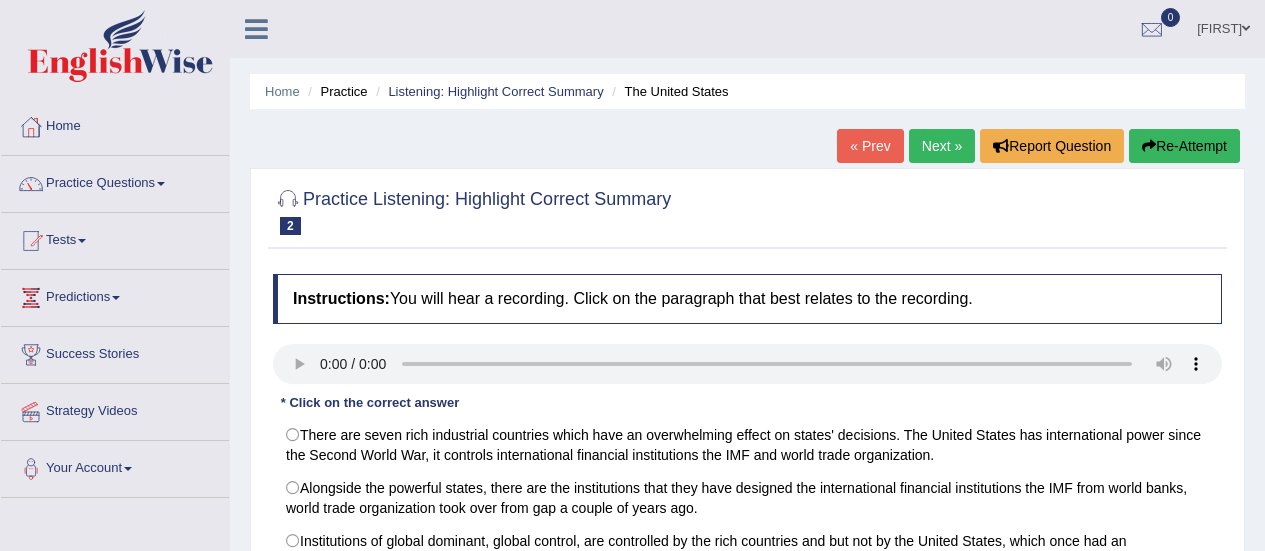 scroll, scrollTop: 0, scrollLeft: 0, axis: both 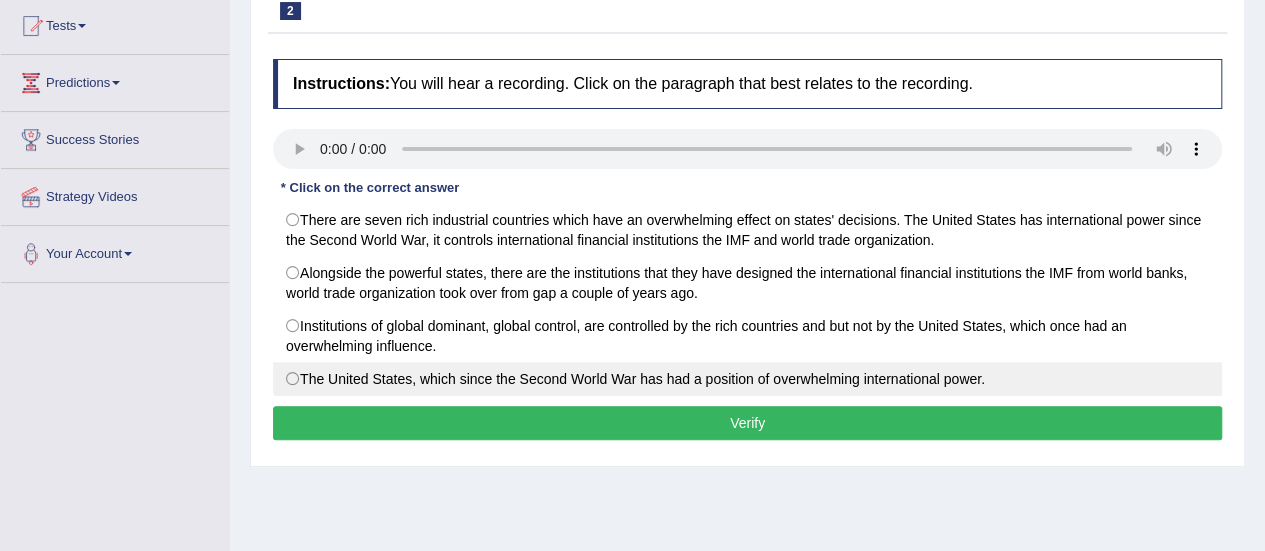 click on "The United States, which since the Second World War has had a position of overwhelming international power." at bounding box center [747, 379] 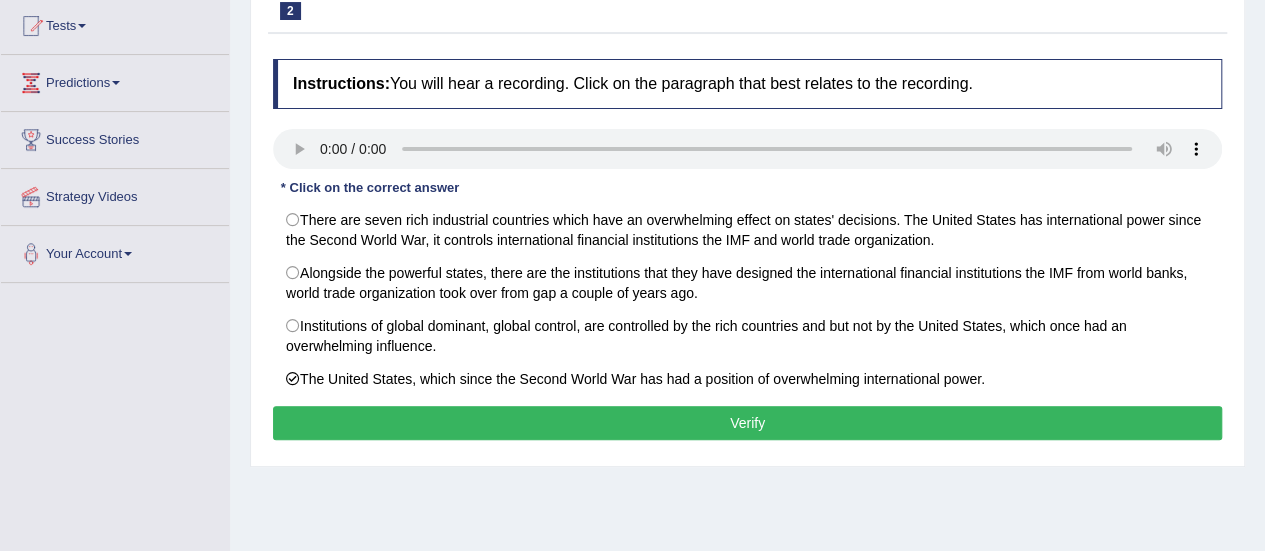 click on "Verify" at bounding box center (747, 423) 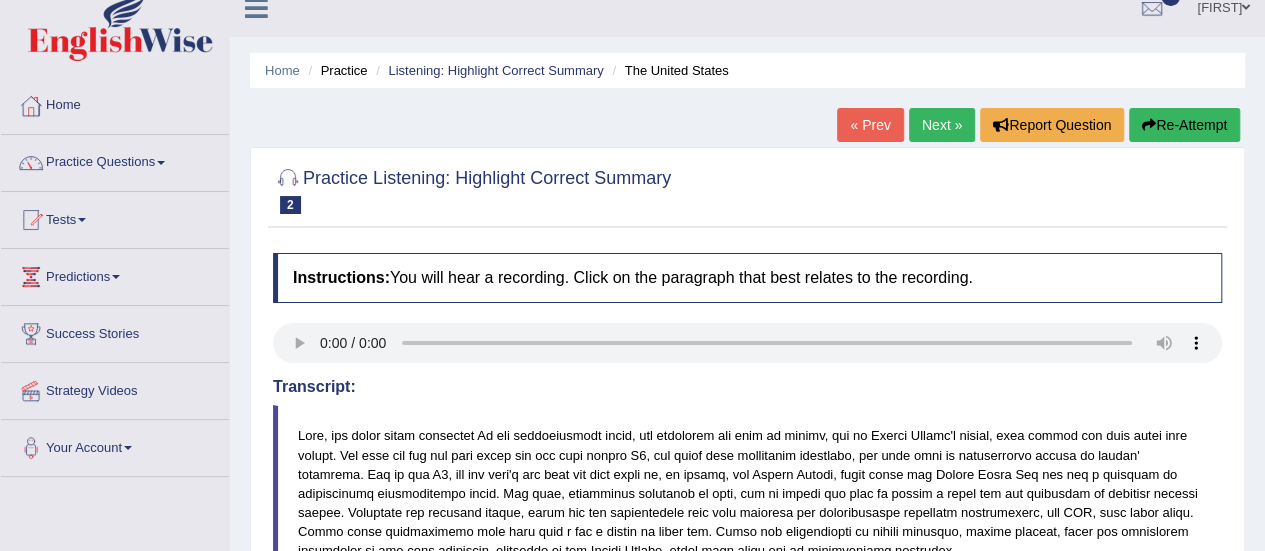 scroll, scrollTop: 2, scrollLeft: 0, axis: vertical 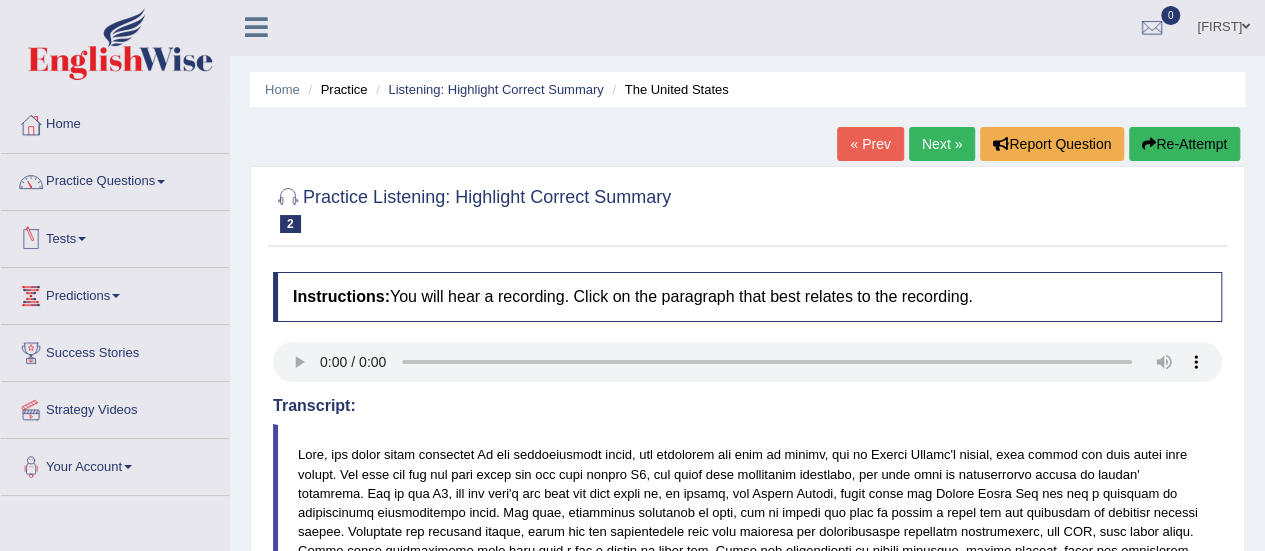 click at bounding box center [82, 239] 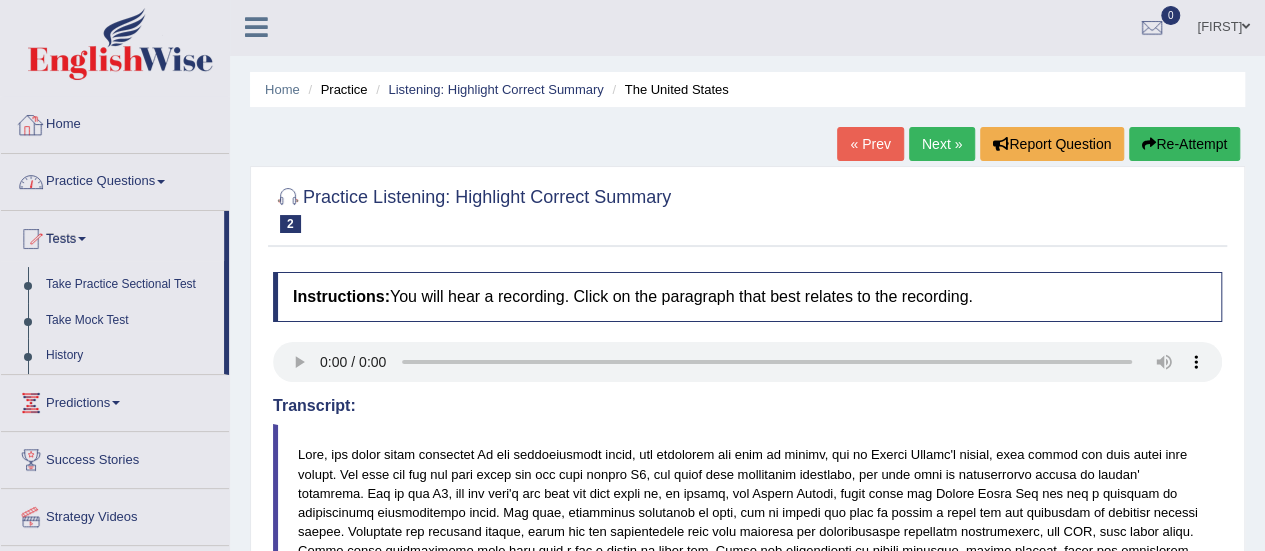 click on "Practice Questions" at bounding box center [115, 179] 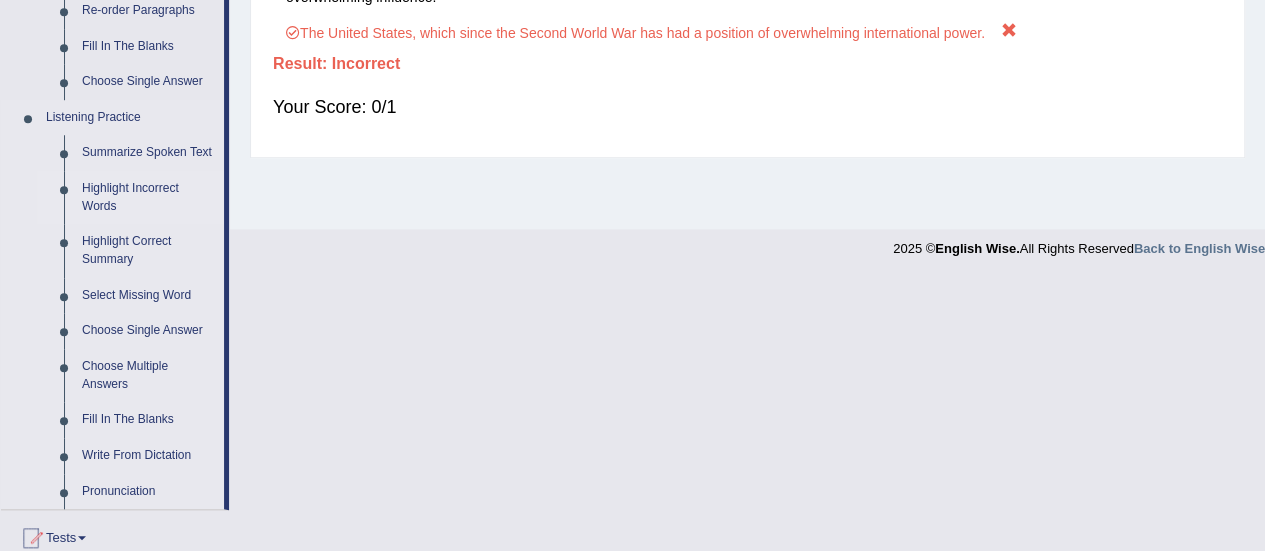 scroll, scrollTop: 767, scrollLeft: 0, axis: vertical 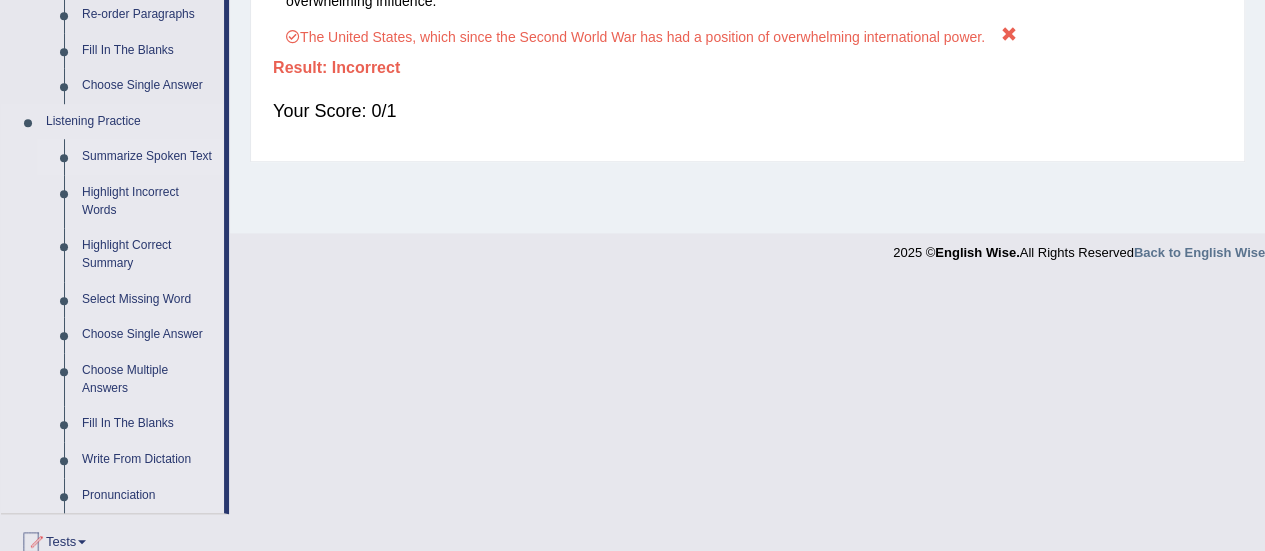 click on "Summarize Spoken Text" at bounding box center [148, 157] 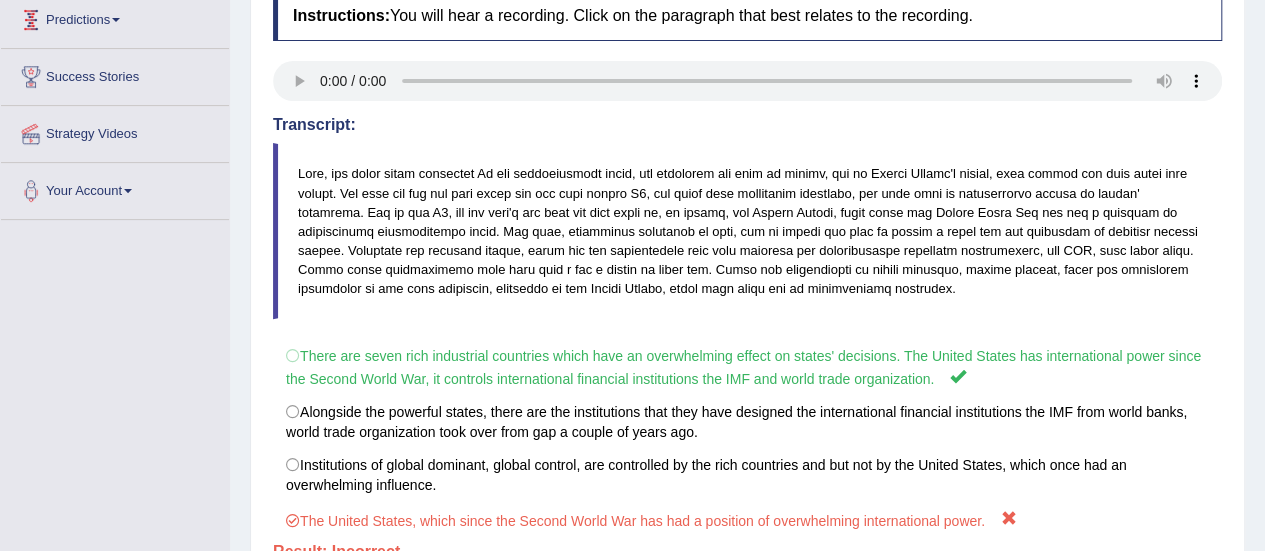 scroll, scrollTop: 498, scrollLeft: 0, axis: vertical 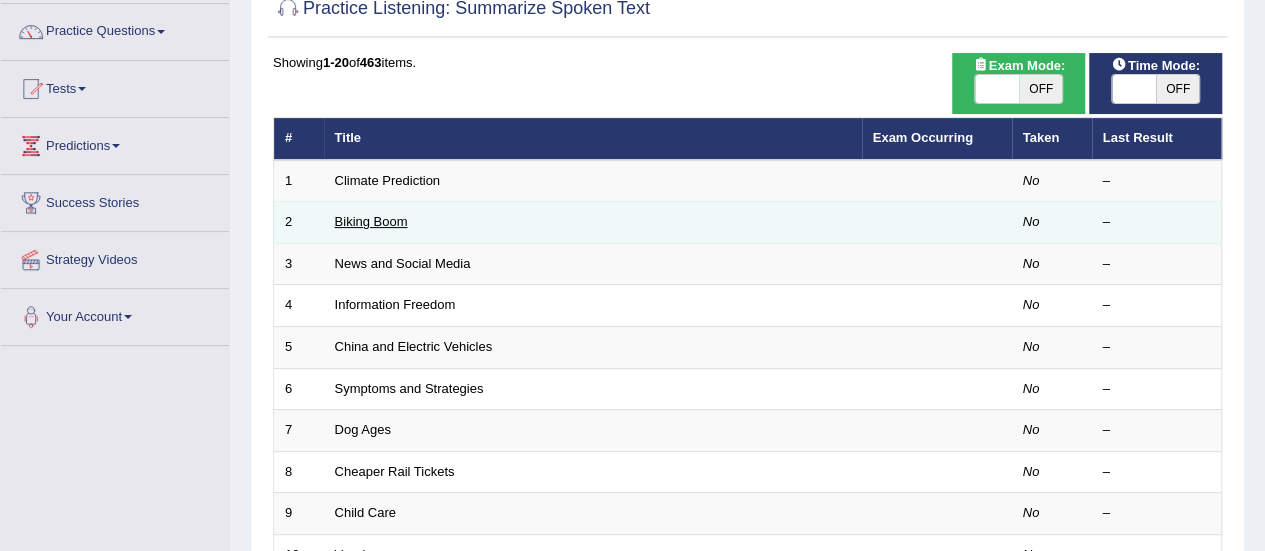 click on "Biking Boom" at bounding box center (371, 221) 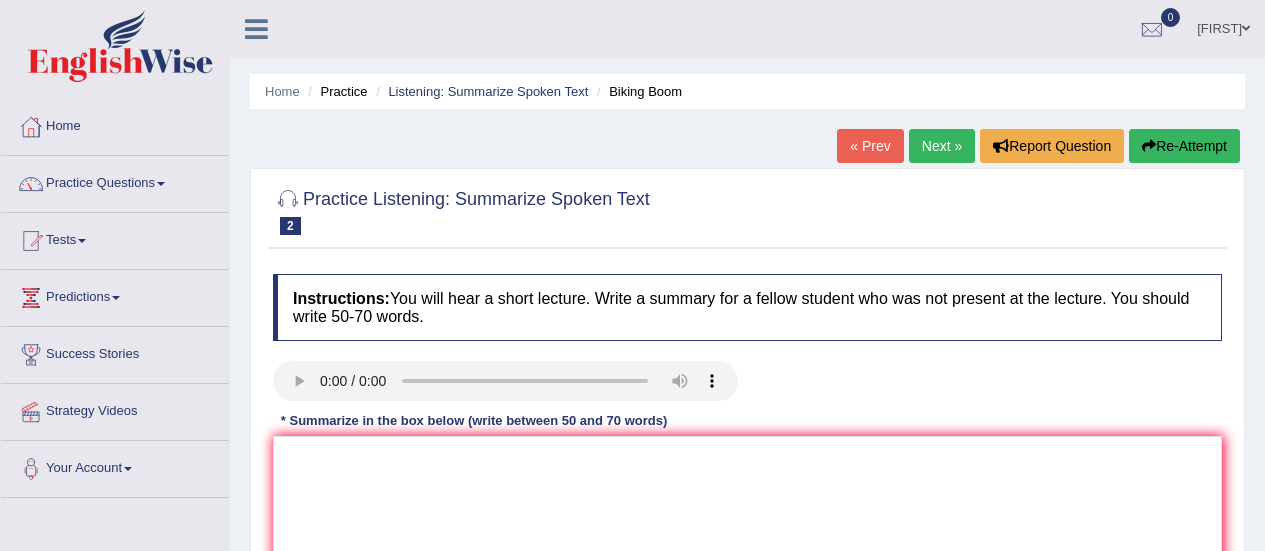 scroll, scrollTop: 0, scrollLeft: 0, axis: both 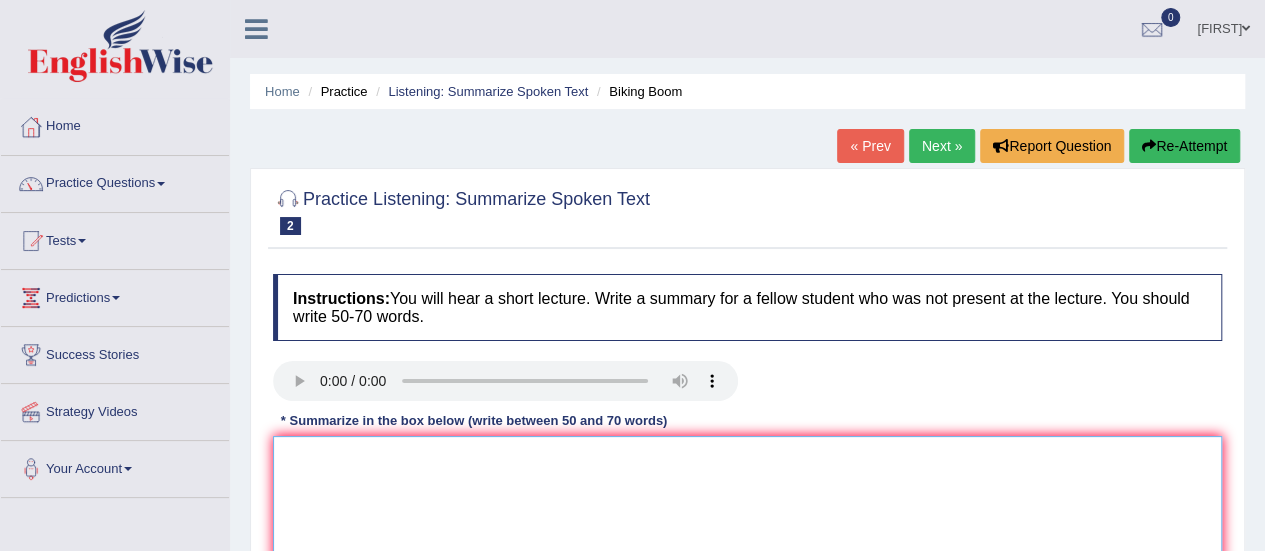 click at bounding box center (747, 533) 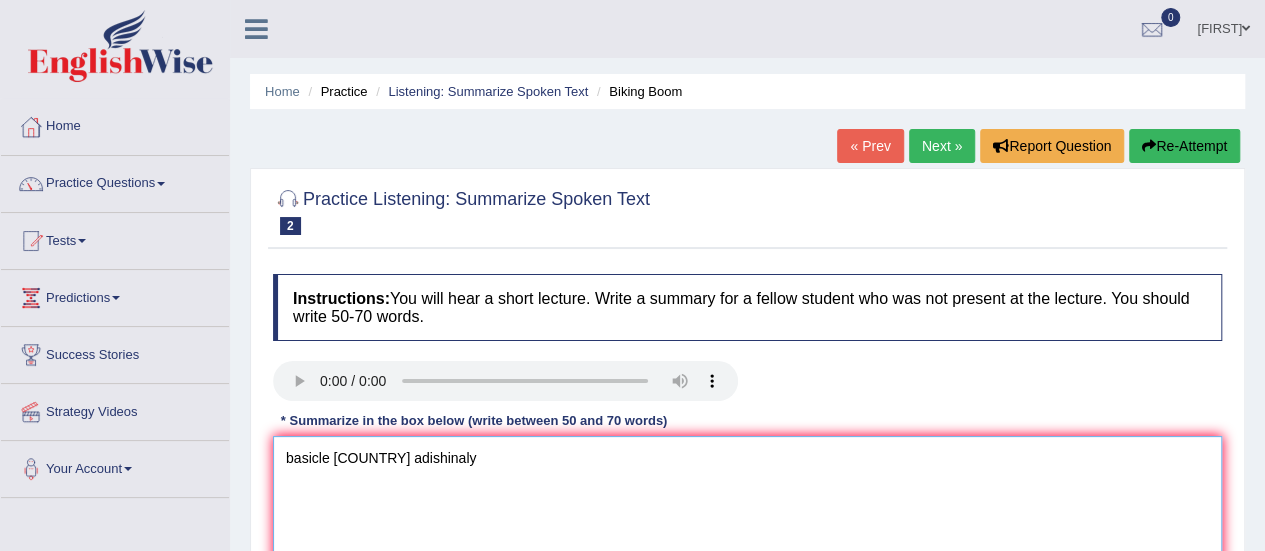 click on "basicle [COUNTRY] adishinaly" at bounding box center (747, 533) 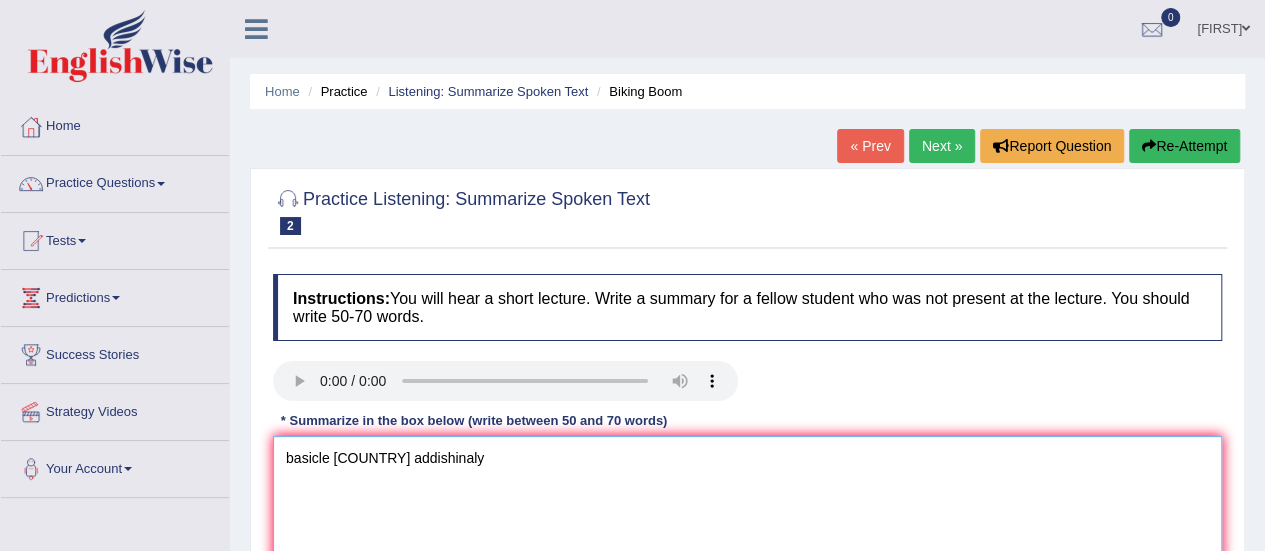 click on "basicle [COUNTRY] addishinaly" at bounding box center (747, 533) 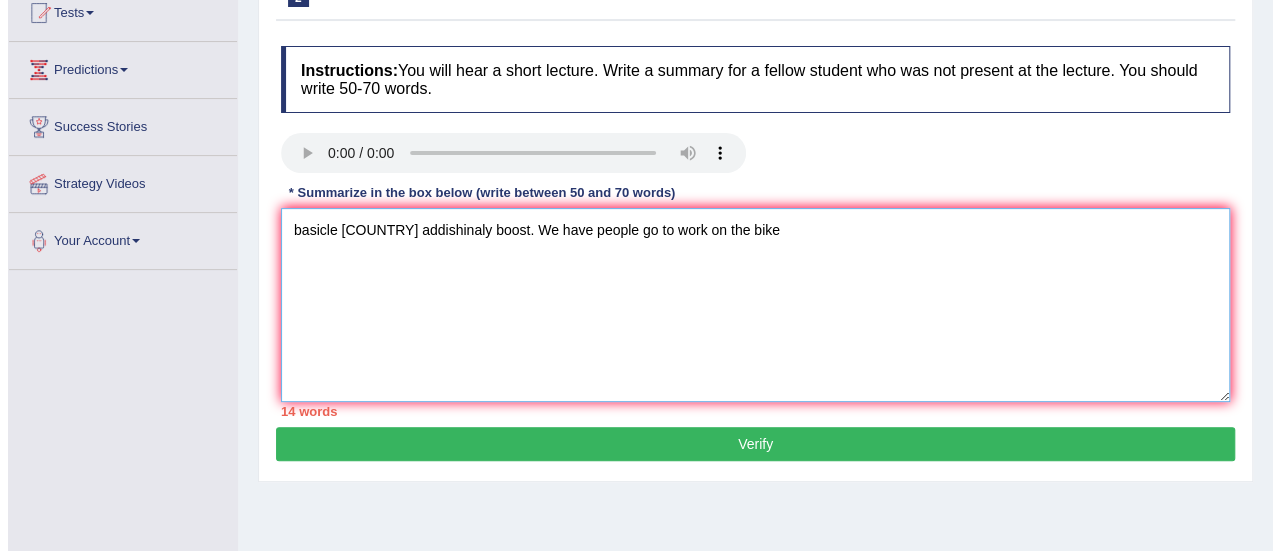 scroll, scrollTop: 227, scrollLeft: 0, axis: vertical 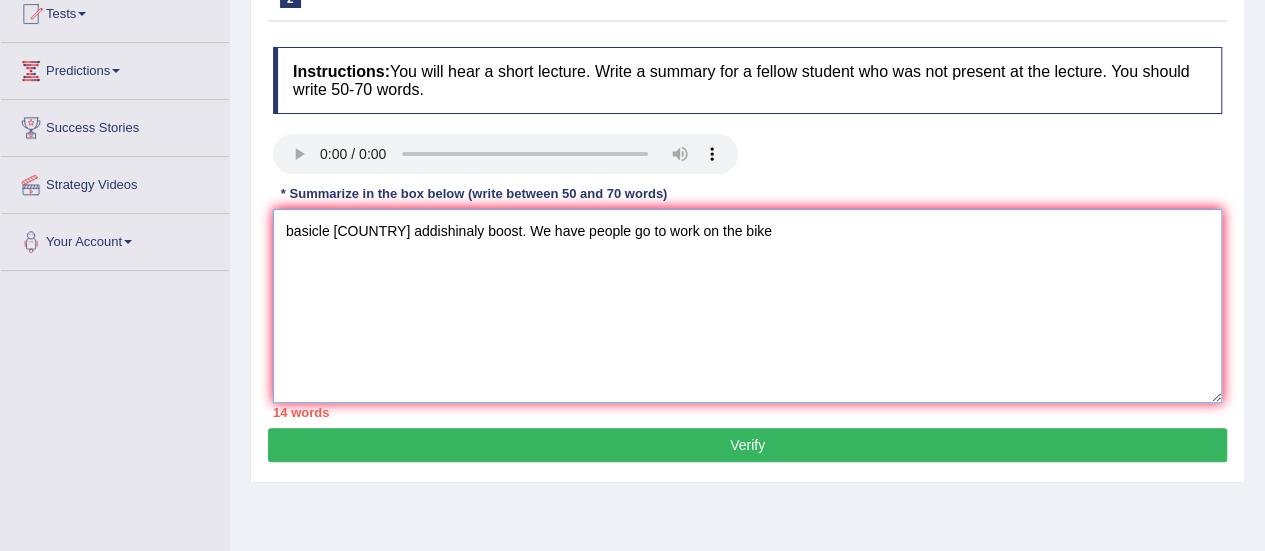 click on "basicle [COUNTRY] addishinaly boost. We have people go to work on the bike" at bounding box center [747, 306] 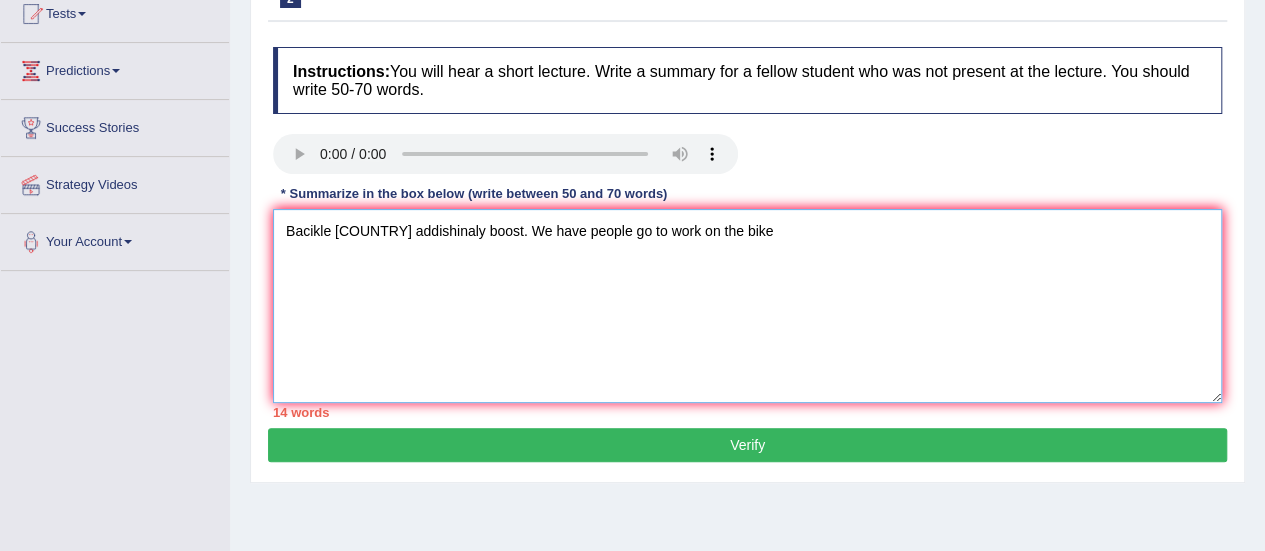 click on "Bacikle [COUNTRY] addishinaly boost. We have people go to work on the bike" at bounding box center [747, 306] 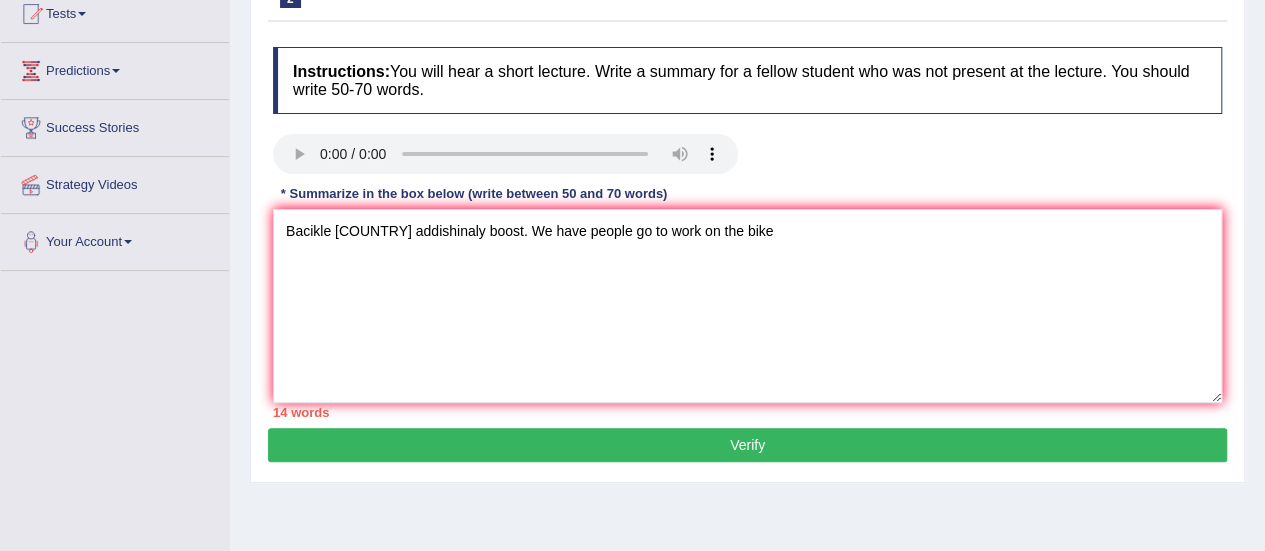 click on "Verify" at bounding box center [747, 445] 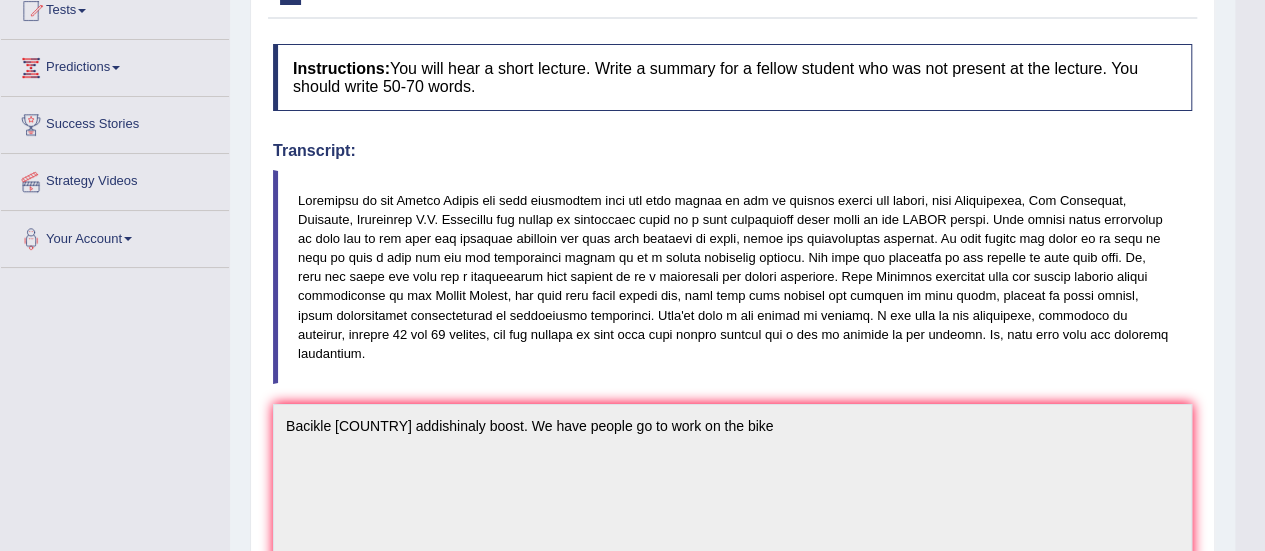 scroll, scrollTop: 244, scrollLeft: 0, axis: vertical 